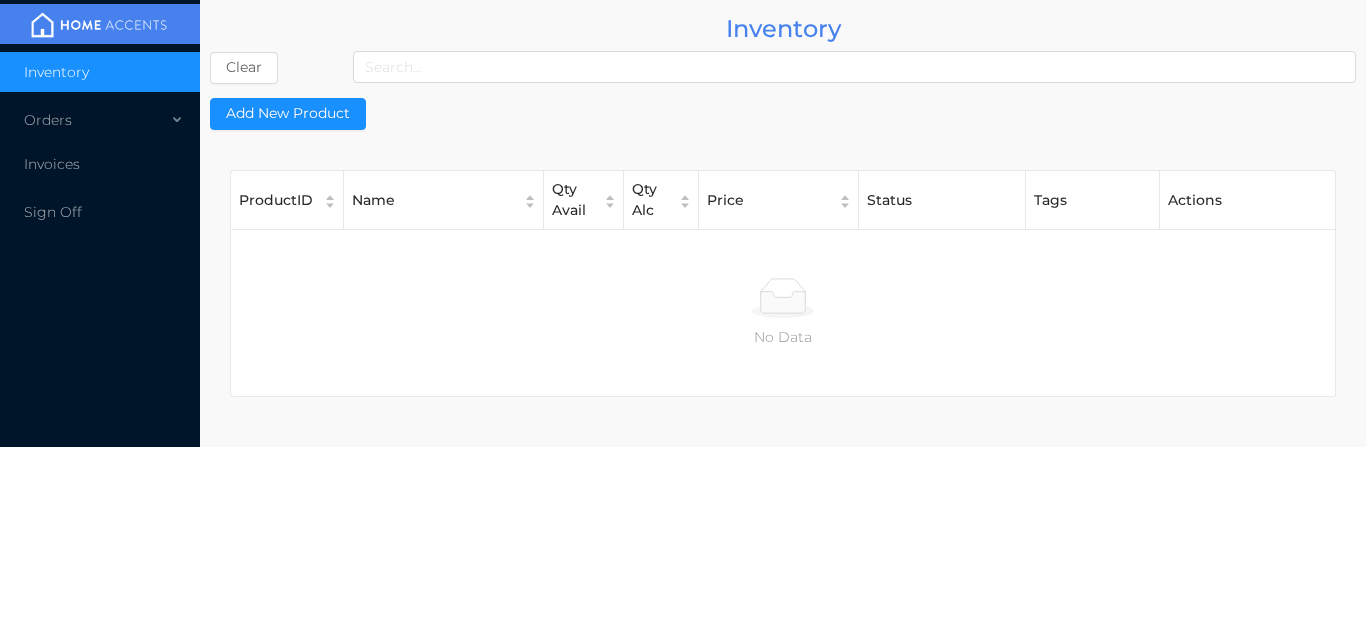 scroll, scrollTop: 0, scrollLeft: 0, axis: both 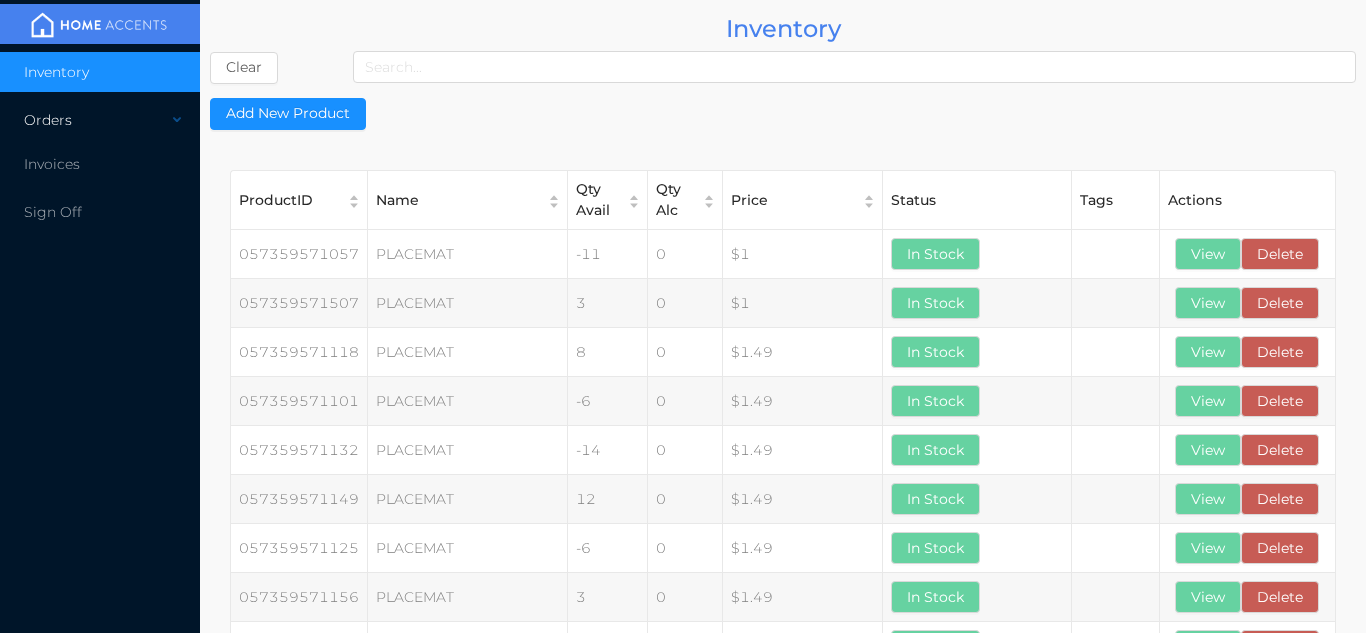 click on "Orders" at bounding box center [100, 120] 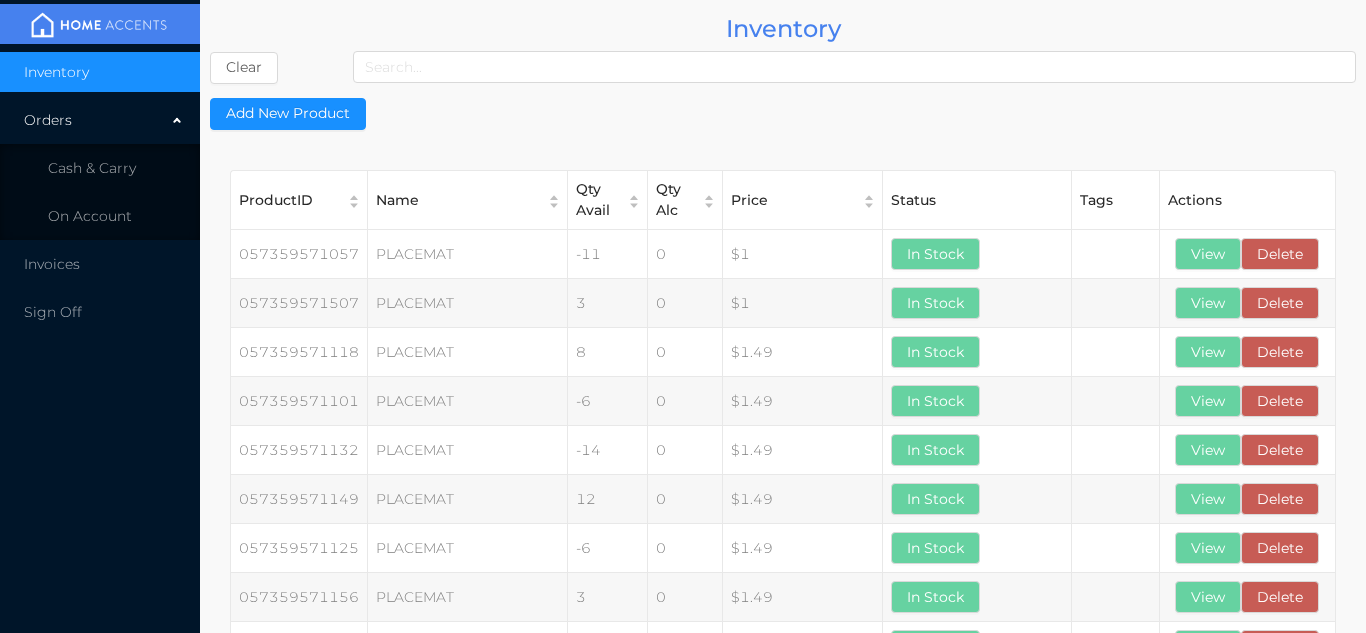 click on "Inventory" at bounding box center (100, 72) 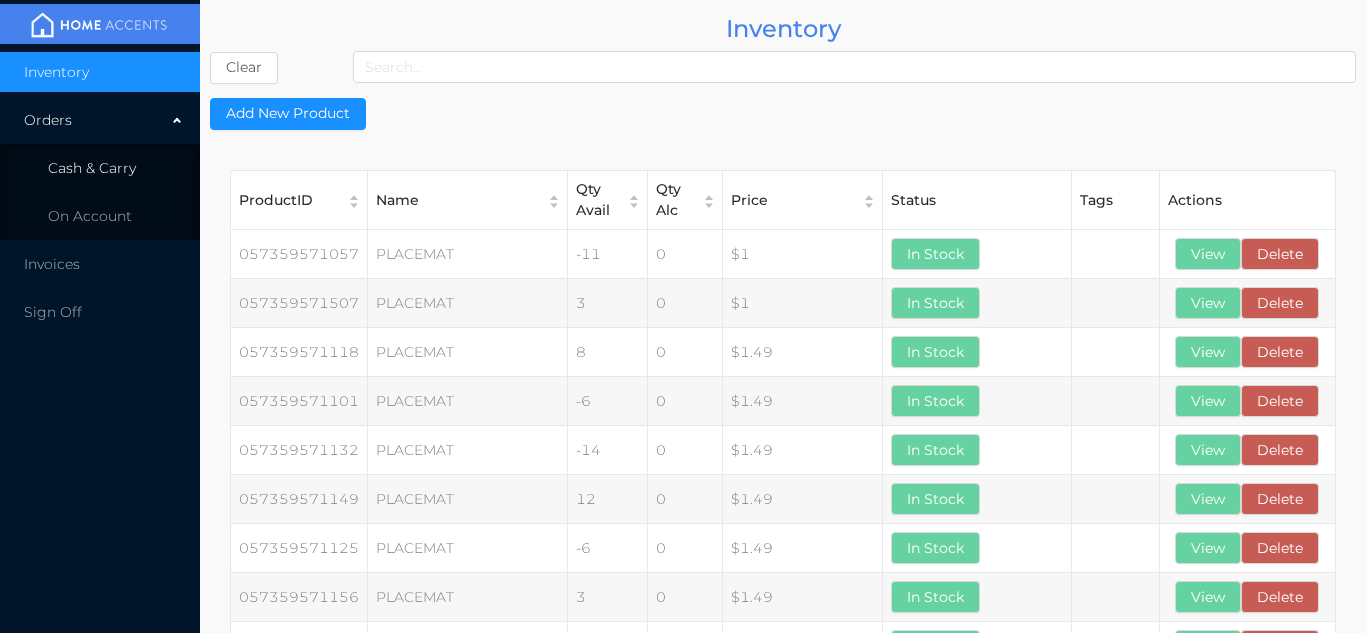 click on "Cash & Carry" at bounding box center (100, 168) 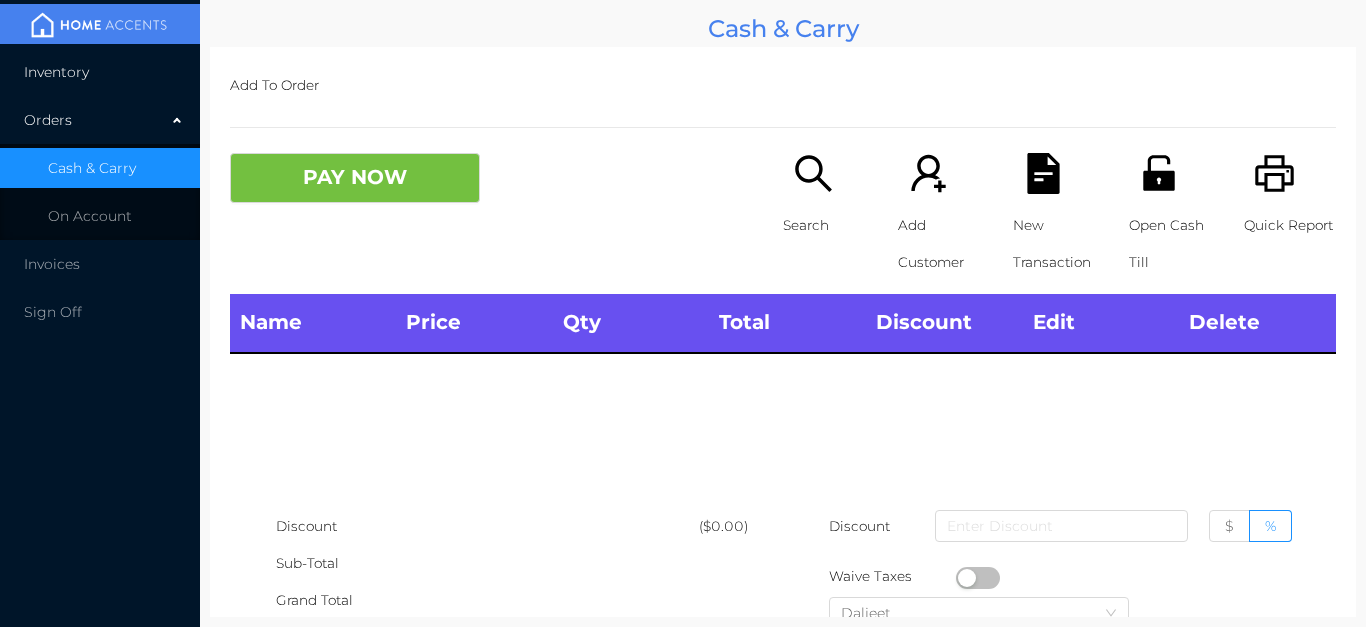 click on "Inventory" at bounding box center (100, 72) 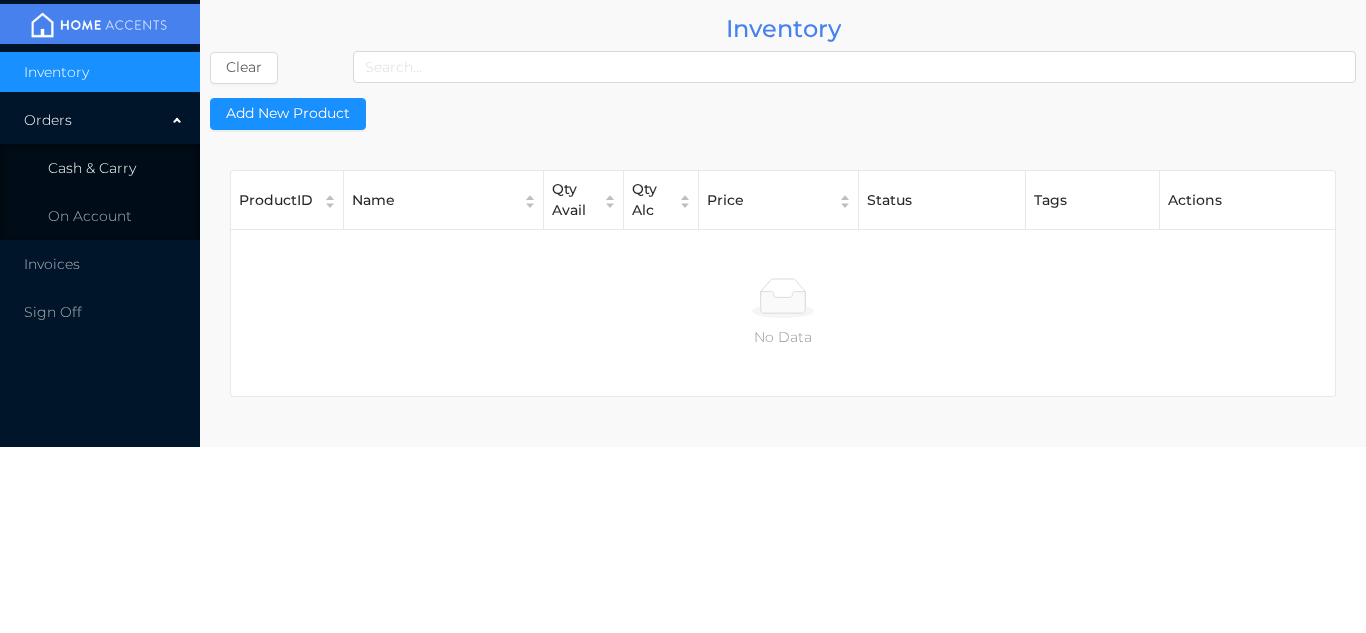 click on "Cash & Carry" at bounding box center [100, 168] 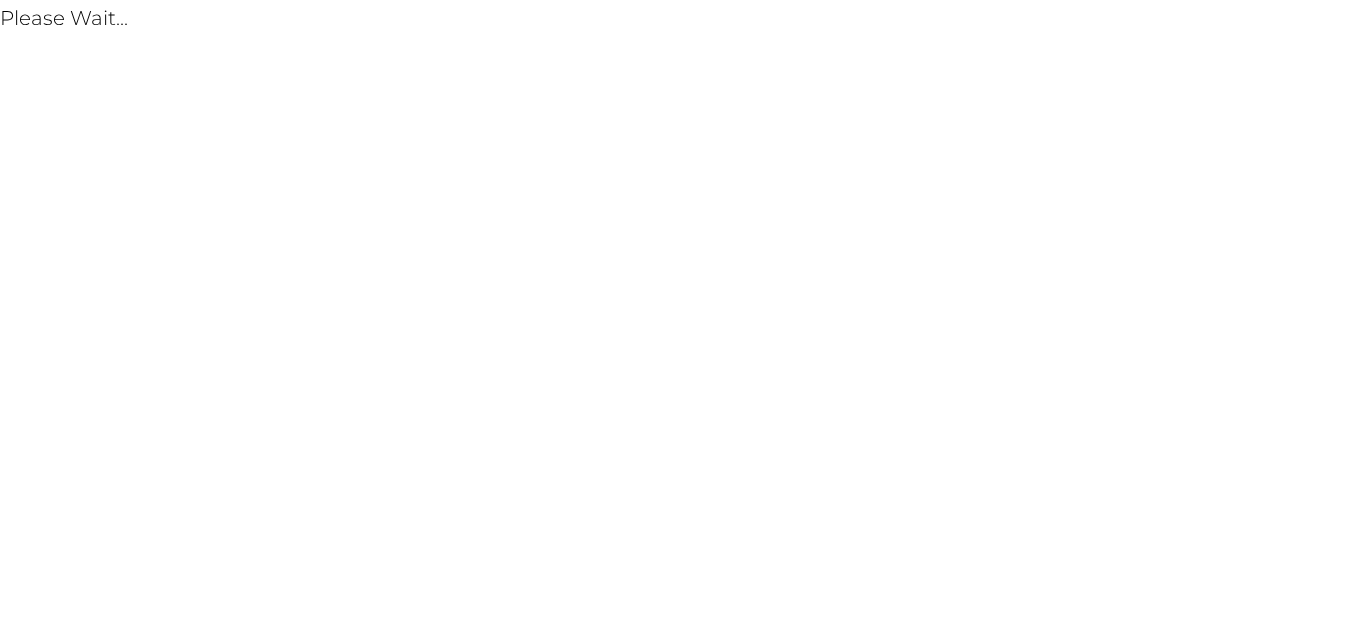 scroll, scrollTop: 0, scrollLeft: 0, axis: both 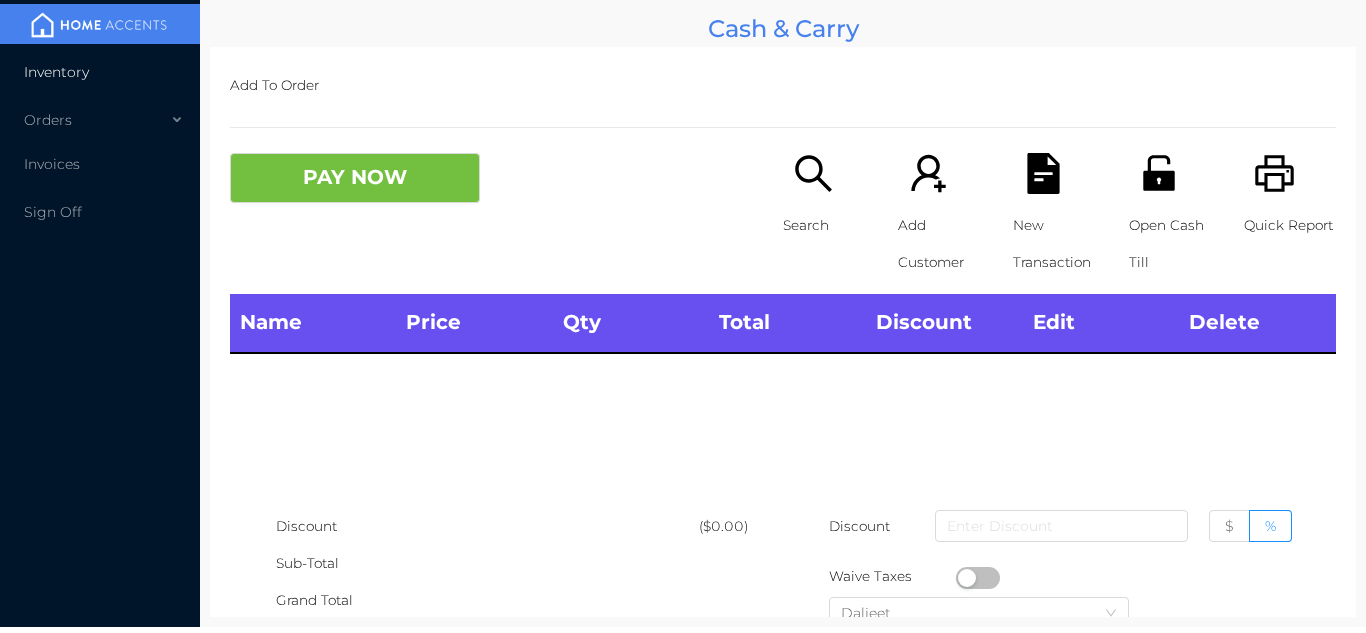 click on "Inventory" at bounding box center (100, 72) 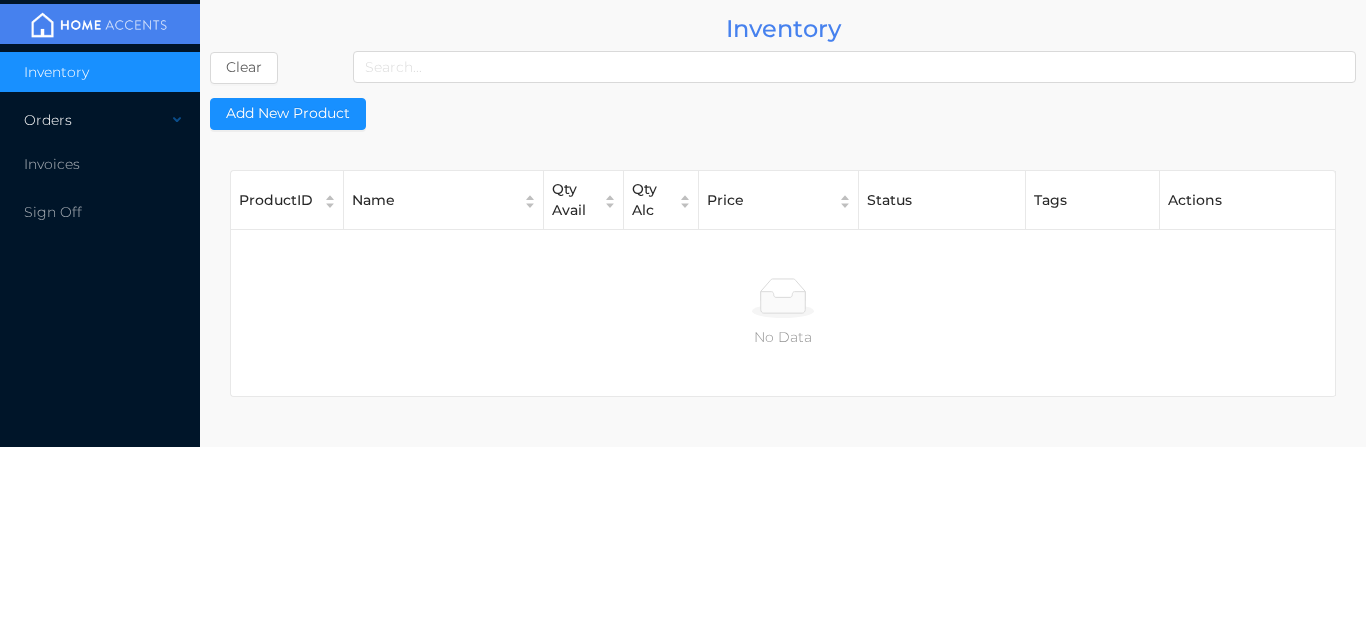click on "Orders" at bounding box center (100, 120) 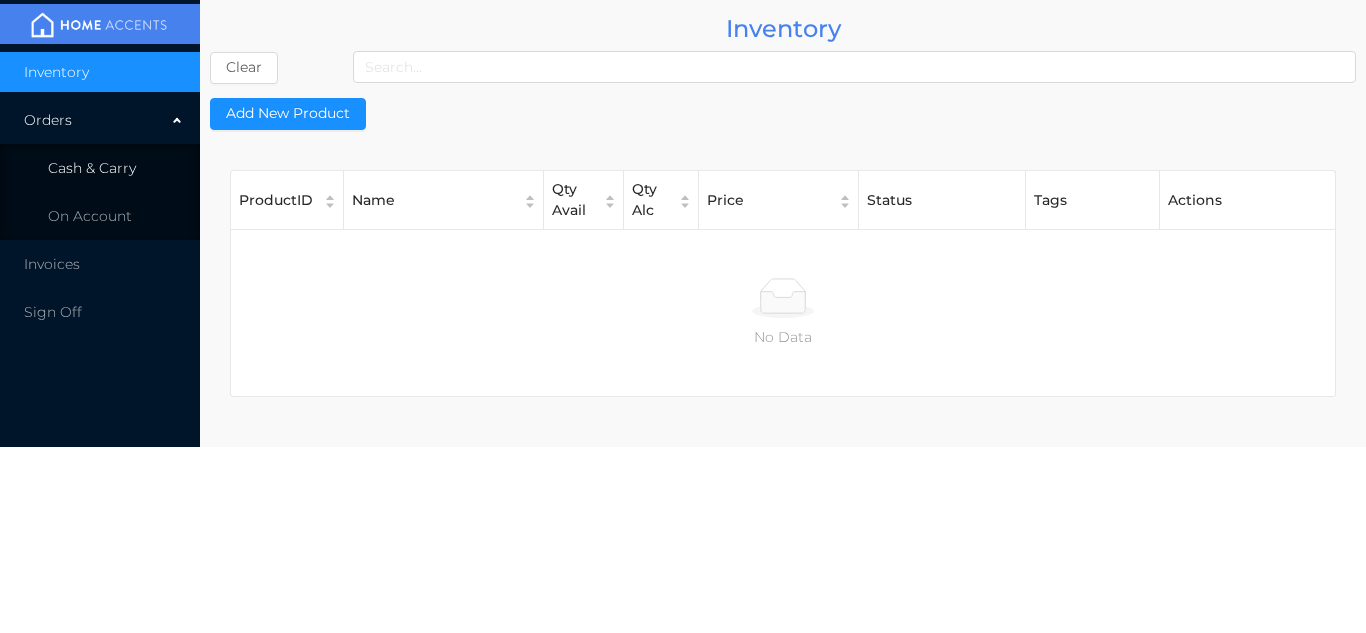 click on "Cash & Carry" at bounding box center [100, 168] 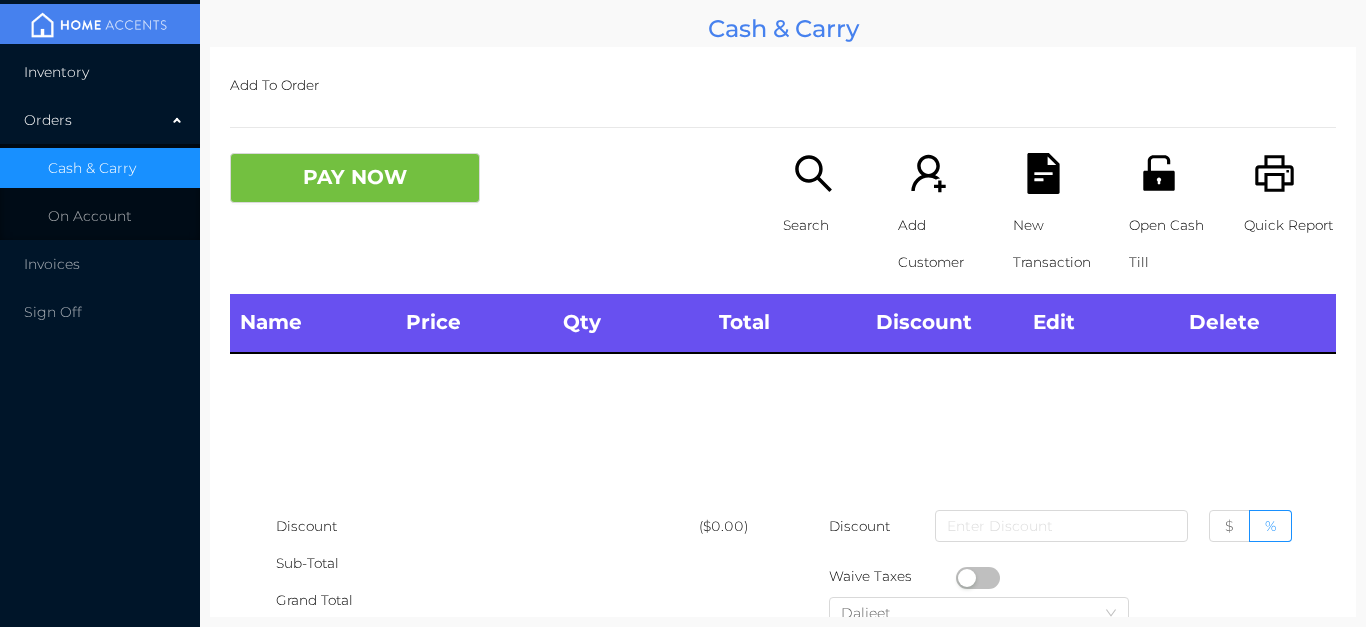 click on "Inventory" at bounding box center (100, 72) 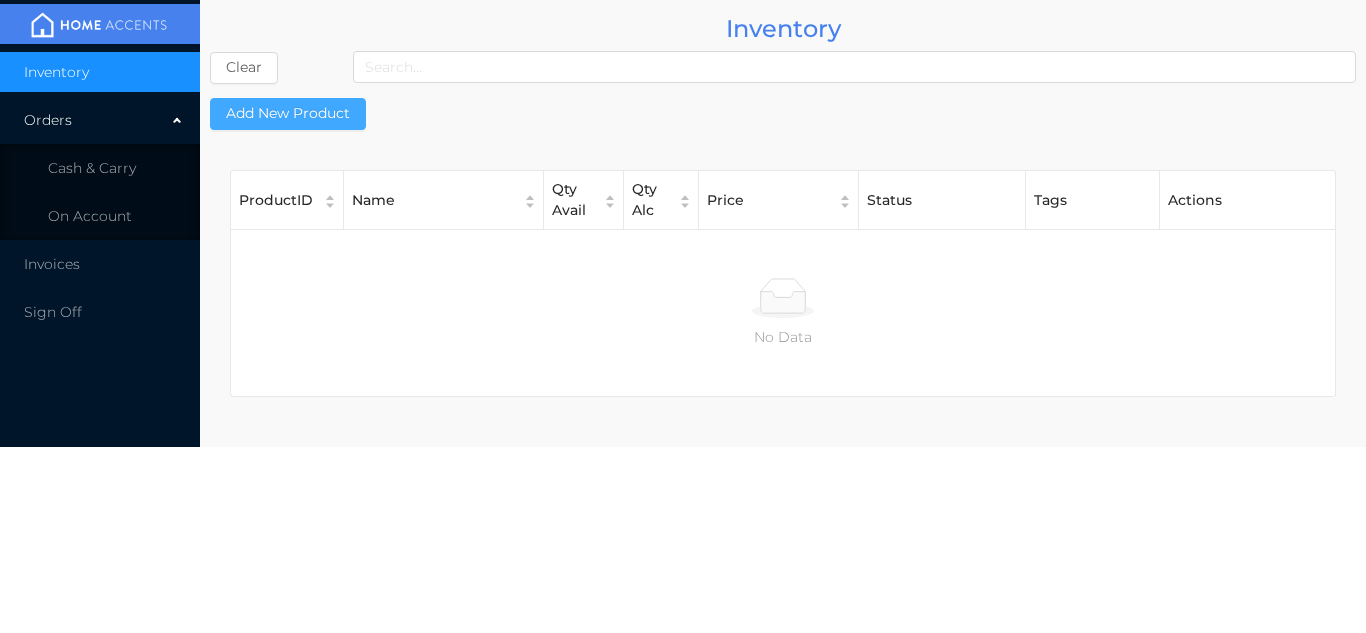 click on "Add New Product" at bounding box center [288, 114] 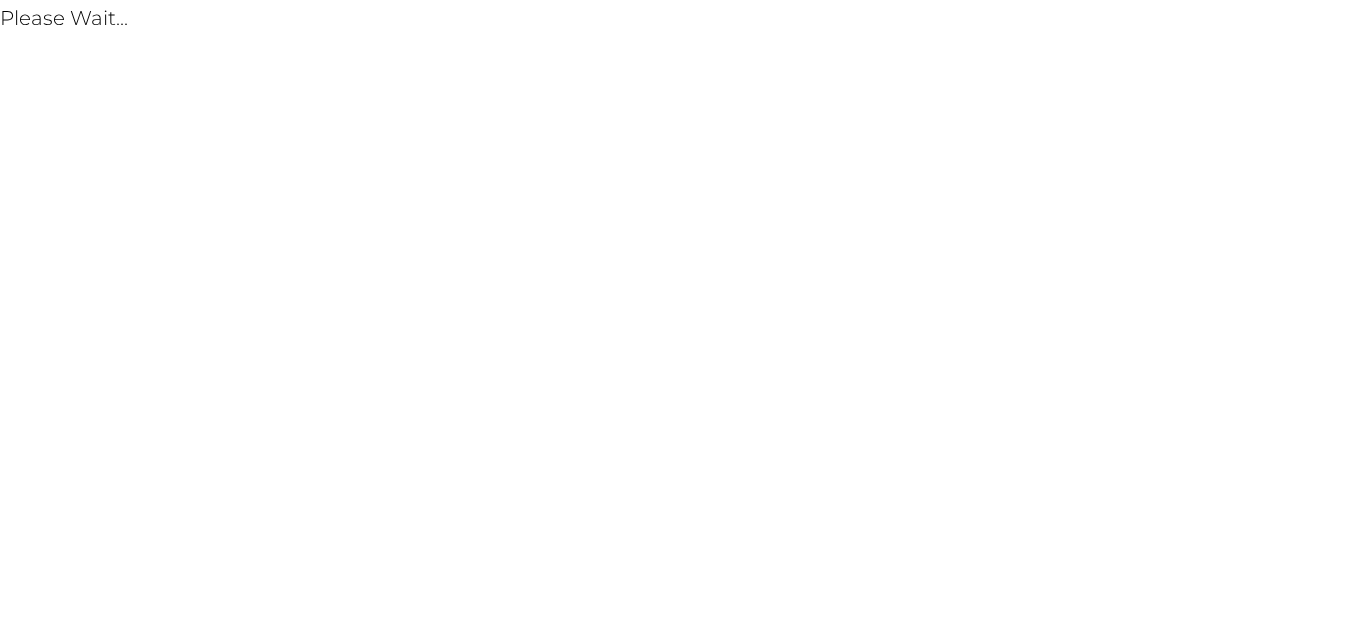 scroll, scrollTop: 0, scrollLeft: 0, axis: both 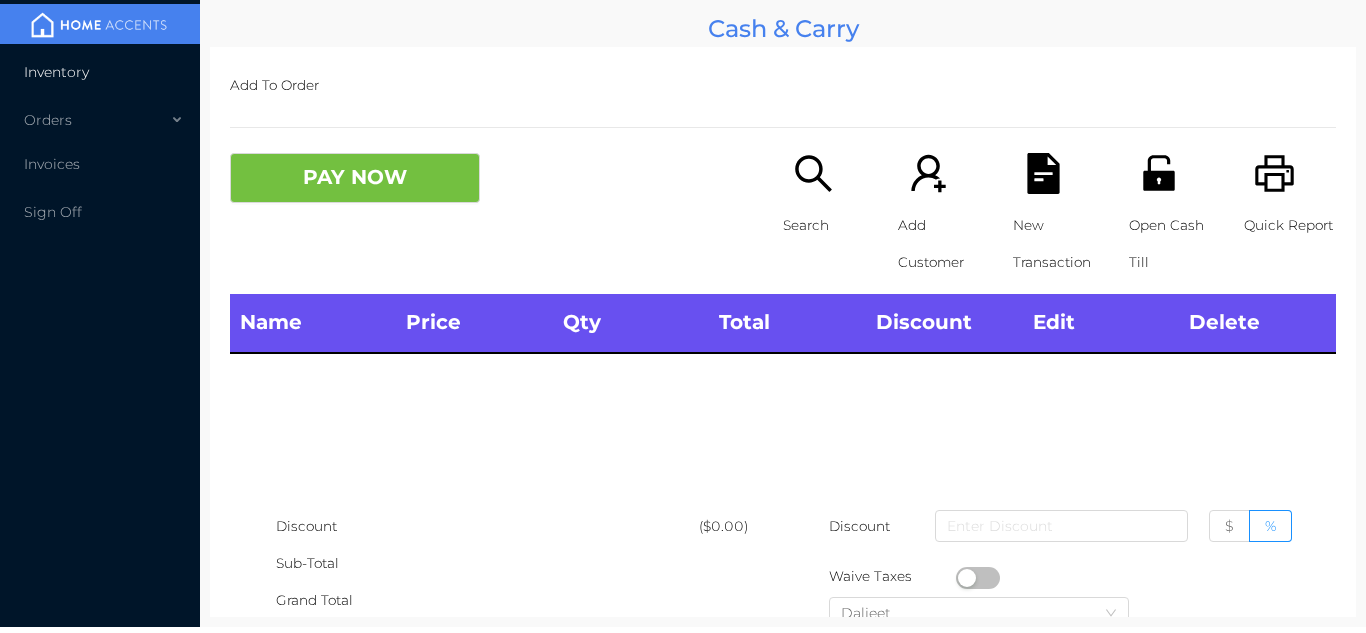 click on "Inventory" at bounding box center (100, 72) 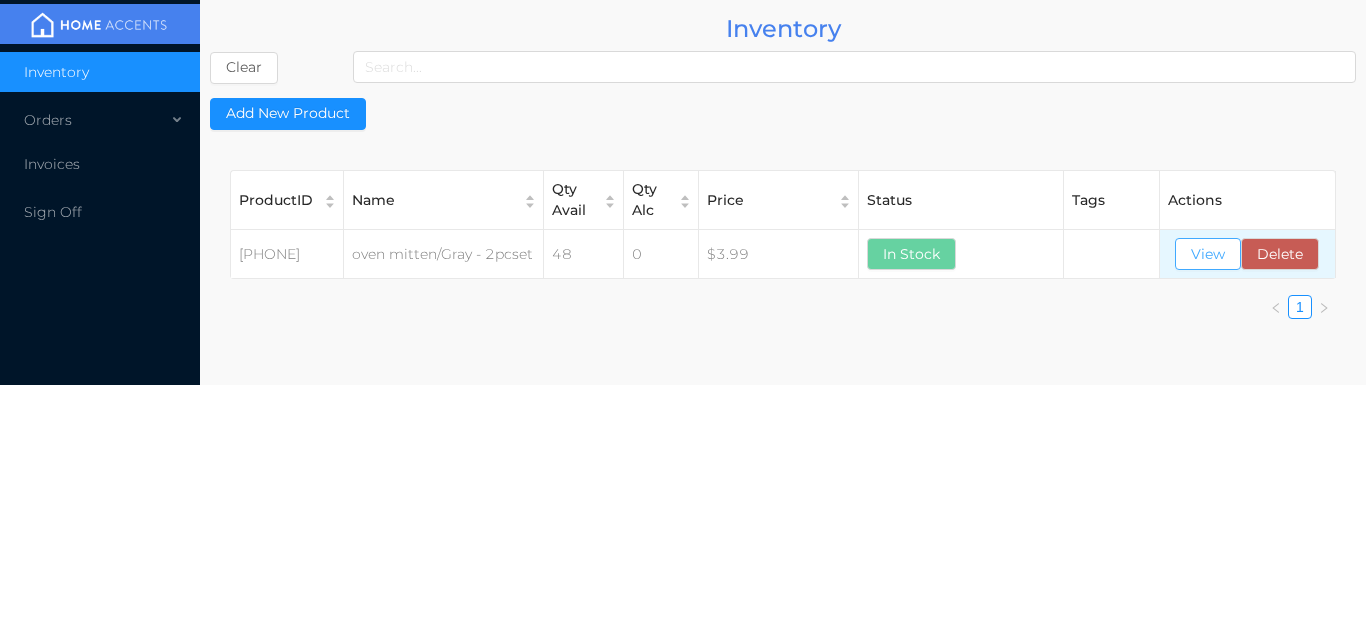 click on "View" at bounding box center (1208, 254) 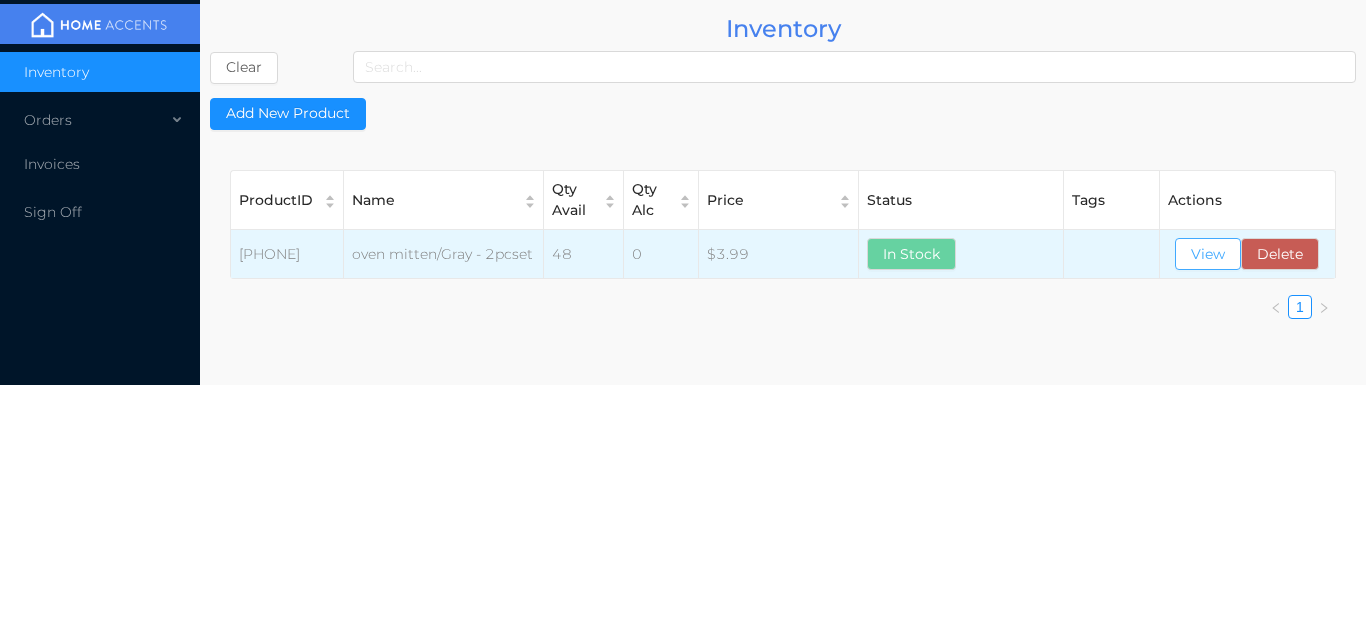click on "View" at bounding box center [1208, 254] 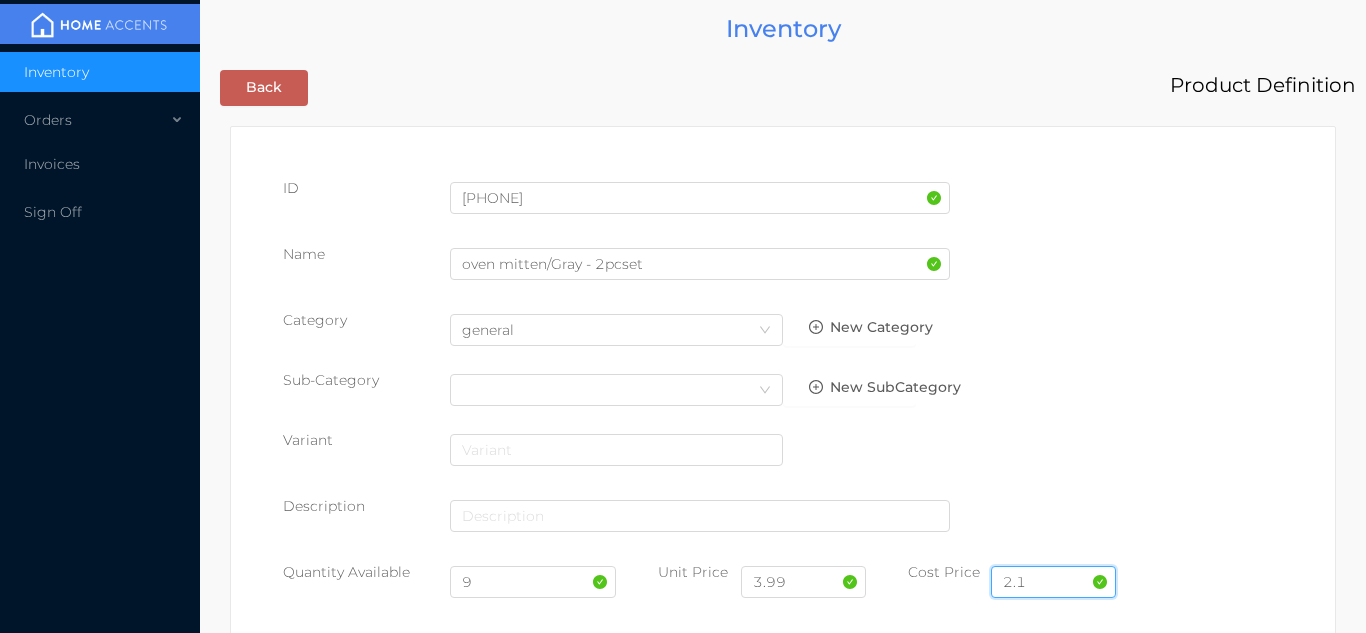 click on "2.1" at bounding box center [1053, 582] 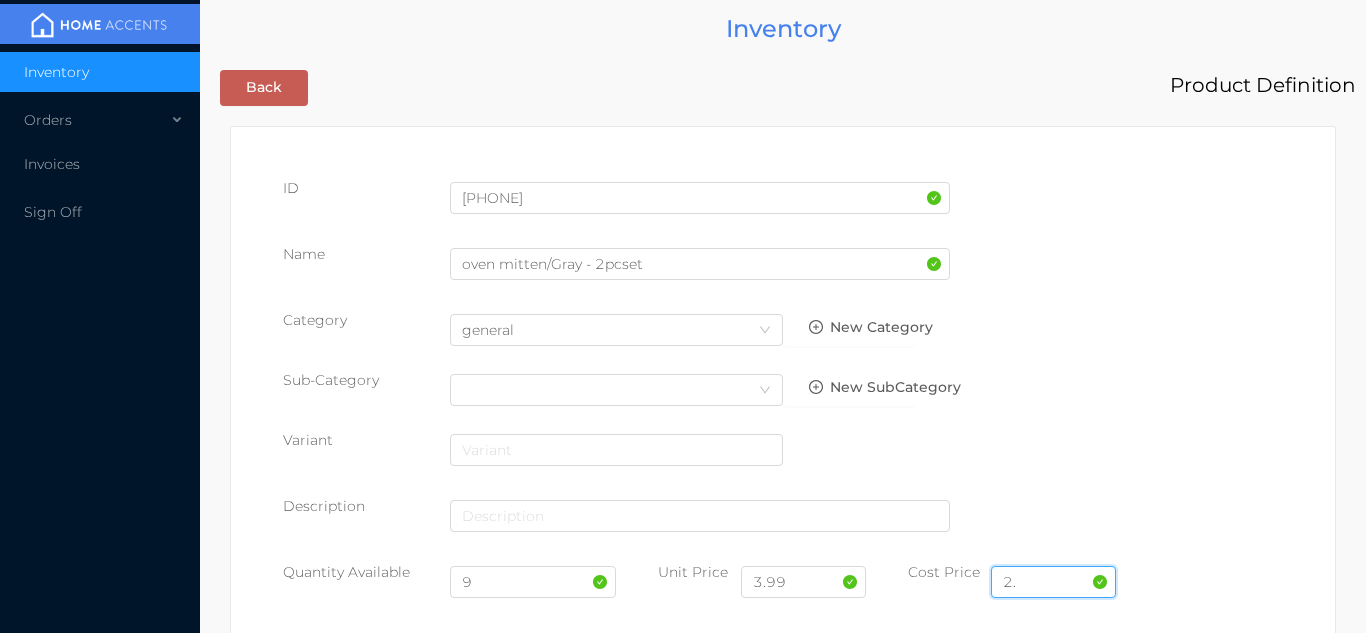 type on "2" 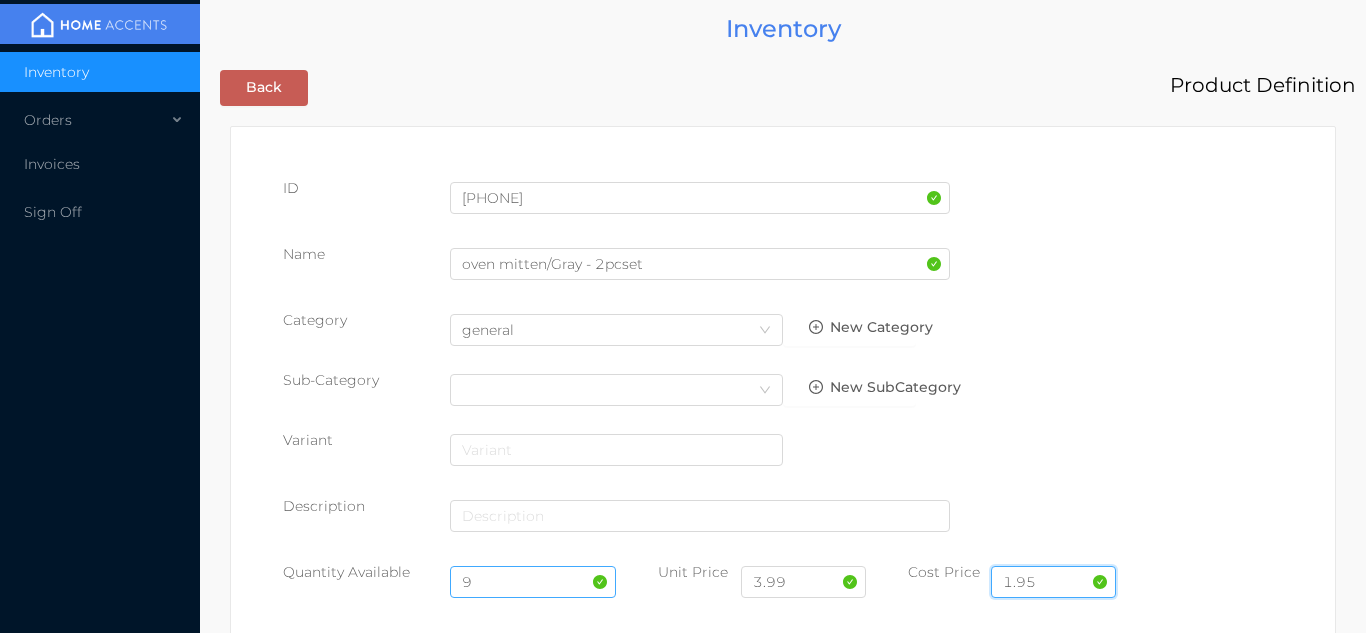 type on "1.95" 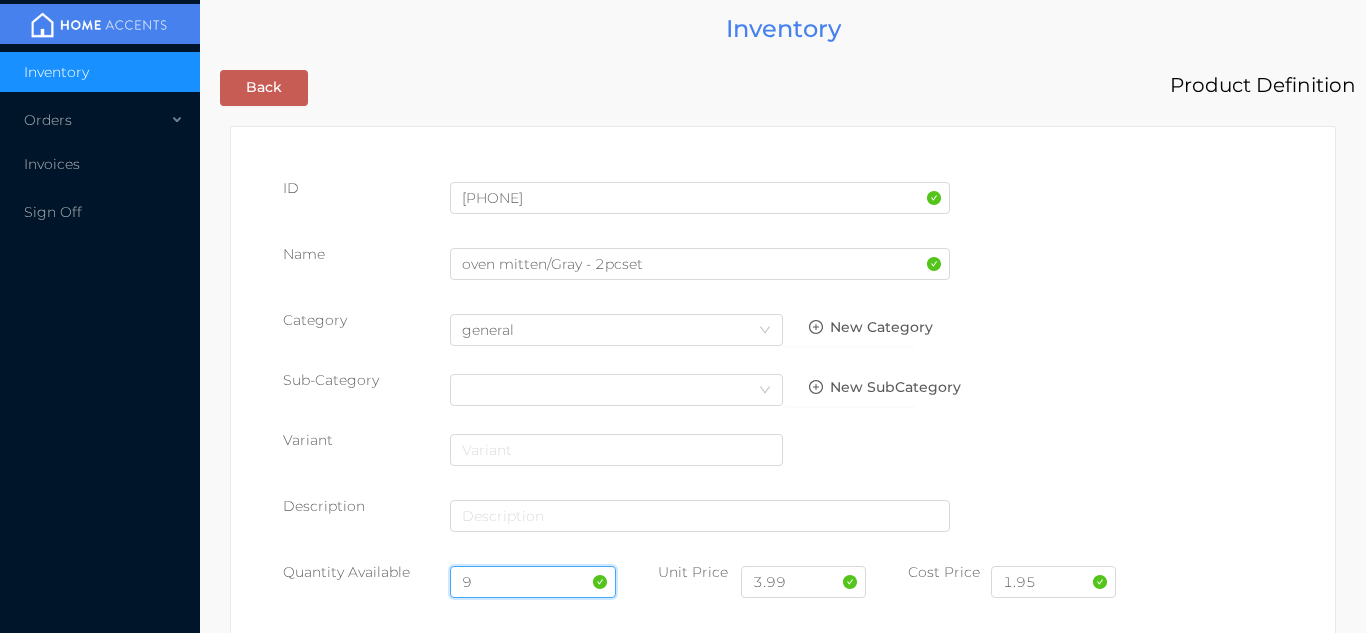 click on "9" at bounding box center (533, 582) 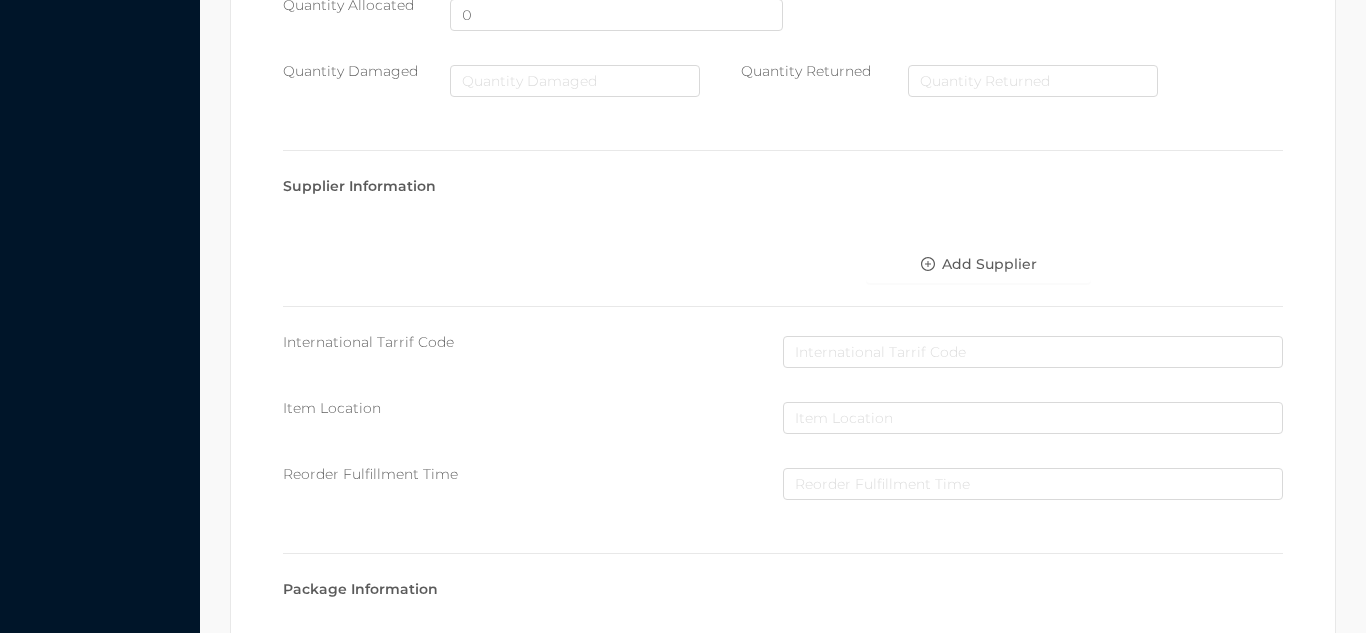 scroll, scrollTop: 1135, scrollLeft: 0, axis: vertical 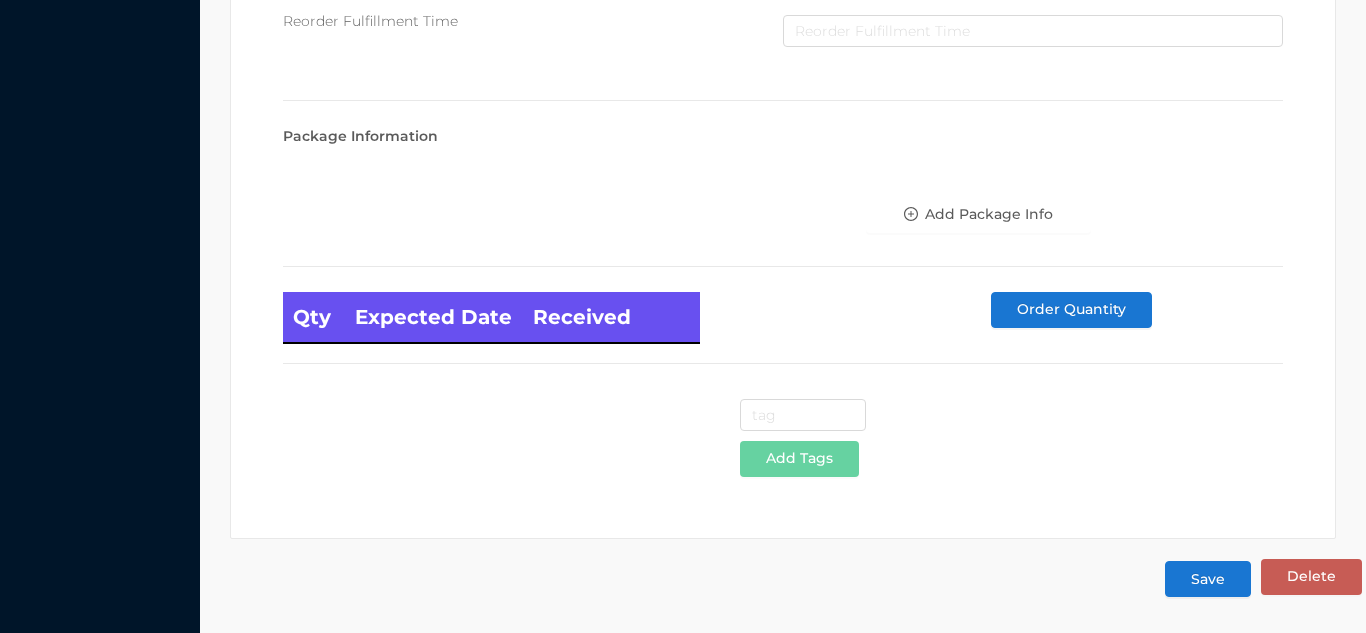 type on "48" 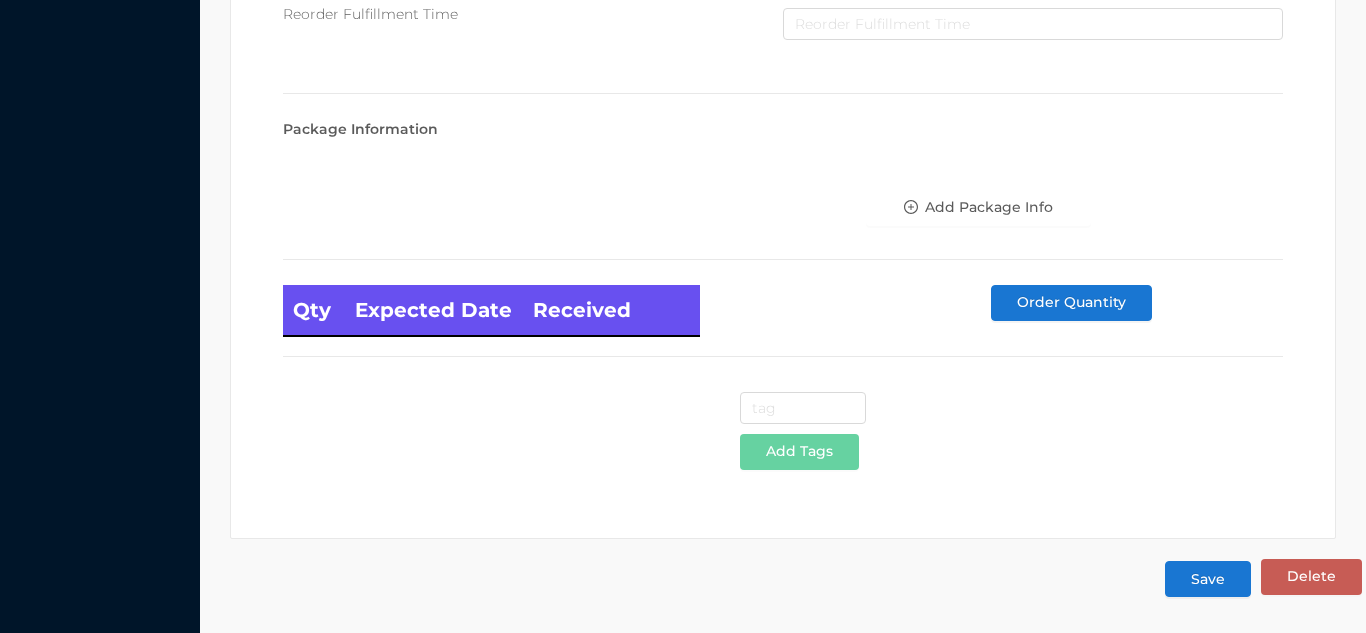 click on "Save" at bounding box center [1208, 579] 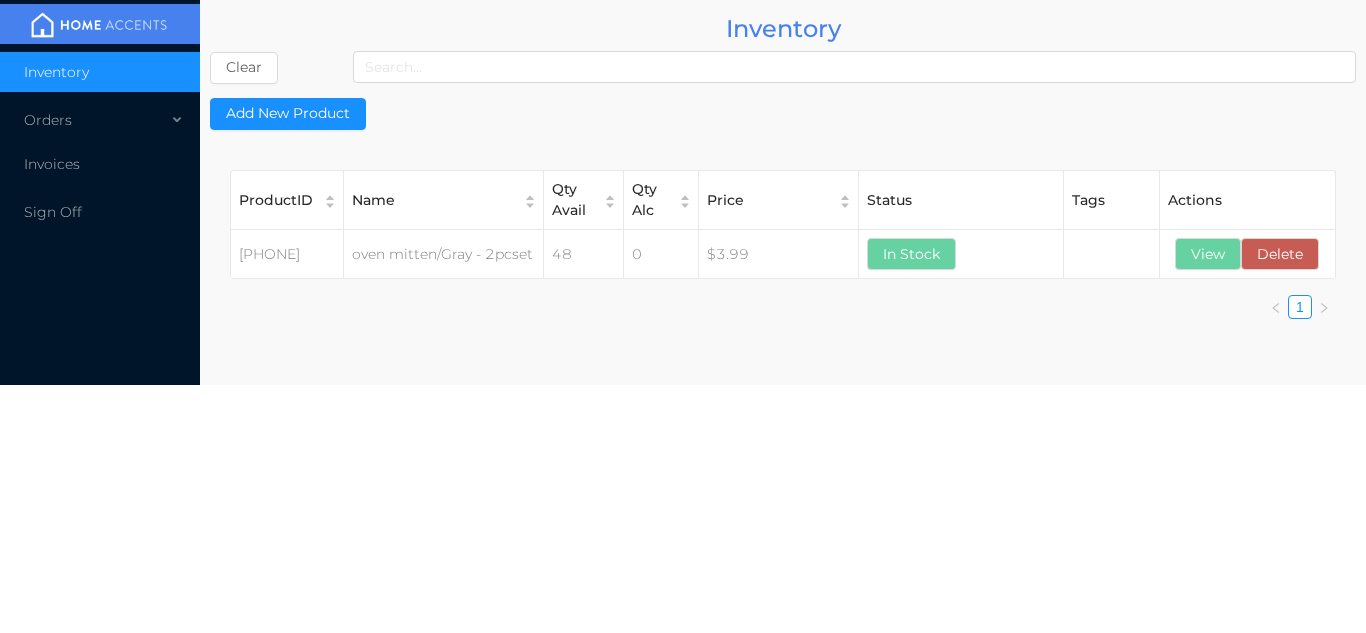 scroll, scrollTop: 0, scrollLeft: 0, axis: both 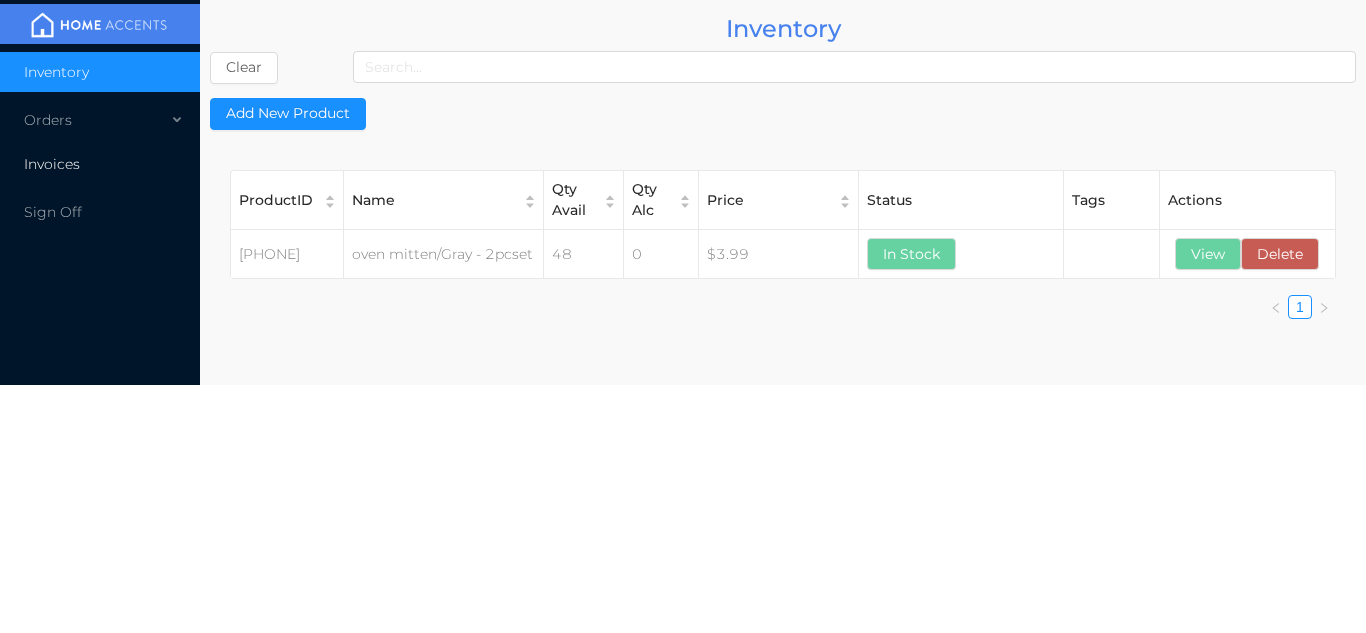 click on "Invoices" at bounding box center [100, 164] 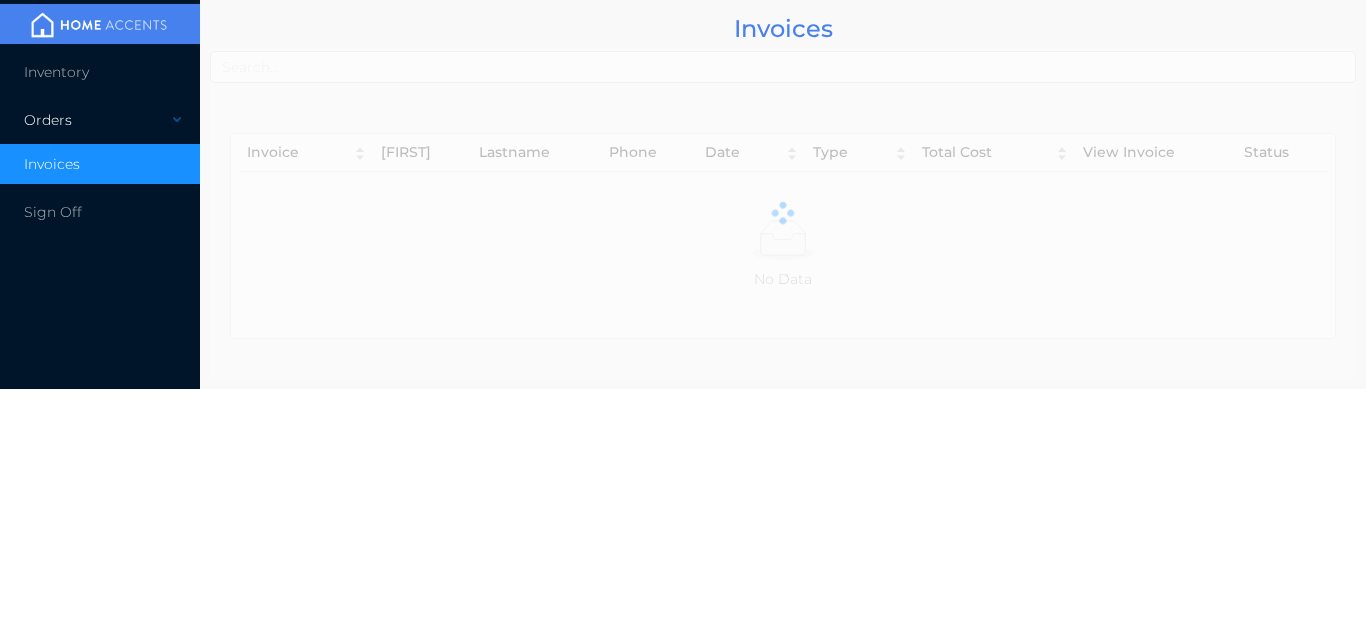 click on "Orders" at bounding box center [100, 120] 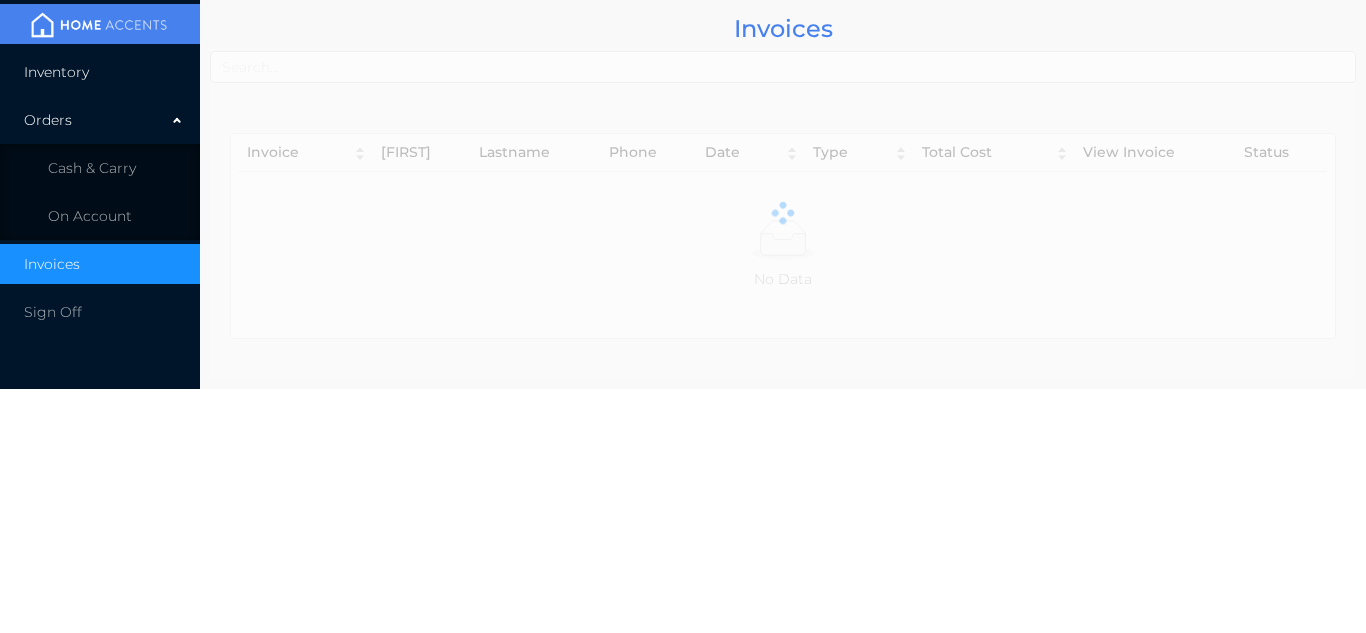 click on "Inventory" at bounding box center (100, 72) 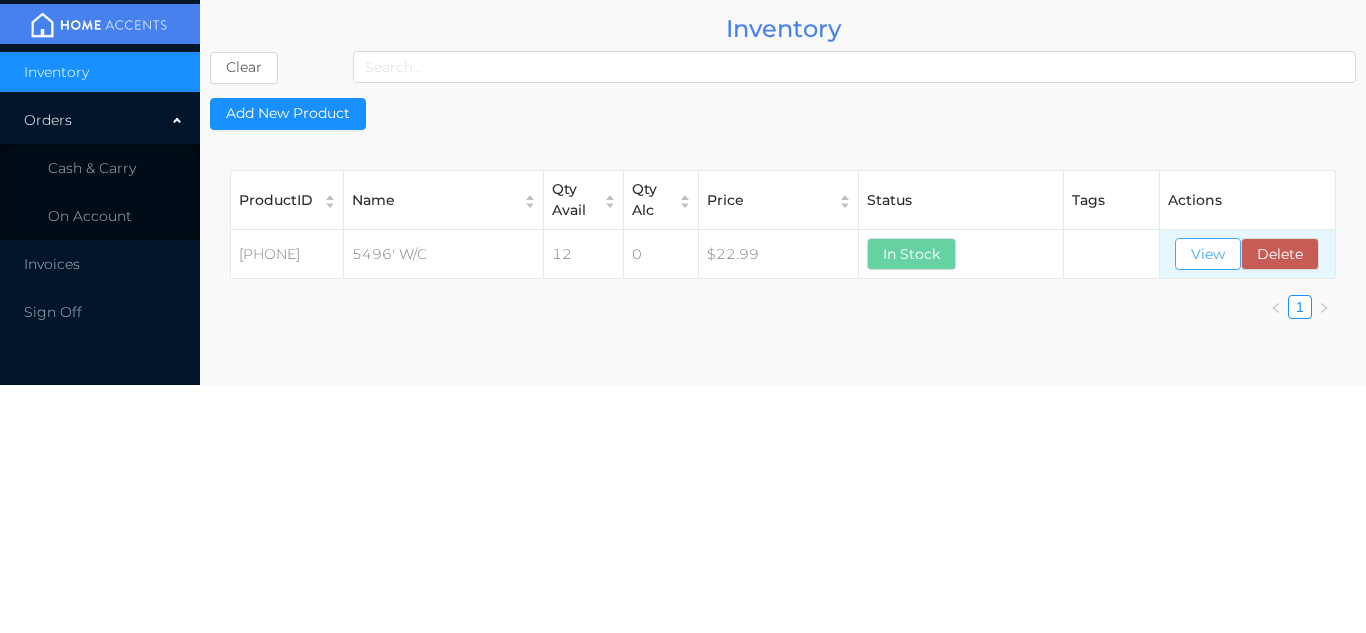 click on "View" at bounding box center [1208, 254] 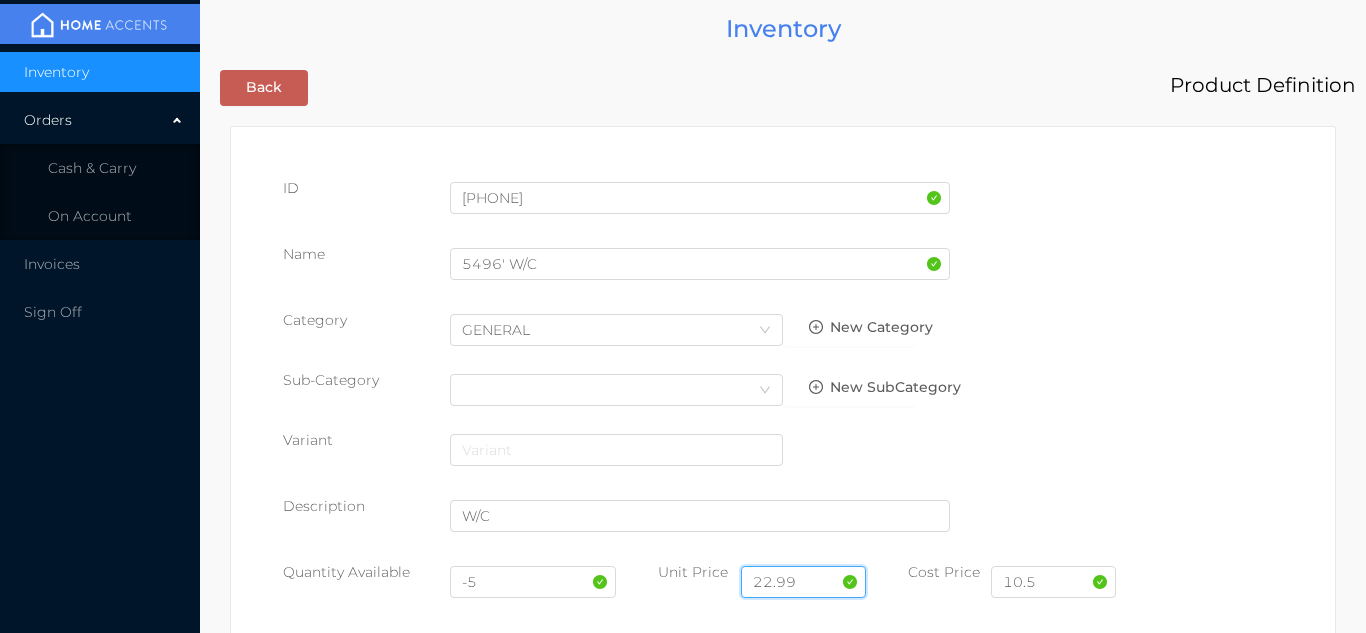 click on "22.99" at bounding box center [803, 582] 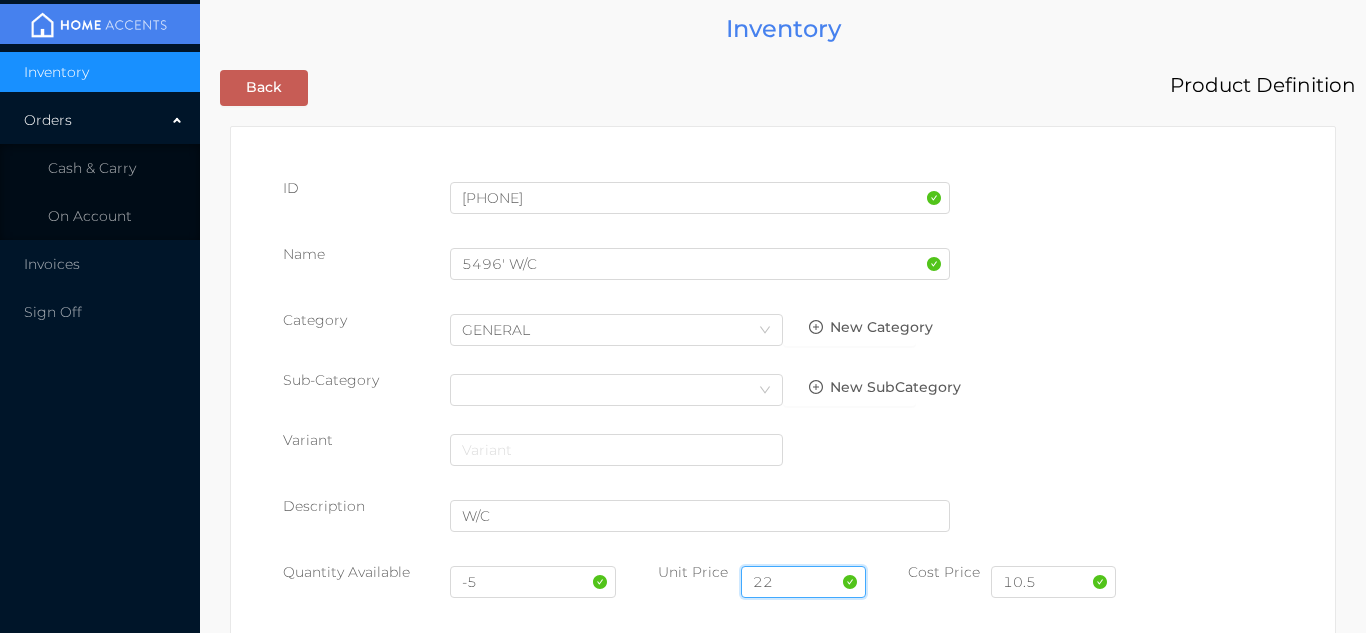 type on "2" 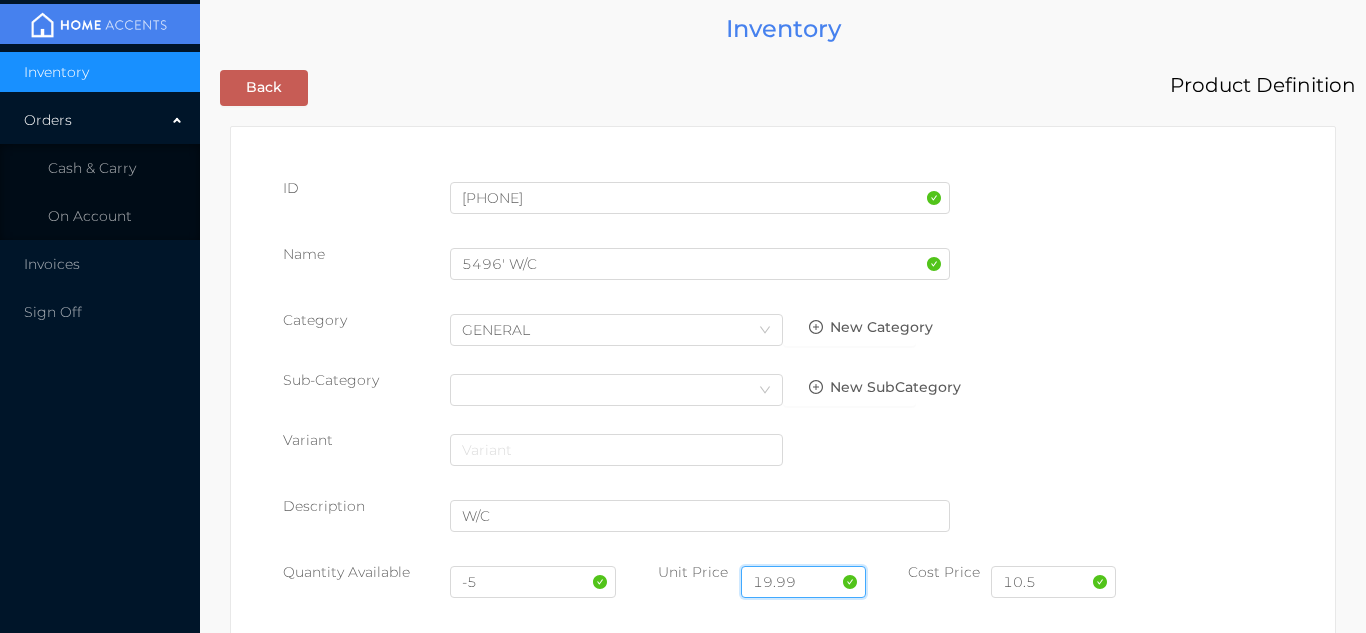 type on "19.99" 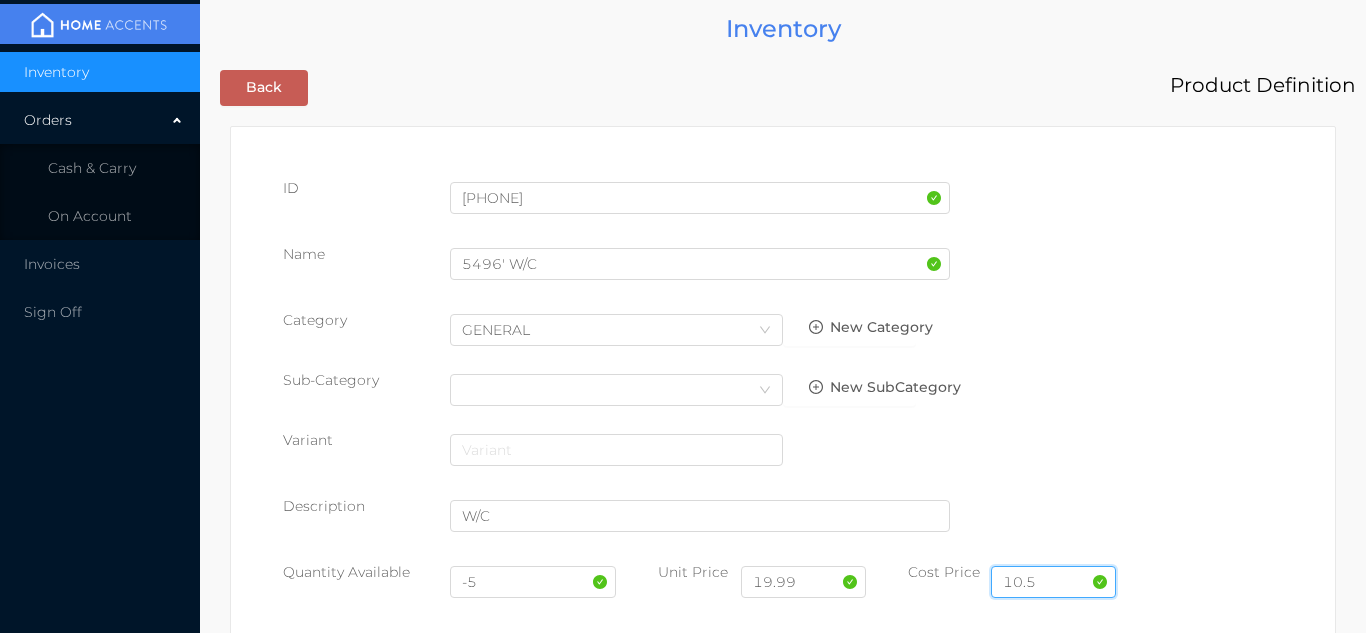 click on "10.5" at bounding box center (1053, 582) 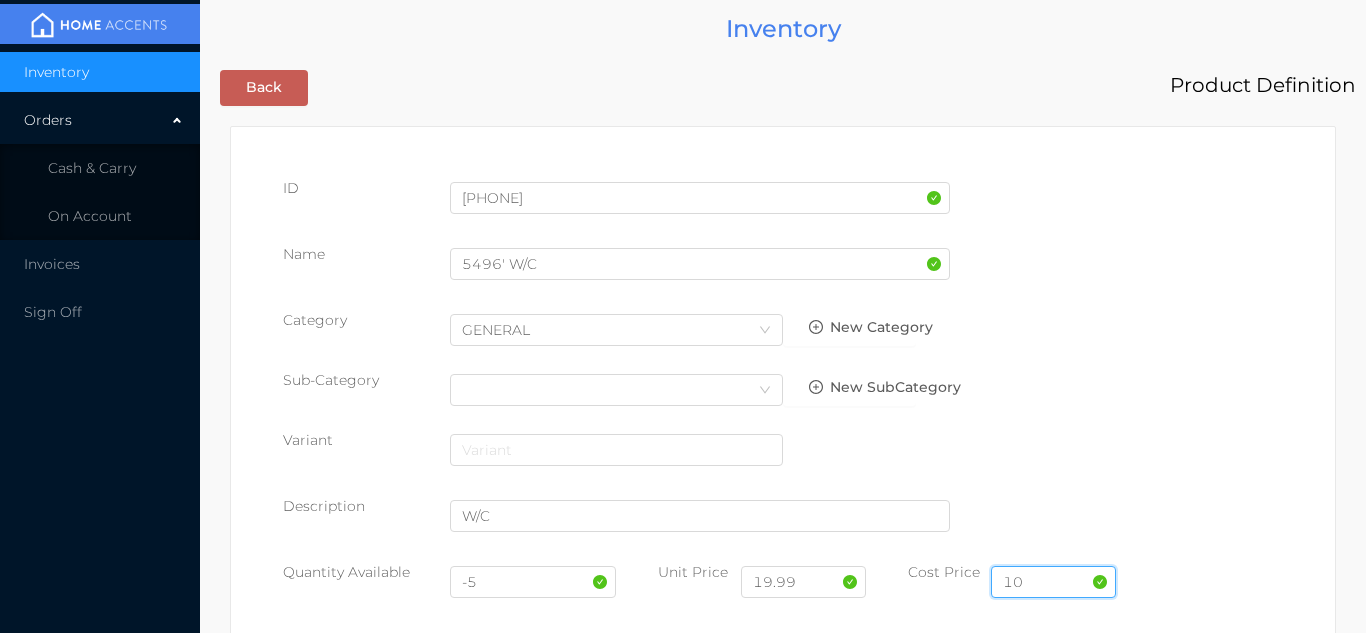 type on "1" 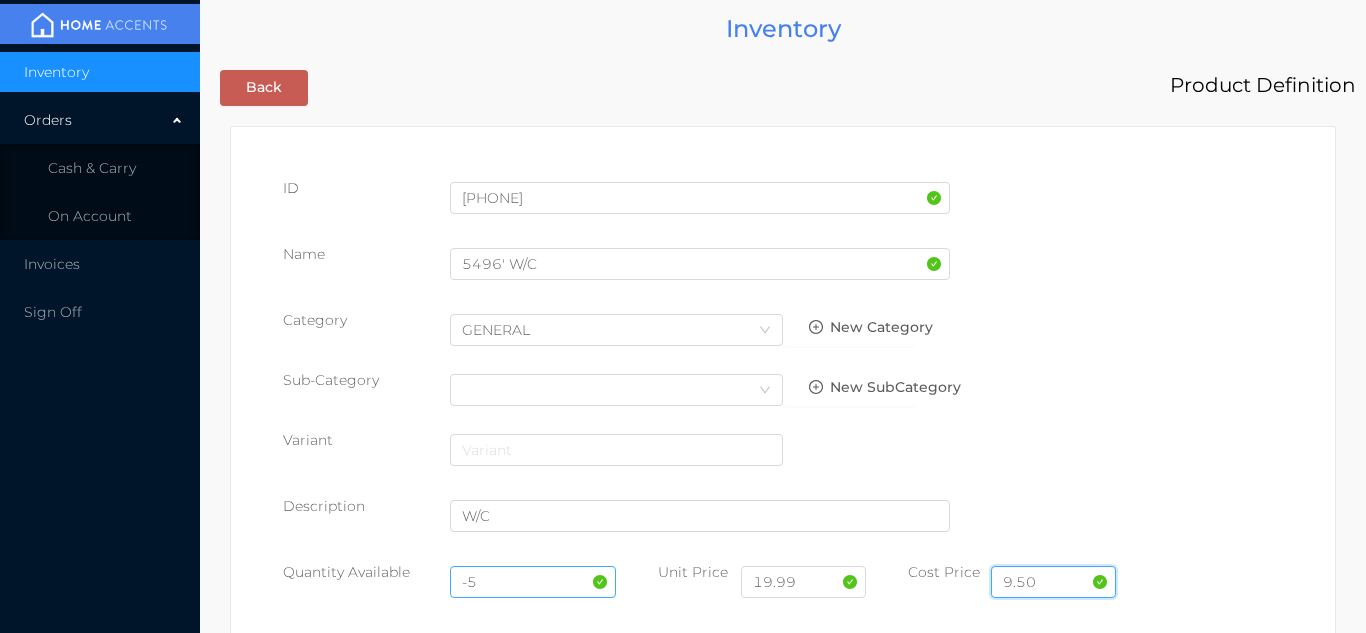 type on "9.50" 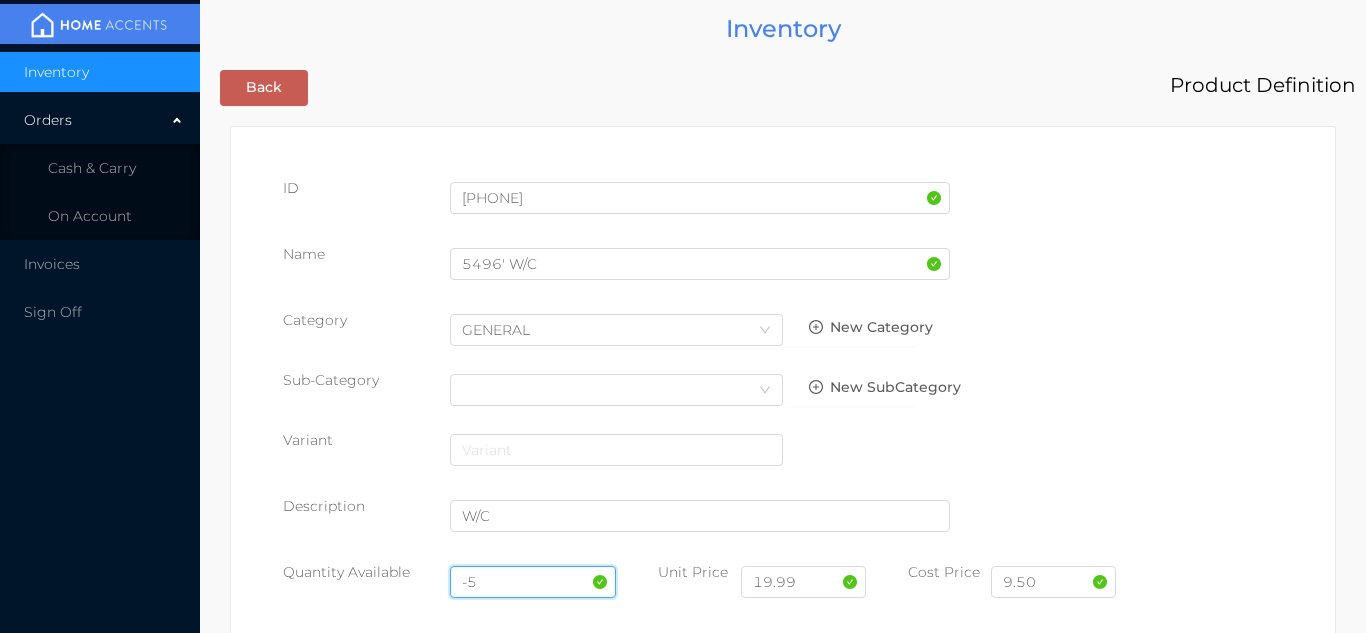 click on "-5" at bounding box center [533, 582] 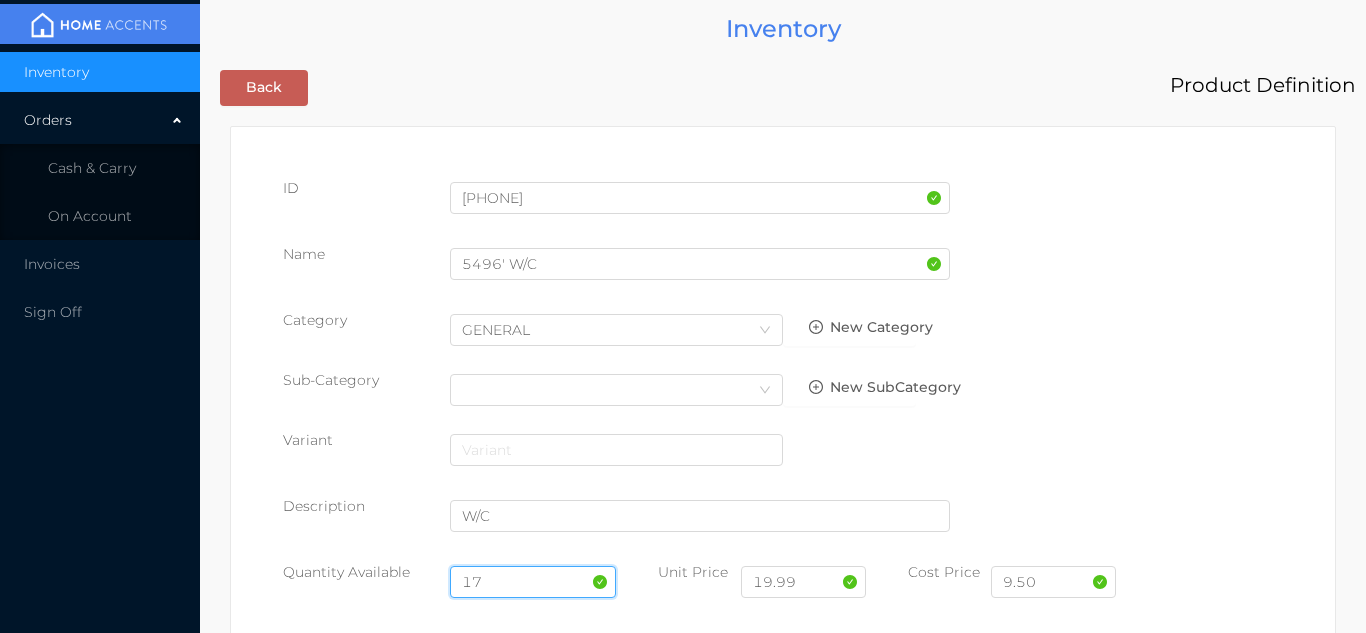type on "17" 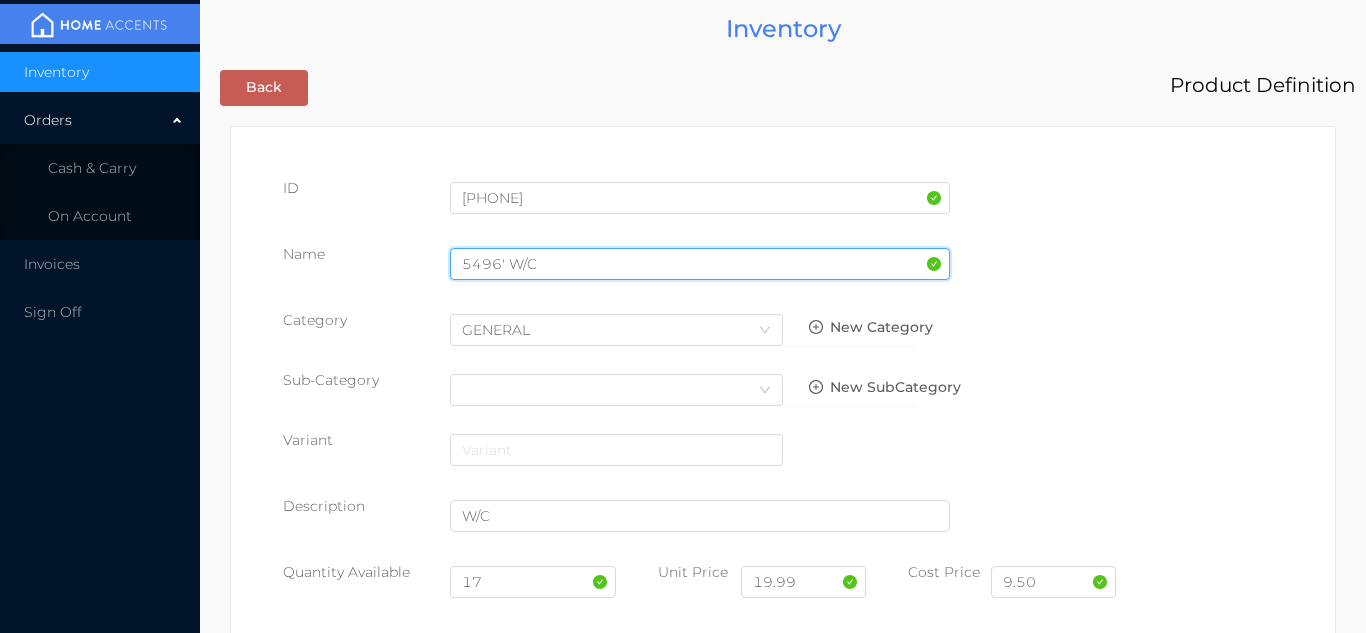 click on "5496' W/C" at bounding box center [700, 264] 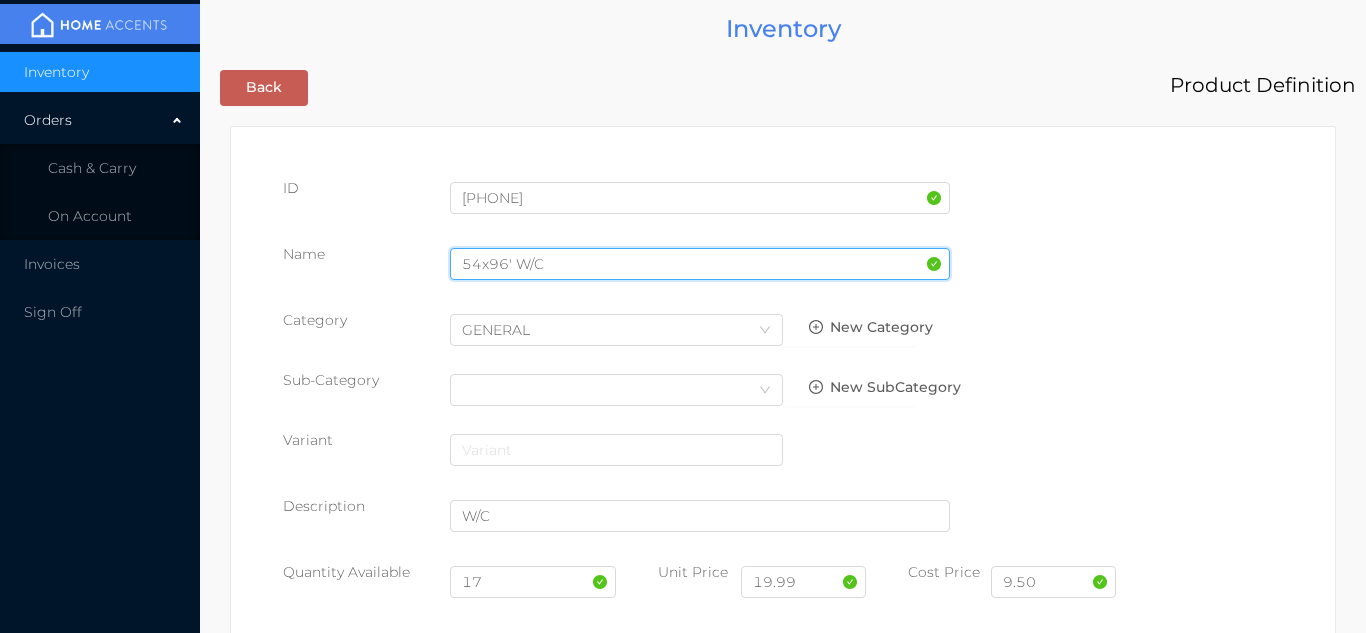 click on "54x96' W/C" at bounding box center (700, 264) 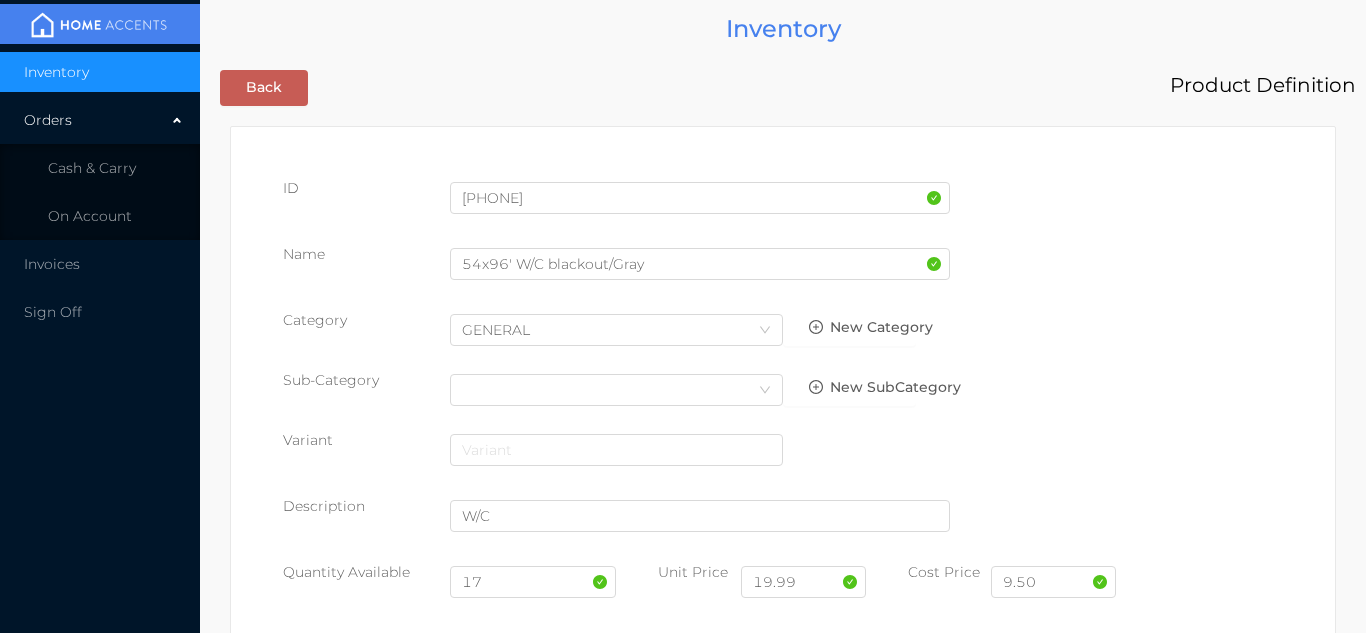 click on "Quantity Available 17 Unit Price 19.99 Cost Price 9.50" at bounding box center (783, 590) 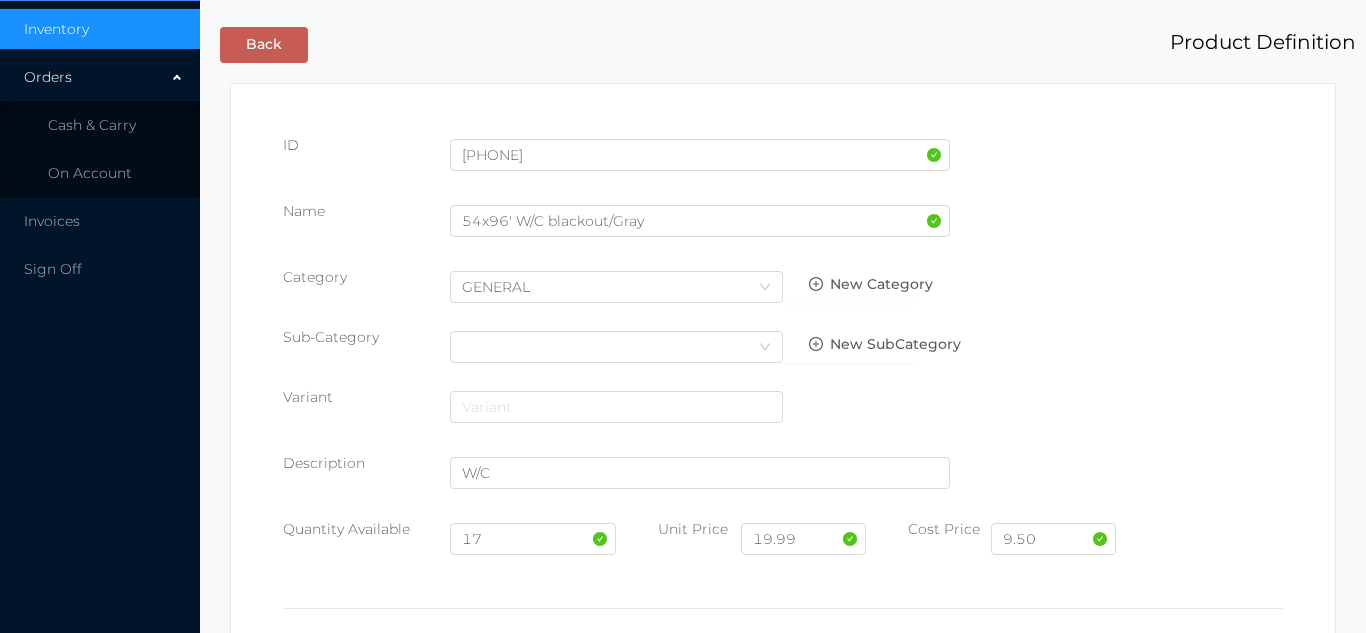 scroll, scrollTop: 0, scrollLeft: 0, axis: both 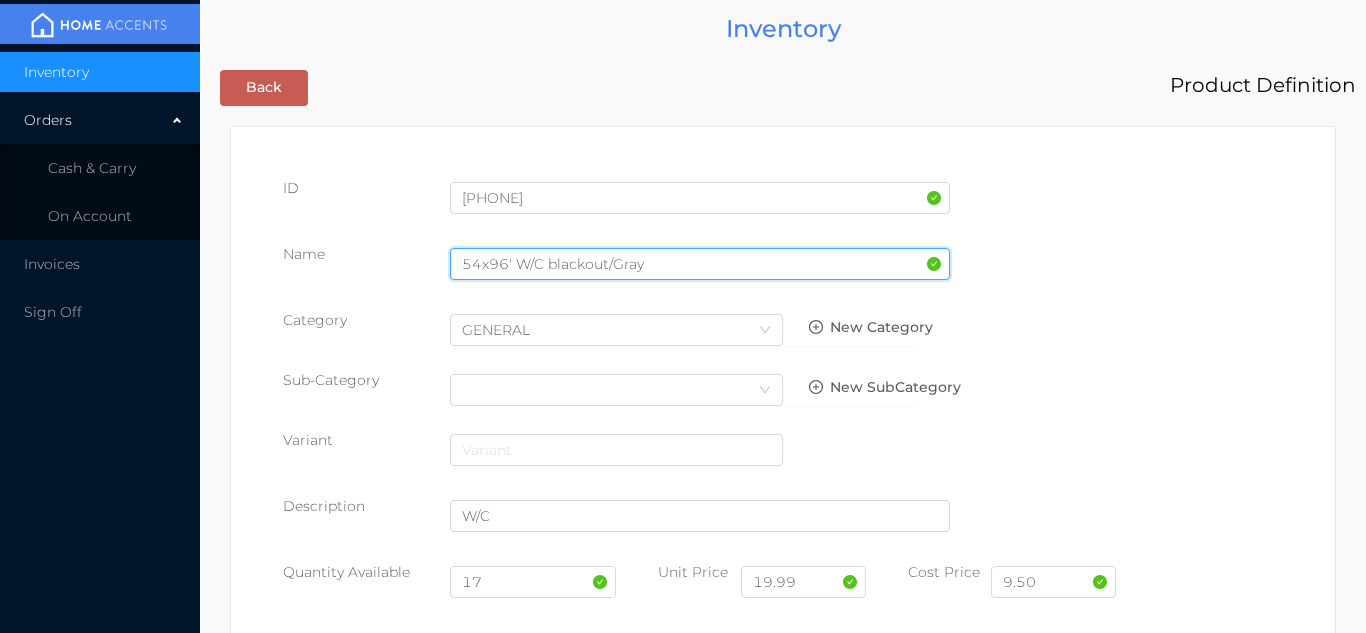 click on "54x96' W/C blackout/Gray" at bounding box center (700, 264) 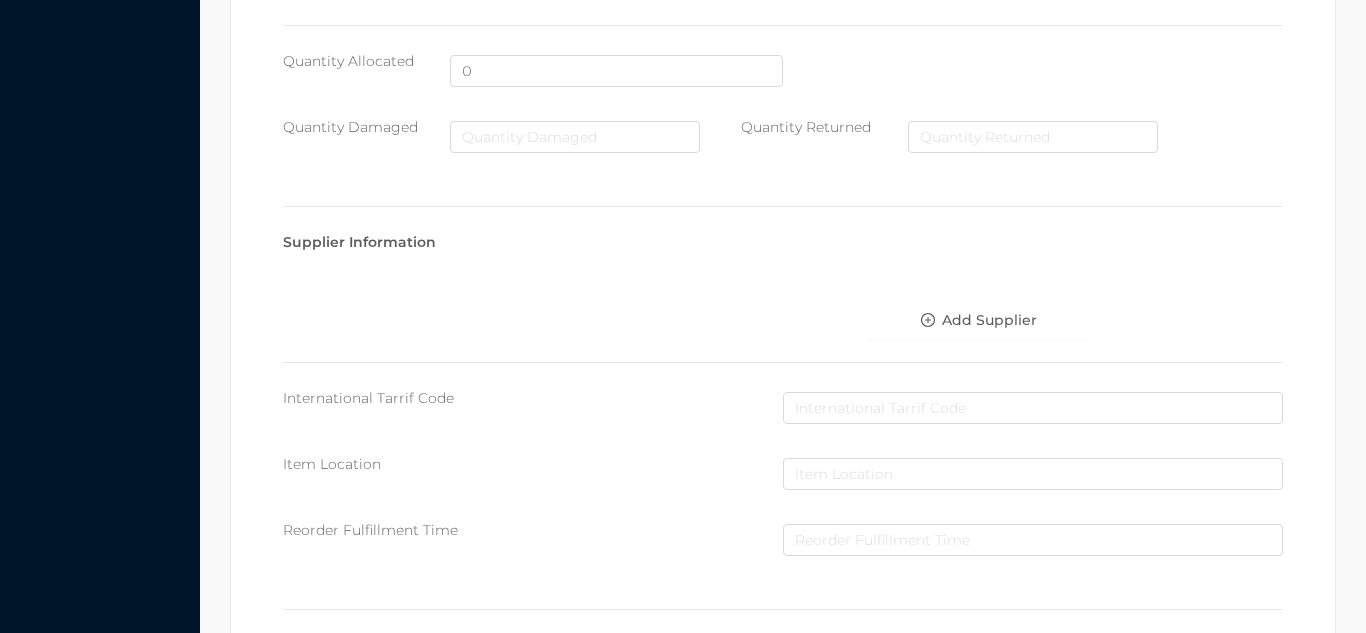 scroll, scrollTop: 1135, scrollLeft: 0, axis: vertical 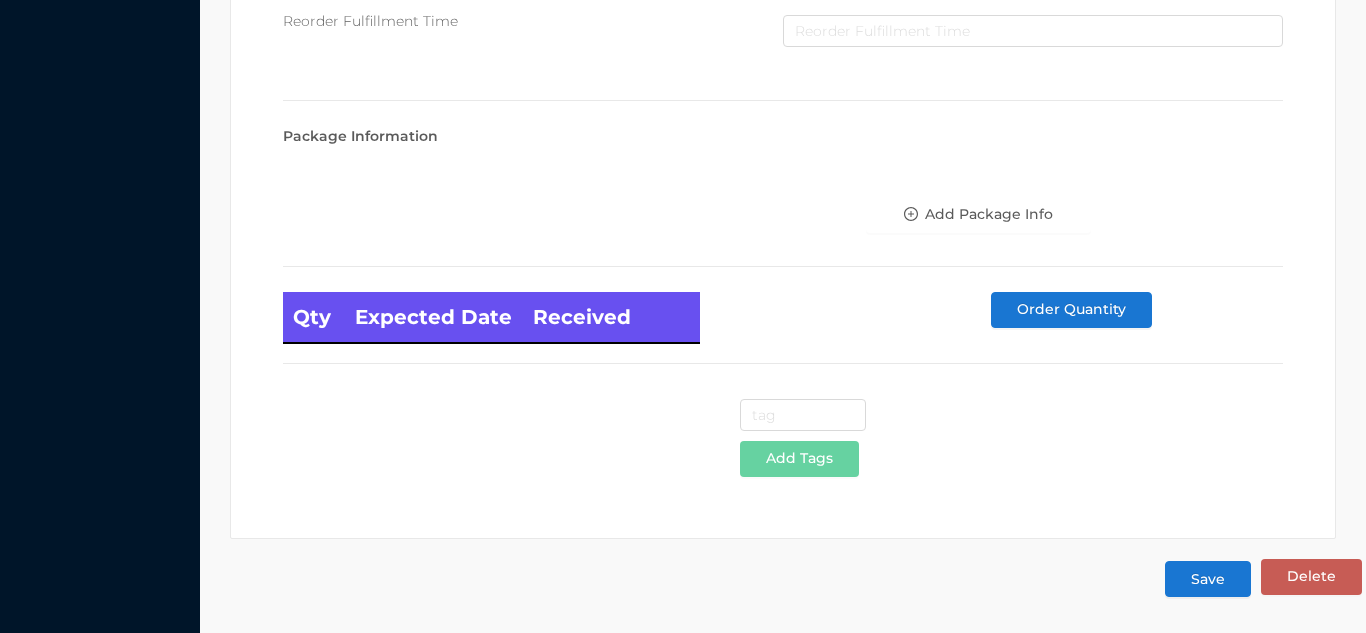 type on "54x96' W/C blackout/light gray" 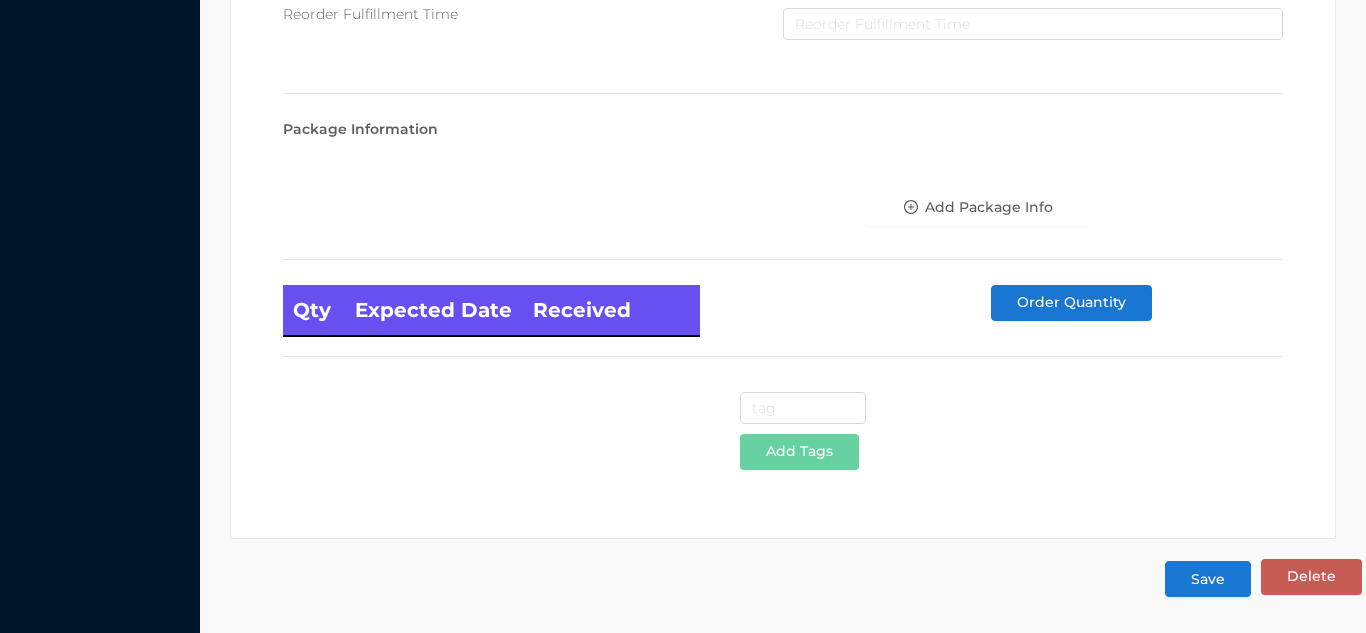 click on "Save" at bounding box center (1208, 579) 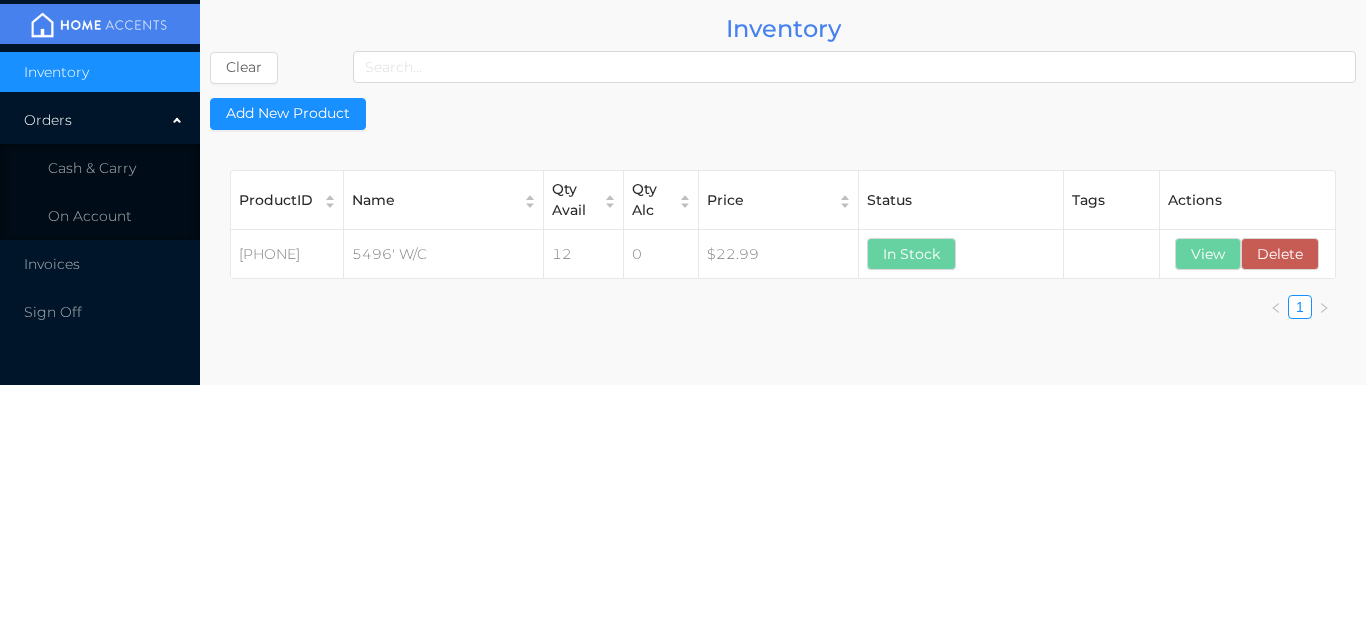 scroll, scrollTop: 0, scrollLeft: 0, axis: both 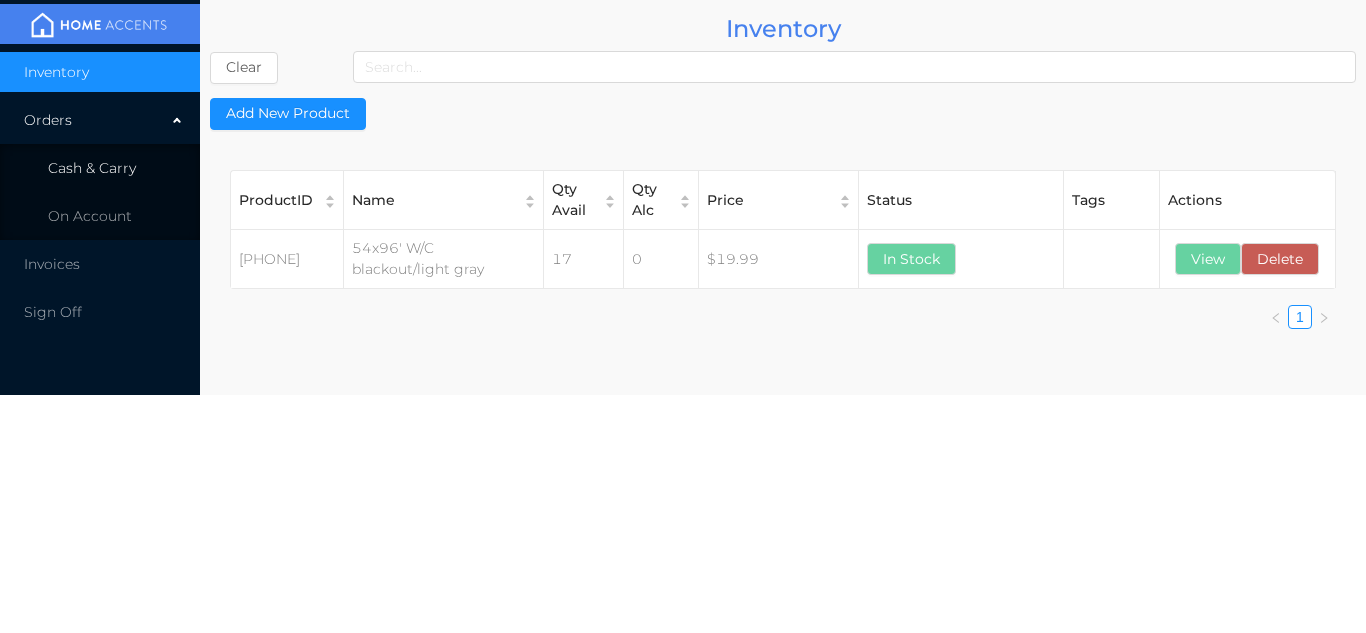 click on "Cash & Carry" at bounding box center (92, 168) 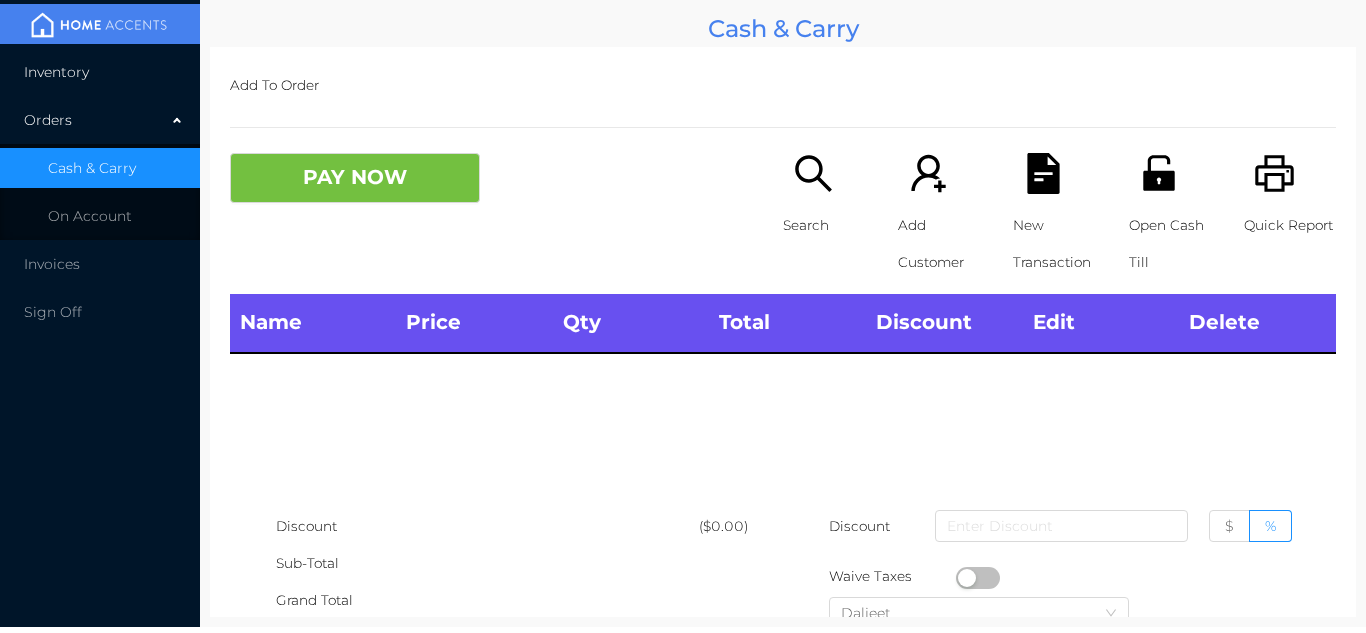 click on "Inventory" at bounding box center [100, 72] 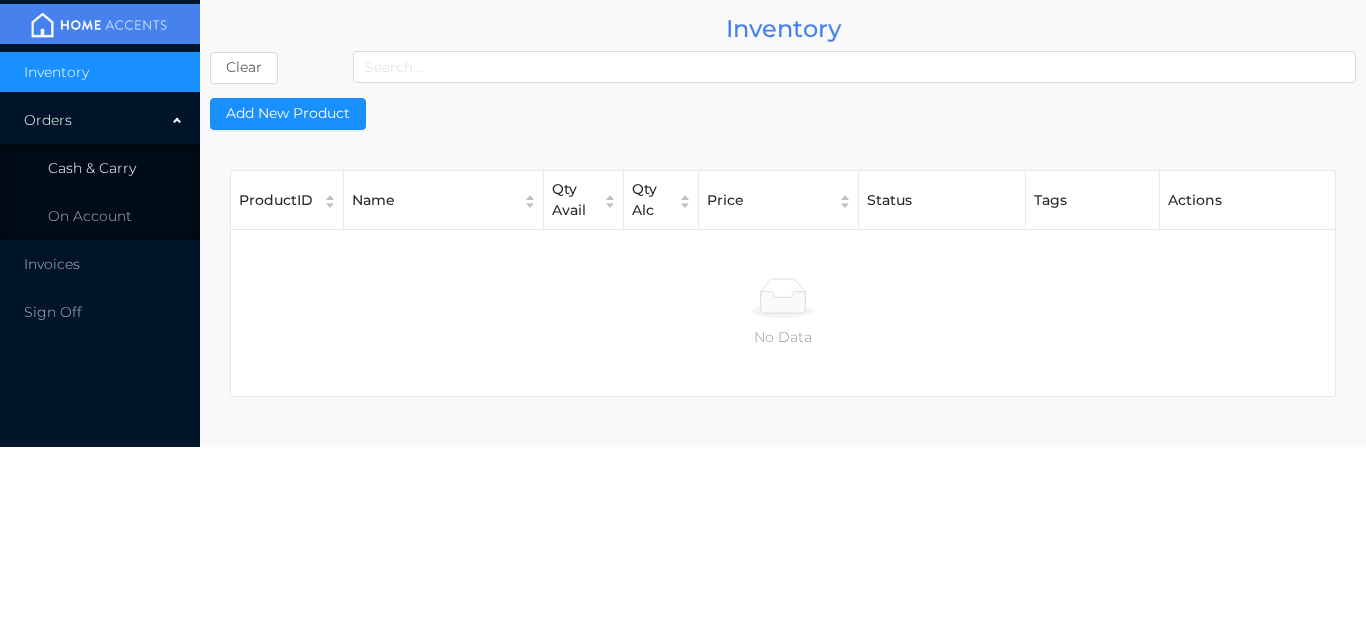 click on "Cash & Carry" at bounding box center [100, 168] 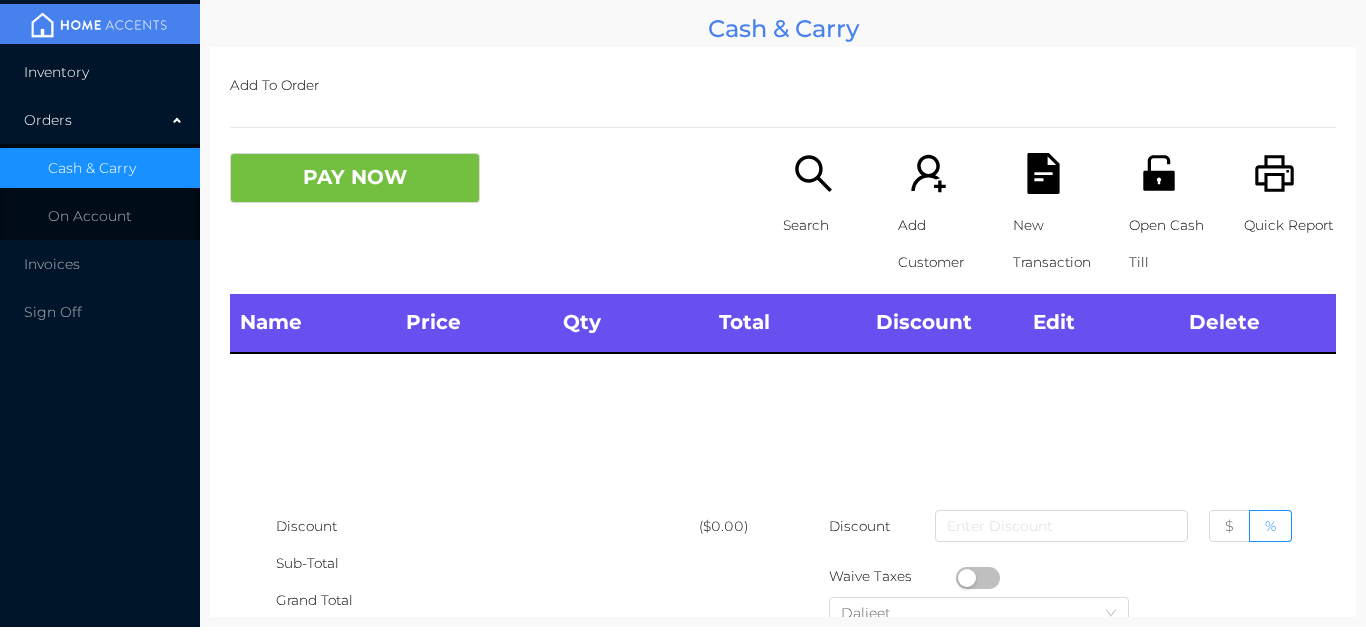 click on "Inventory" at bounding box center [100, 72] 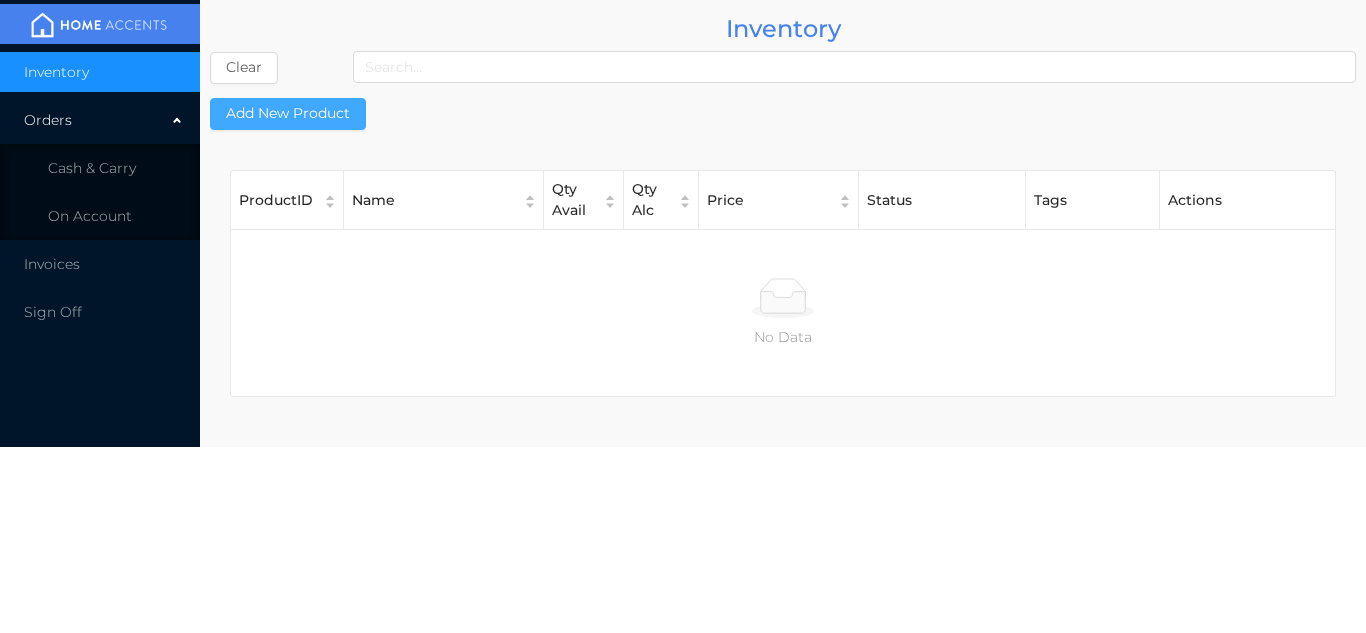 click on "Add New Product" at bounding box center [288, 114] 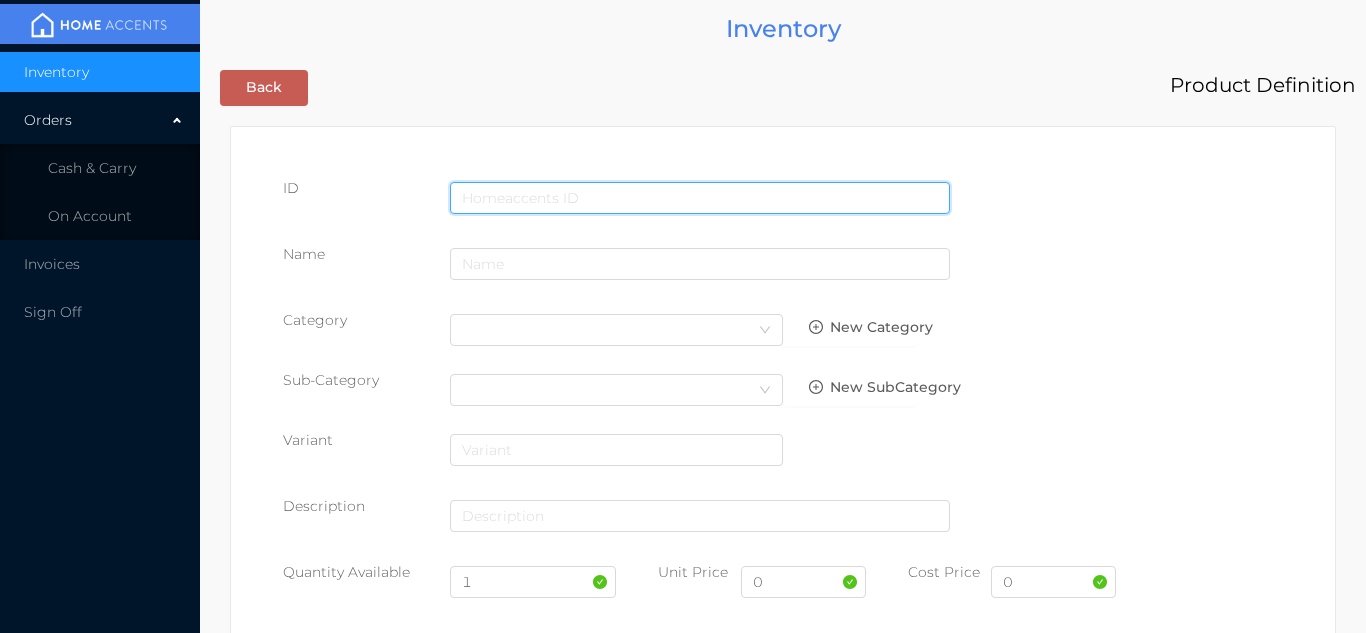 click at bounding box center (700, 198) 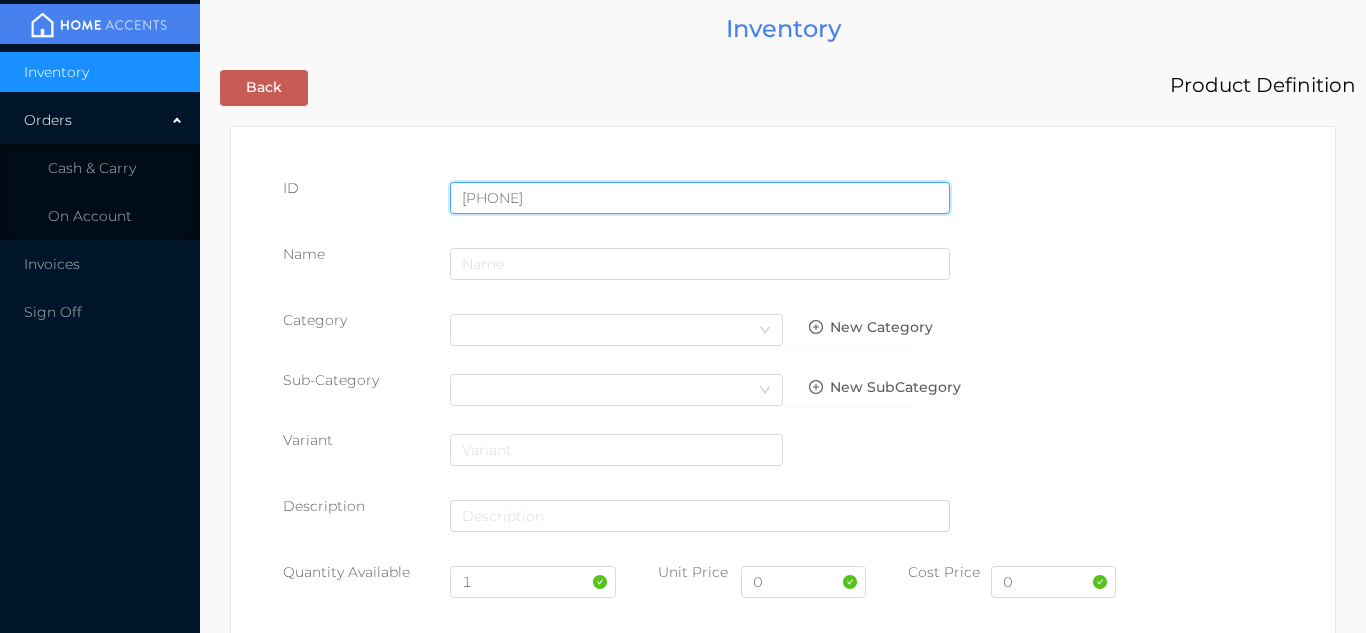 type on "843450062521" 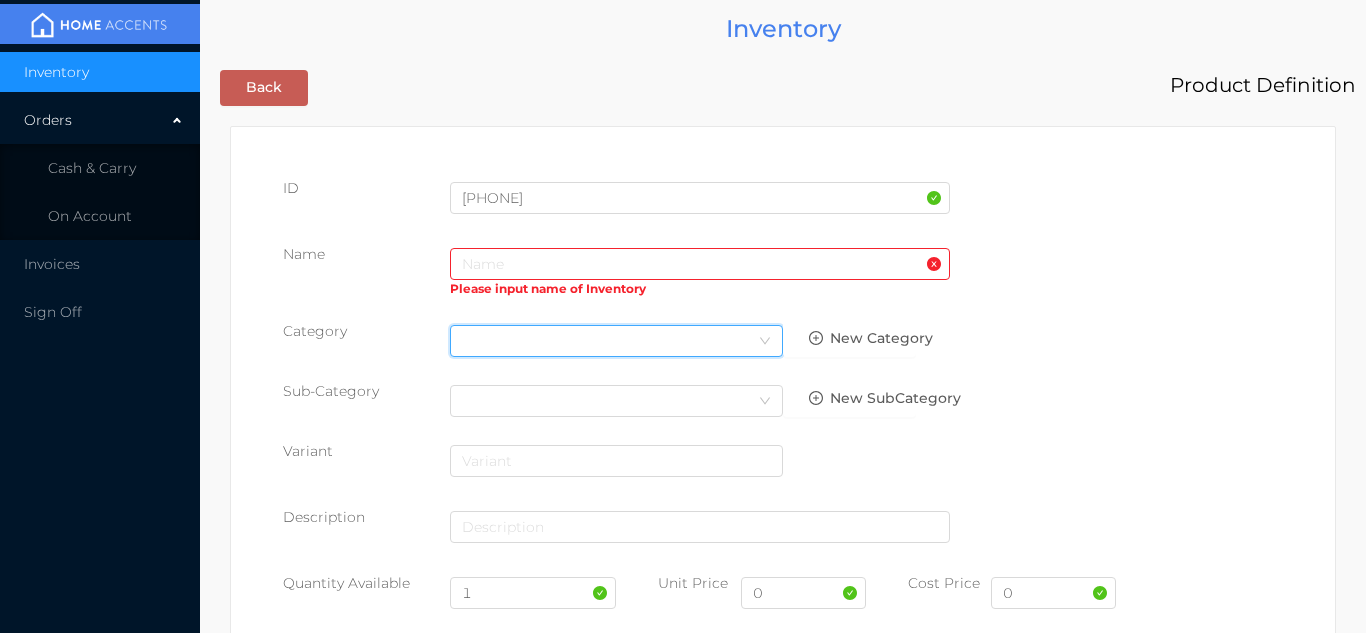 click on "Select Category" at bounding box center [616, 341] 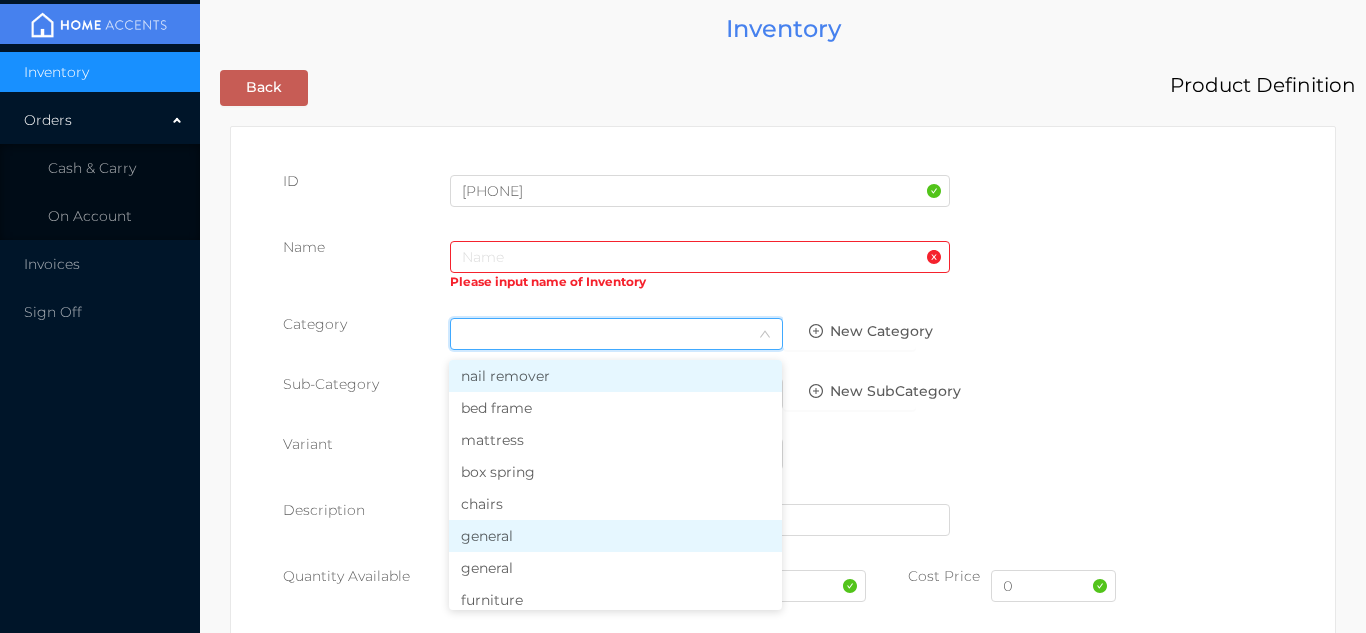 click on "general" at bounding box center (615, 536) 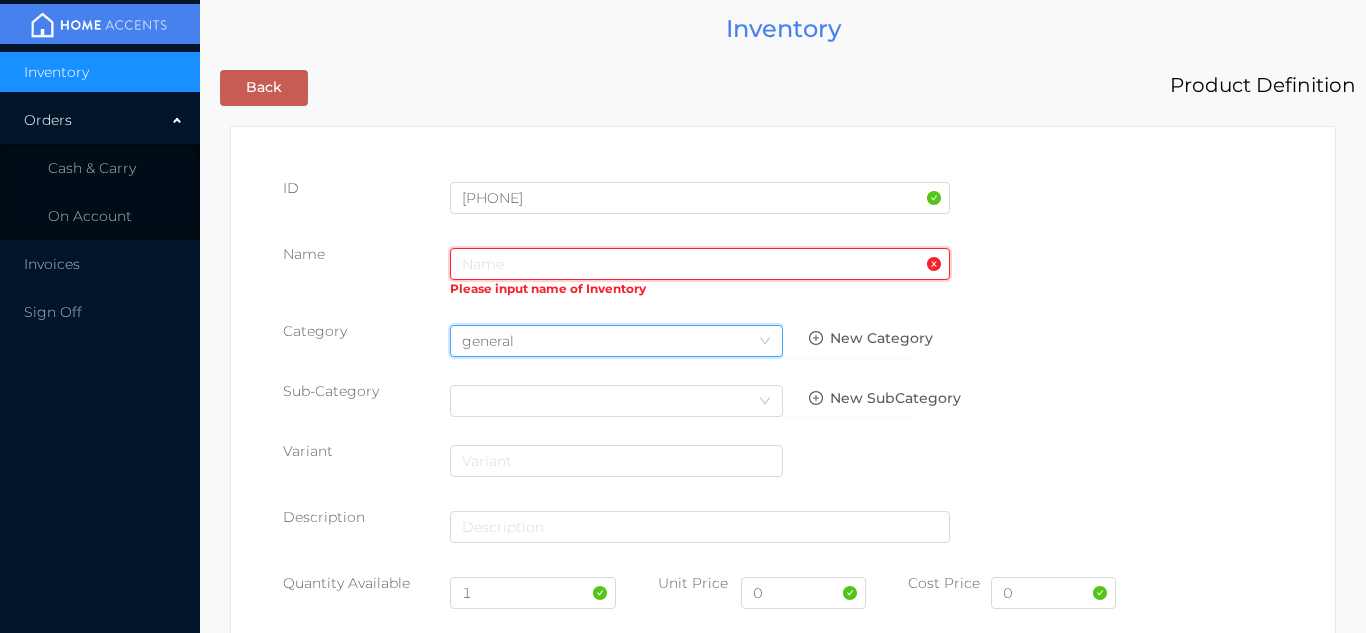 click at bounding box center (700, 264) 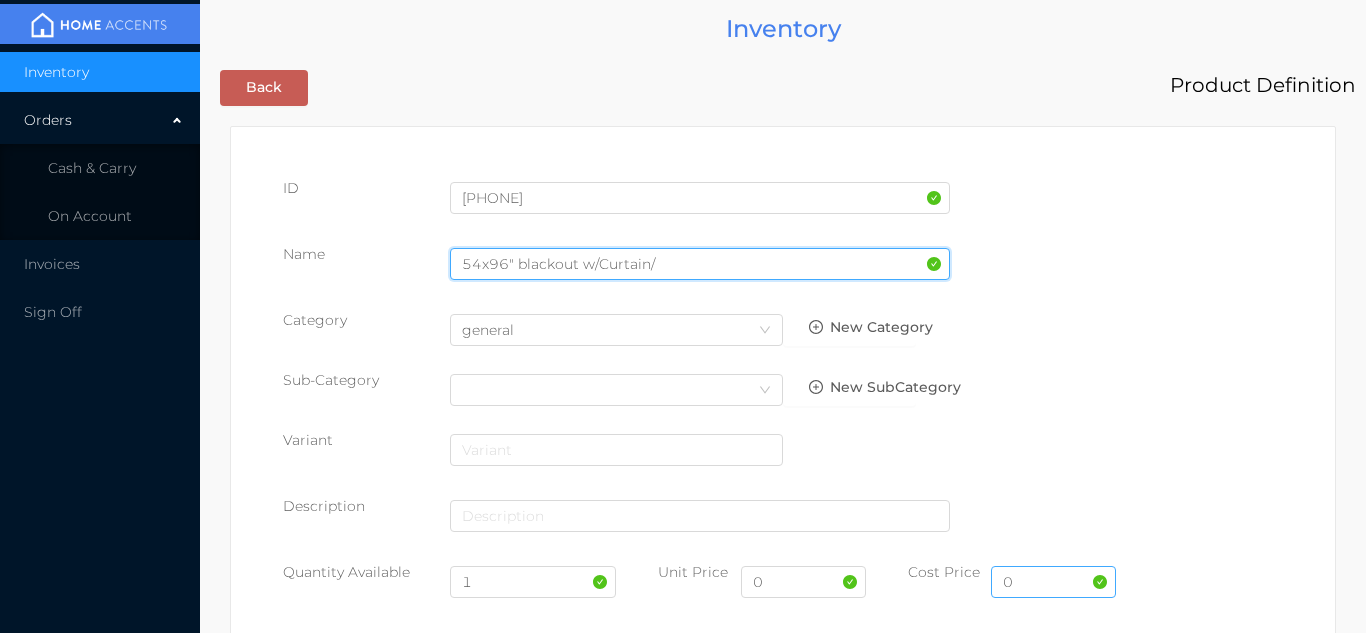 type on "54x96" blackout w/Curtain/" 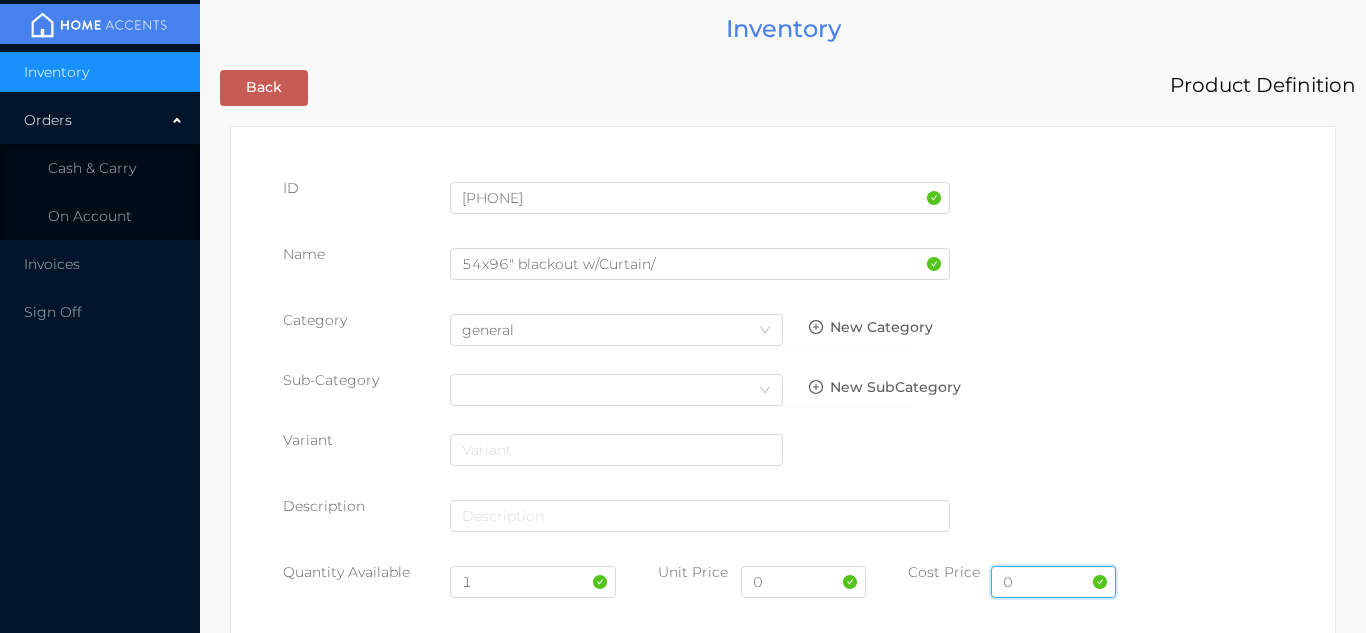 click on "0" at bounding box center [1053, 582] 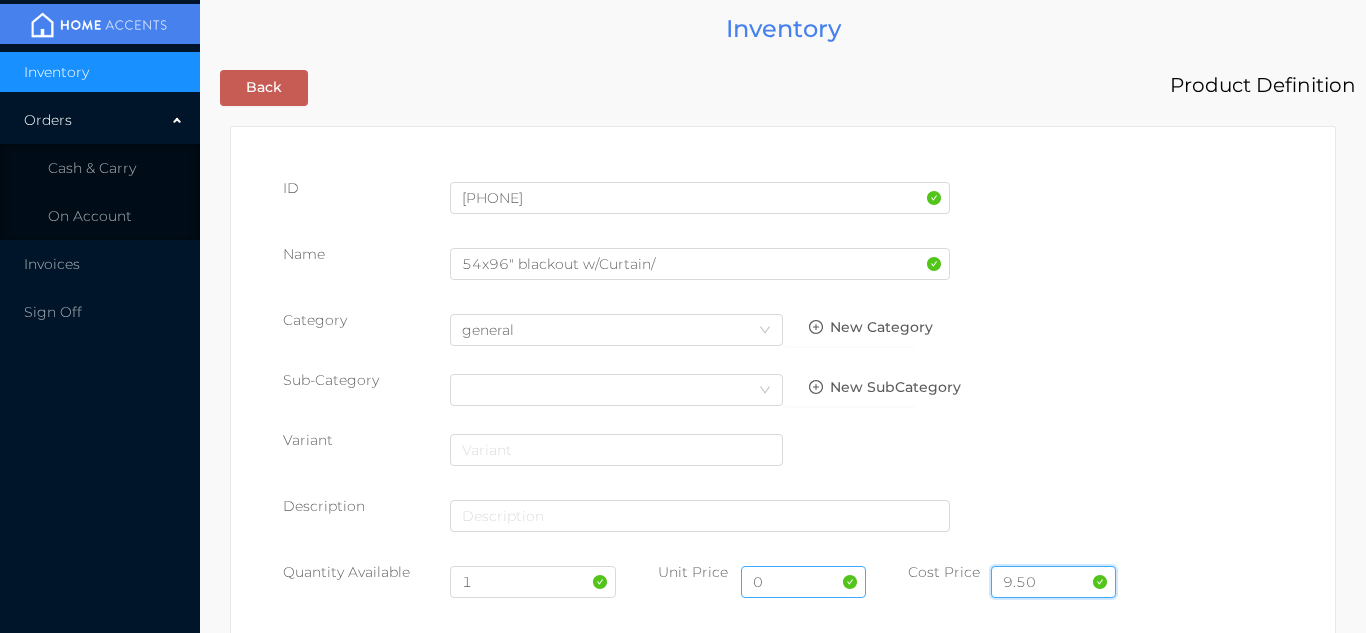 type on "9.50" 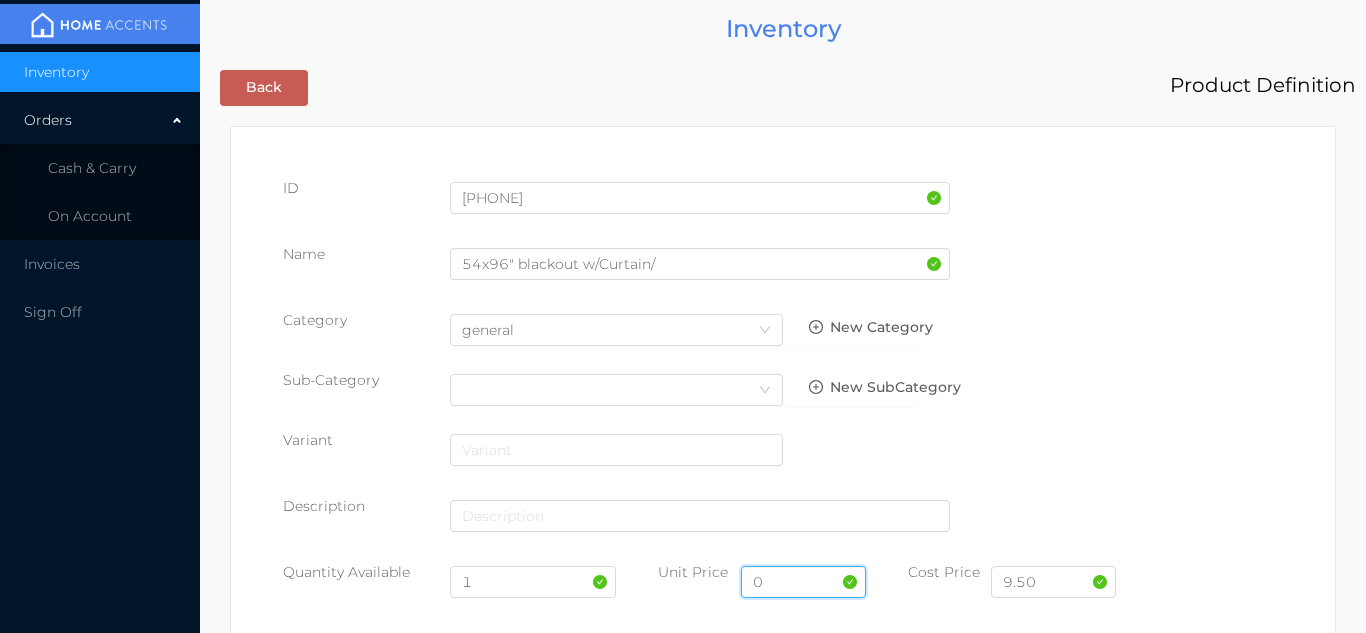 click on "0" at bounding box center (803, 582) 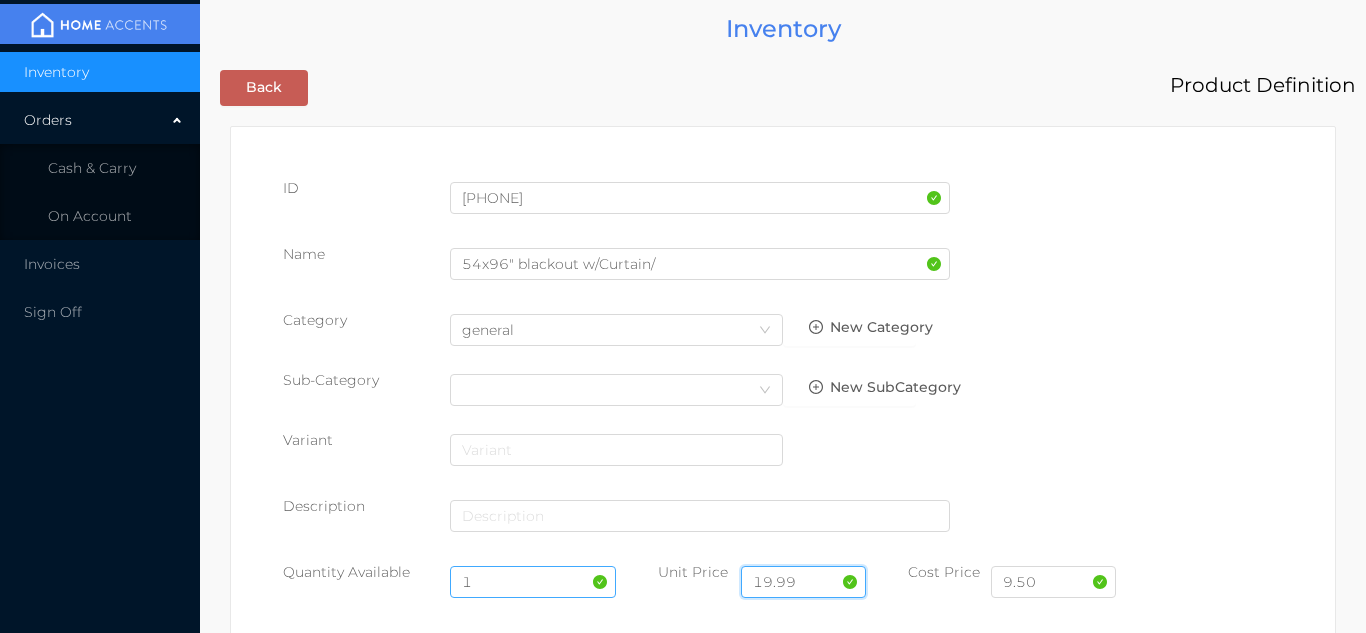 type on "19.99" 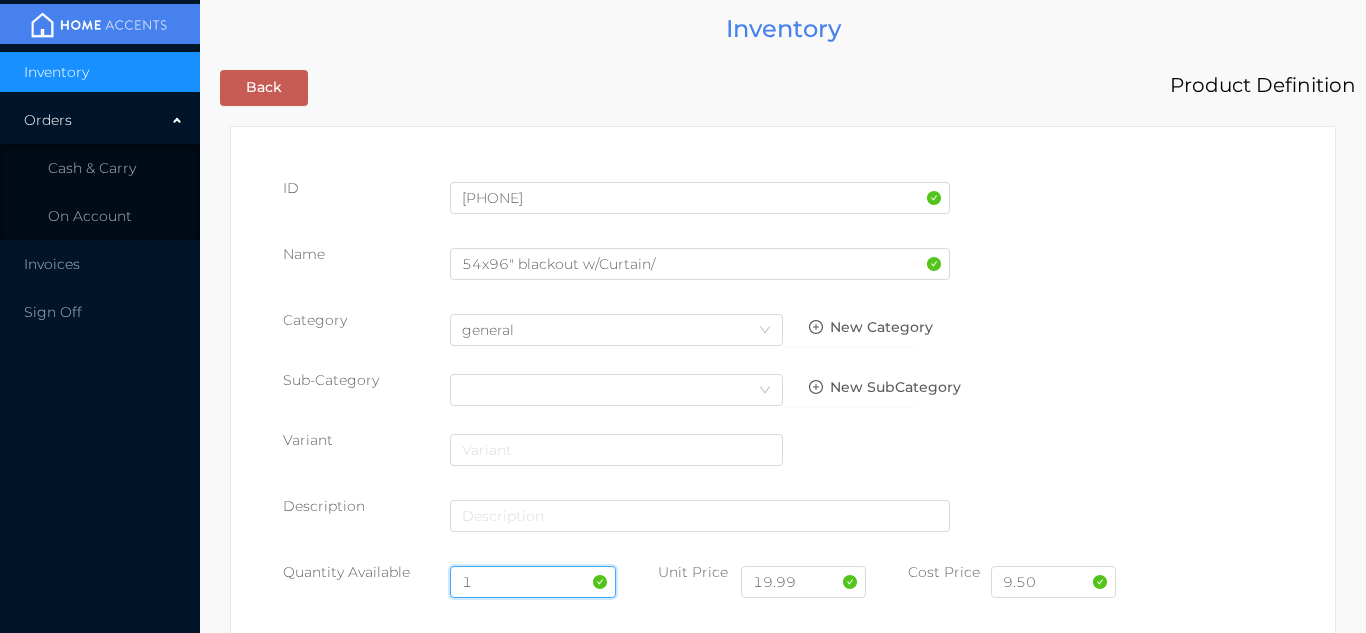 click on "1" at bounding box center (533, 582) 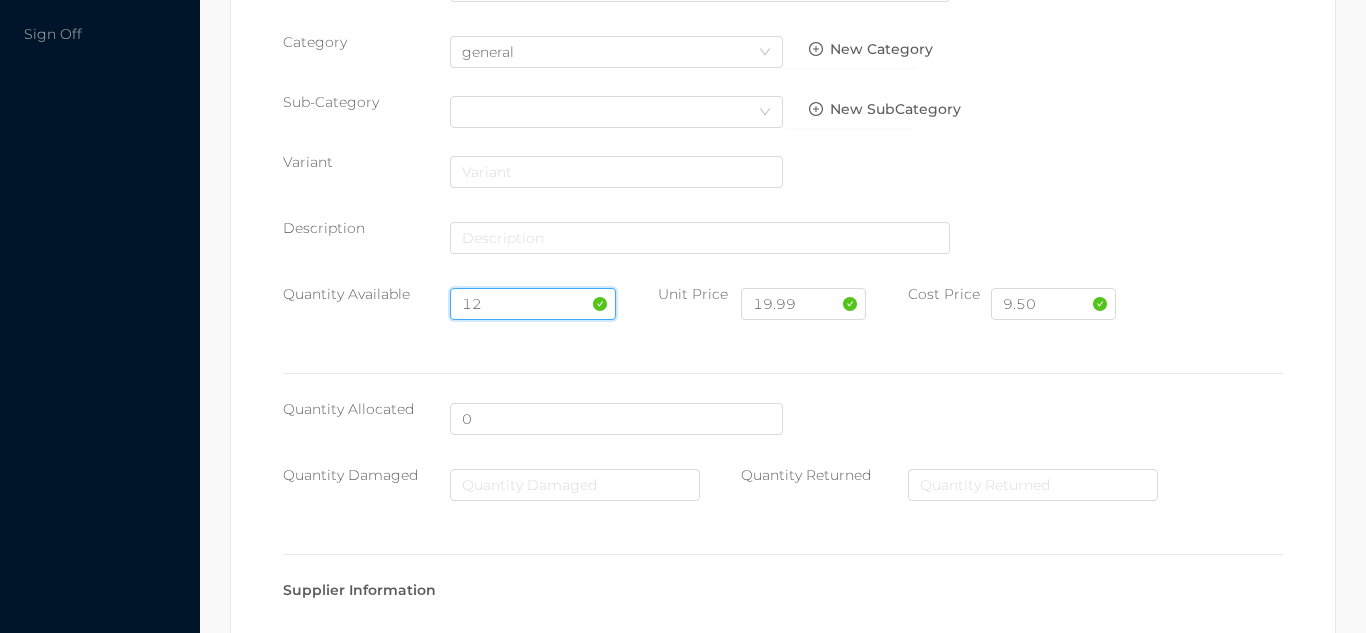 scroll, scrollTop: 0, scrollLeft: 0, axis: both 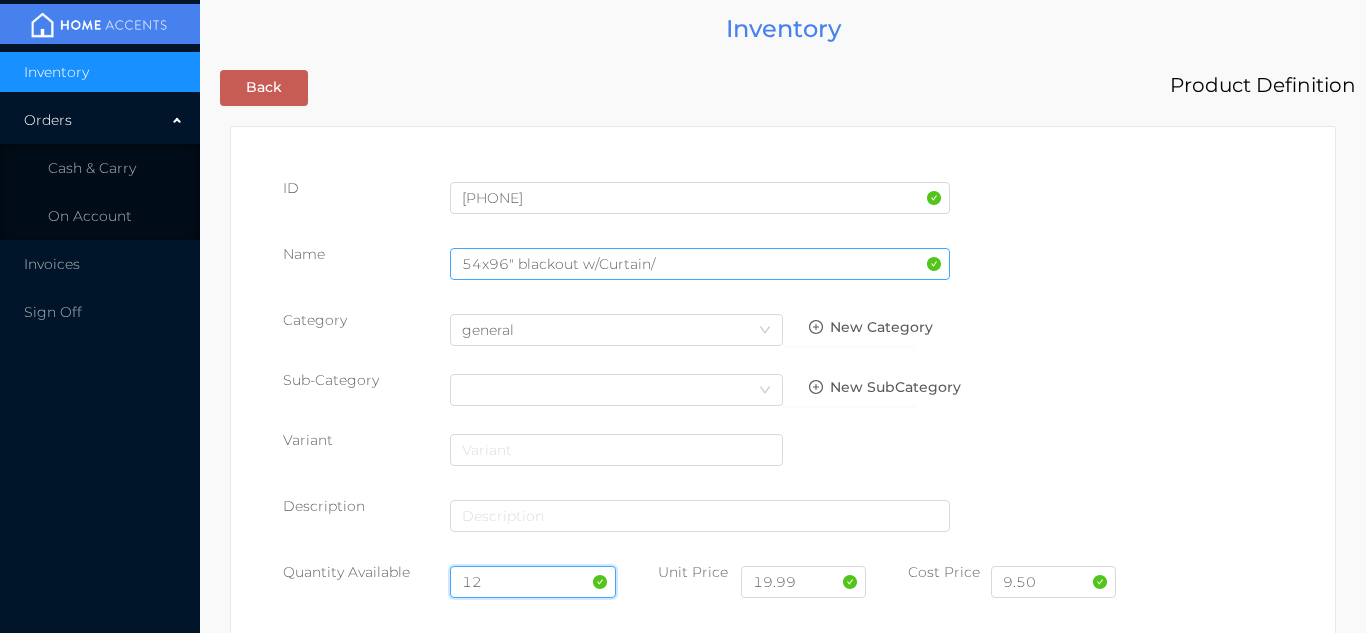 type on "12" 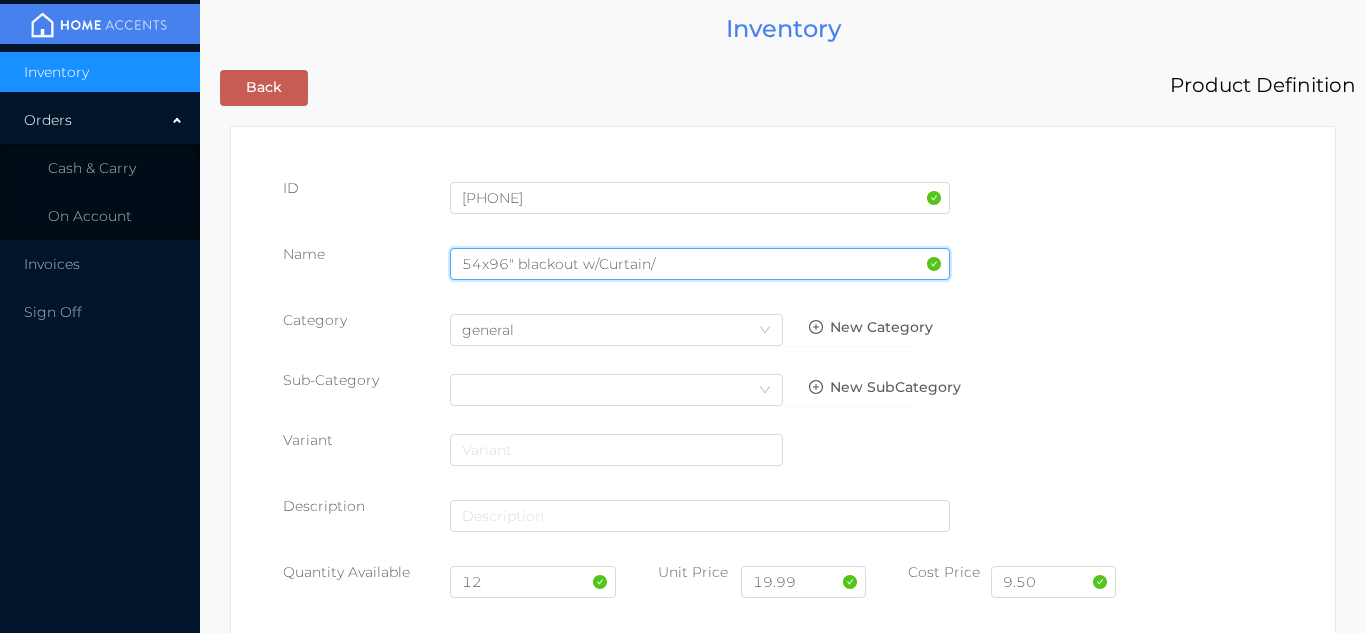 click on "54x96" blackout w/Curtain/" at bounding box center [700, 264] 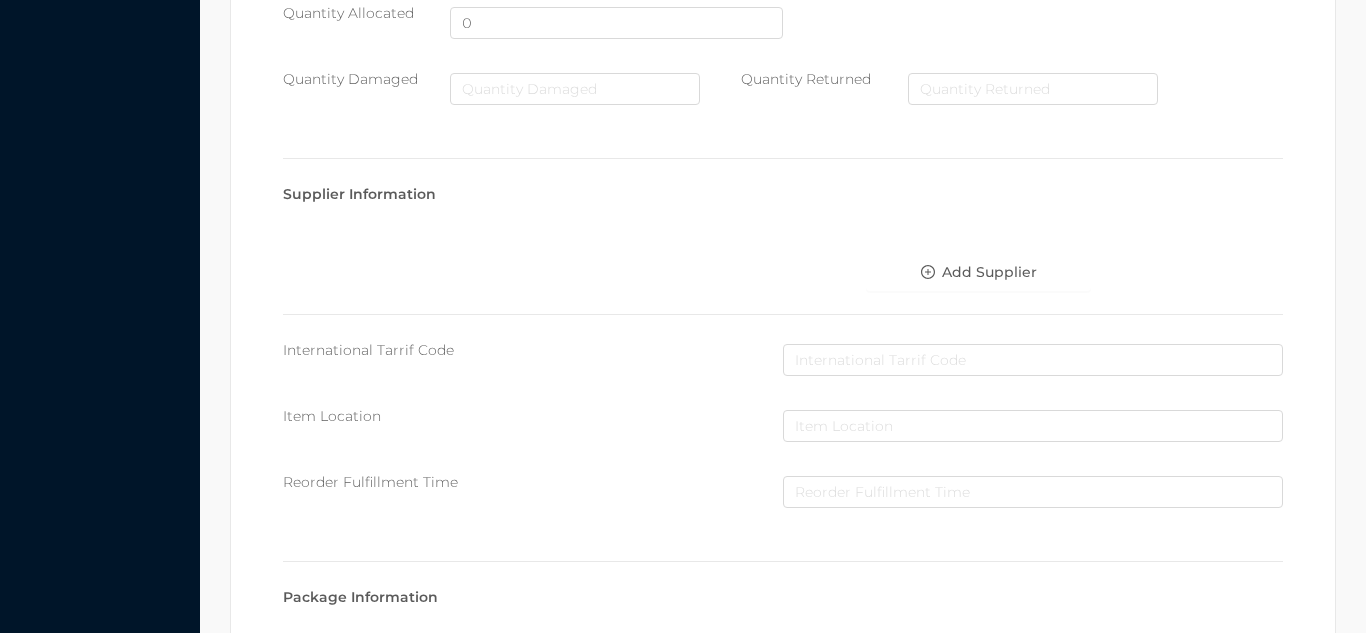 scroll, scrollTop: 1028, scrollLeft: 0, axis: vertical 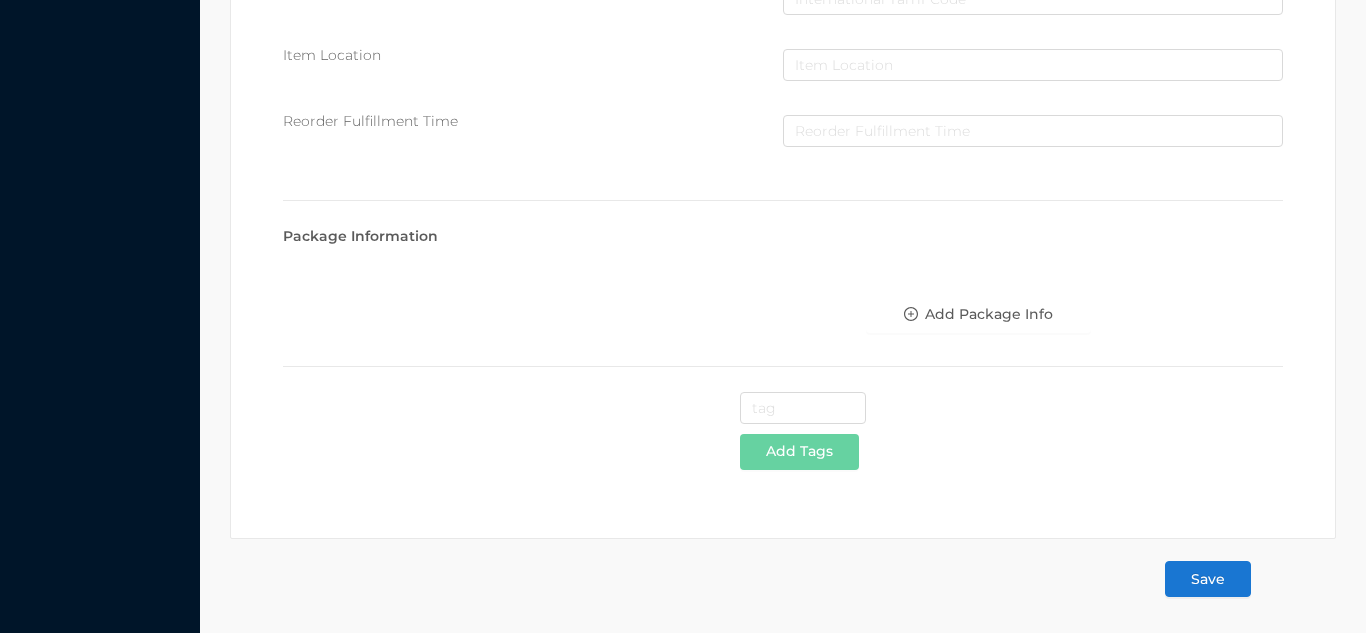 type on "54x96" blackout w/Curtain/gray" 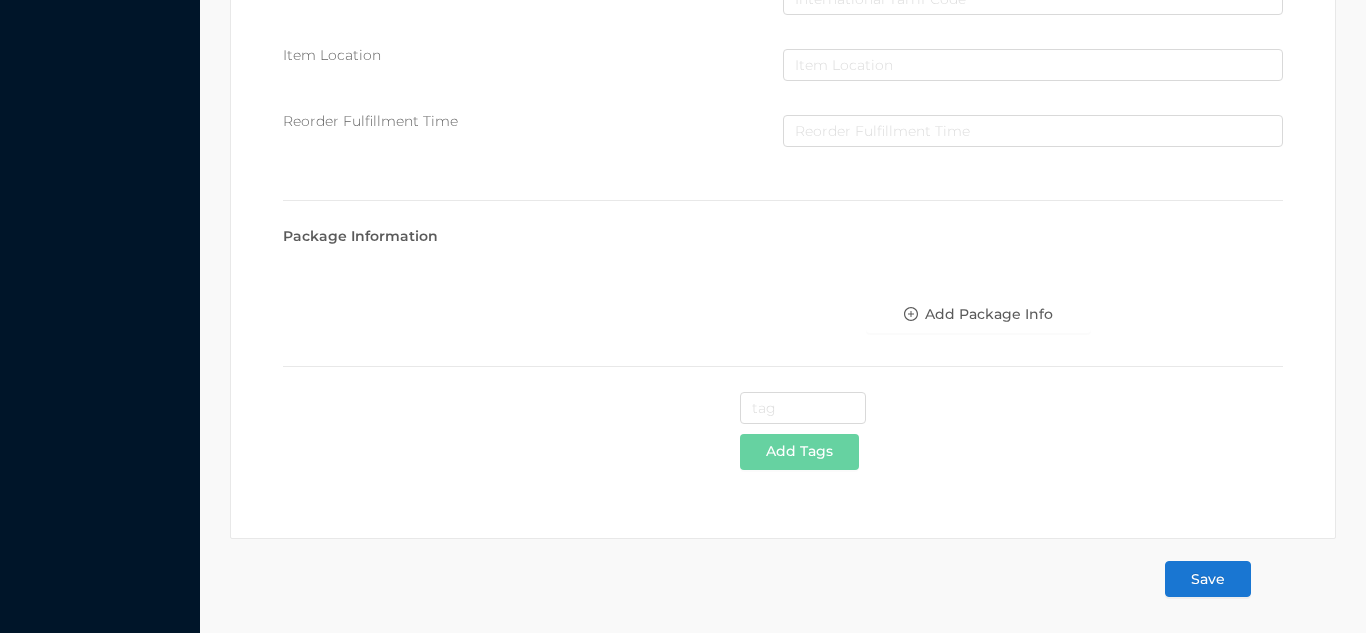 scroll, scrollTop: 203, scrollLeft: 0, axis: vertical 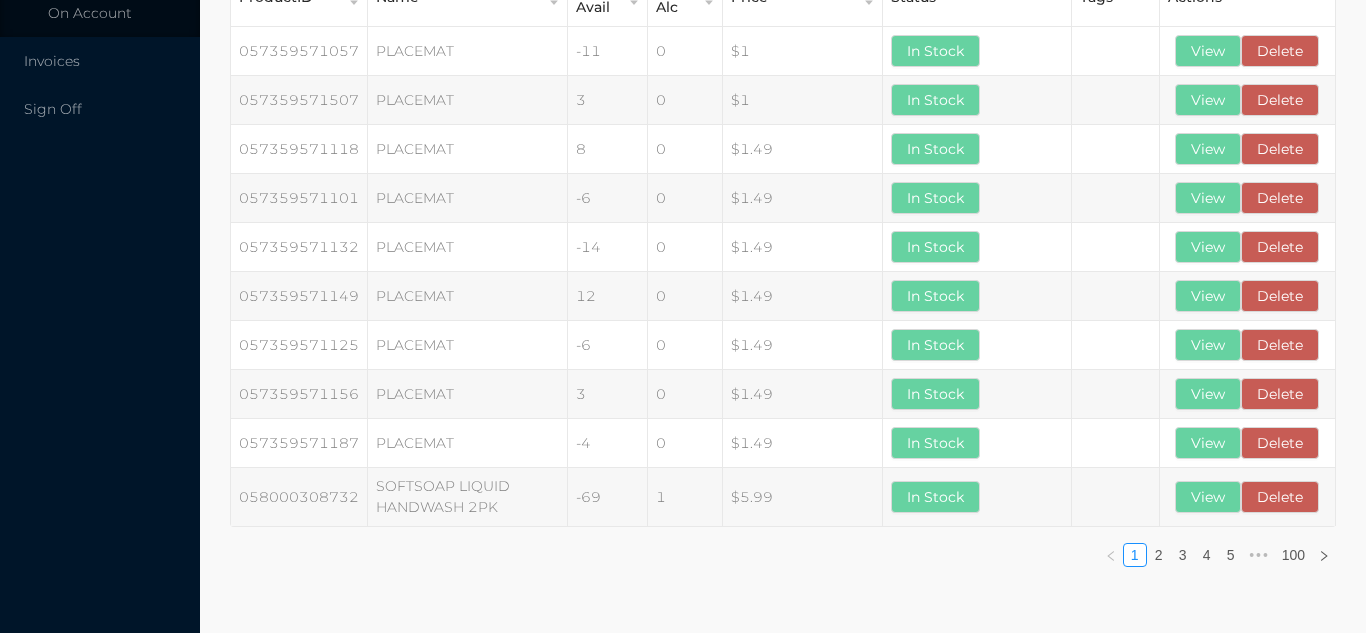 click on "ProductID Name Qty Avail Qty Alc Price Status Tags Actions 057359571057 PLACEMAT -11 0 $1 In Stock View Delete 057359571507 PLACEMAT 3 0 $1 In Stock View Delete 057359571118 PLACEMAT 8 0 $1.49 In Stock View Delete 057359571101 PLACEMAT -6 0 $1.49 In Stock View Delete 057359571132 PLACEMAT -14 0 $1.49 In Stock View Delete 057359571149 PLACEMAT 12 0 $1.49 In Stock View Delete 057359571125 PLACEMAT -6 0 $1.49 In Stock View Delete 057359571156 PLACEMAT 3 0 $1.49 In Stock View Delete 057359571187 PLACEMAT -4 0 $1.49 In Stock View Delete 058000308732 SOFTSOAP LIQUID HANDWASH 2PK -69 1 $5.99 In Stock View Delete ProductID 057359571057 057359571507 057359571118 057359571101 057359571132 057359571149 057359571125 057359571156 057359571187 058000308732 Actions View Delete View Delete View Delete View Delete View Delete View Delete View Delete View Delete View Delete View Delete 1 2 3 4 5 ••• 100" at bounding box center (783, 275) 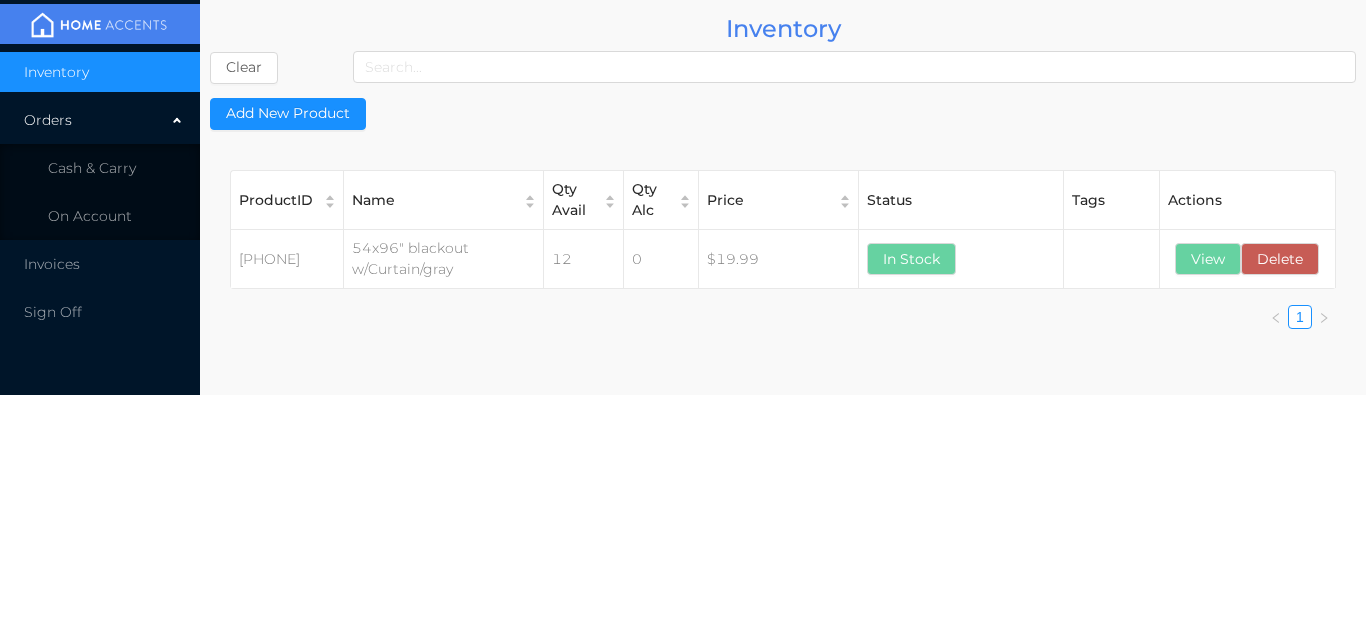 scroll, scrollTop: 0, scrollLeft: 0, axis: both 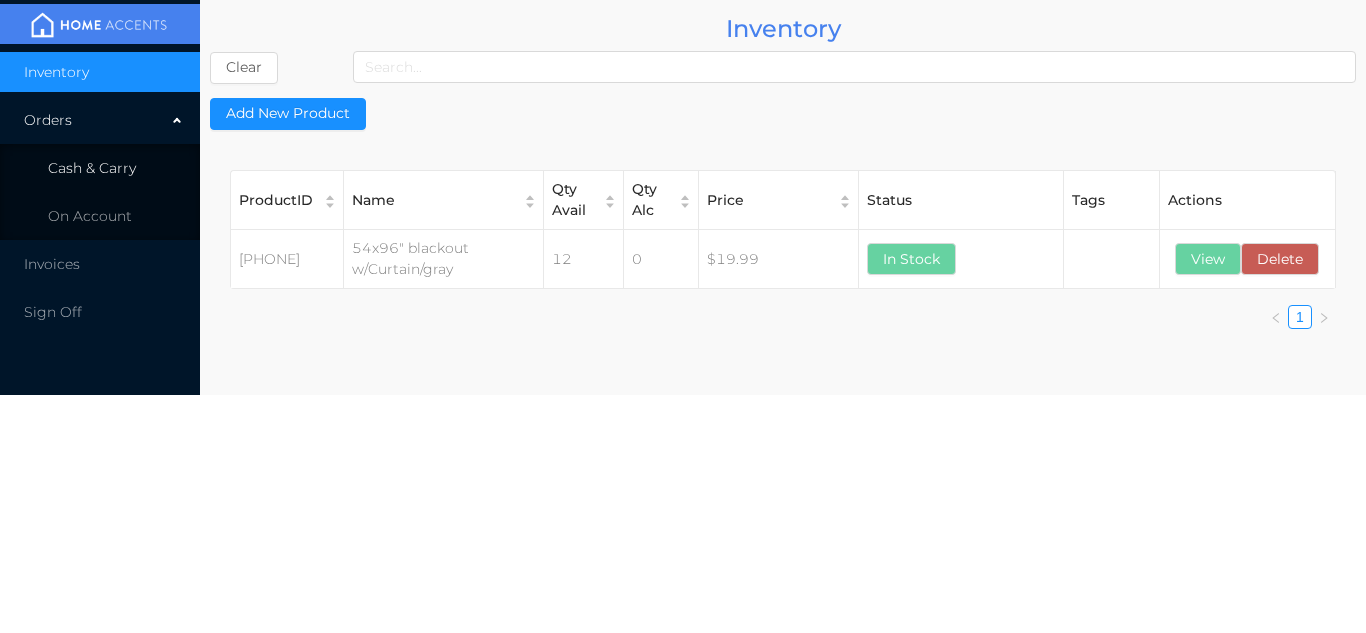 click on "Cash & Carry" at bounding box center [100, 168] 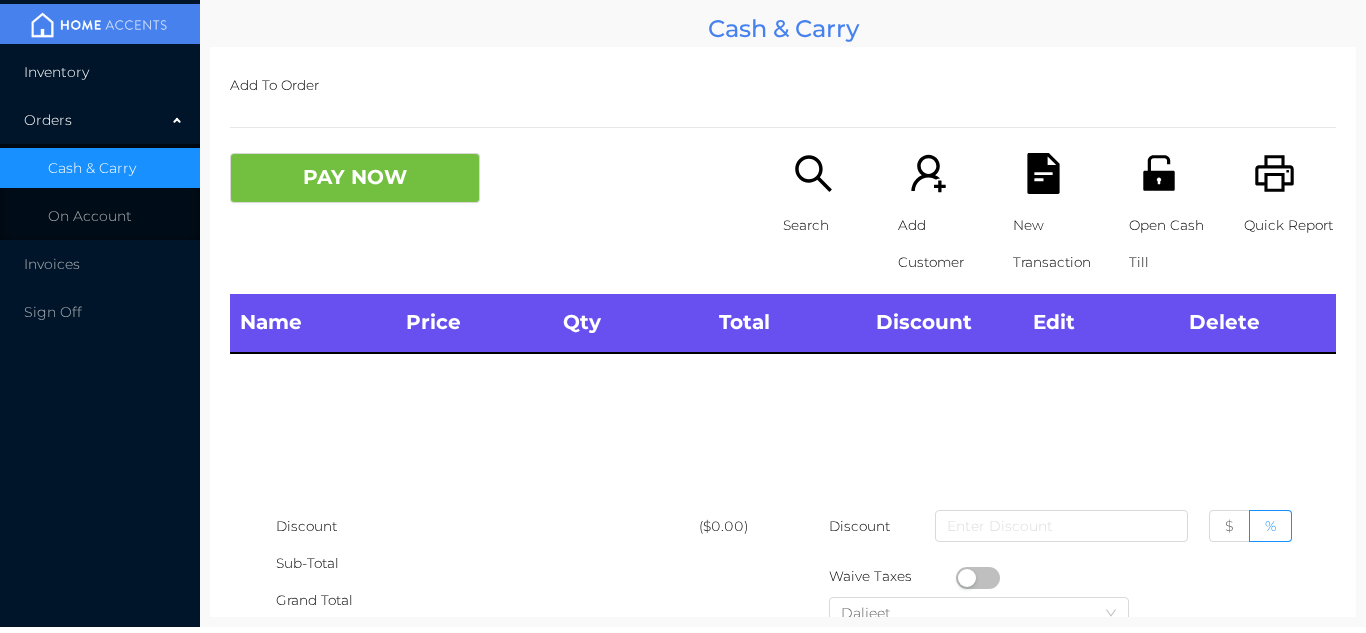 click on "Inventory" at bounding box center (100, 72) 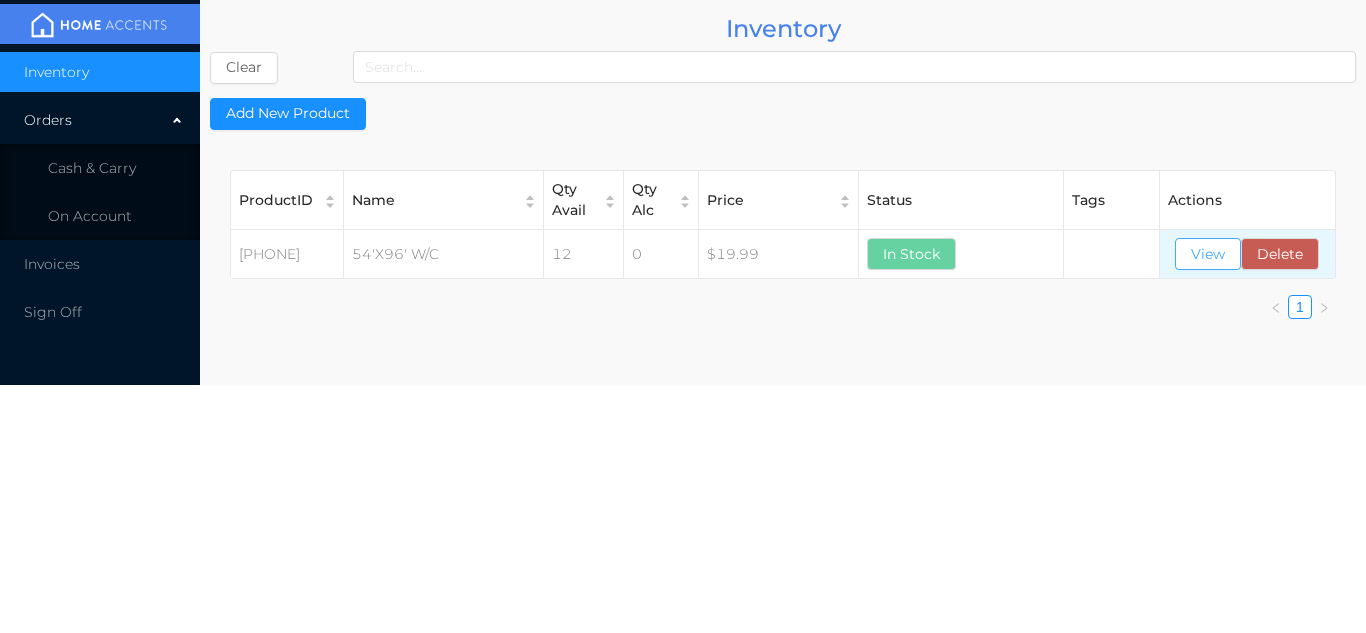 click on "View" at bounding box center [1208, 254] 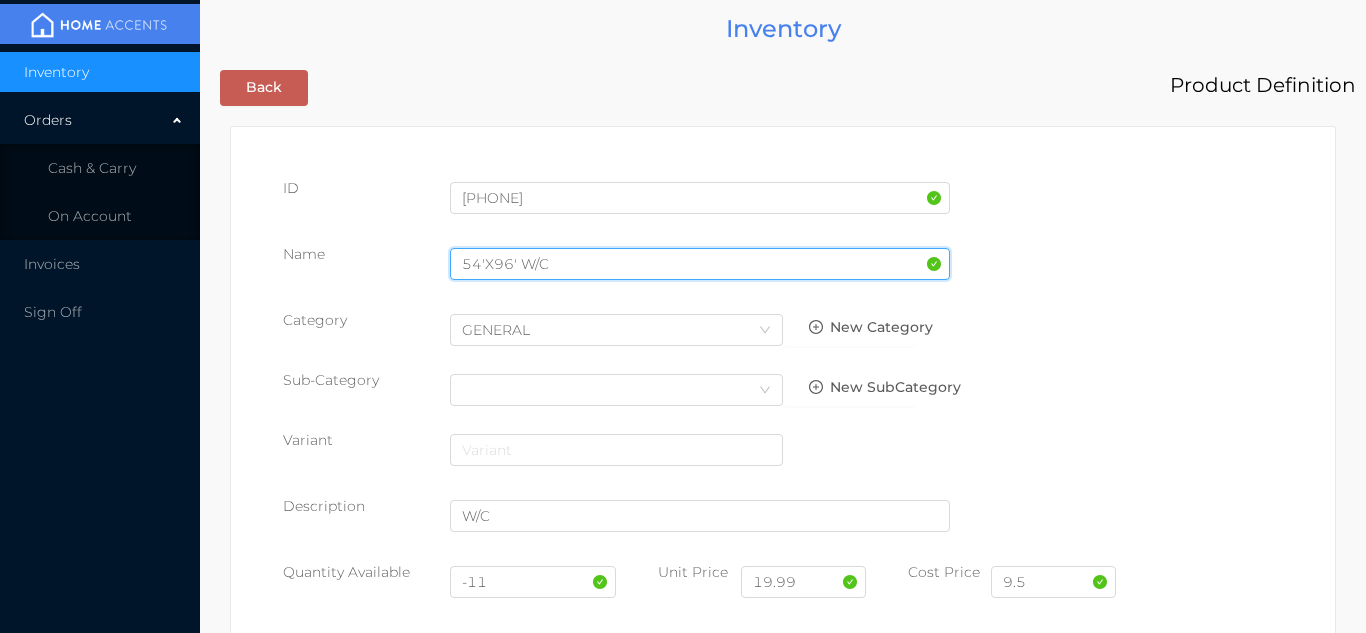 click on "54'X96' W/C" at bounding box center (700, 264) 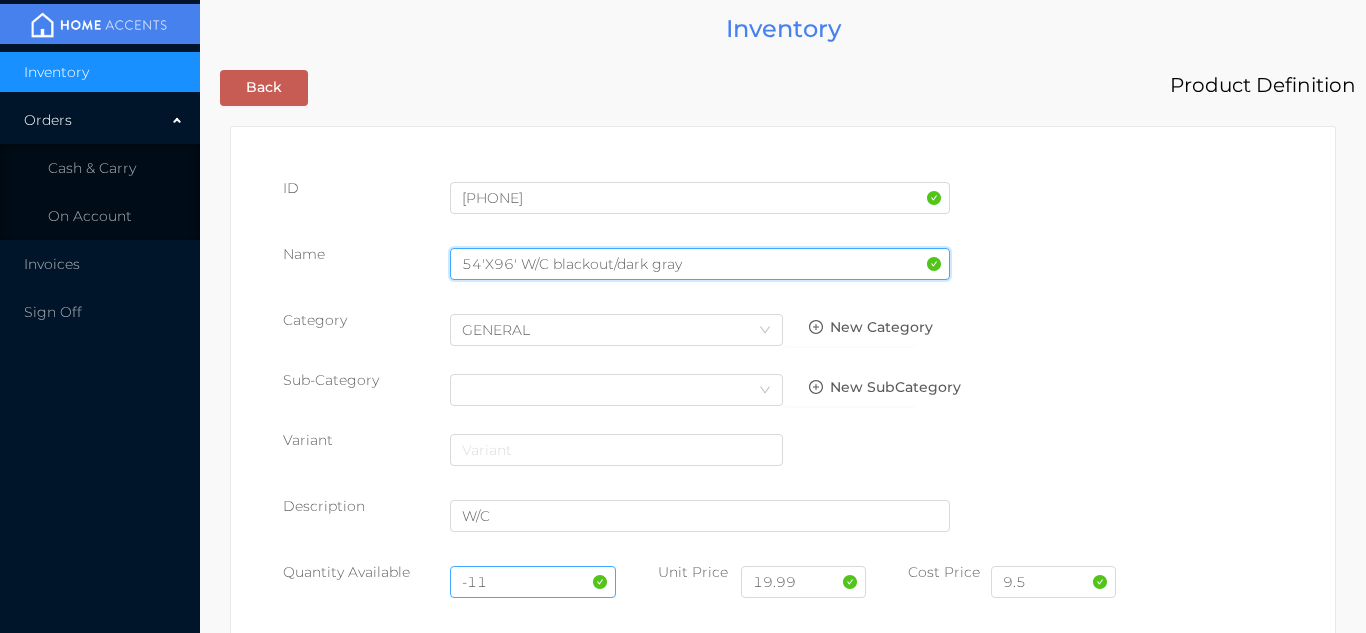 type on "54'X96' W/C blackout/dark gray" 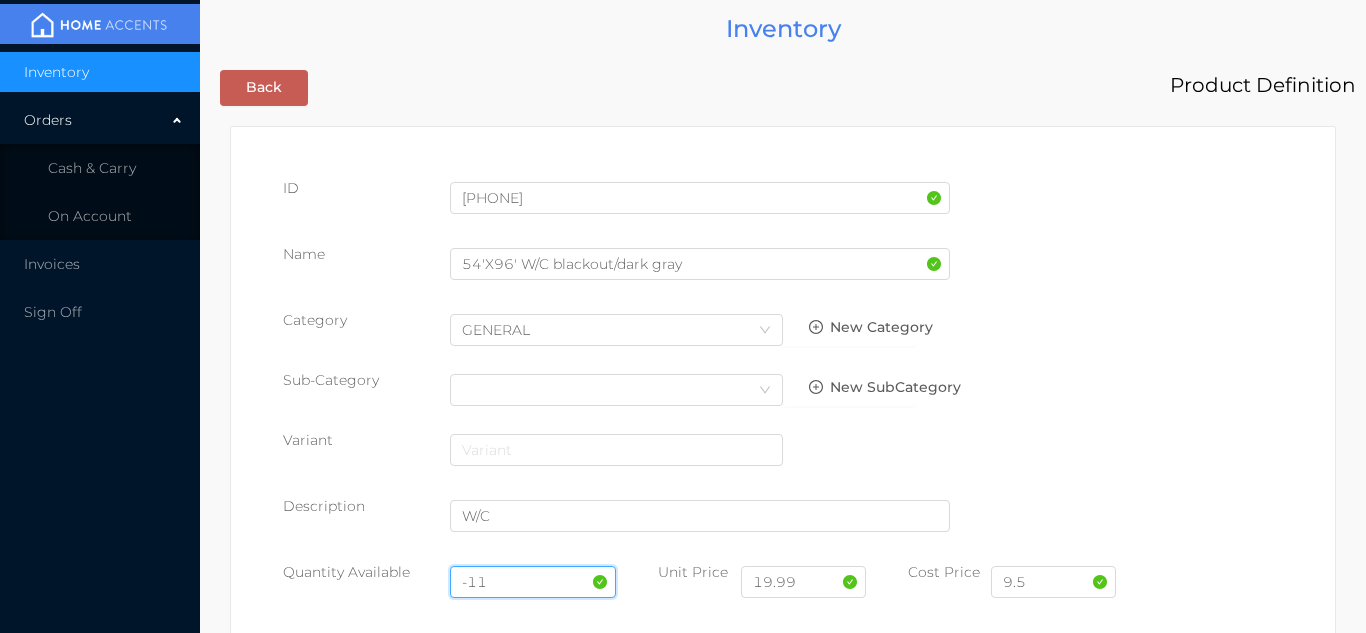 click on "-11" at bounding box center [533, 582] 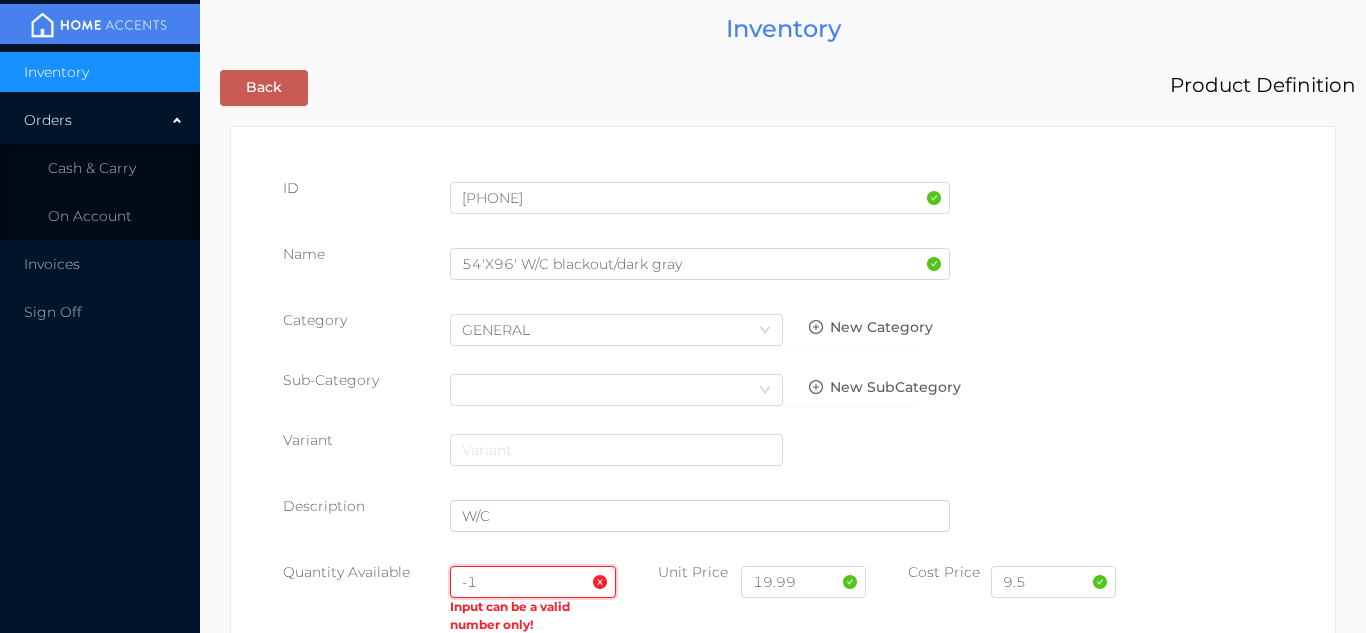 type on "-" 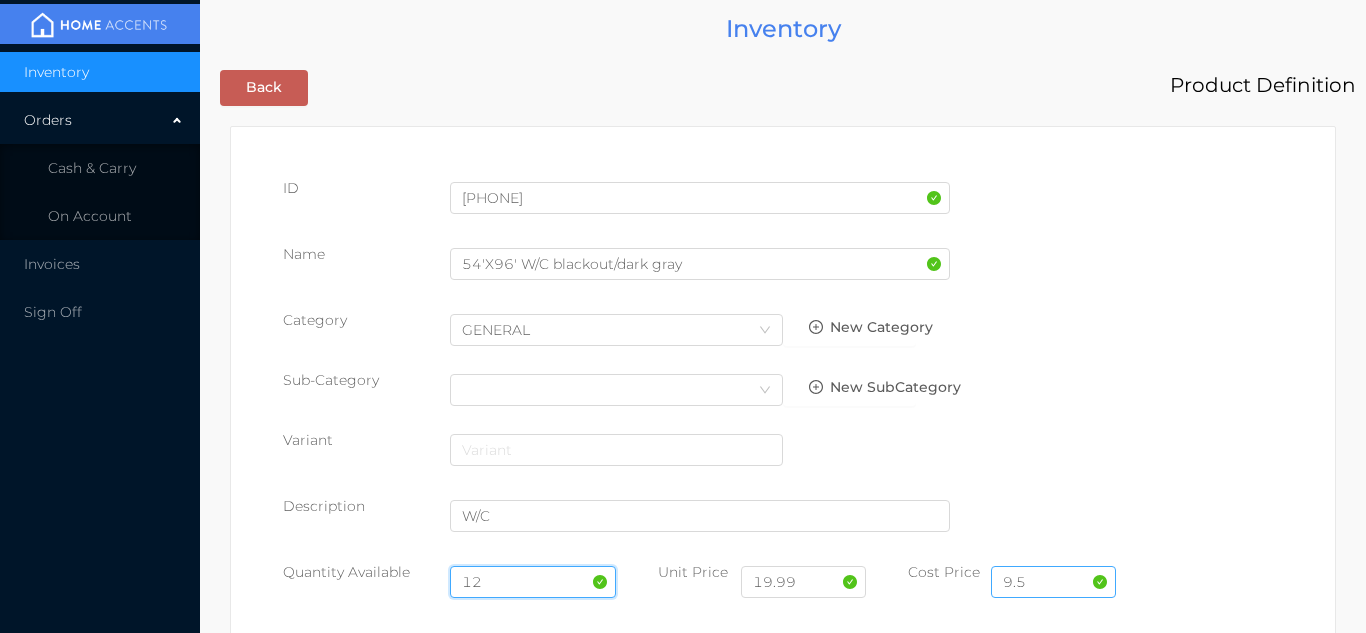 type on "12" 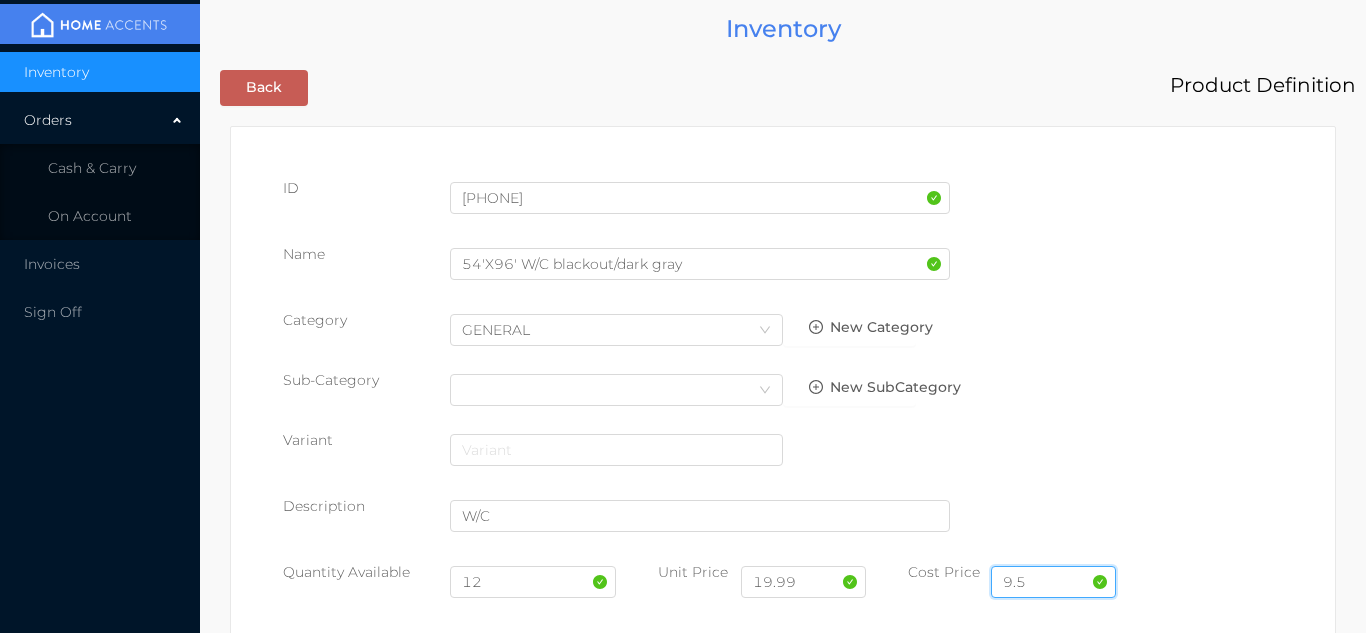 click on "9.5" at bounding box center (1053, 582) 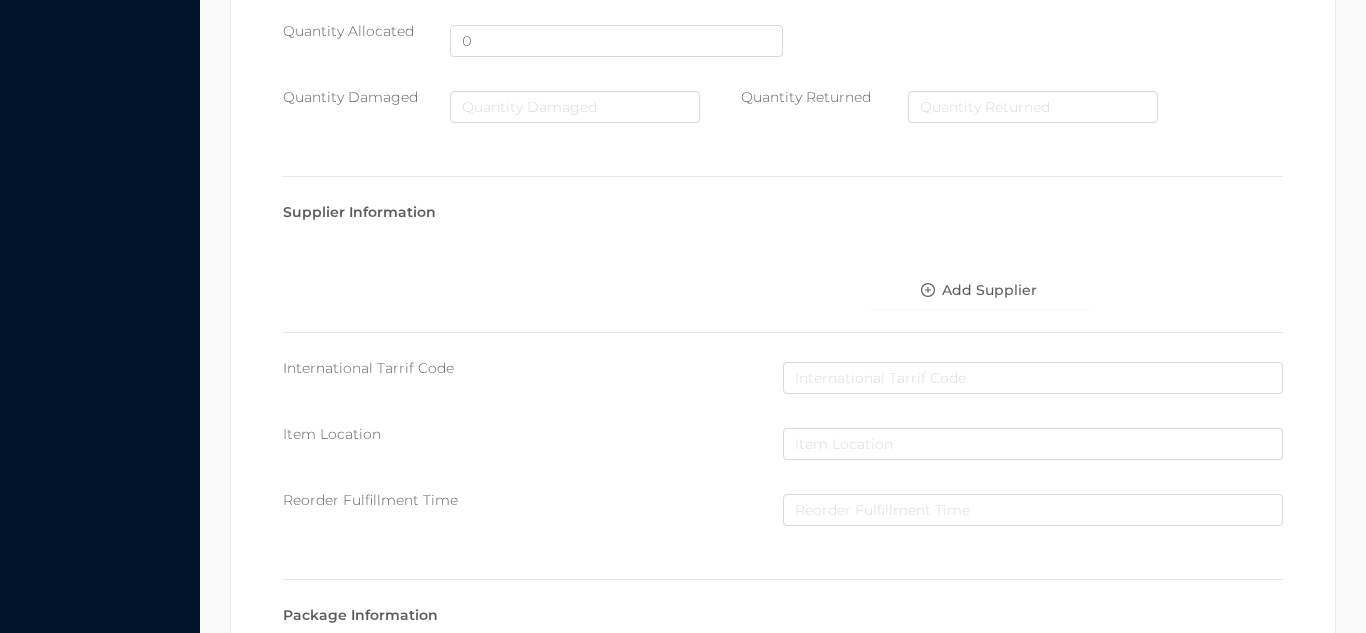 scroll, scrollTop: 1135, scrollLeft: 0, axis: vertical 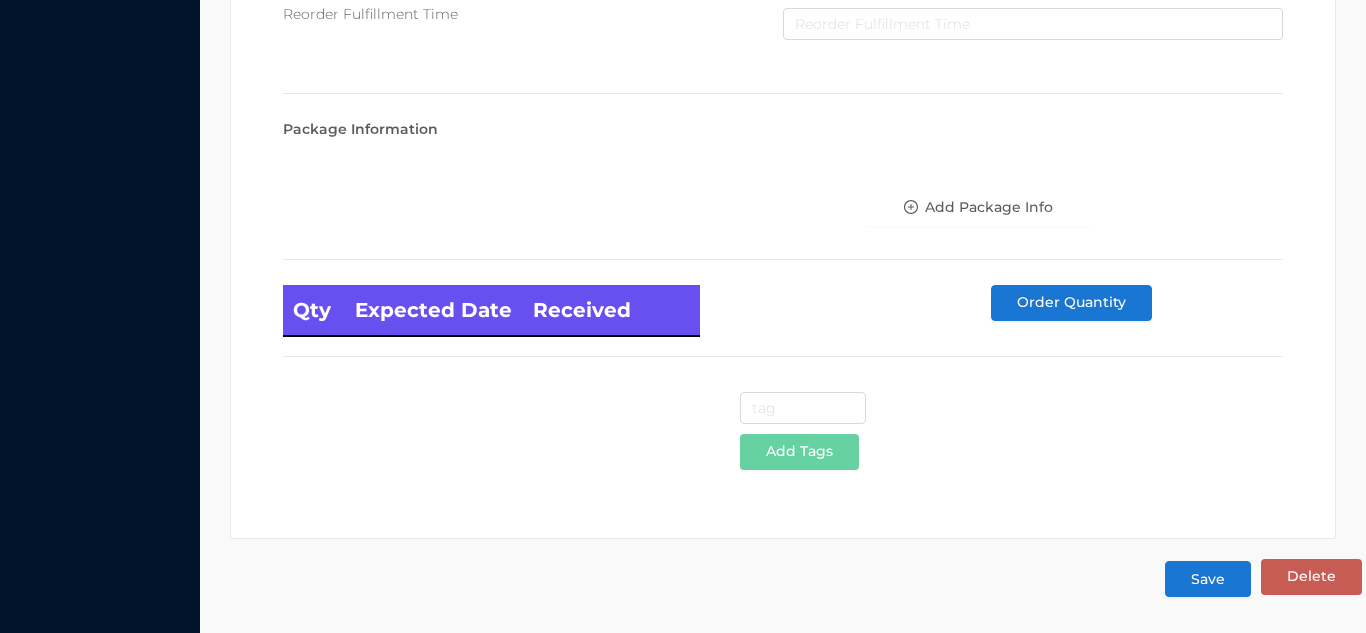 type on "9.50" 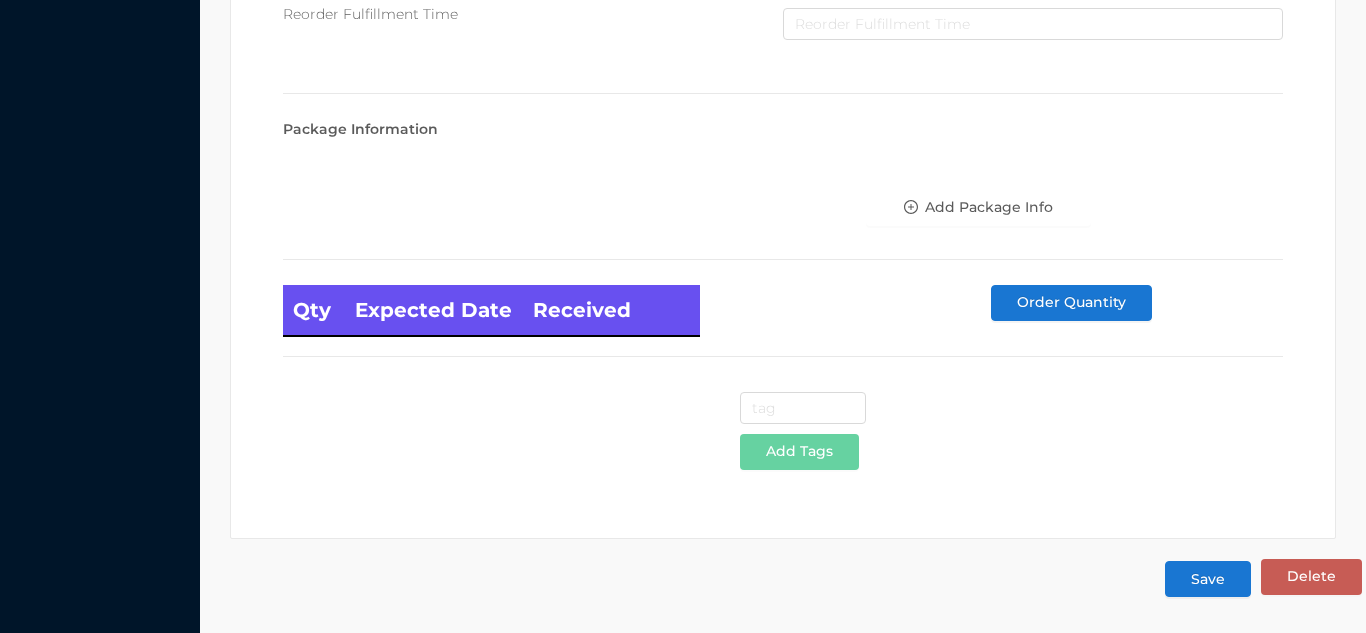 click on "Save" at bounding box center (1208, 579) 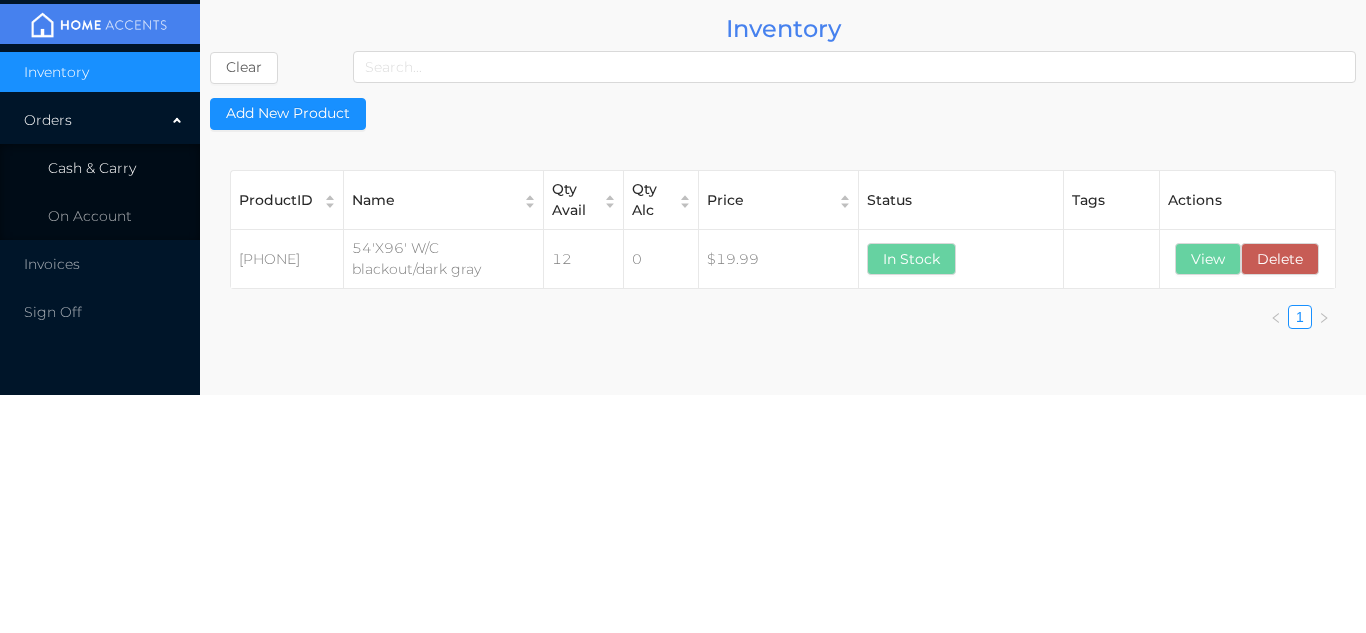click on "Cash & Carry" at bounding box center [100, 168] 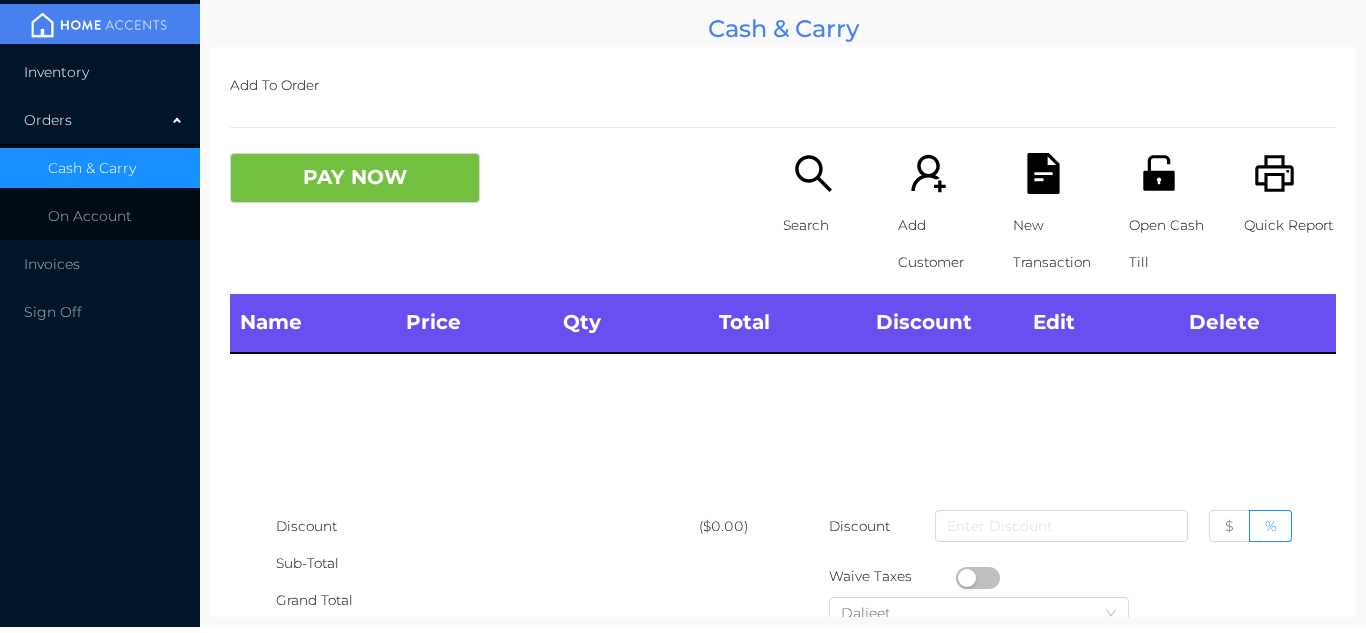 click on "Inventory" at bounding box center [100, 72] 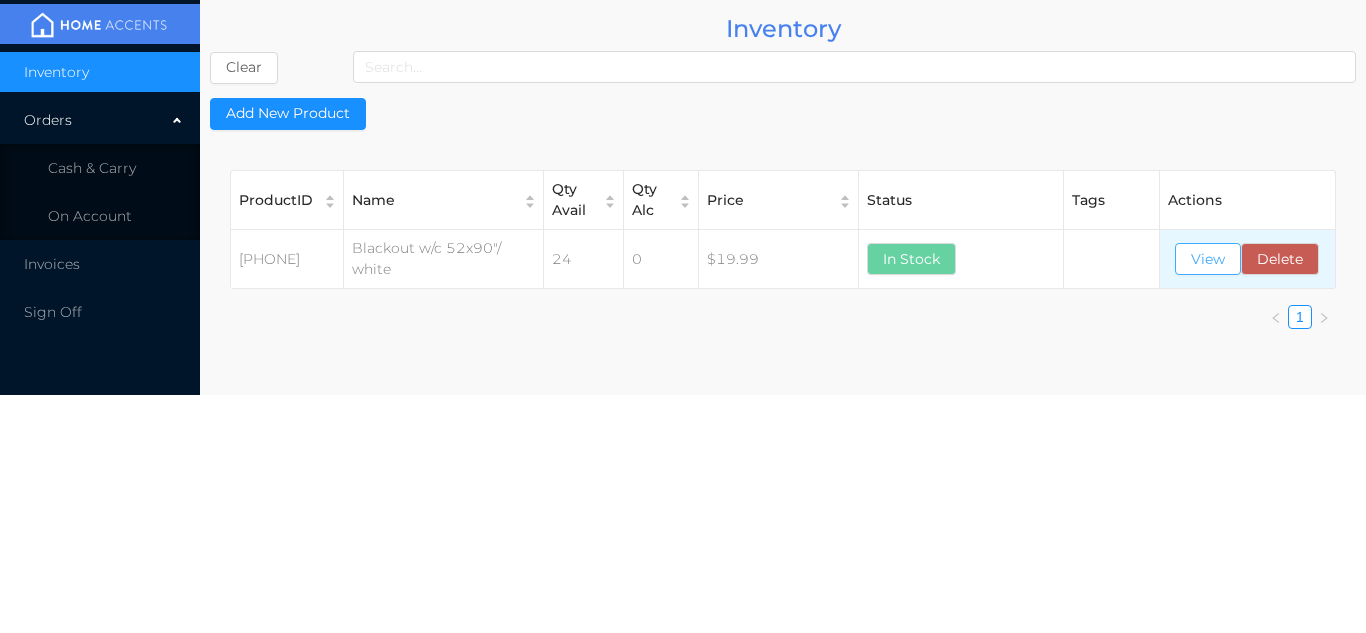 click on "View" at bounding box center (1208, 259) 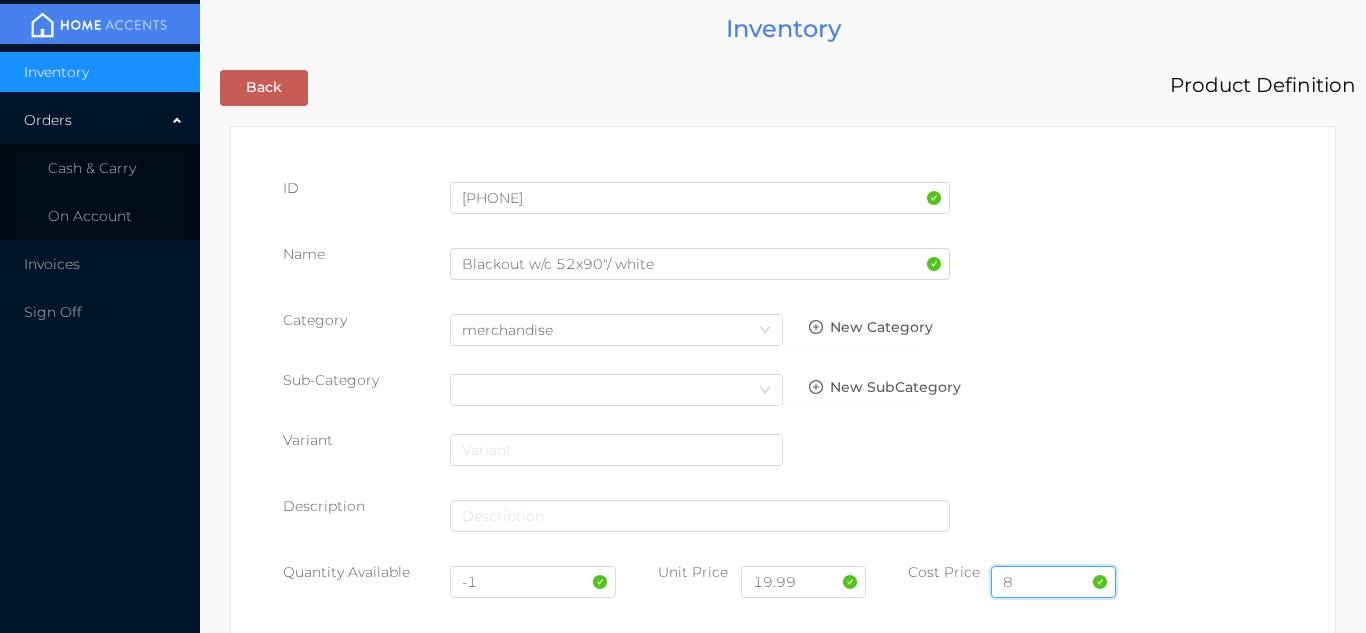 click on "8" at bounding box center (1053, 582) 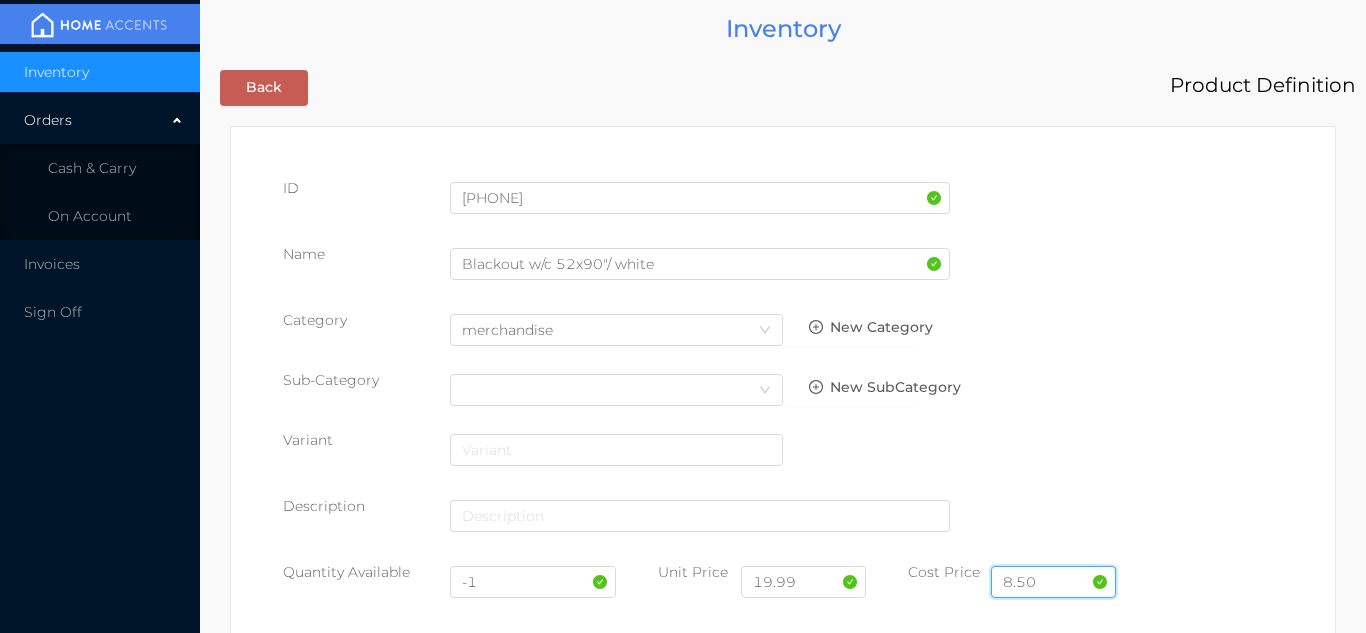 type on "8.50" 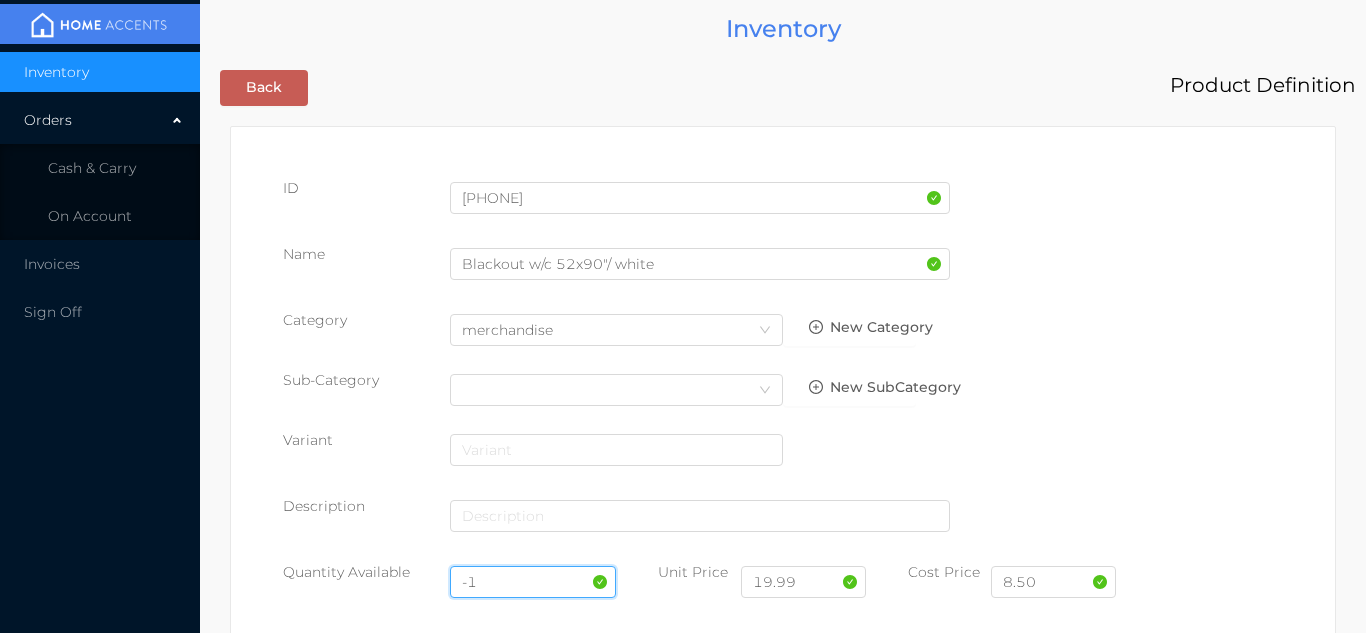 click on "-1" at bounding box center (533, 582) 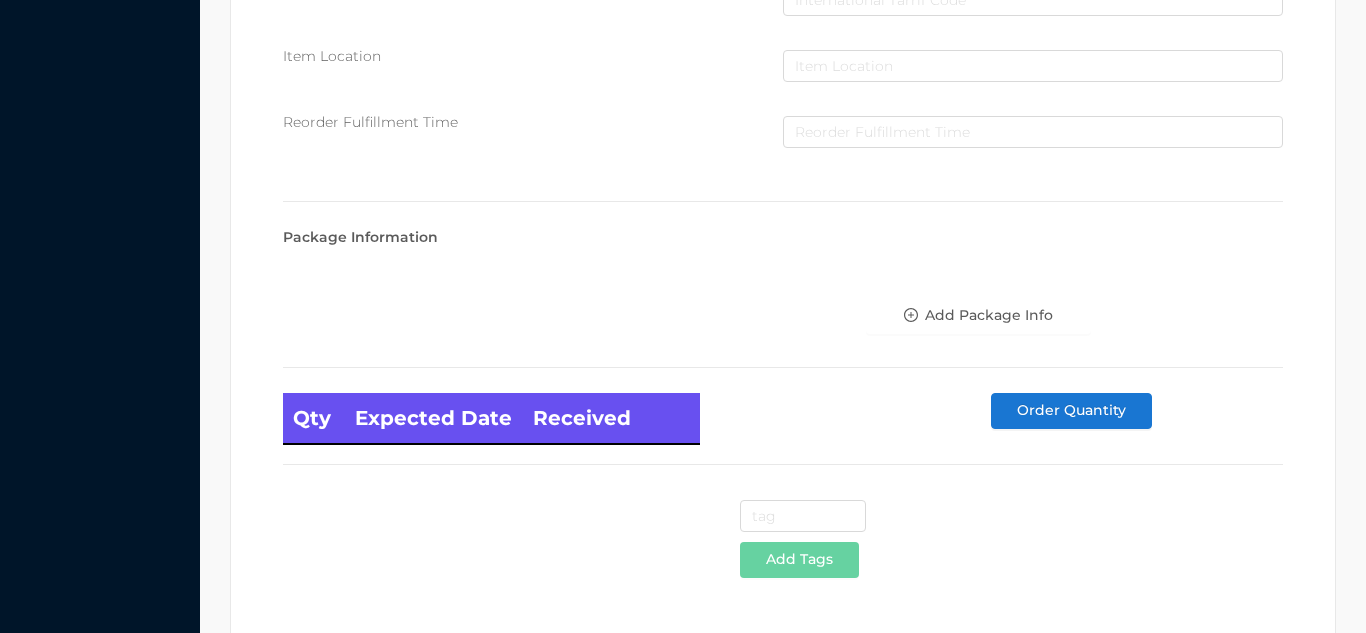 scroll, scrollTop: 1135, scrollLeft: 0, axis: vertical 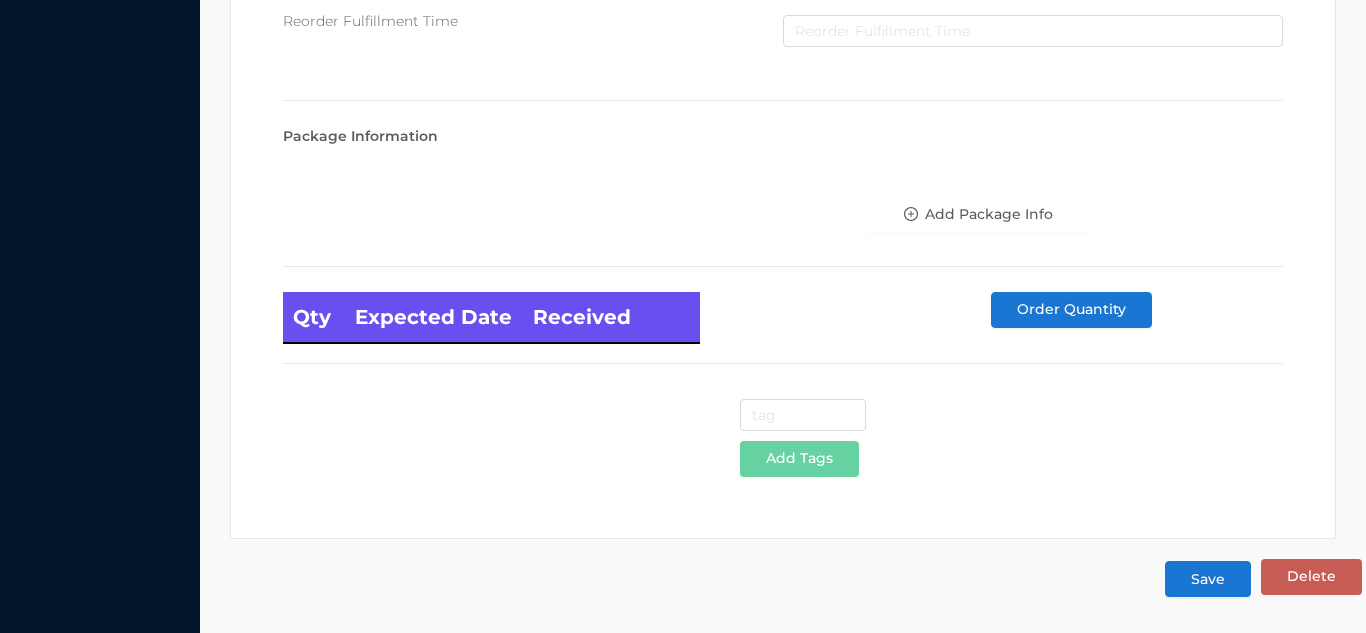 type on "13" 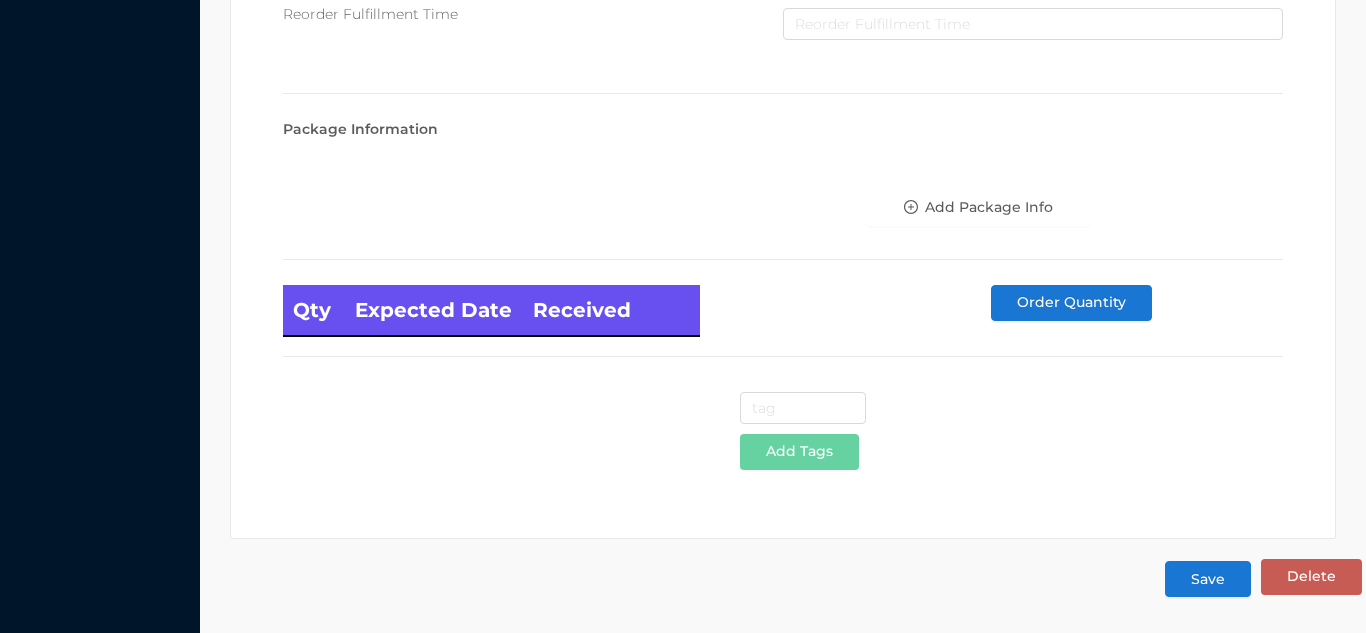 click on "Save" at bounding box center [1208, 579] 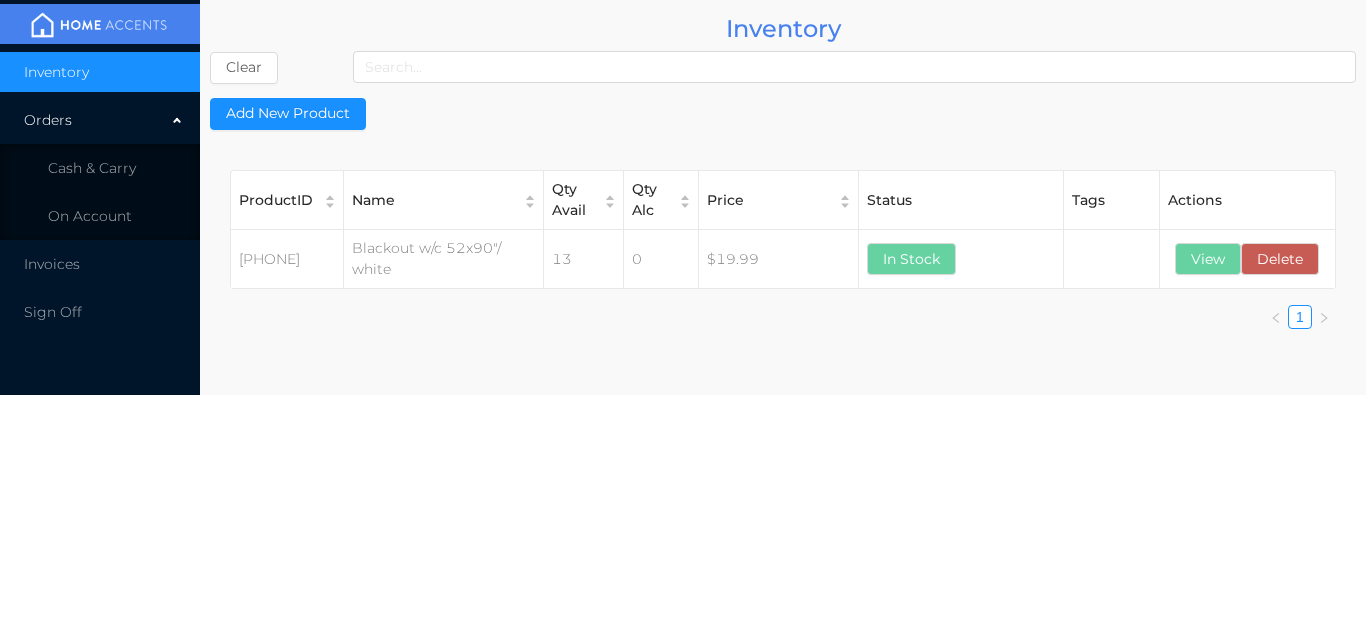 scroll, scrollTop: 0, scrollLeft: 0, axis: both 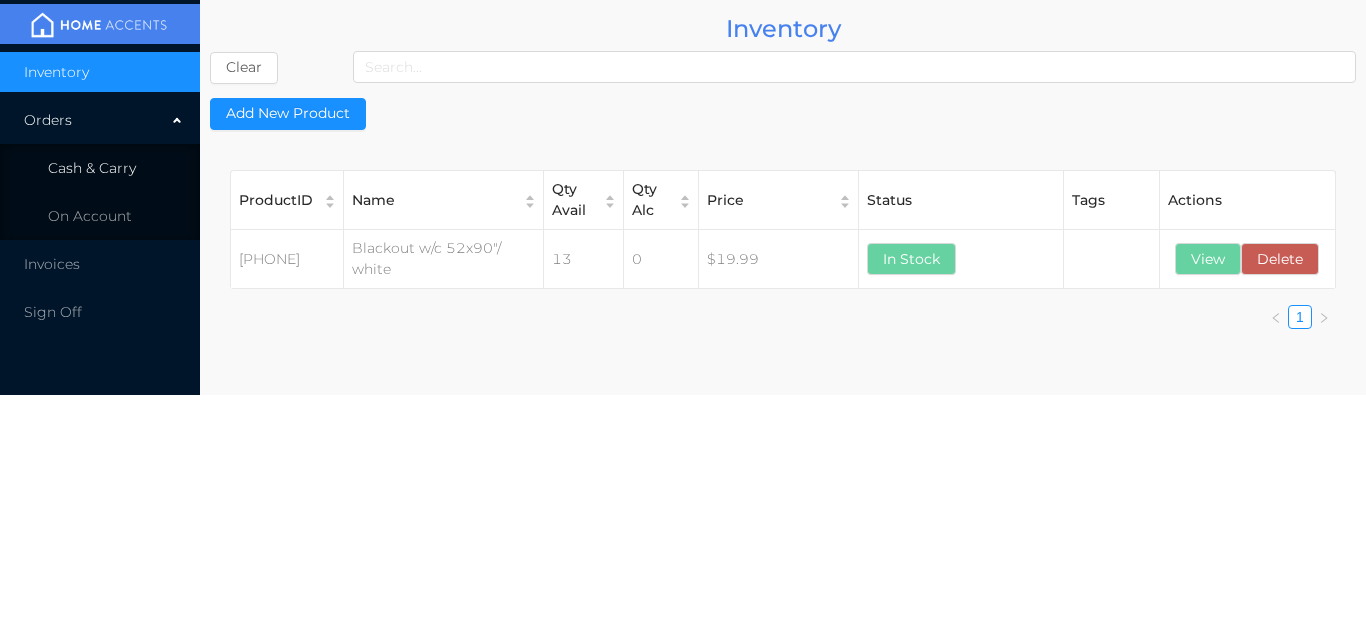 click on "Cash & Carry" at bounding box center [100, 168] 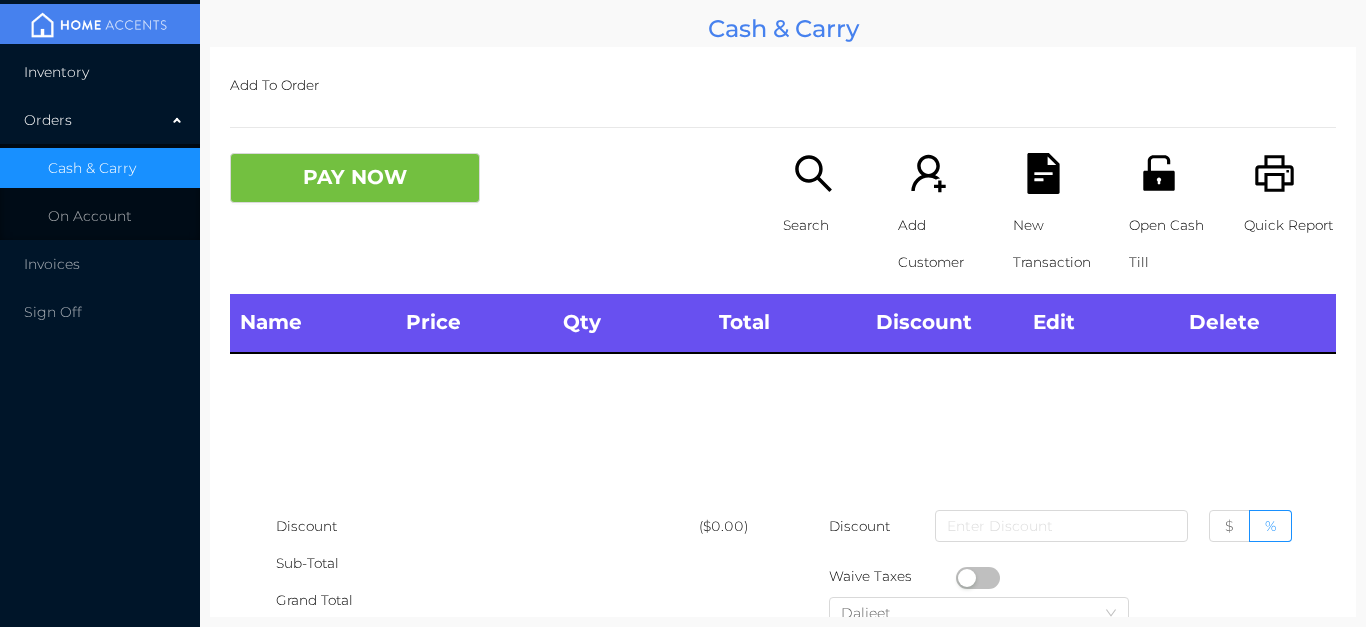 click on "Inventory" at bounding box center (100, 72) 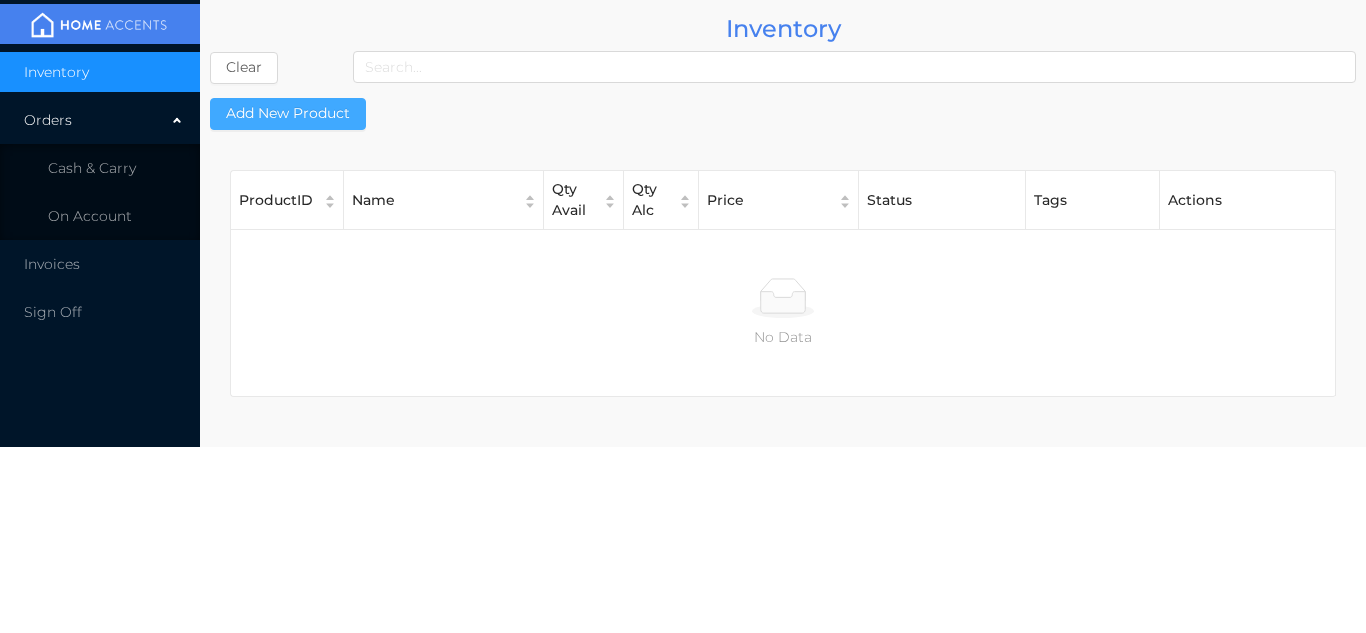 click on "Add New Product" at bounding box center [288, 114] 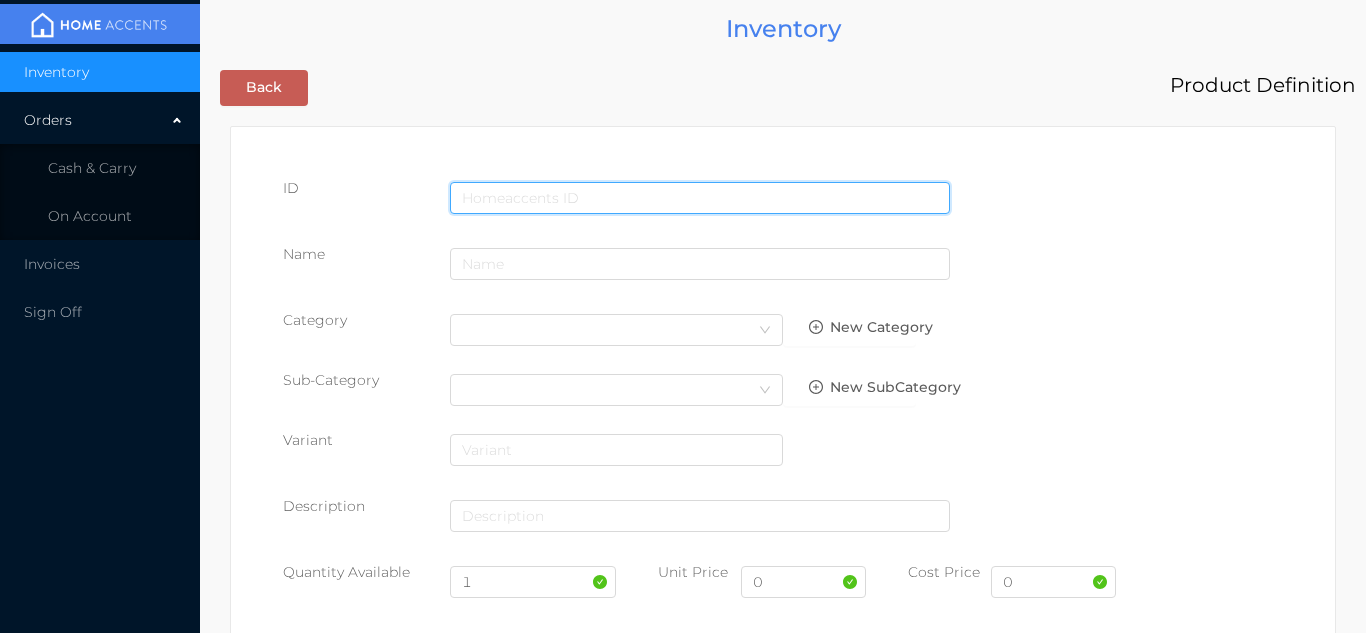 click at bounding box center [700, 198] 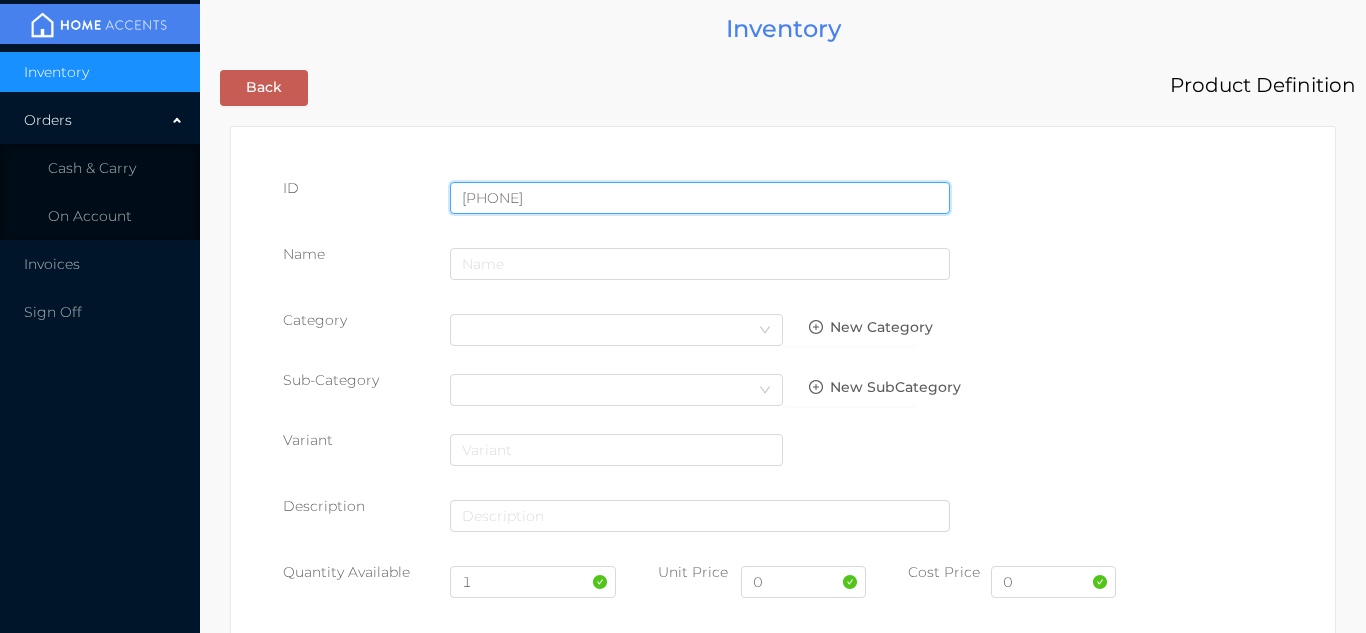 type on "843450062507" 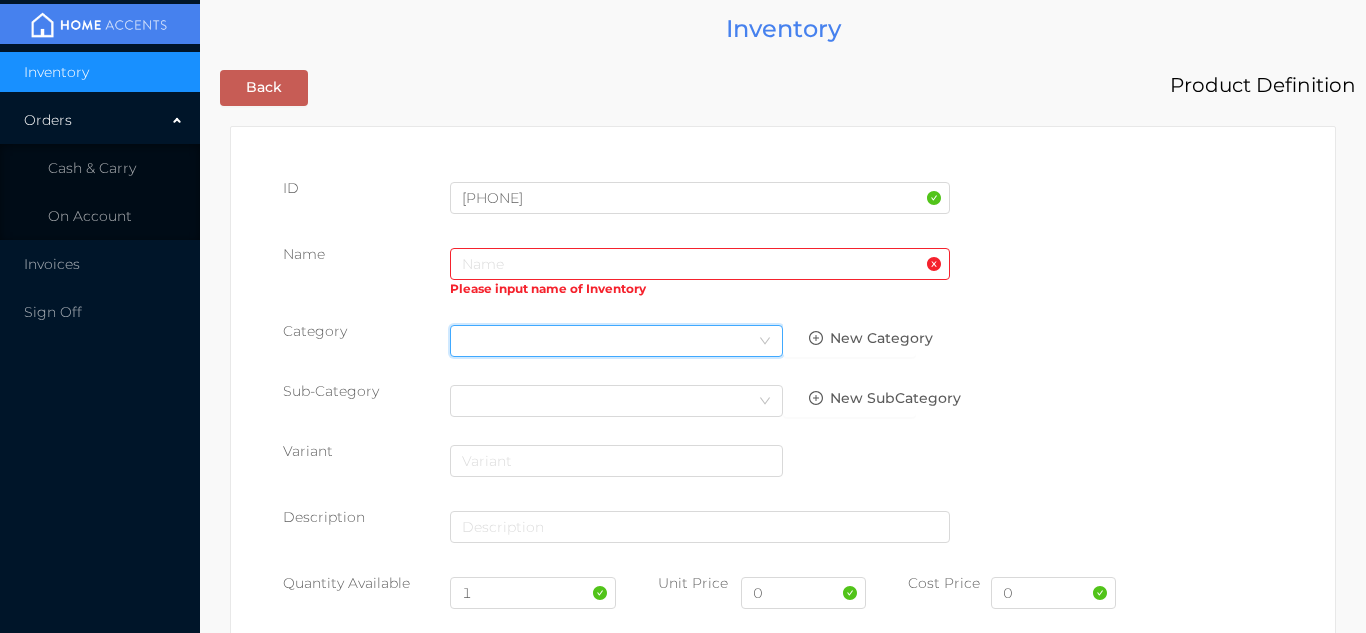 click on "Select Category" at bounding box center [616, 341] 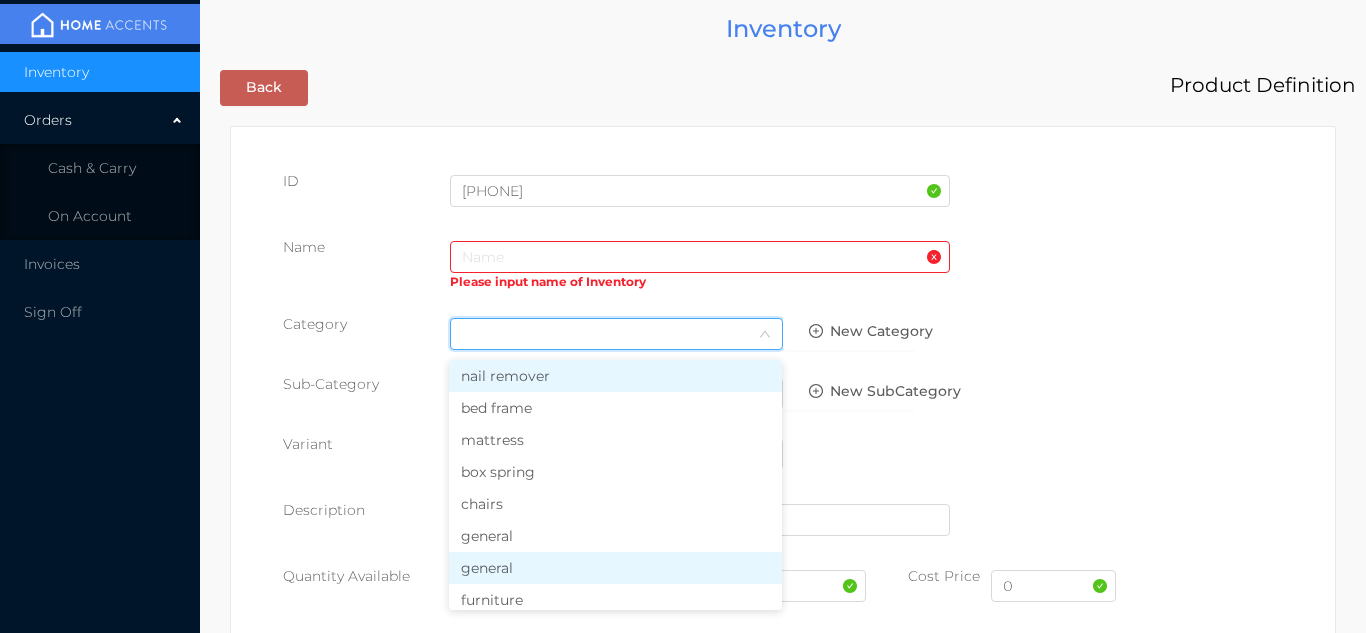 click on "general" at bounding box center [615, 568] 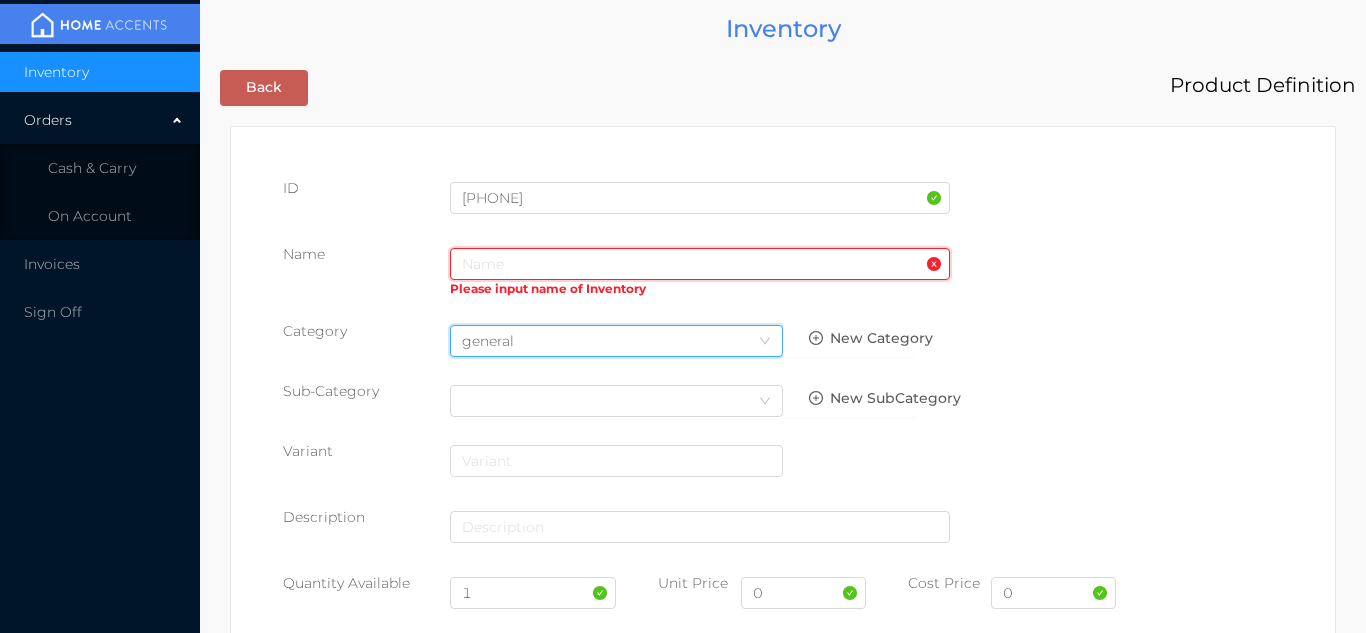click at bounding box center [700, 264] 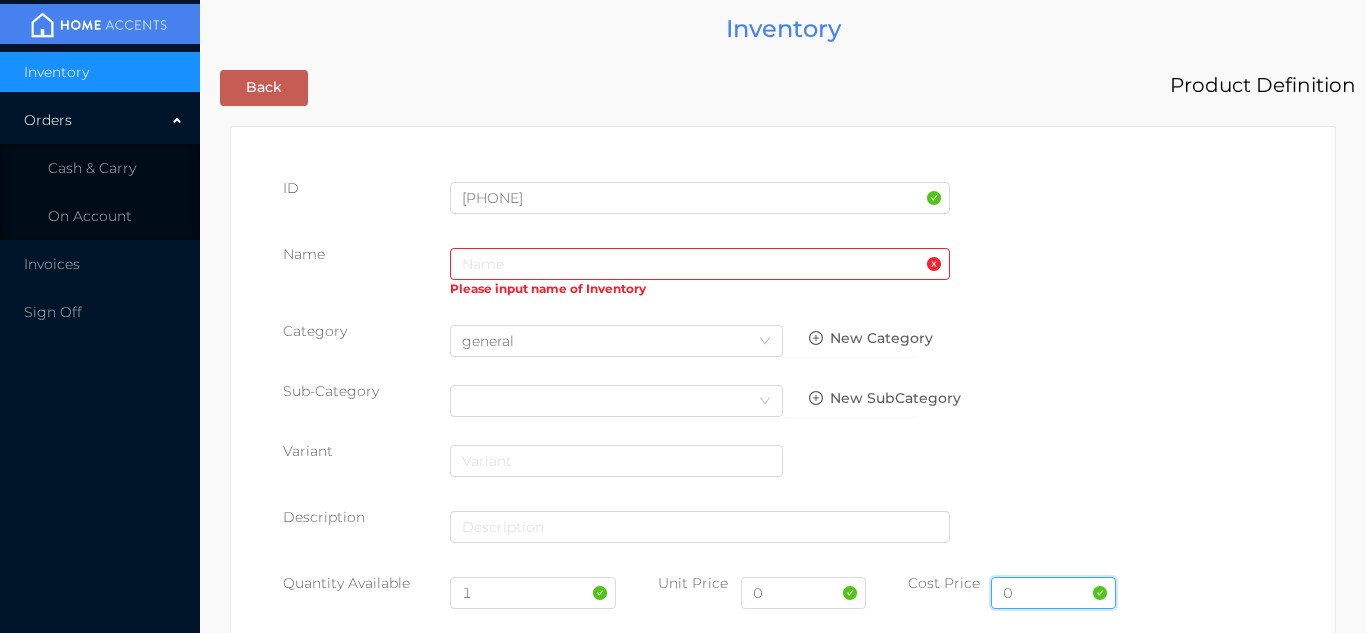 click on "0" at bounding box center (1053, 593) 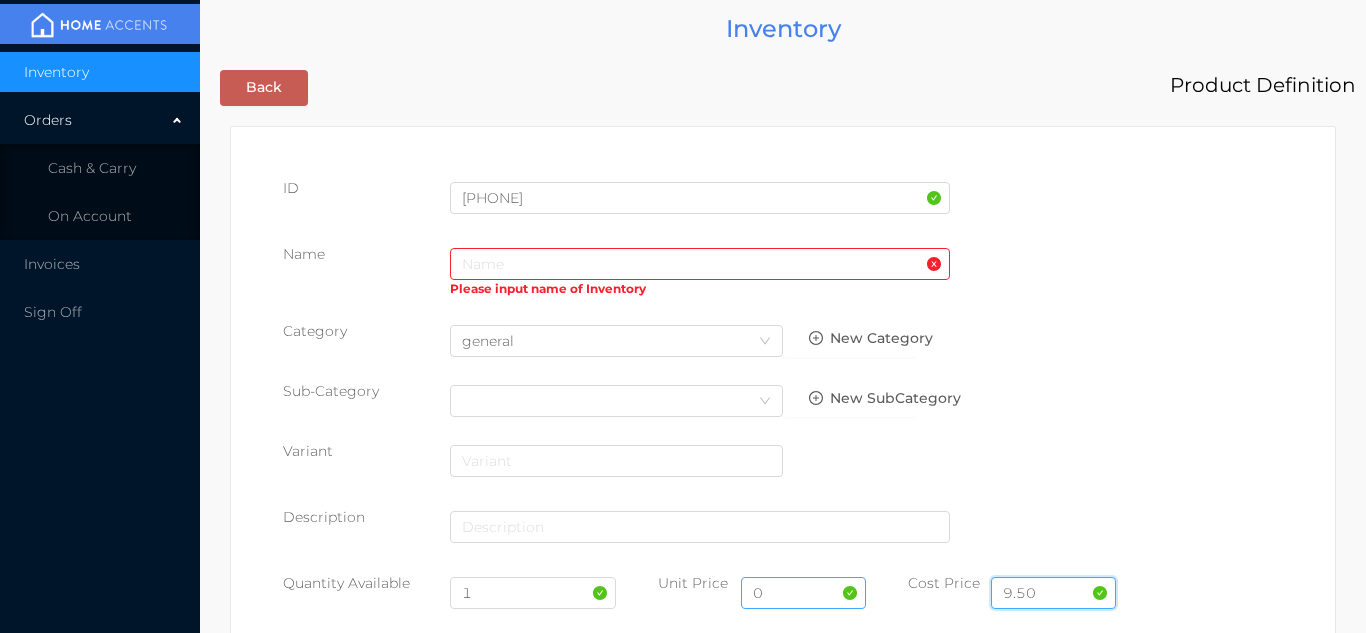 type on "9.50" 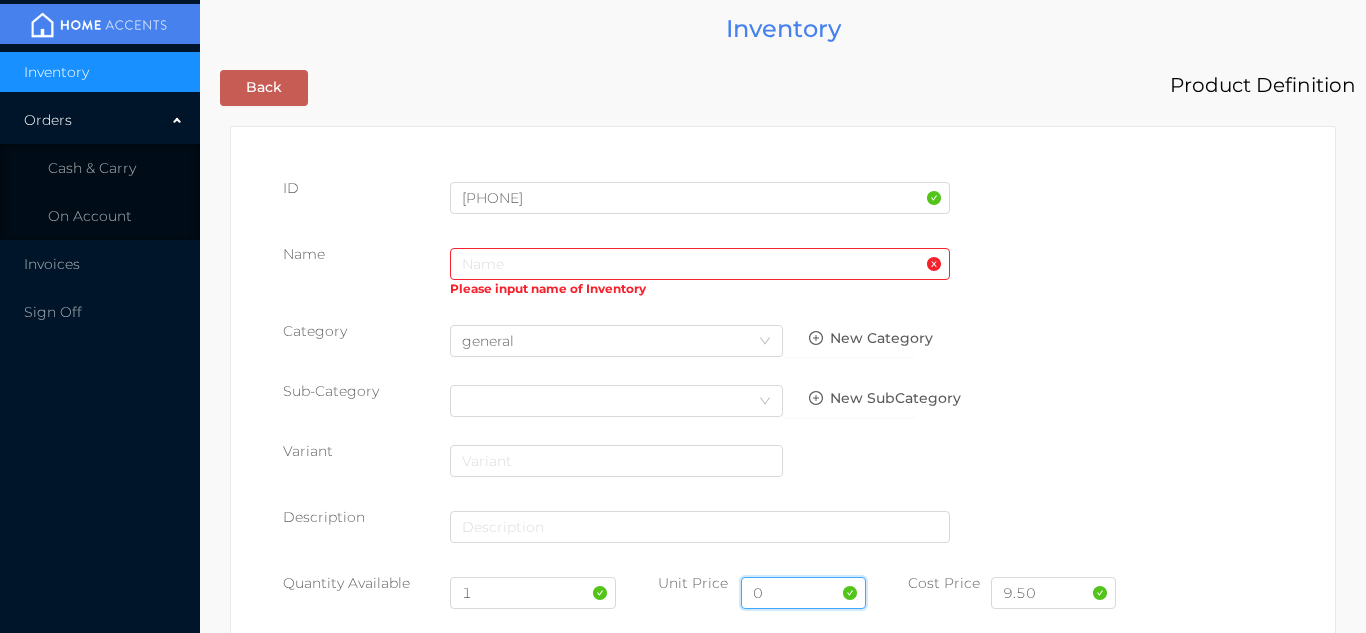 click on "0" at bounding box center (803, 593) 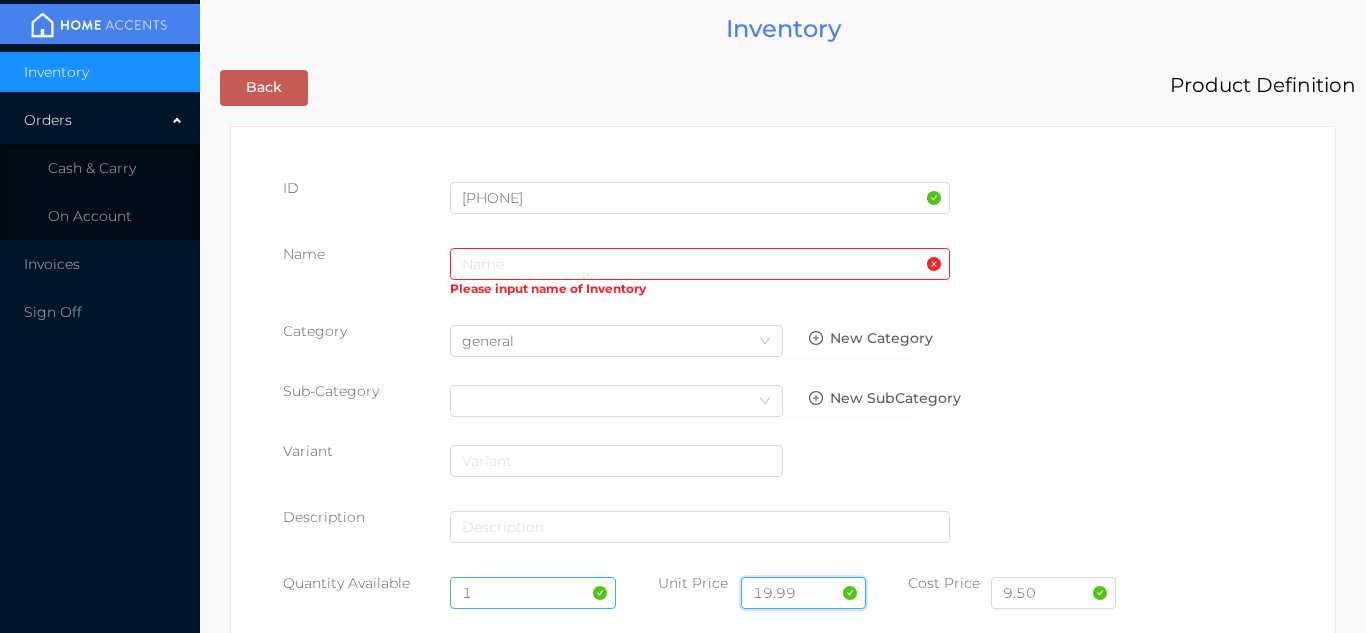type on "19.99" 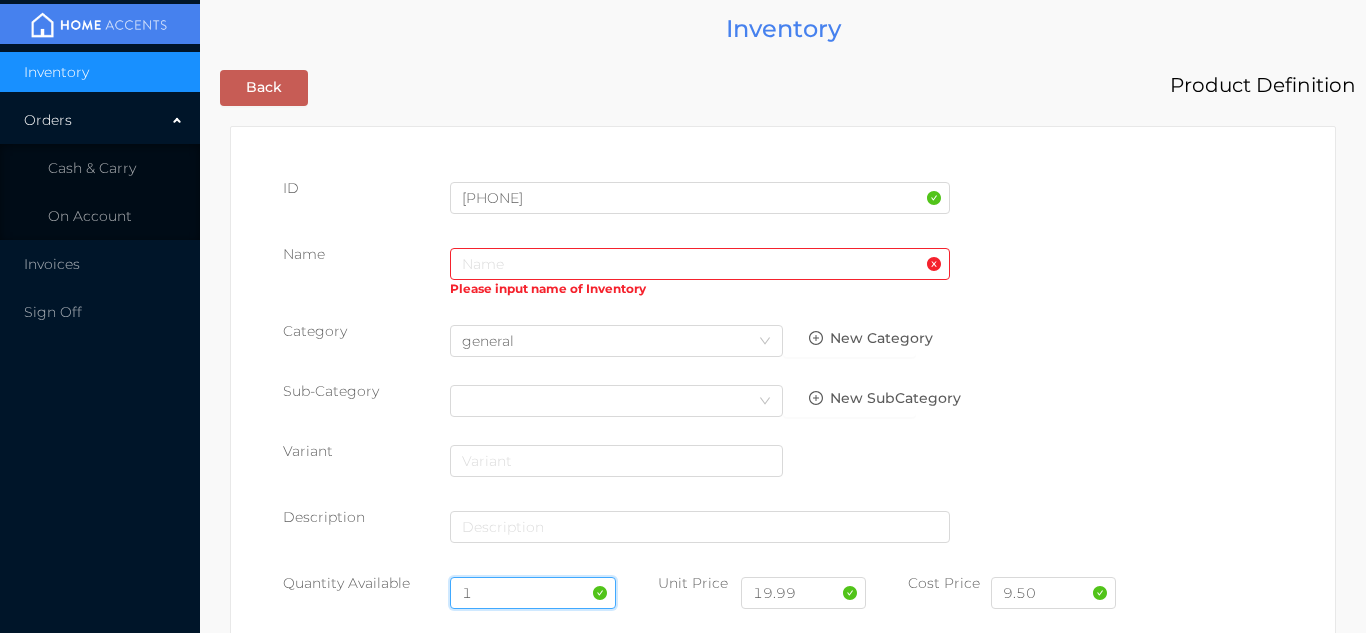 click on "1" at bounding box center [533, 593] 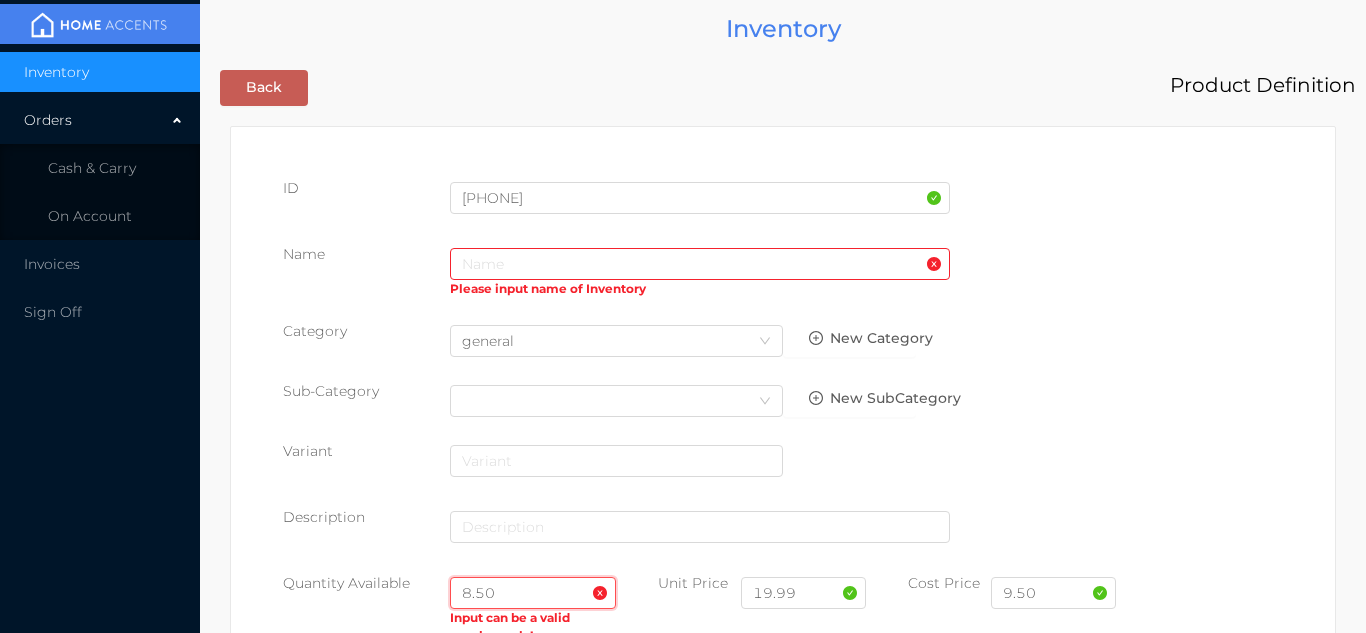 type on "8.50" 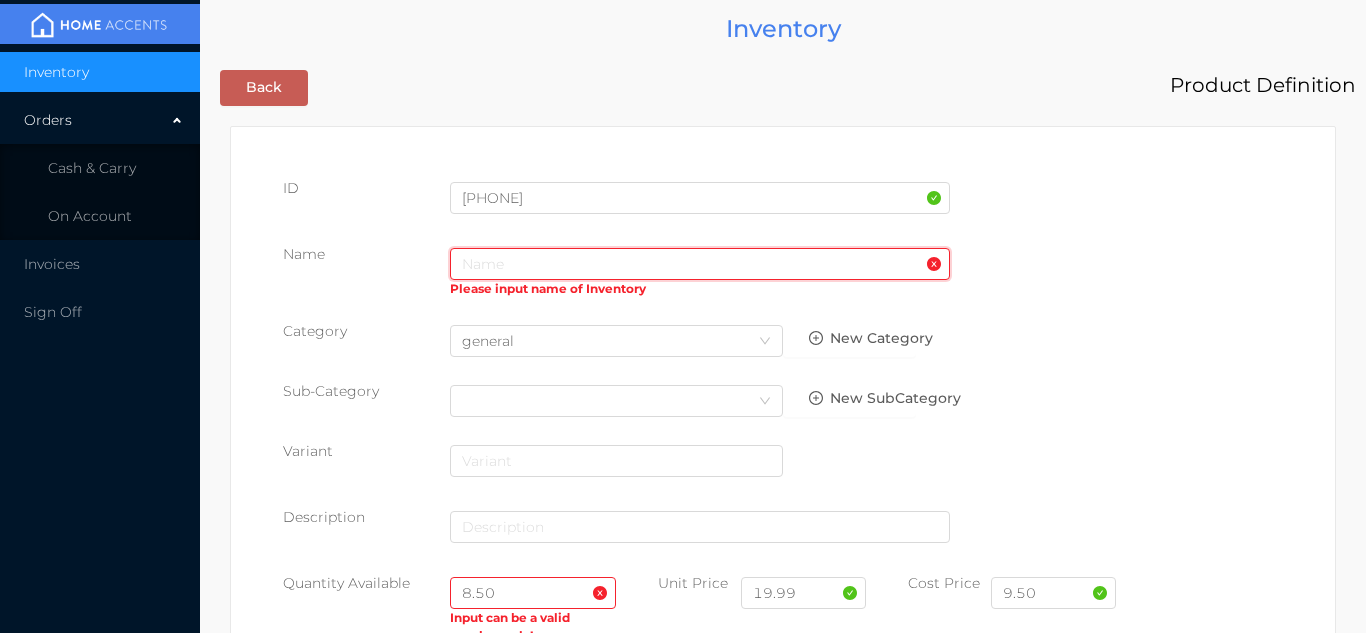 click at bounding box center [700, 264] 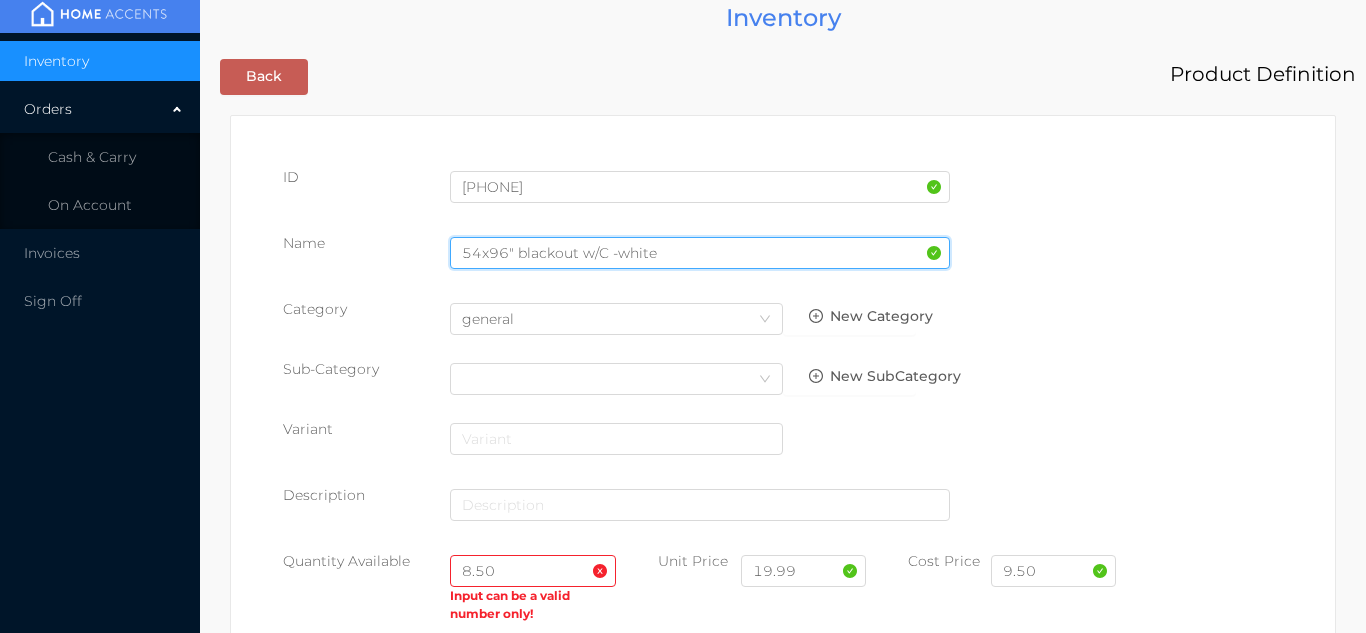 scroll, scrollTop: 0, scrollLeft: 0, axis: both 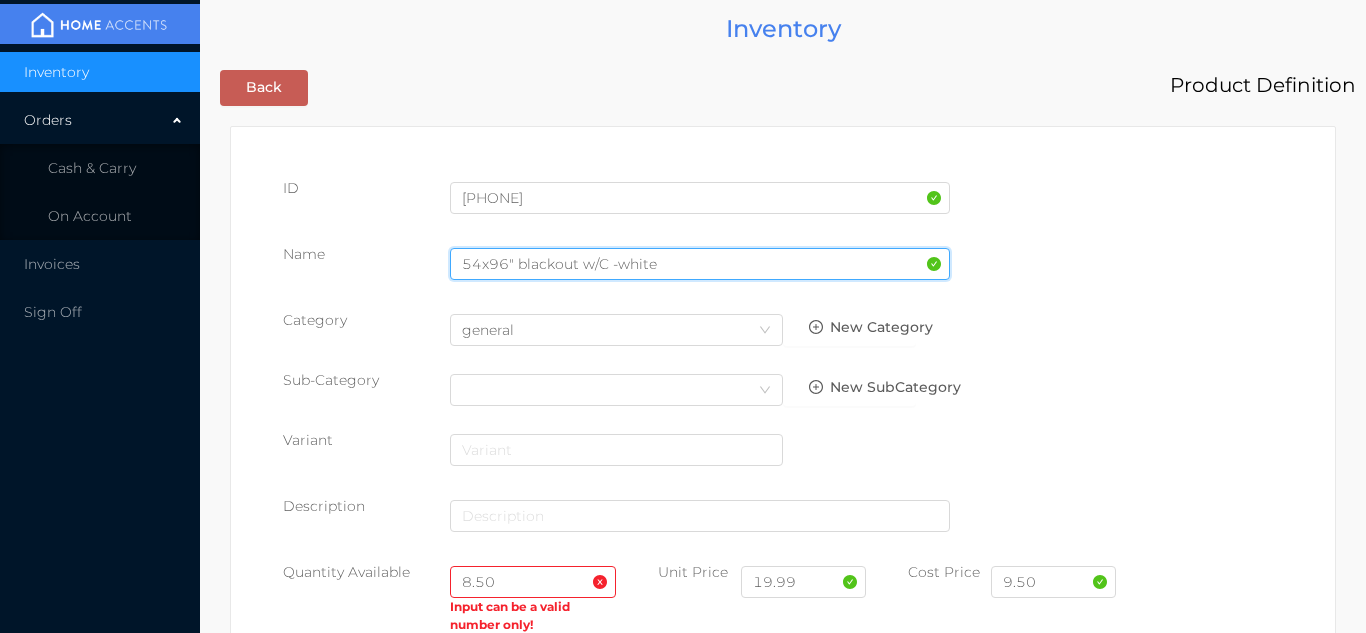 type on "54x96" blackout w/C -white" 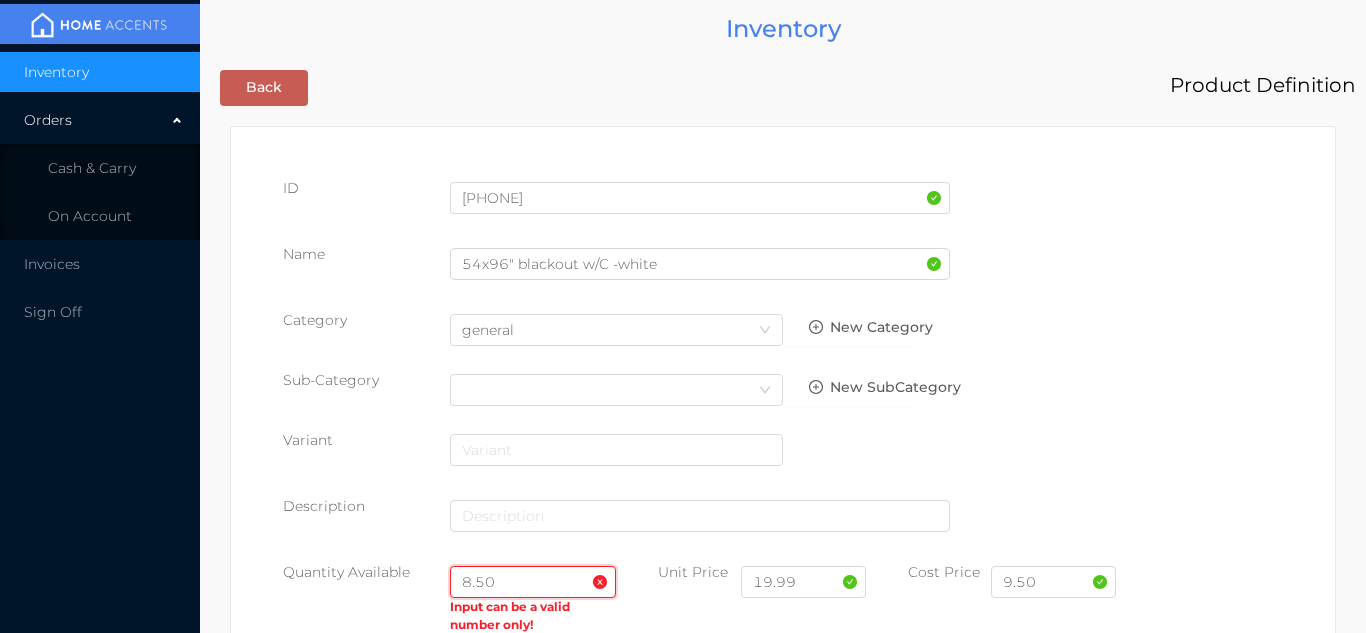 click on "8.50" at bounding box center (533, 582) 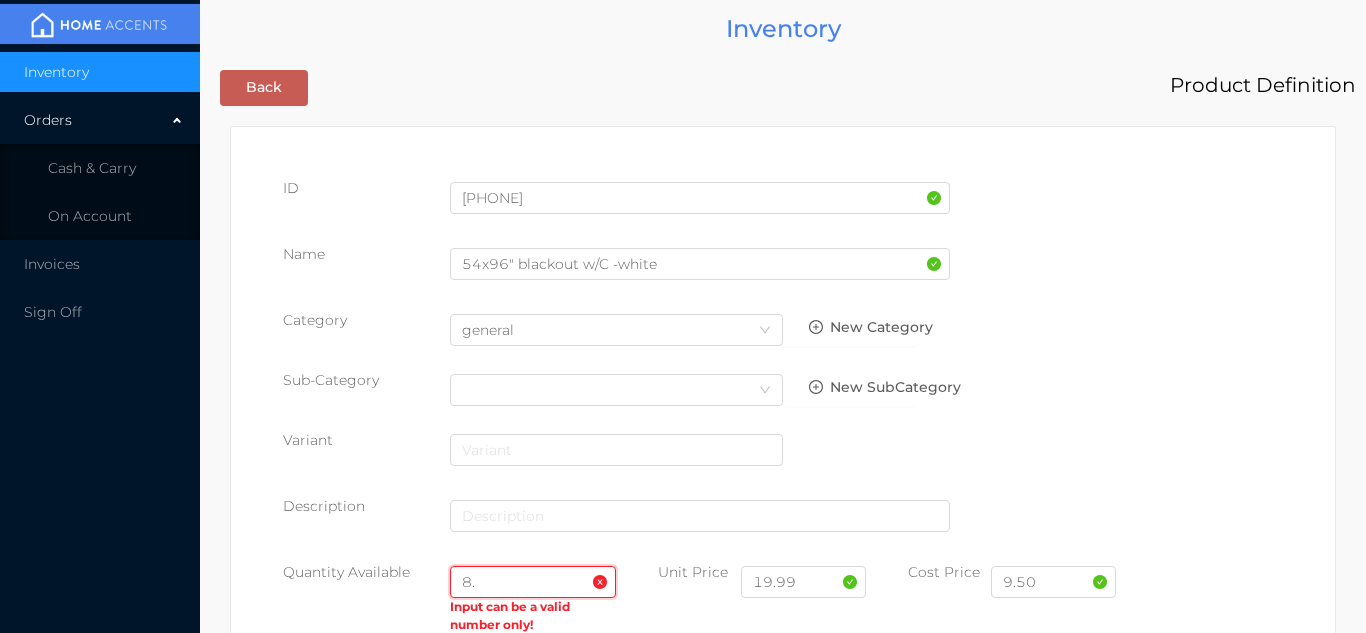 type on "8" 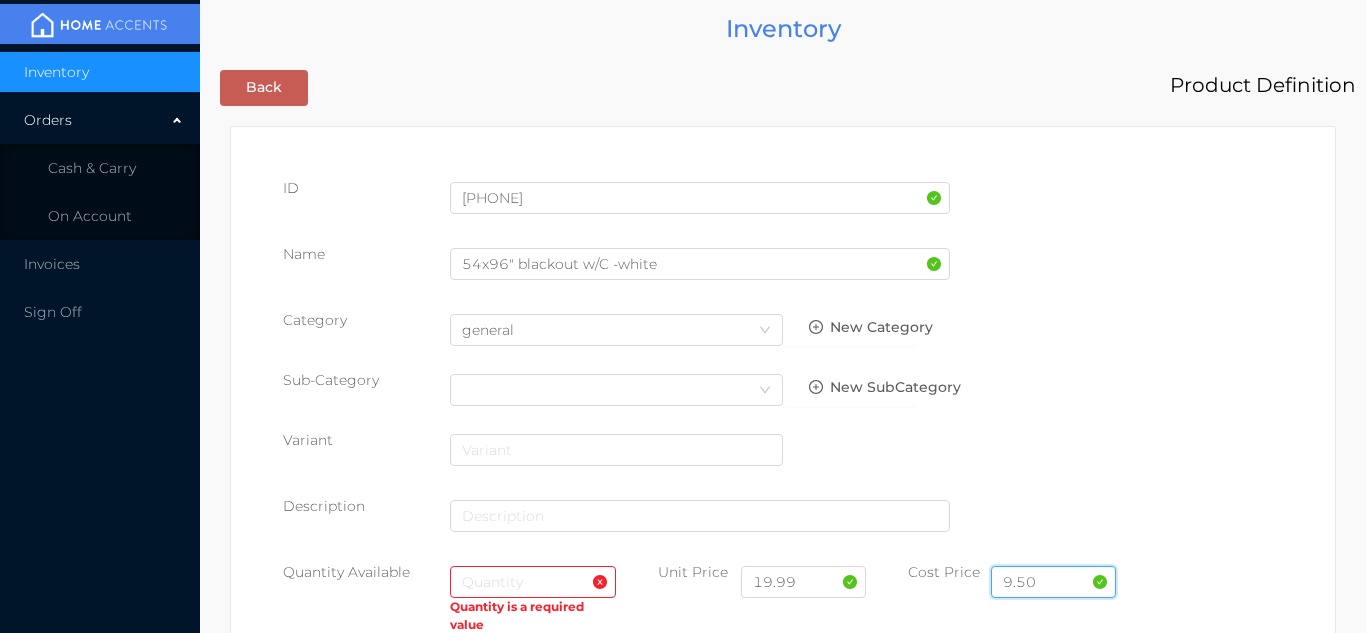click on "9.50" at bounding box center [1053, 582] 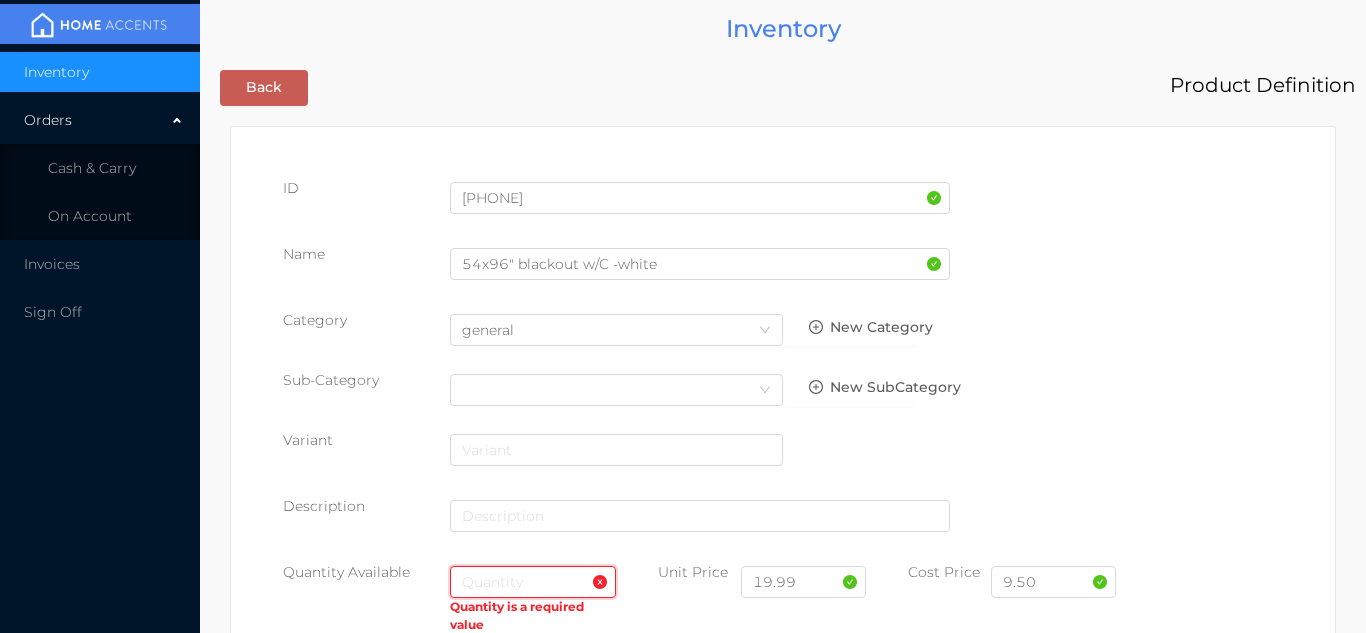 click at bounding box center (533, 582) 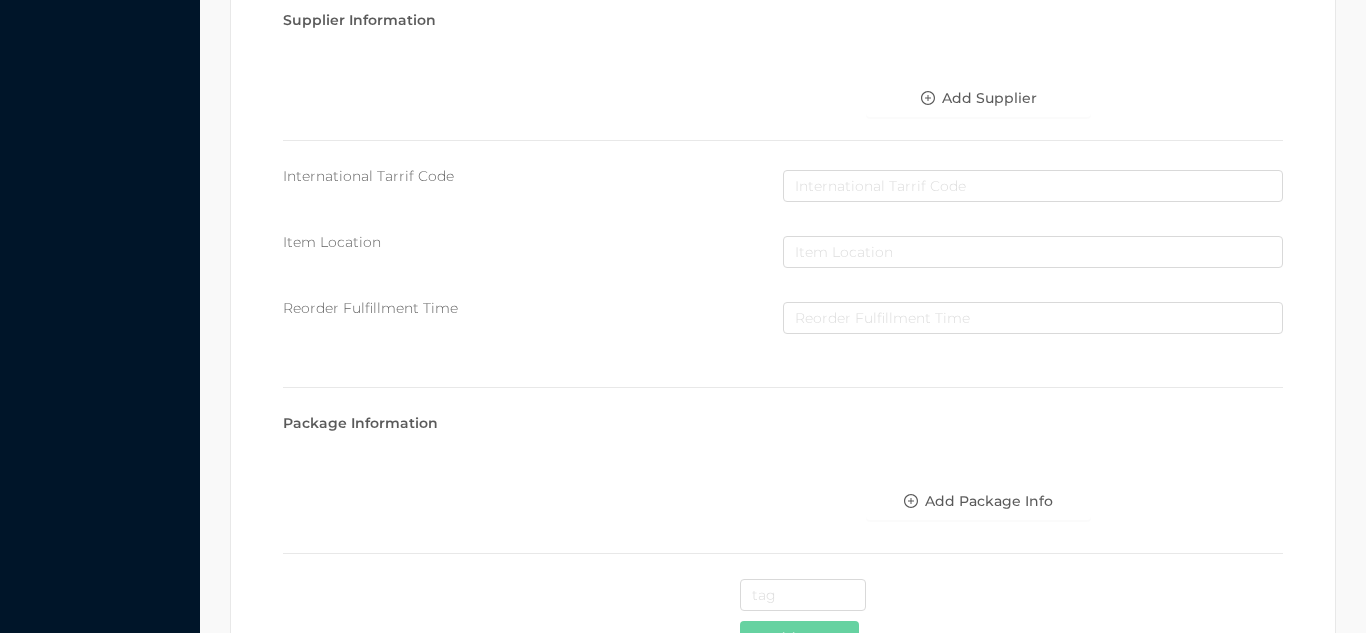 scroll, scrollTop: 1028, scrollLeft: 0, axis: vertical 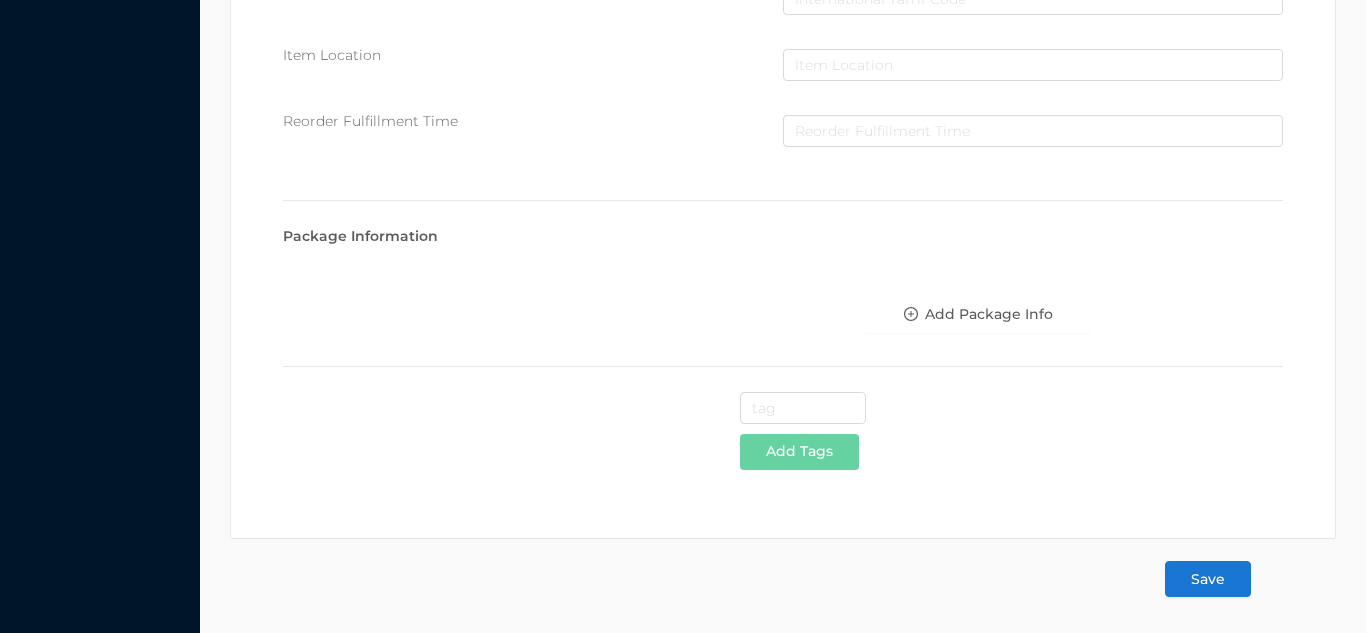 type on "12" 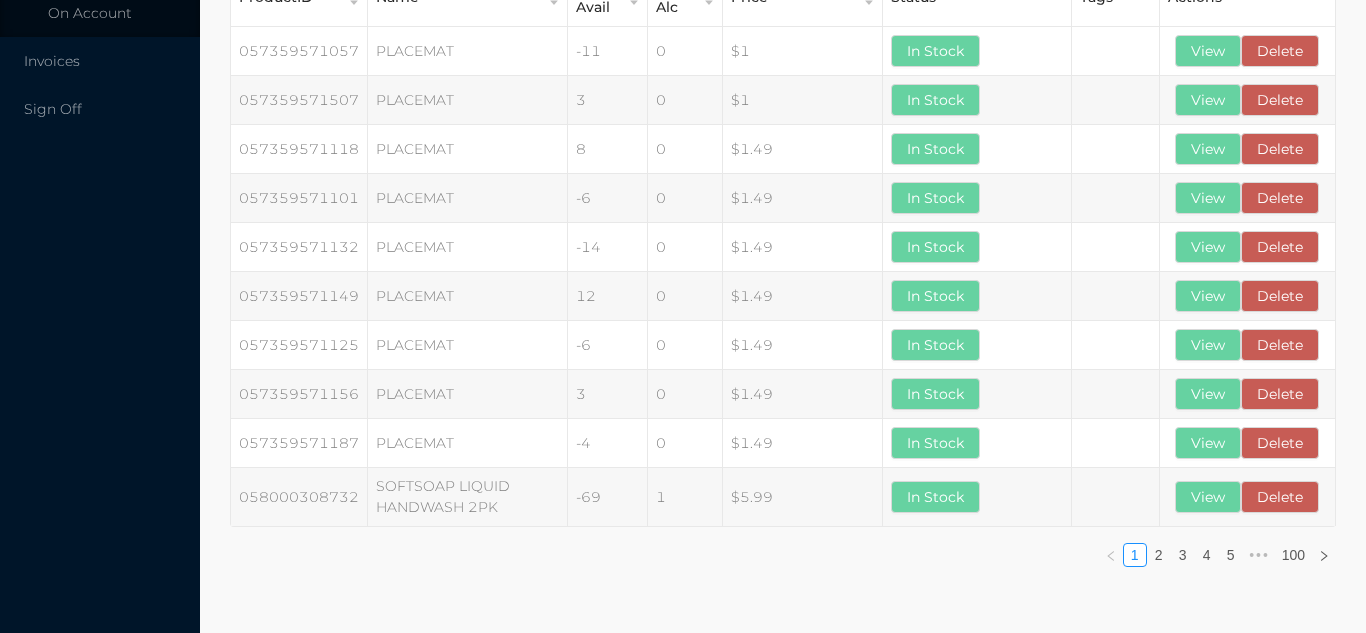 scroll, scrollTop: 0, scrollLeft: 0, axis: both 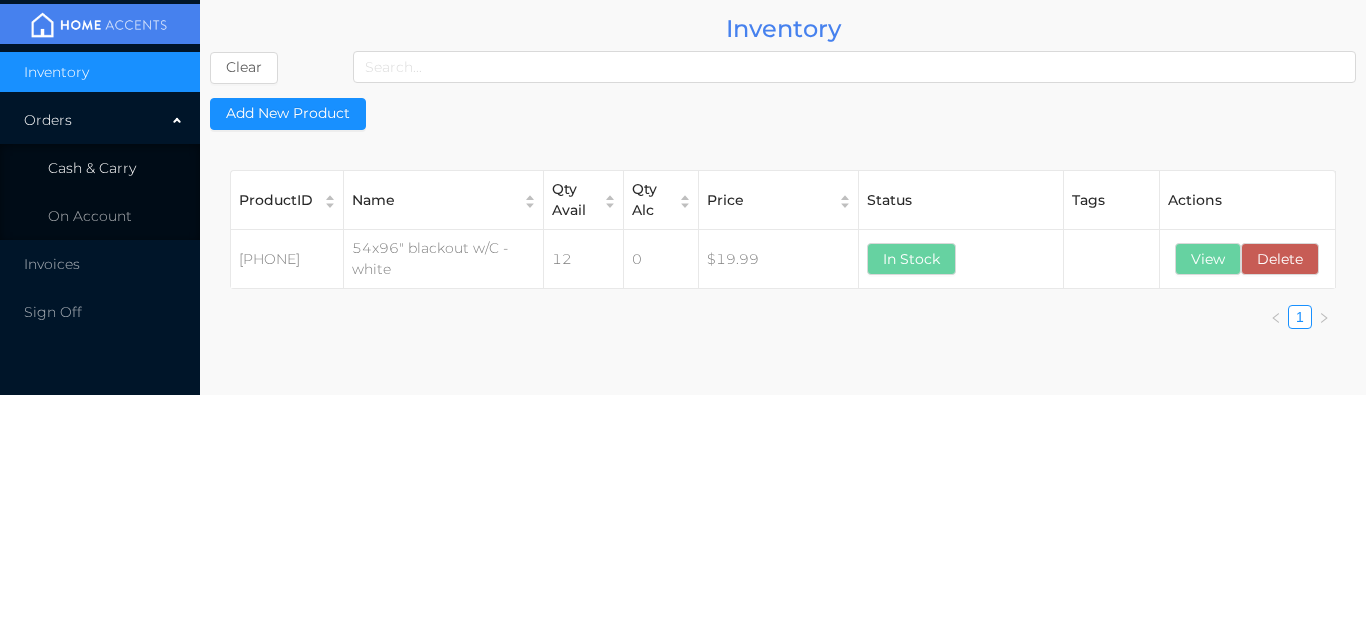 click on "Cash & Carry" at bounding box center [100, 168] 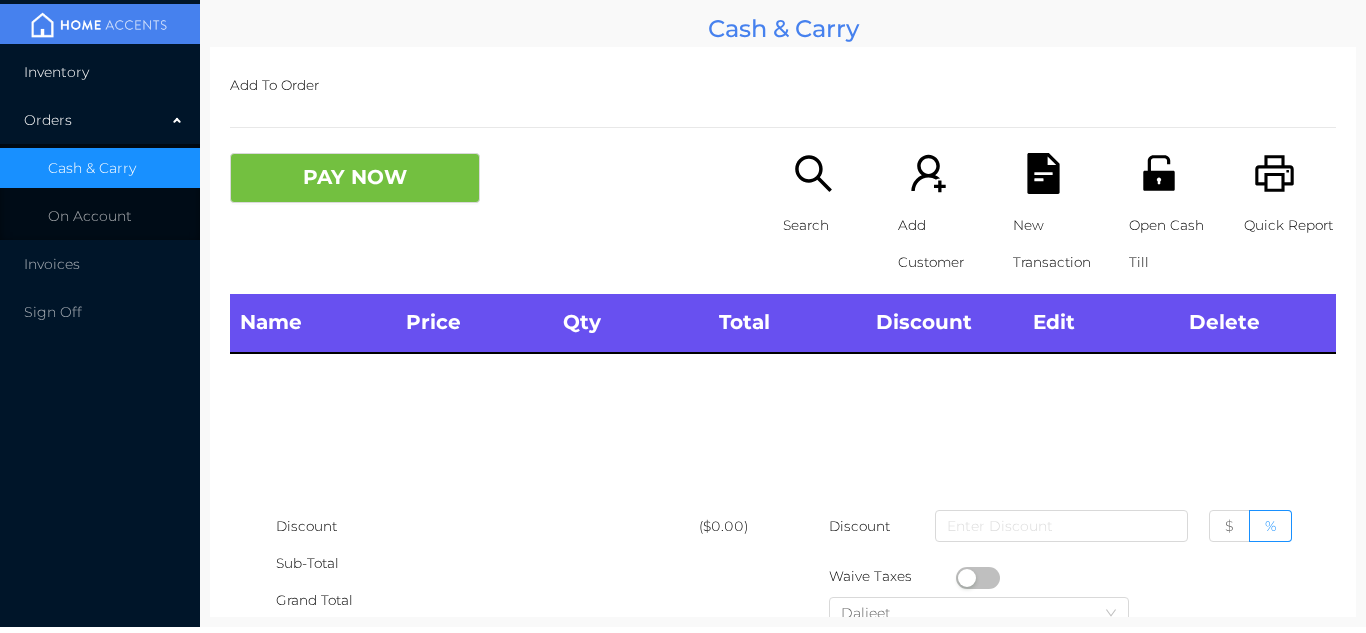 click on "Inventory" at bounding box center (100, 72) 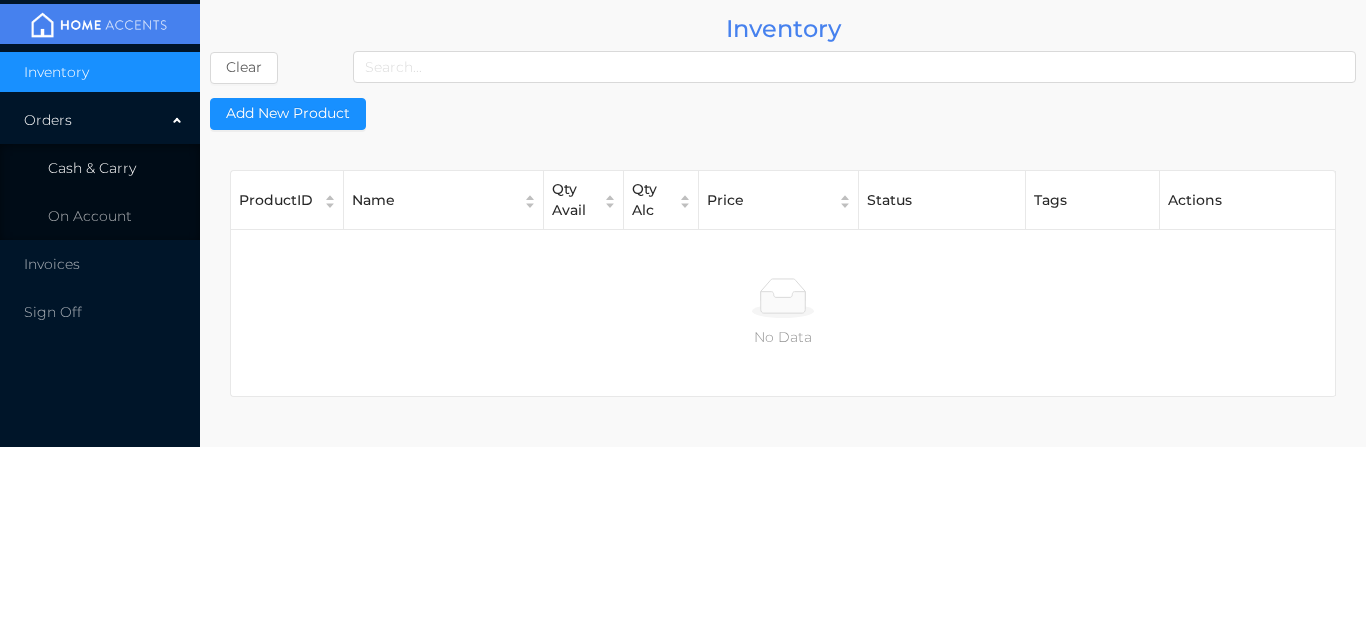 click on "Cash & Carry" at bounding box center [100, 168] 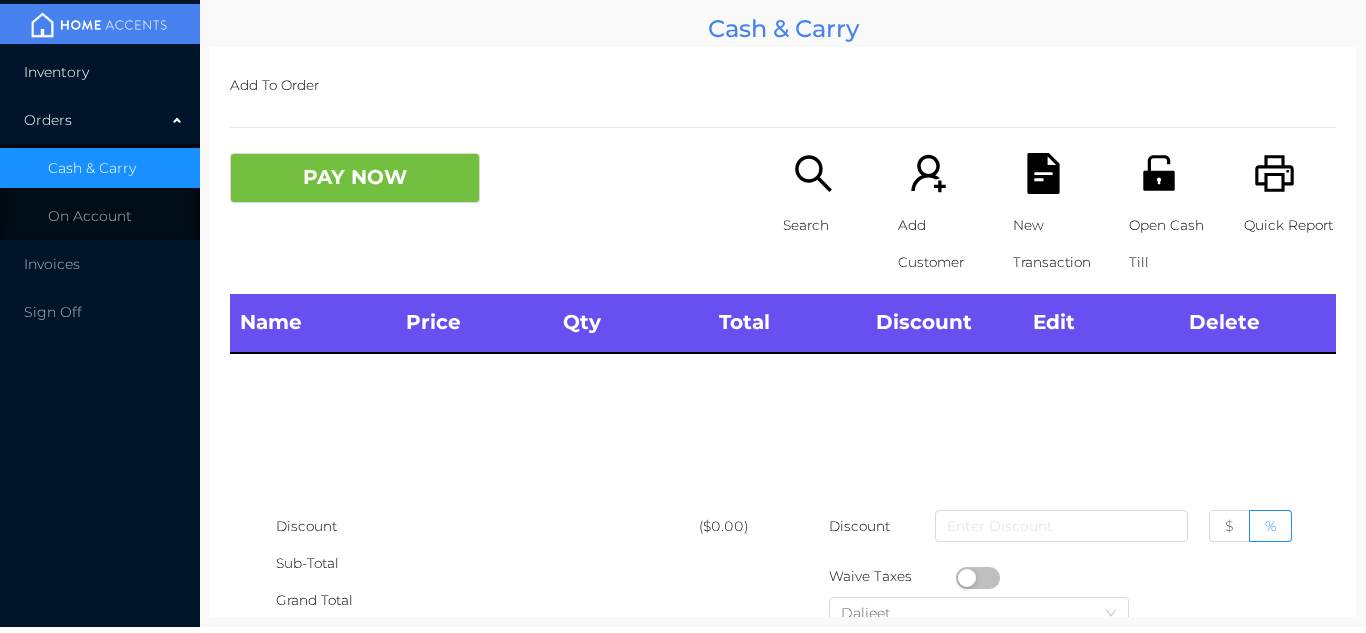 click on "Inventory" at bounding box center [100, 72] 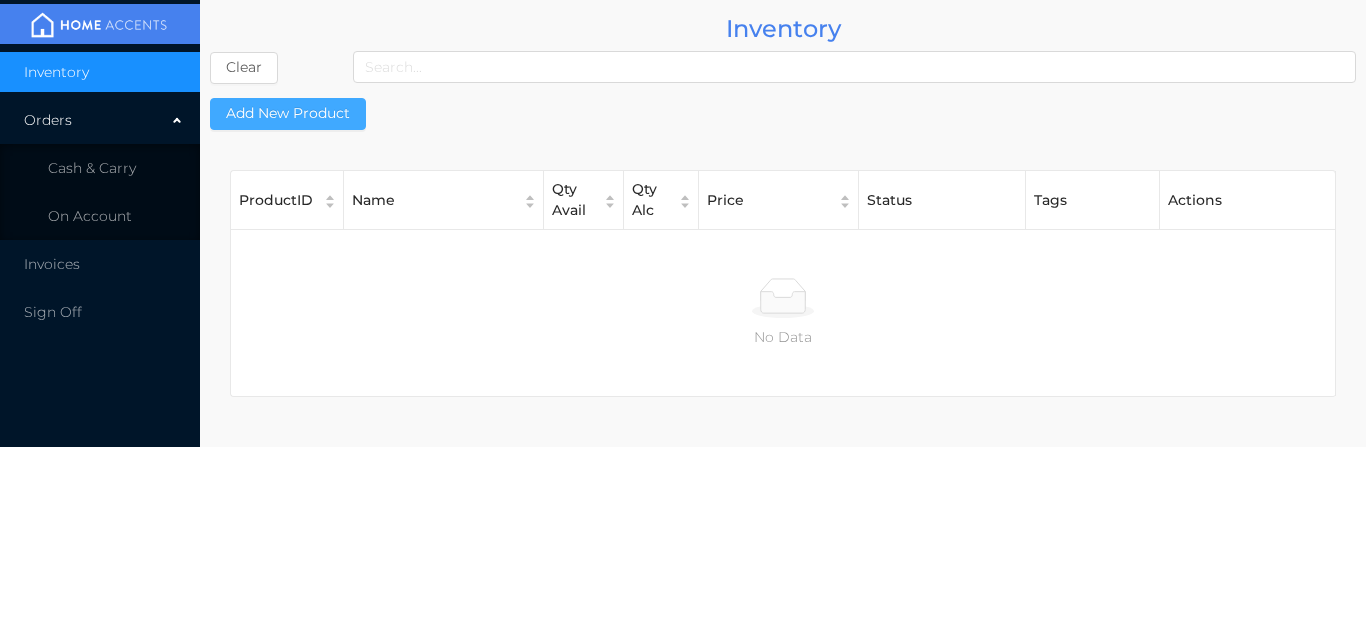 click on "Add New Product" at bounding box center (288, 114) 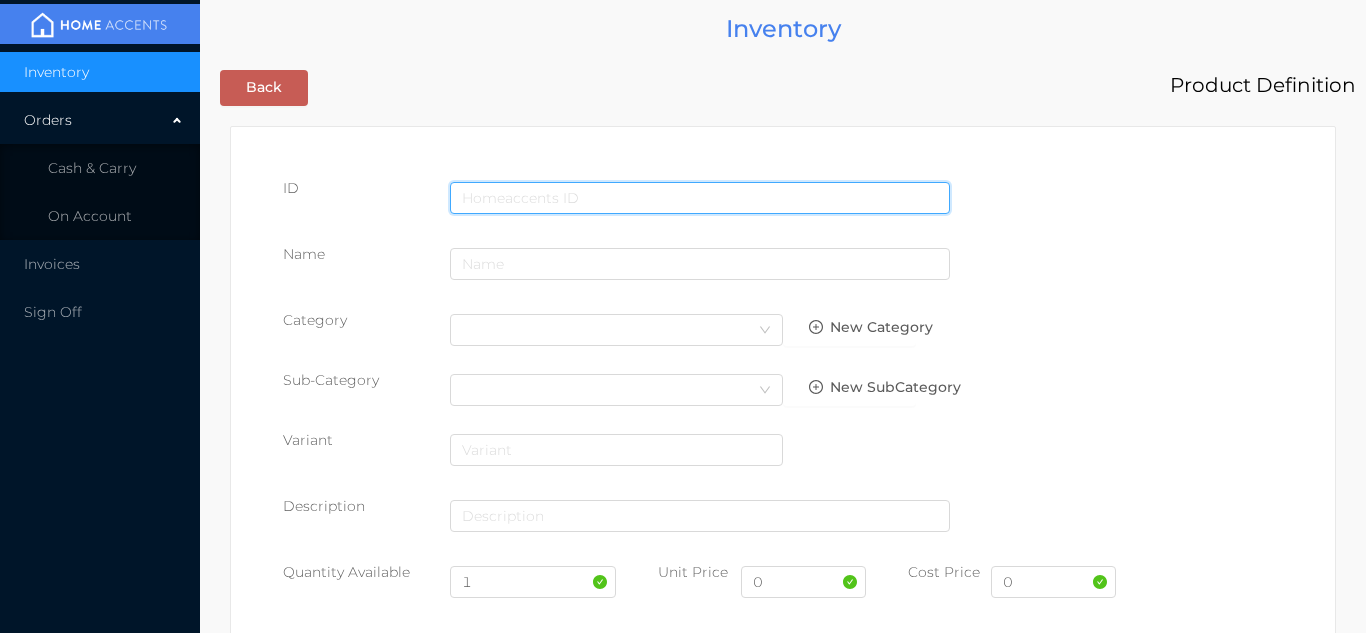 click at bounding box center [700, 198] 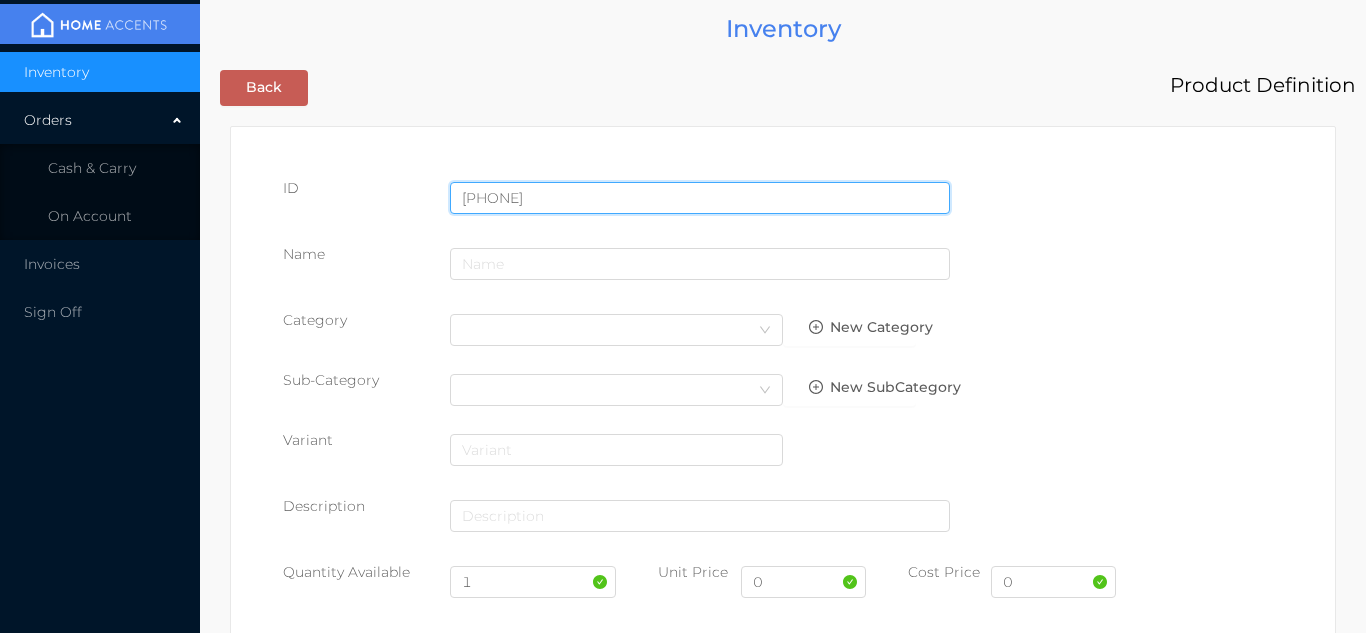 type on "843450056186" 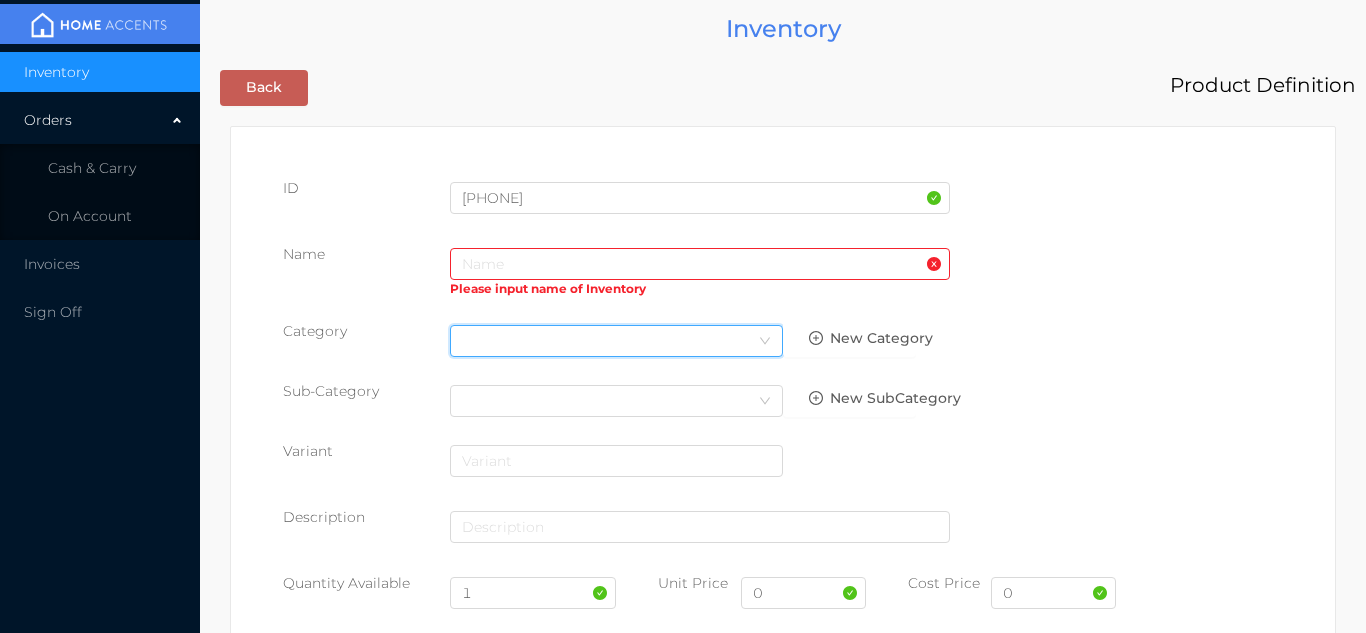 click on "Select Category" at bounding box center (616, 341) 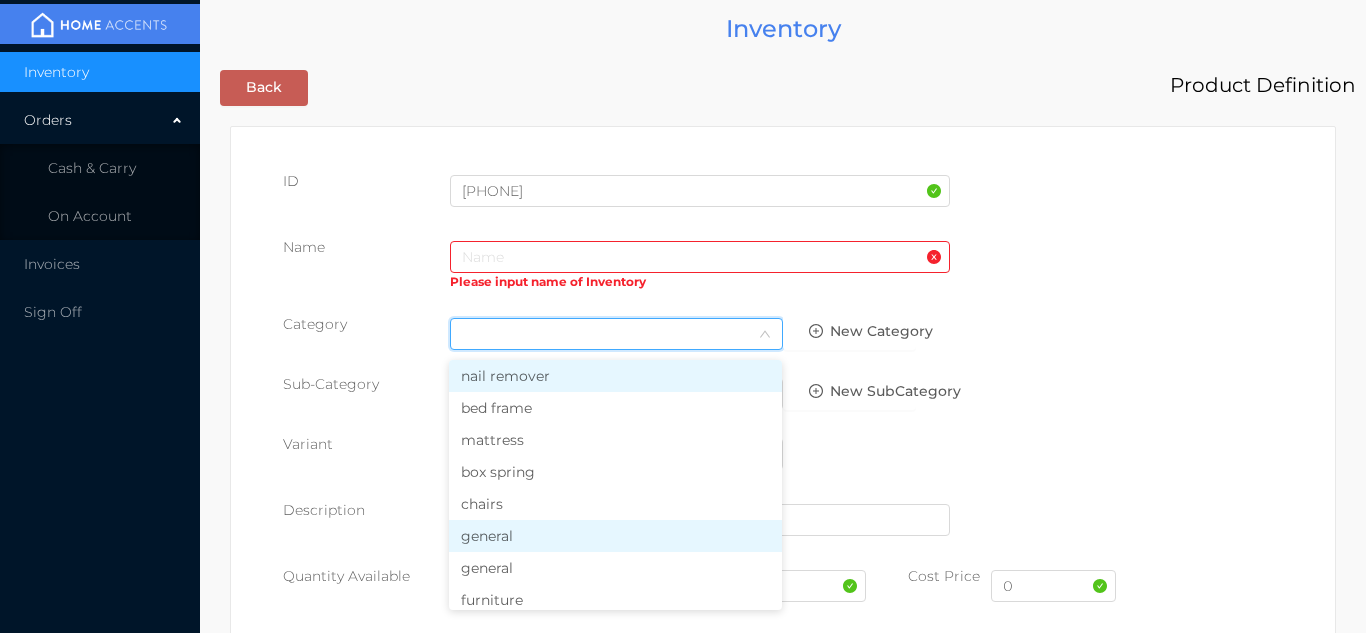 click on "general" at bounding box center (615, 536) 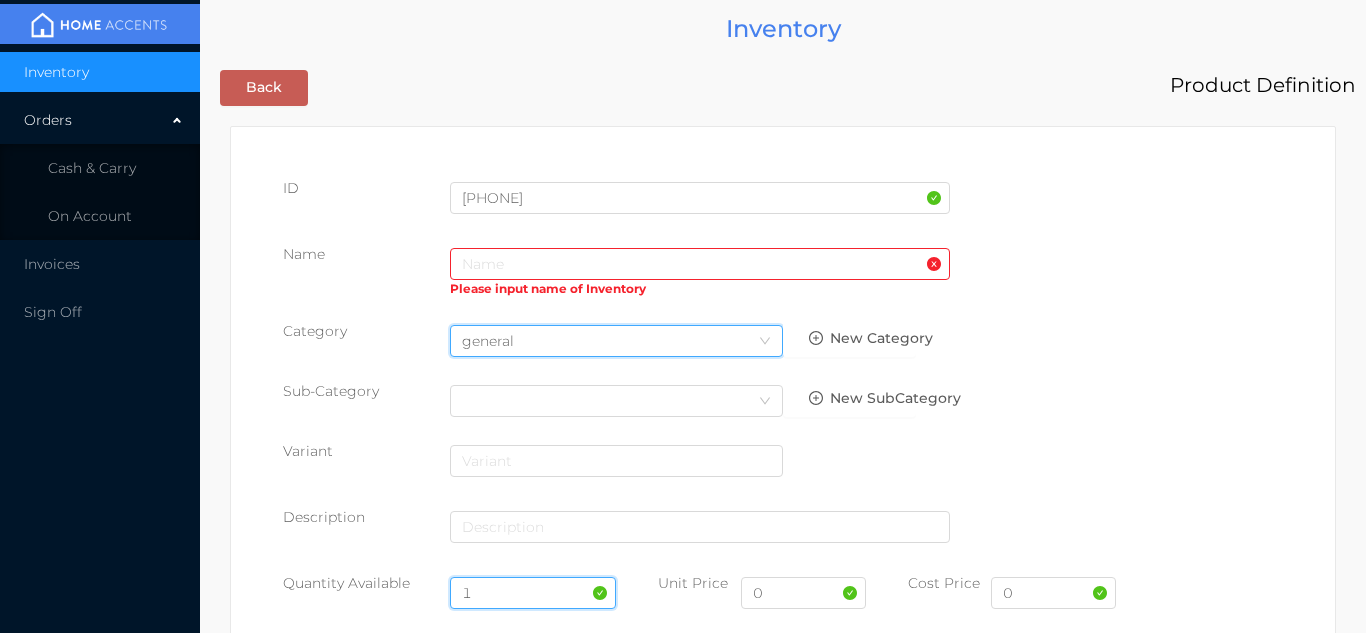 click on "1" at bounding box center [533, 593] 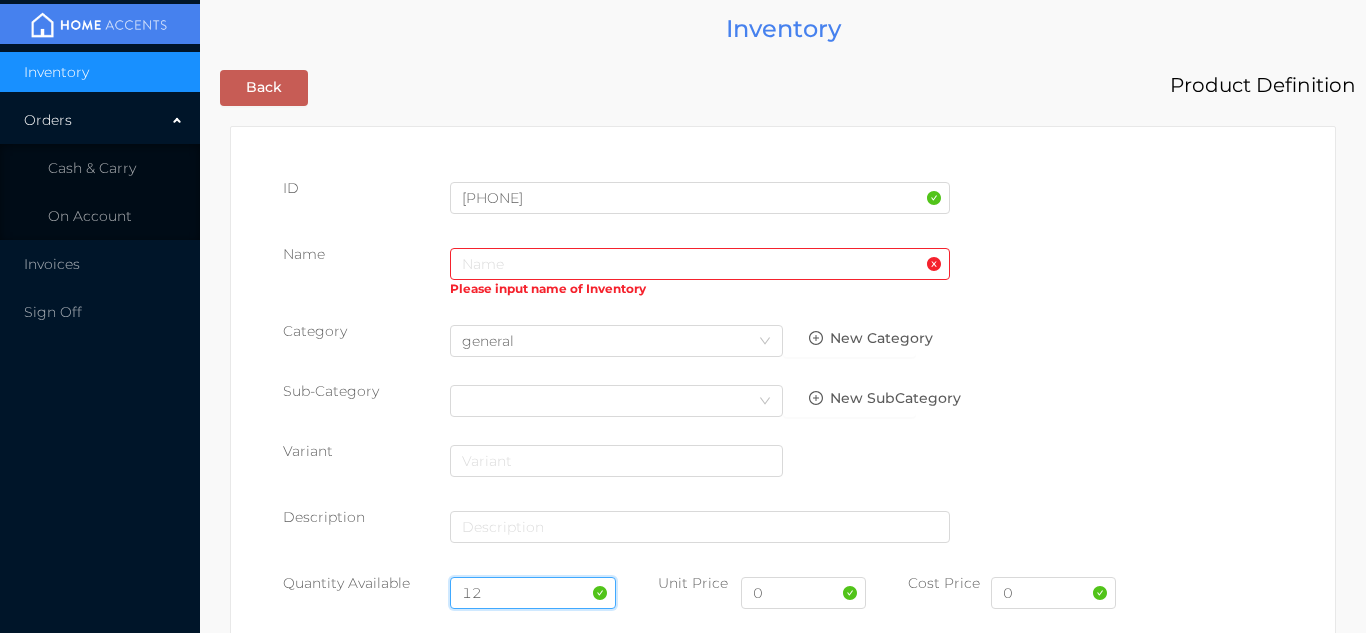 type on "12" 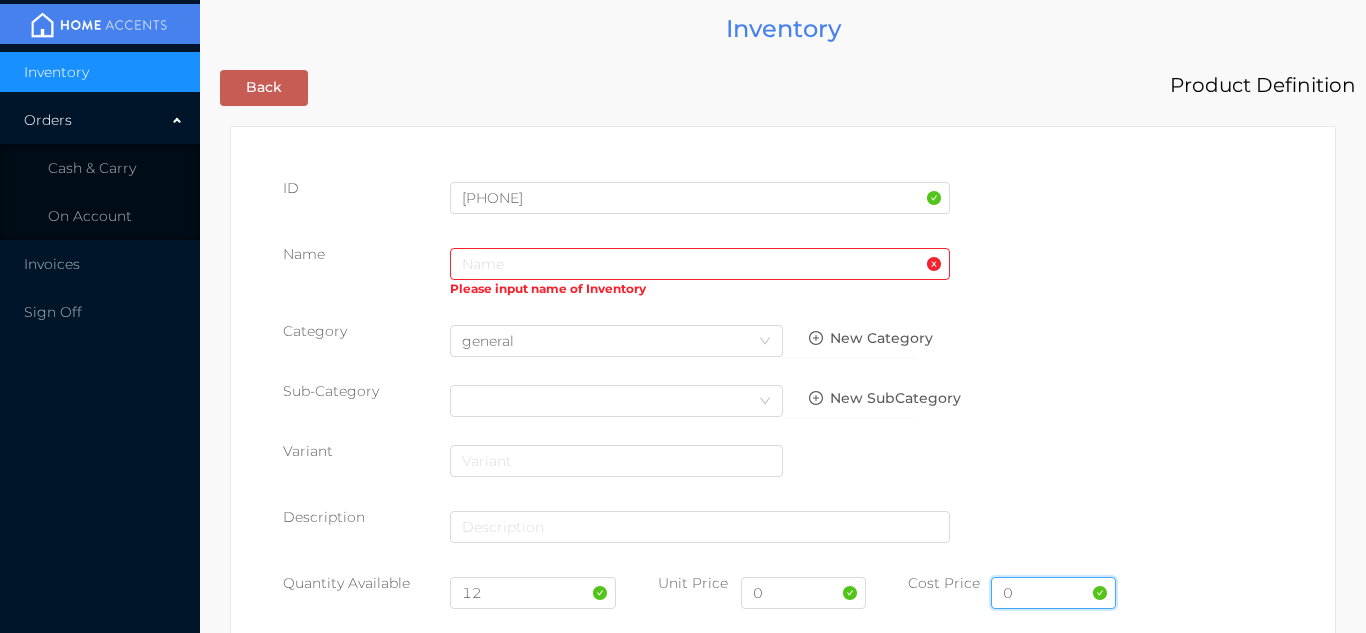 click on "0" at bounding box center (1053, 593) 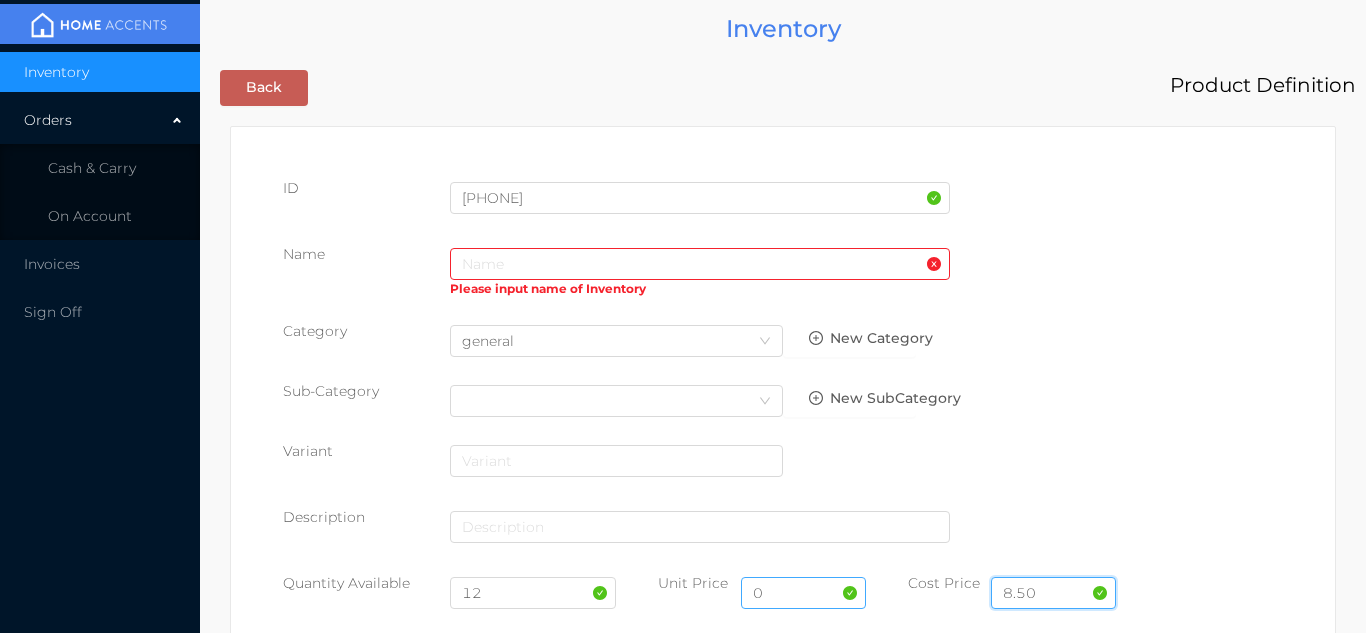 type on "8.50" 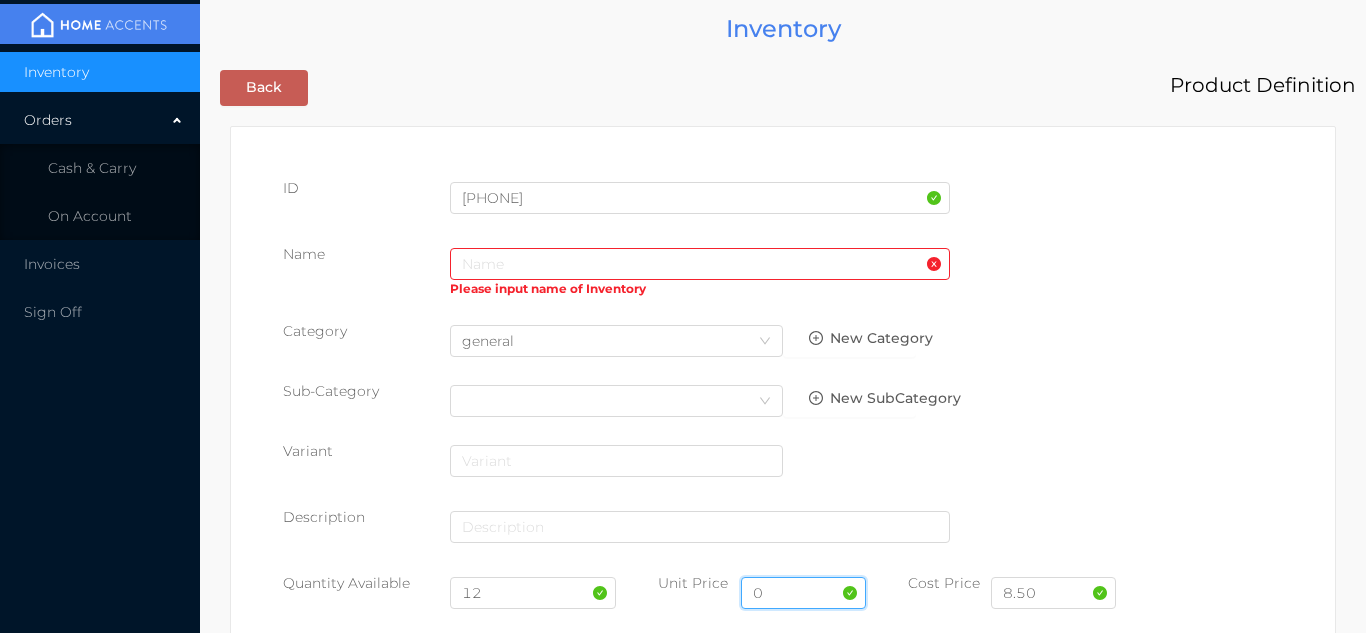 click on "0" at bounding box center [803, 593] 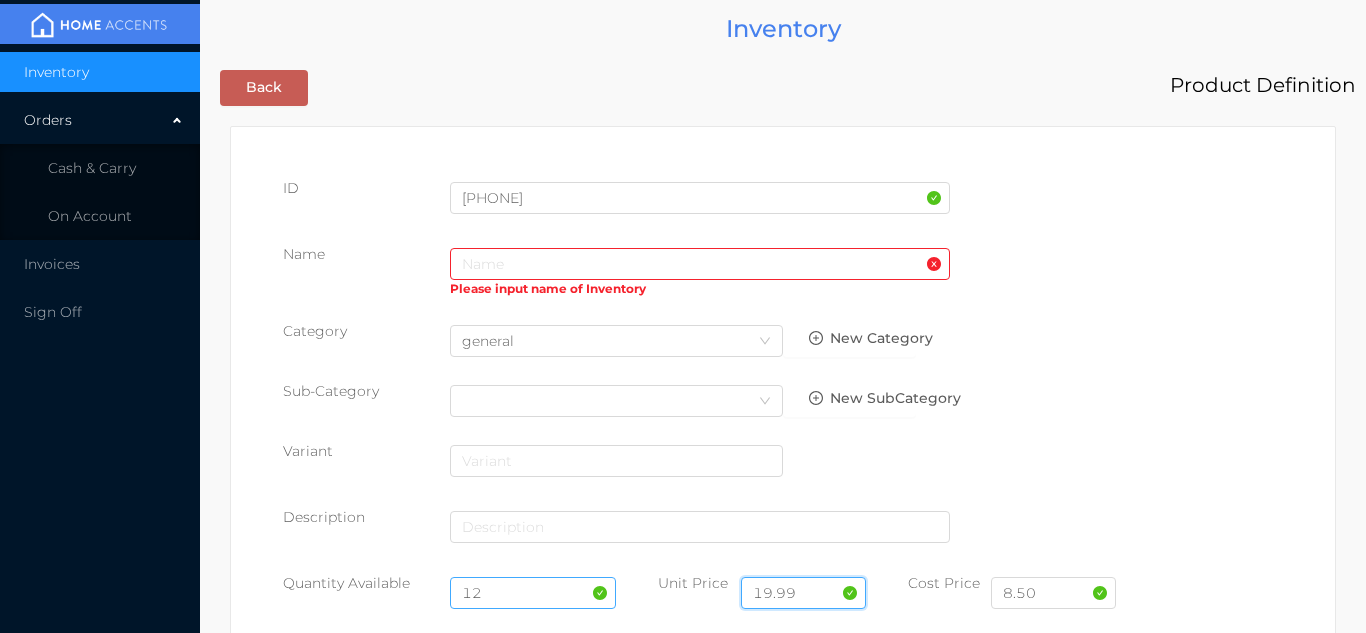 type on "19.99" 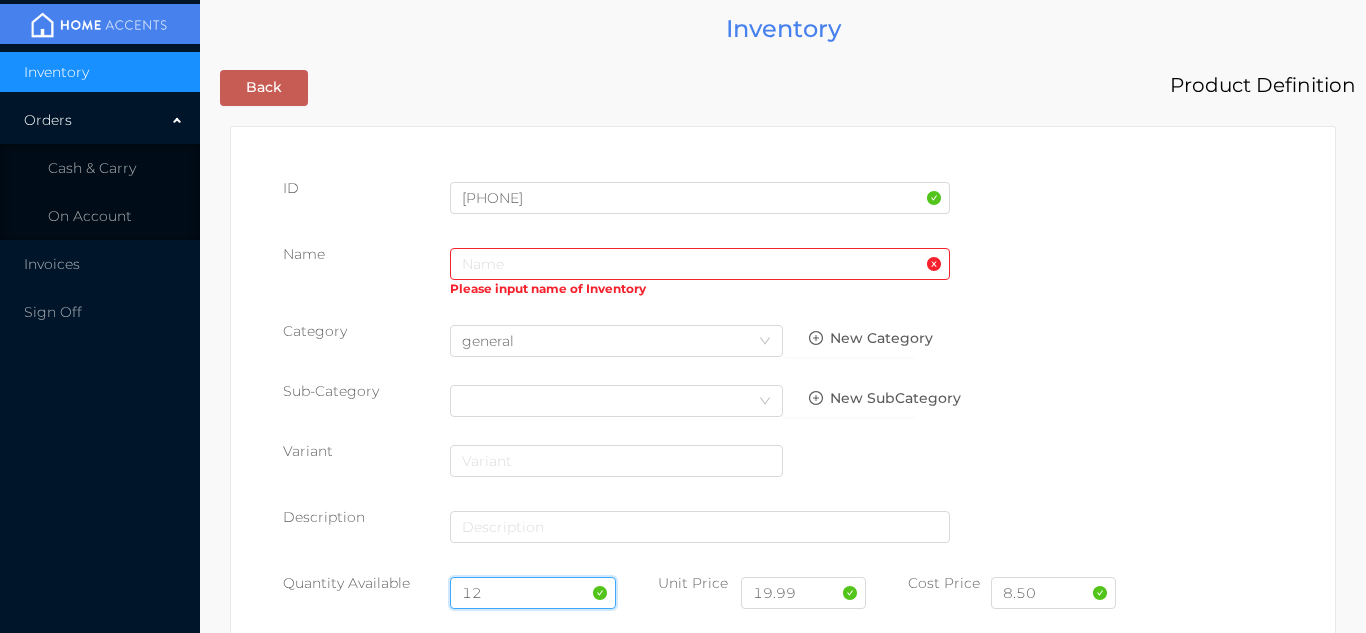 click on "12" at bounding box center [533, 593] 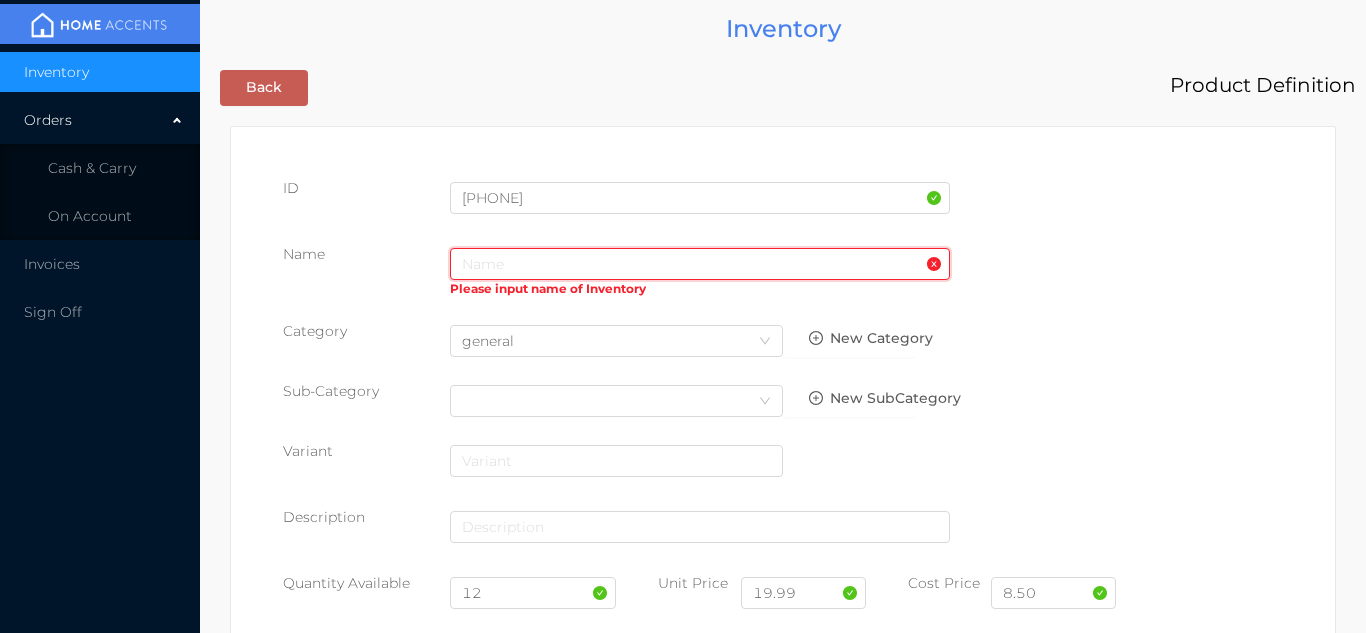 click at bounding box center (700, 264) 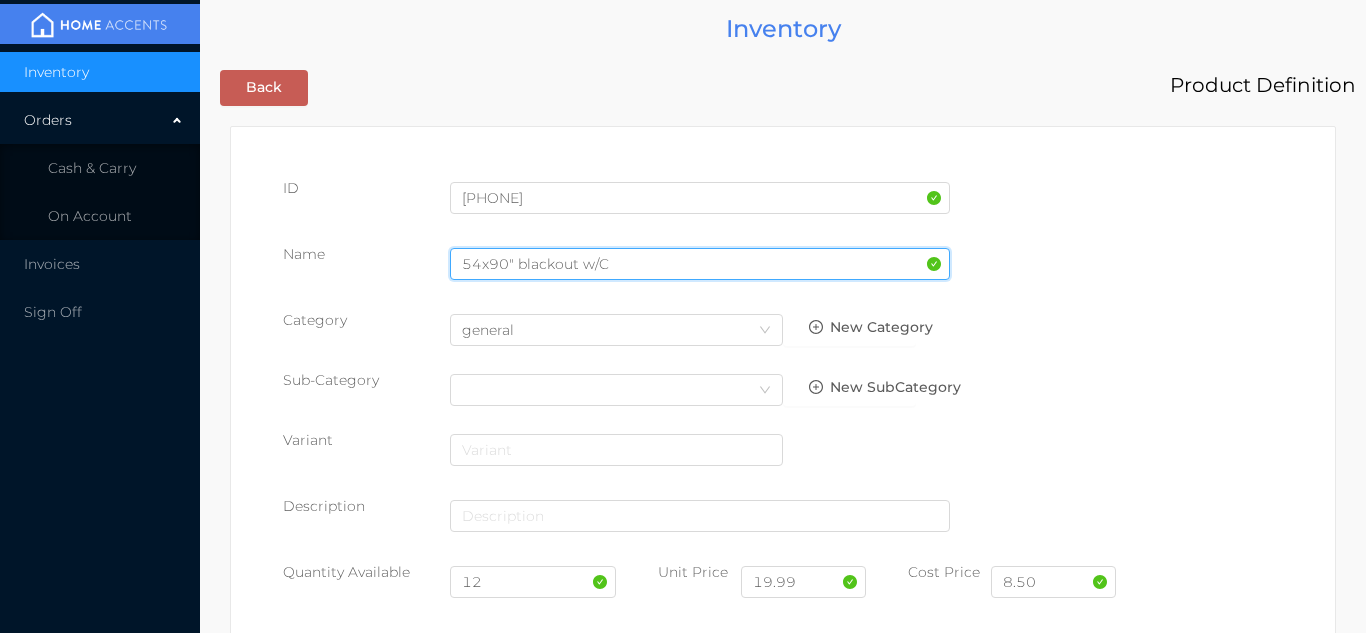 click on "54x90" blackout w/C" at bounding box center (700, 264) 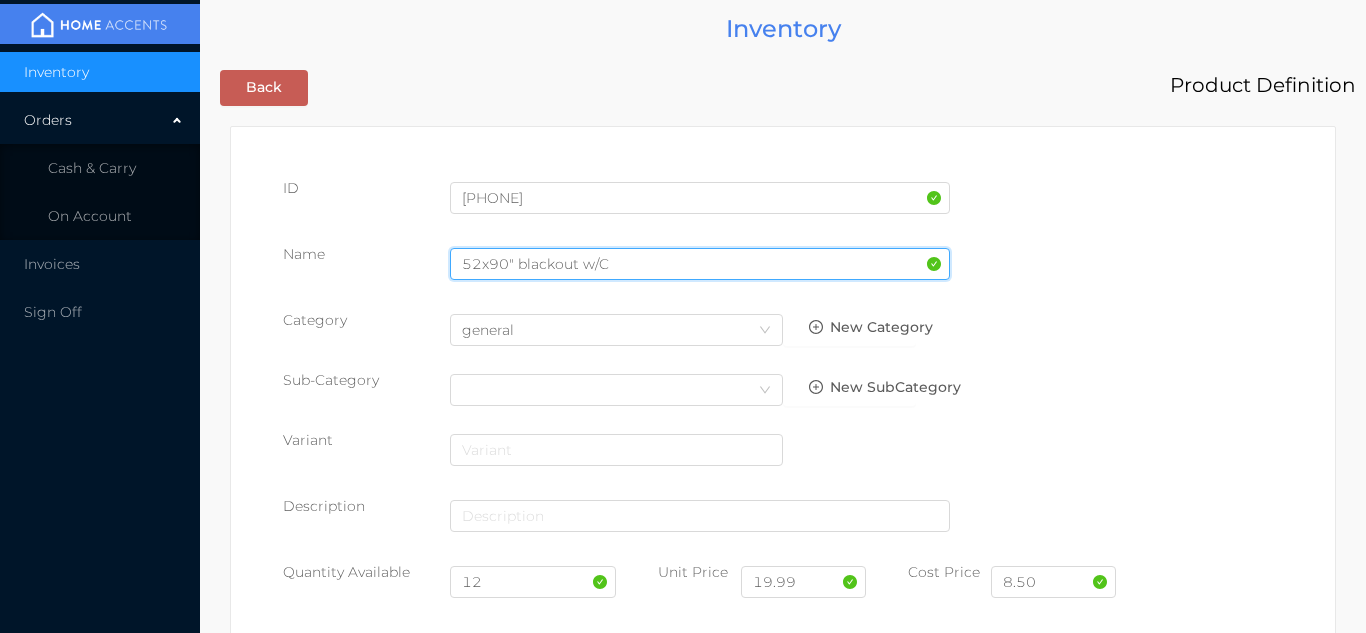 click on "52x90" blackout w/C" at bounding box center (700, 264) 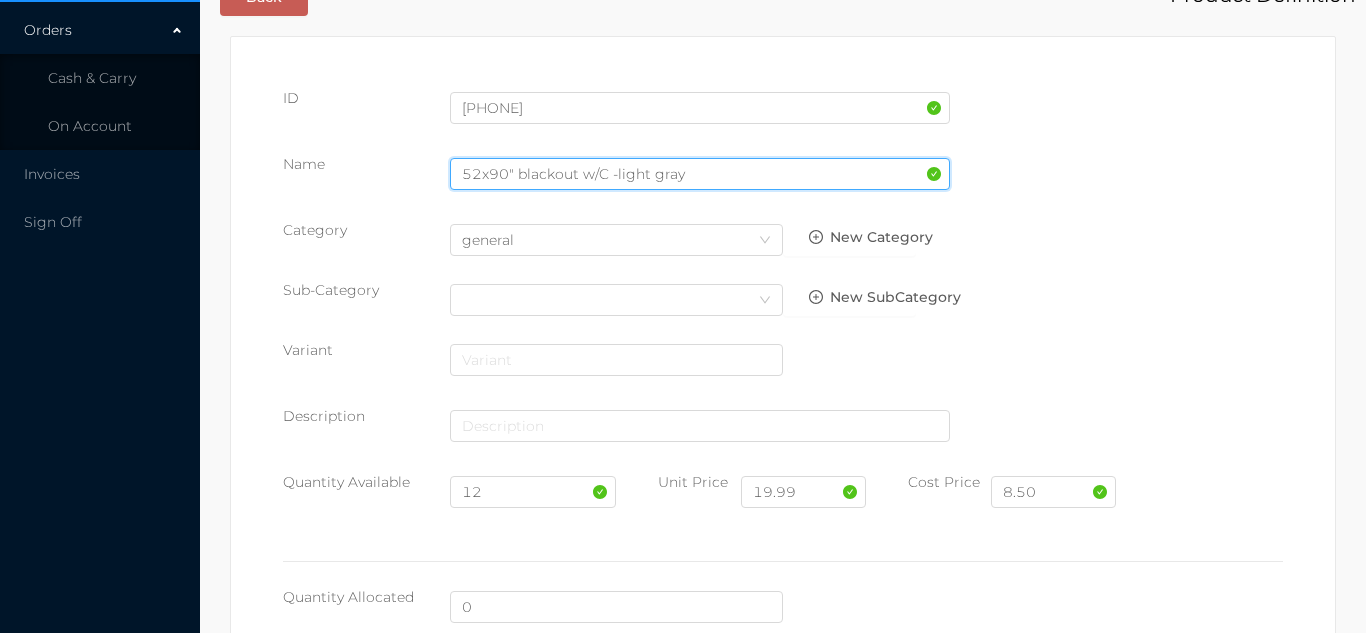 scroll, scrollTop: 1028, scrollLeft: 0, axis: vertical 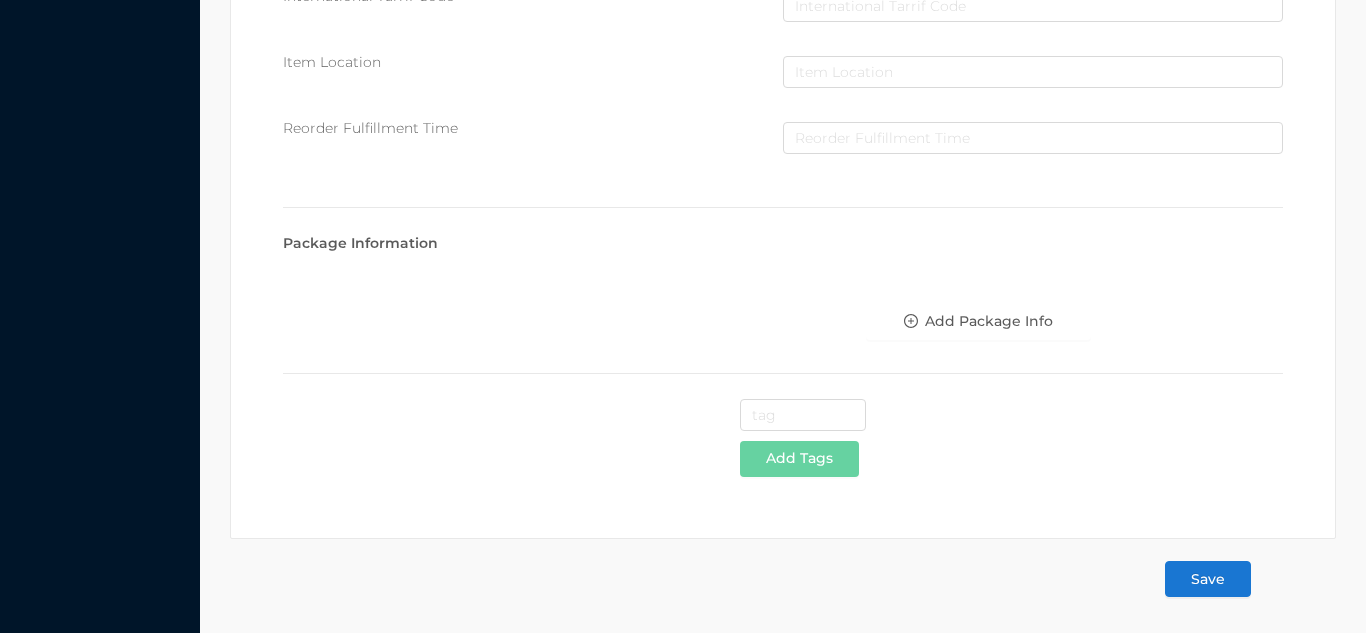 type on "52x90" blackout w/C -light gray" 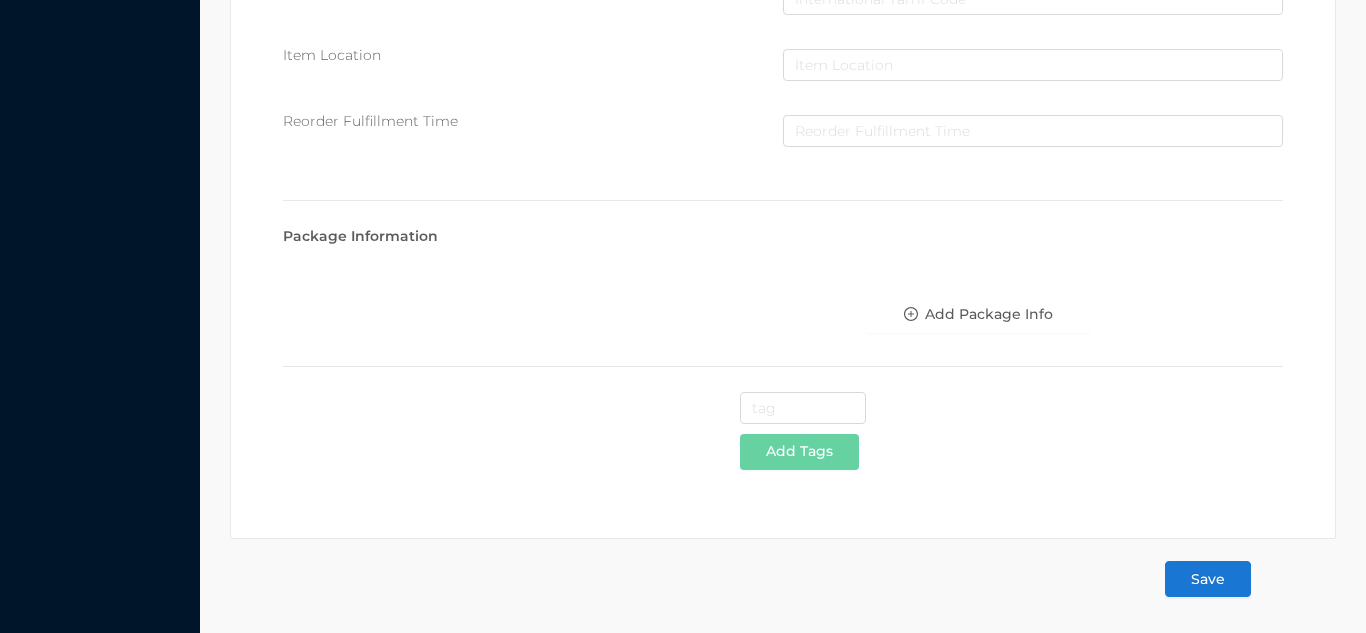 click on "Save" at bounding box center (1208, 579) 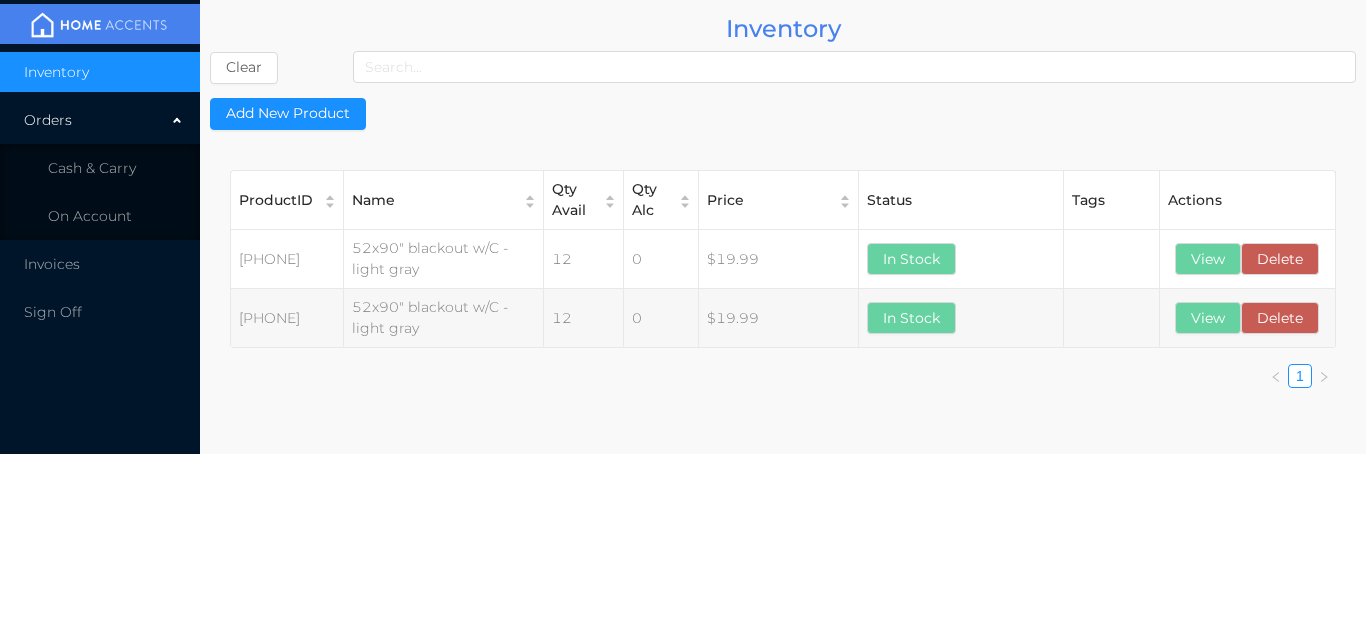 scroll, scrollTop: 0, scrollLeft: 0, axis: both 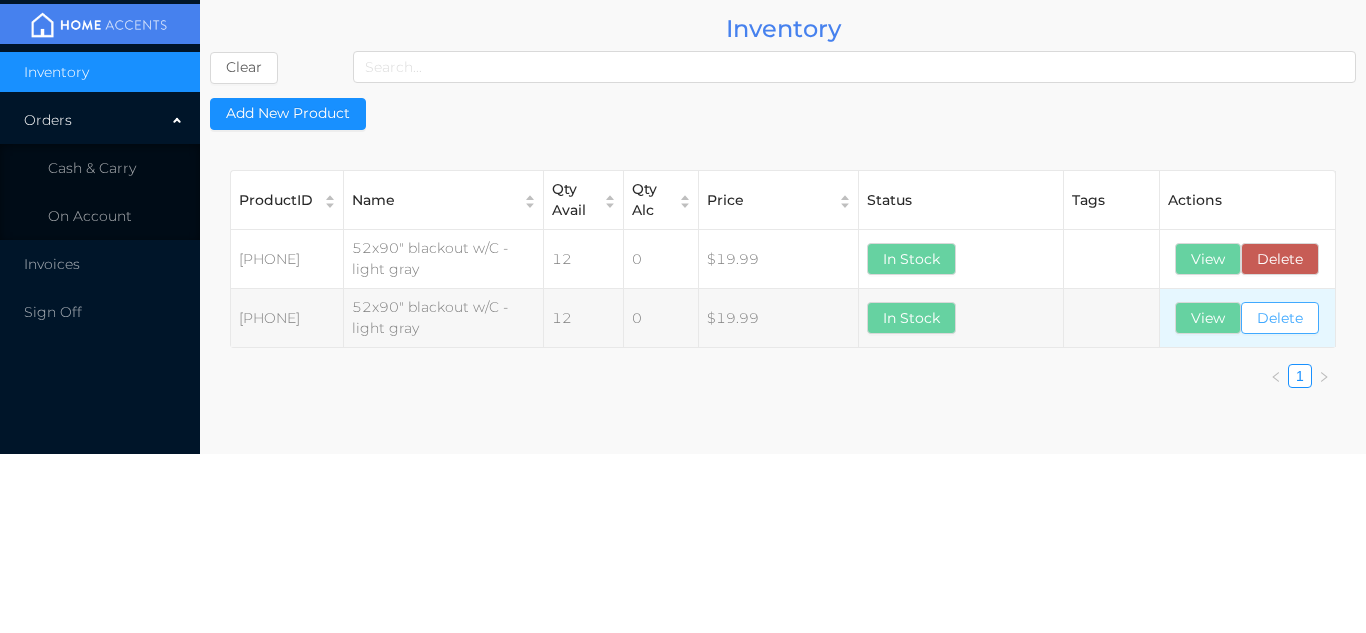 click on "Delete" at bounding box center [1280, 318] 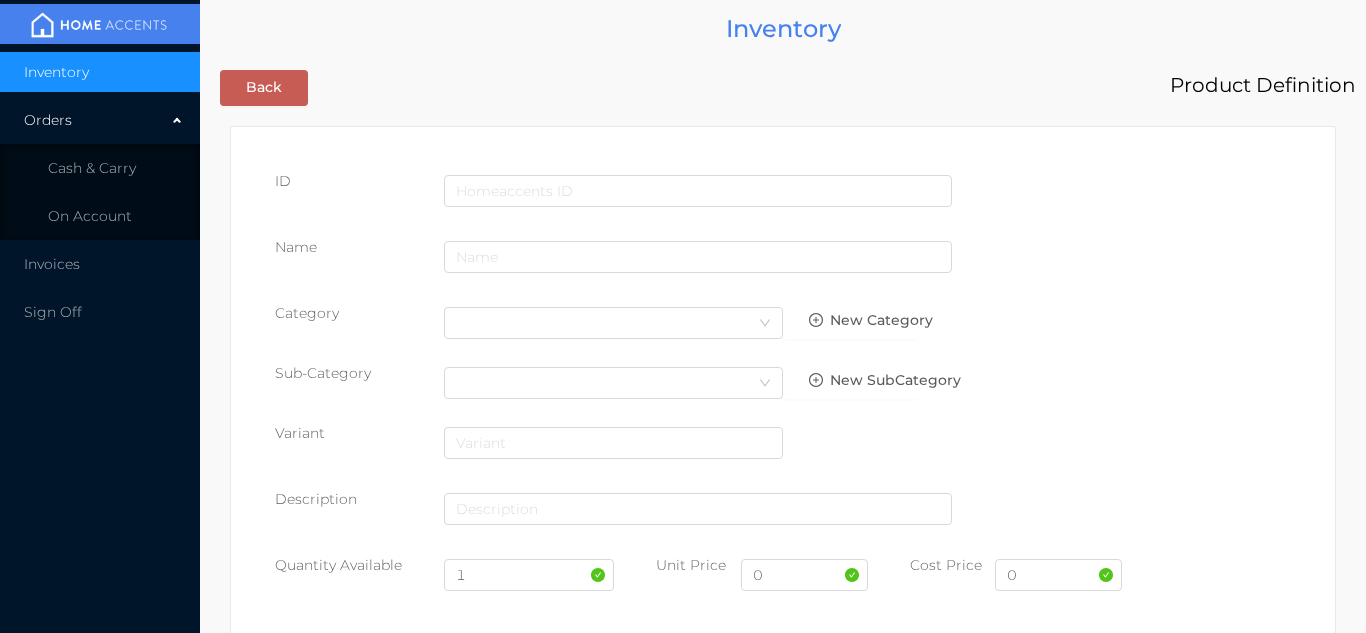 click on "ID Name Category Select Category   New Category Sub-Category Select Category   New SubCategory Variant Description Quantity Available 1 Unit Price 0 Cost Price 0 Quantity Allocated 0 Quantity Damaged Quantity Returned Supplier Information  Add Supplier International Tarrif Code Item Location Reorder Fulfillment Time Package Information  Add Package Info Add Tags Save" at bounding box center [783, 888] 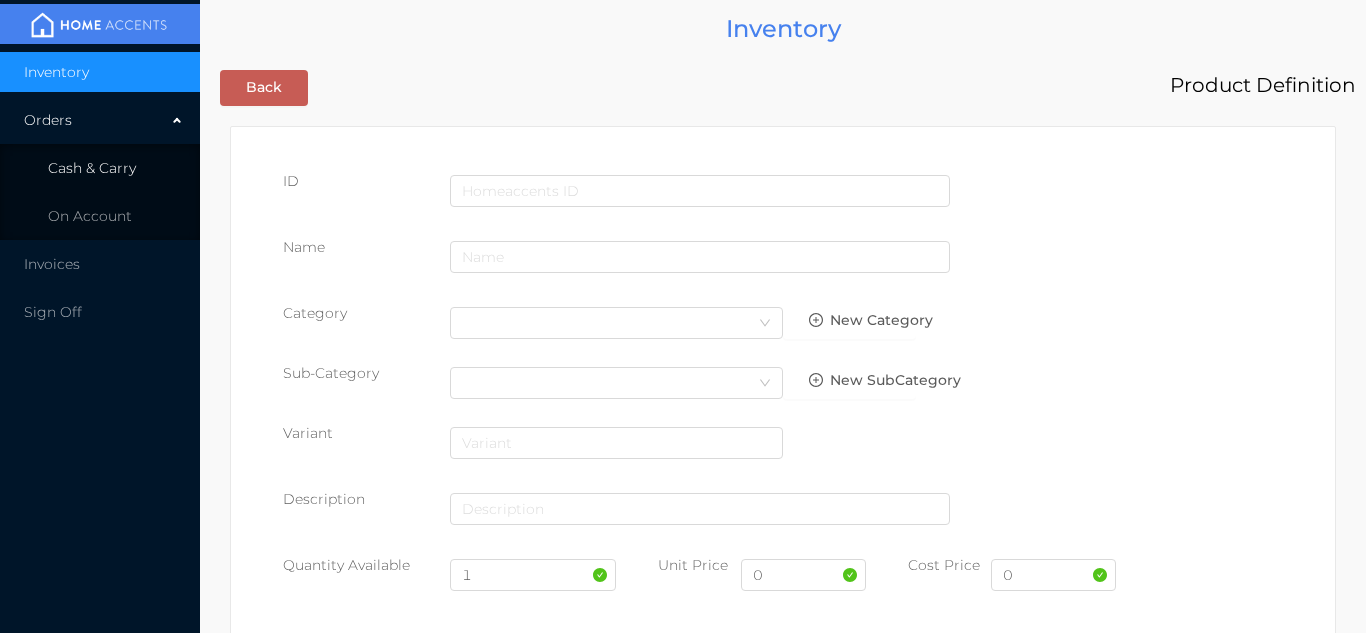 click on "Cash & Carry" at bounding box center [100, 168] 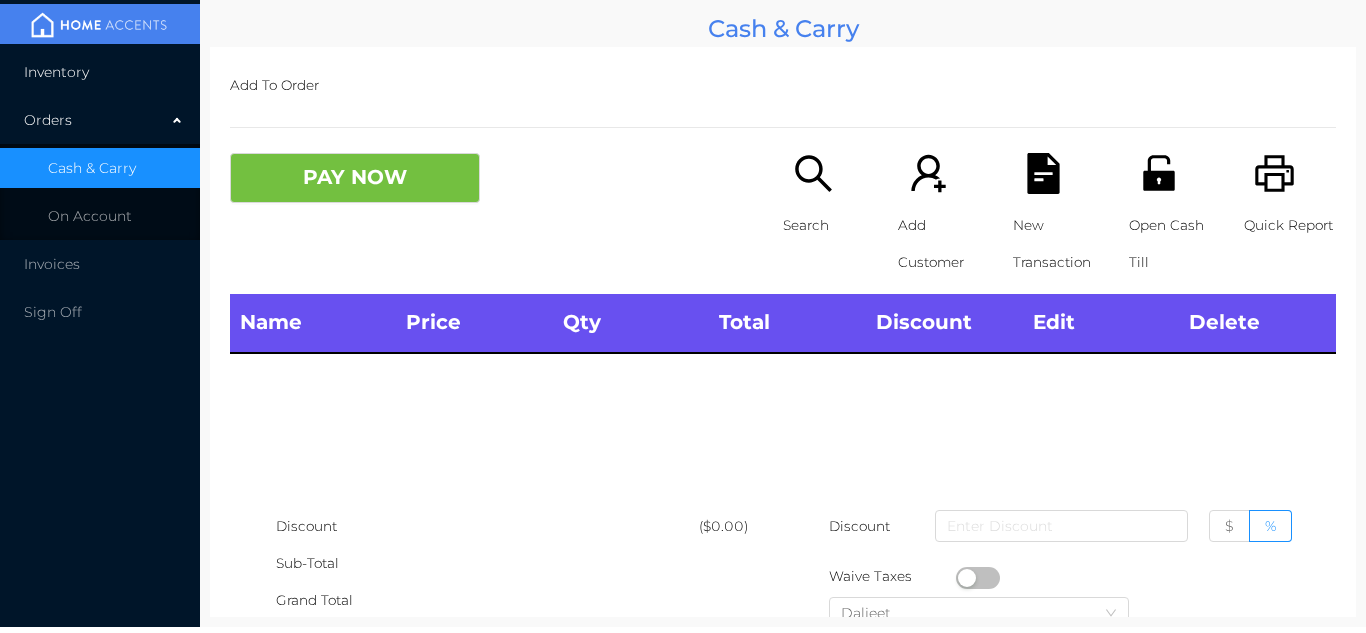 click on "Inventory" at bounding box center [100, 72] 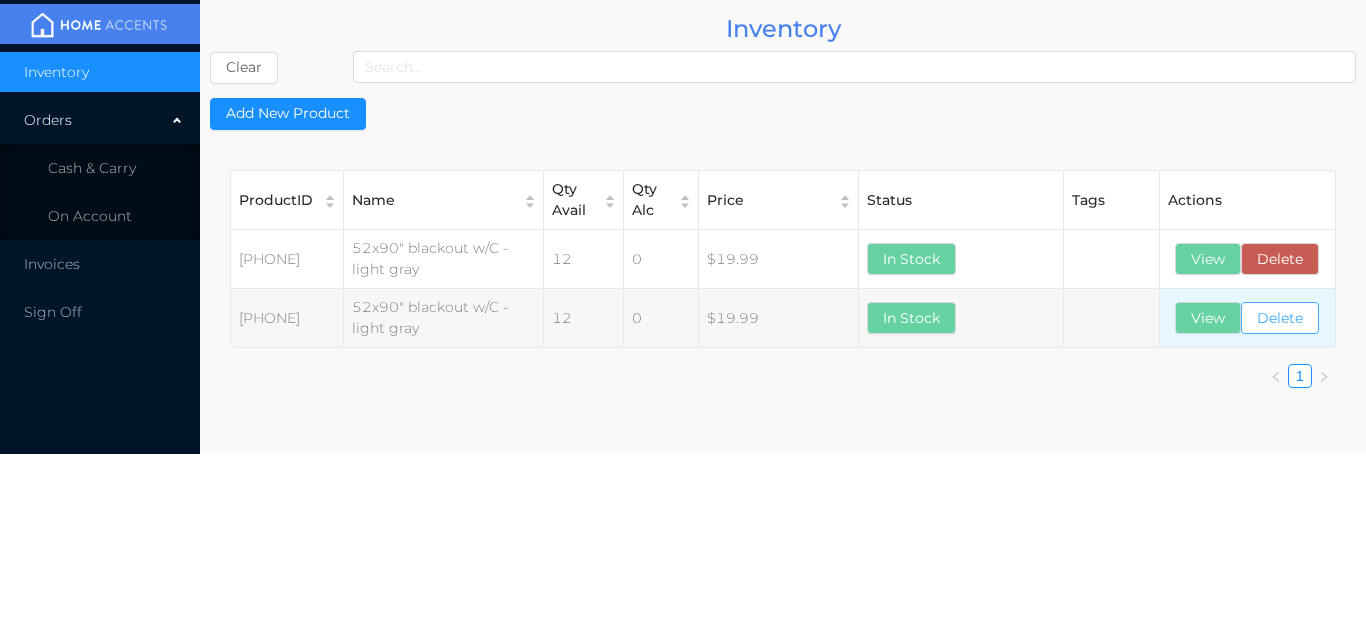 click on "Delete" at bounding box center [1280, 318] 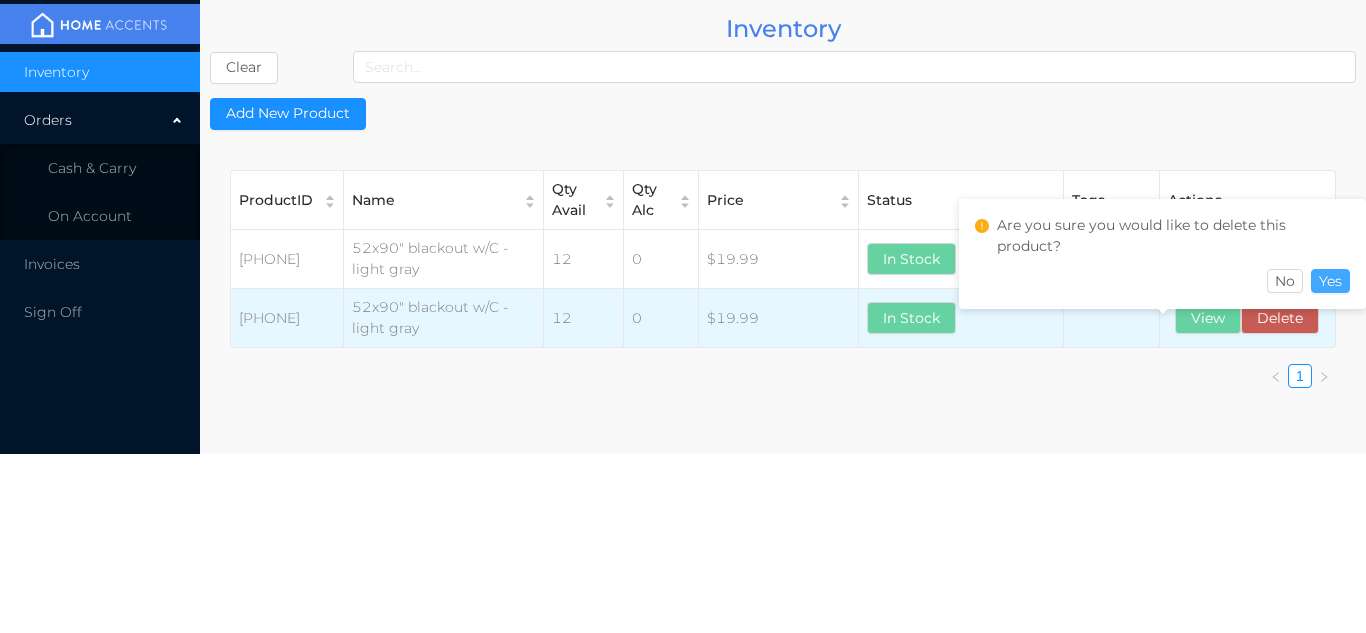 click on "Yes" at bounding box center [1330, 281] 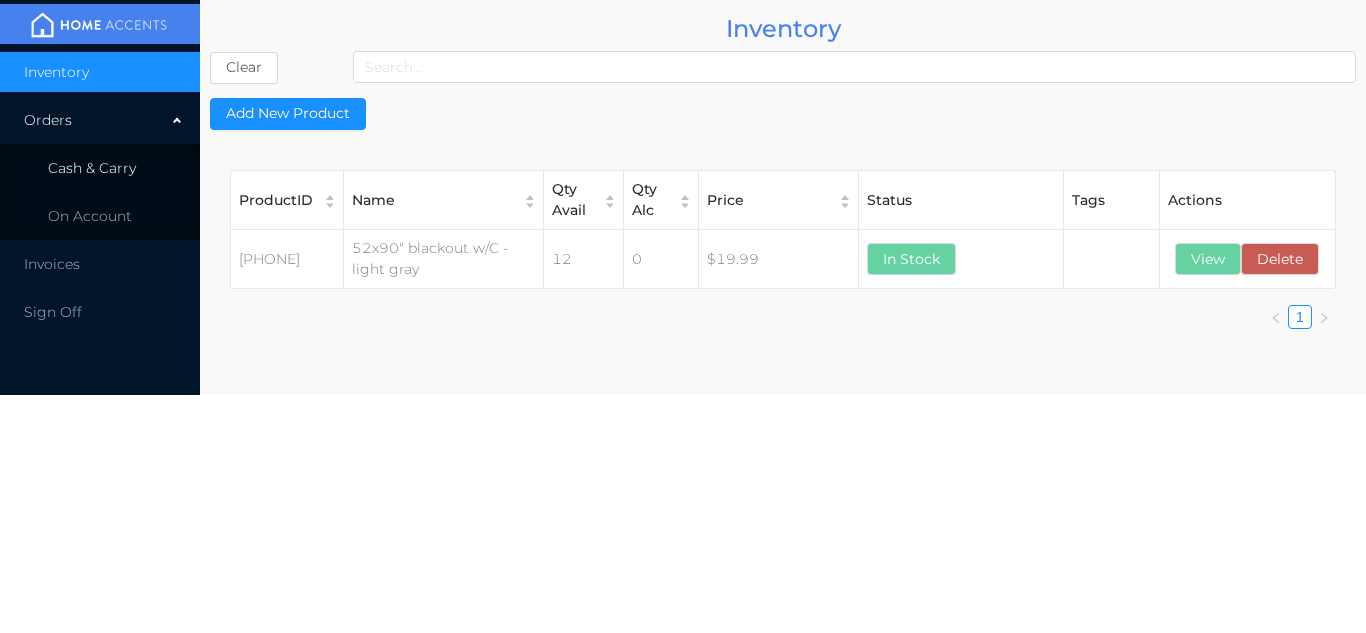 click on "Cash & Carry" at bounding box center (92, 168) 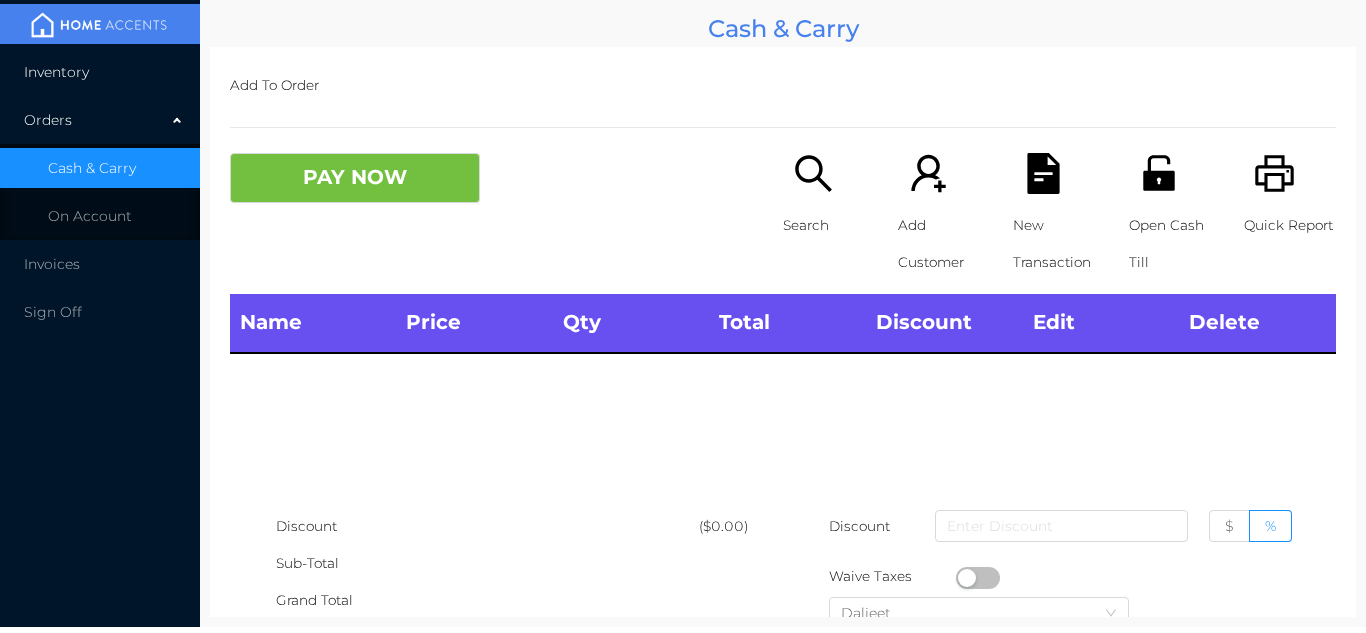 click on "Inventory" at bounding box center (100, 72) 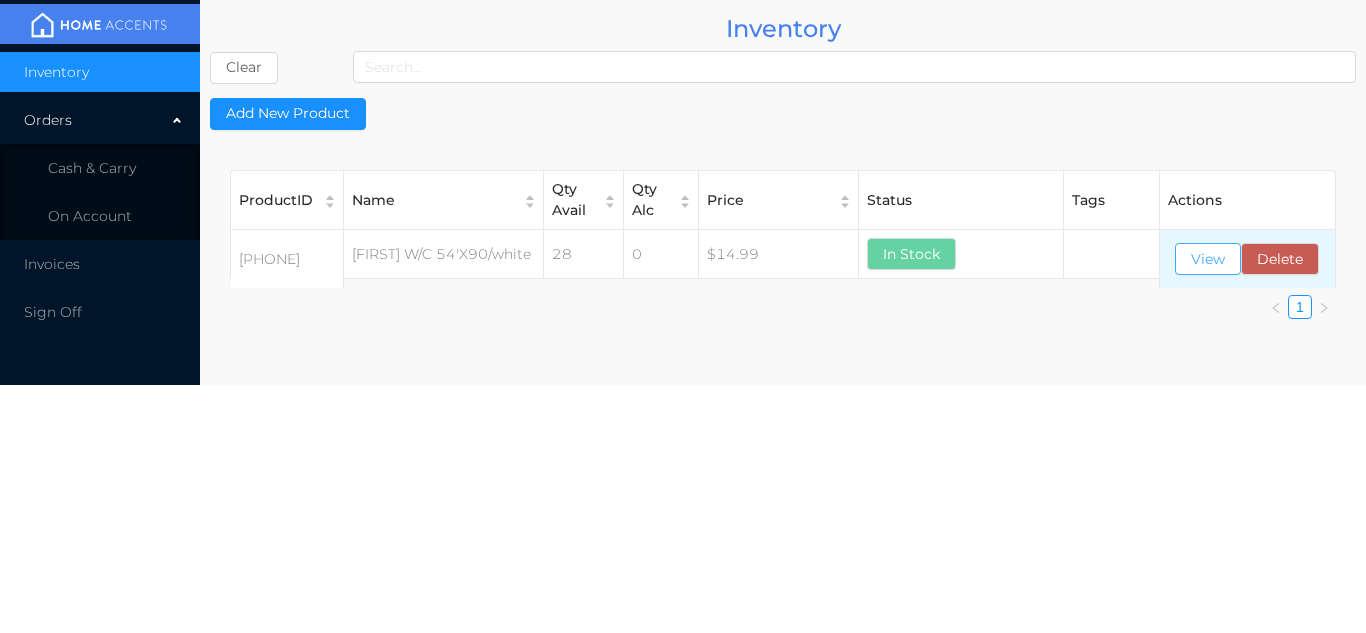 click on "View" at bounding box center [1208, 259] 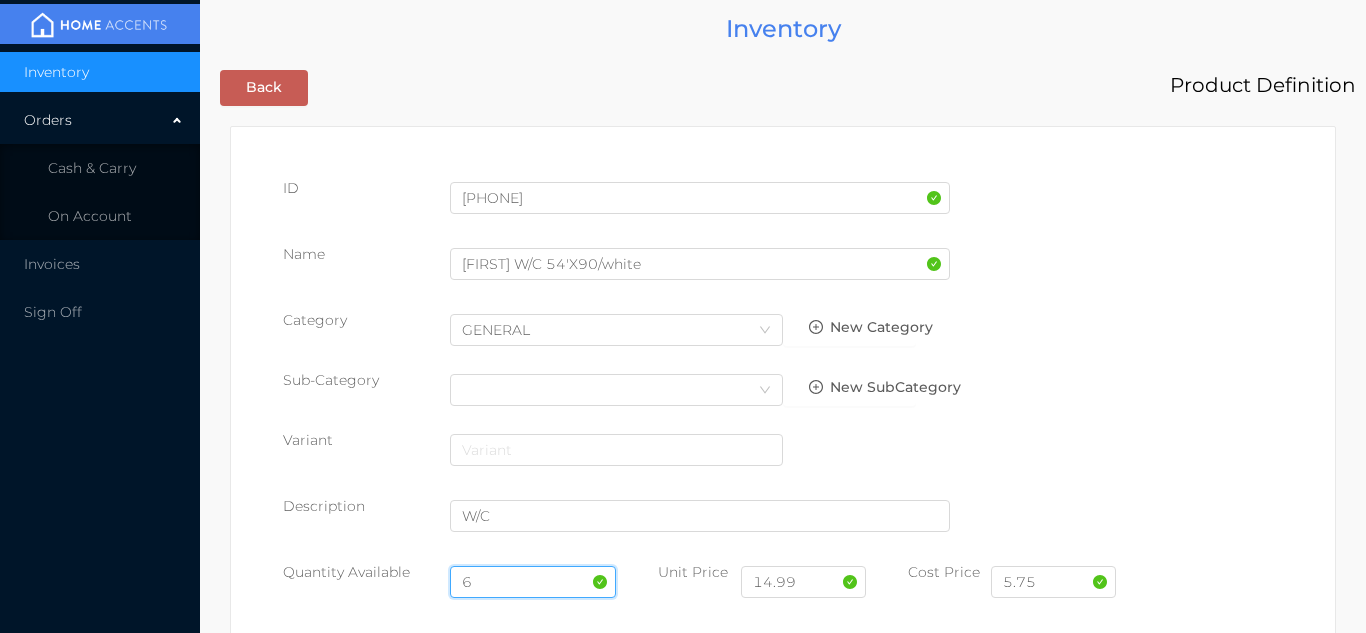 click on "6" at bounding box center [533, 582] 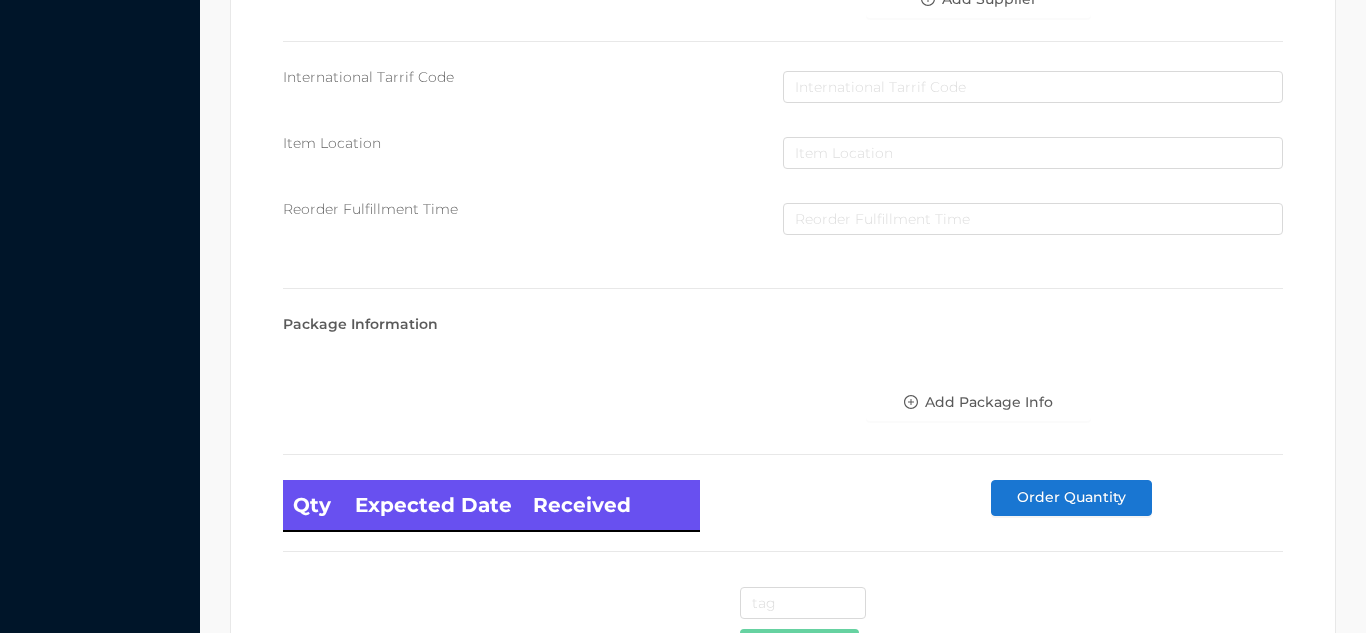scroll, scrollTop: 1135, scrollLeft: 0, axis: vertical 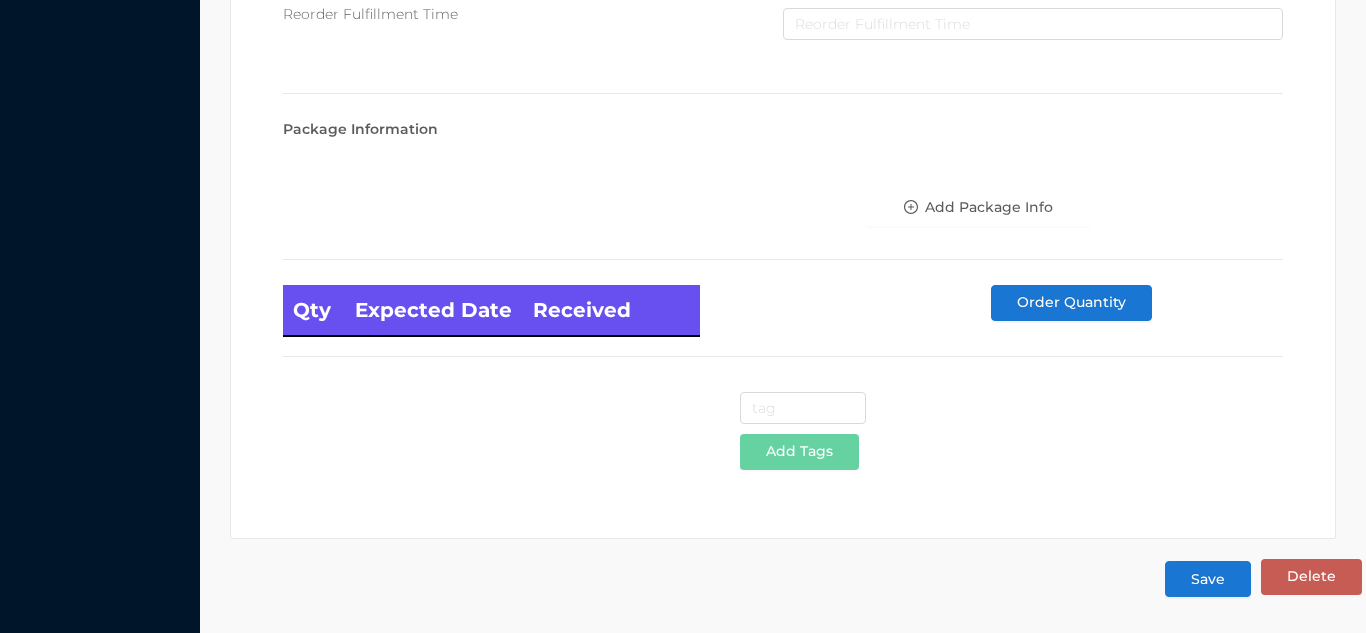 type on "18" 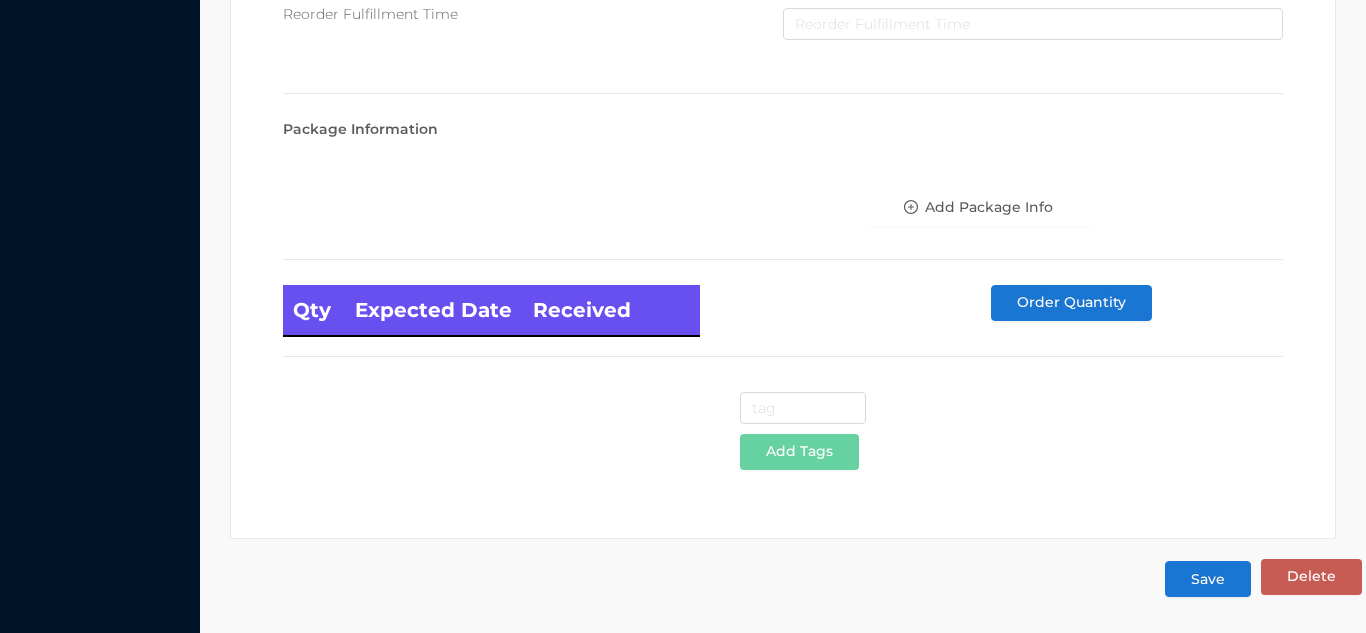 click on "Save" at bounding box center (1208, 579) 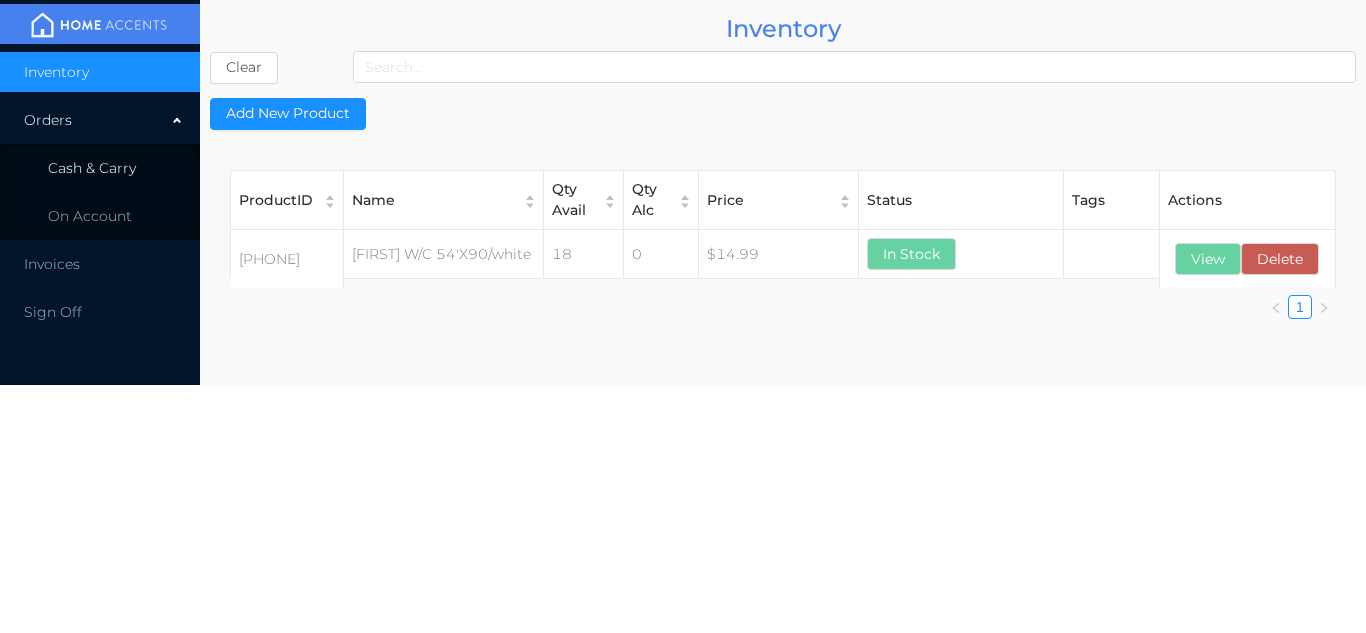 click on "Cash & Carry" at bounding box center [92, 168] 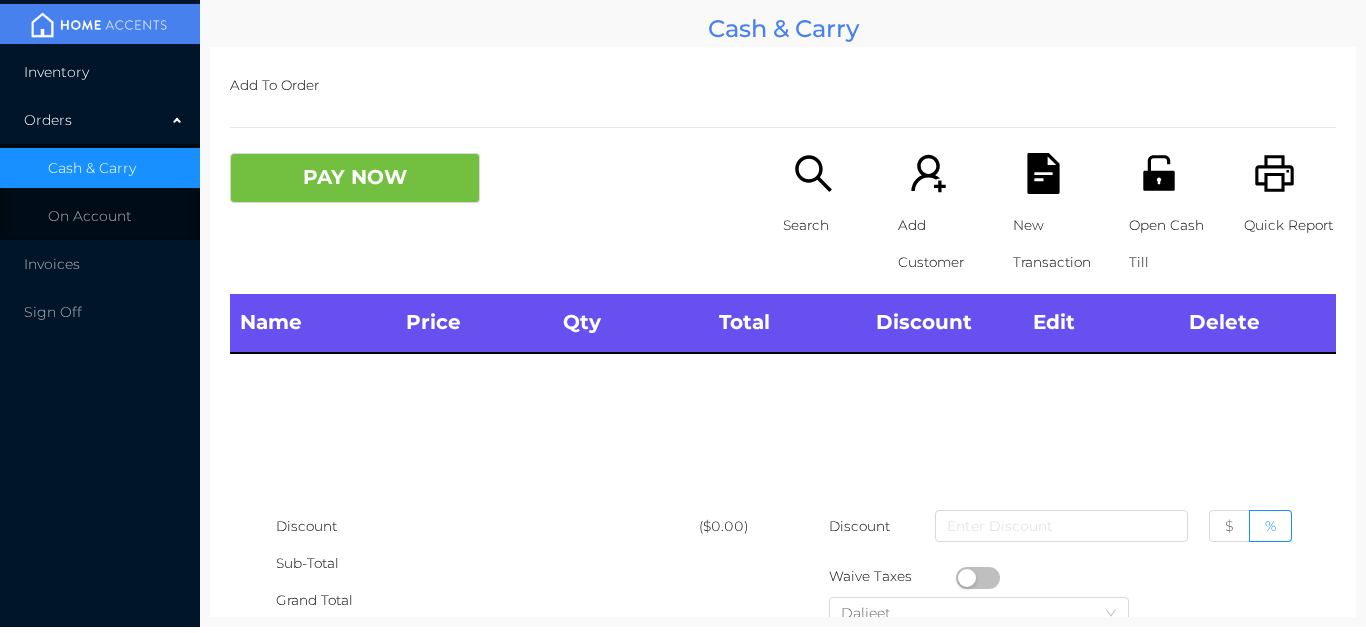 click on "Inventory" at bounding box center (100, 72) 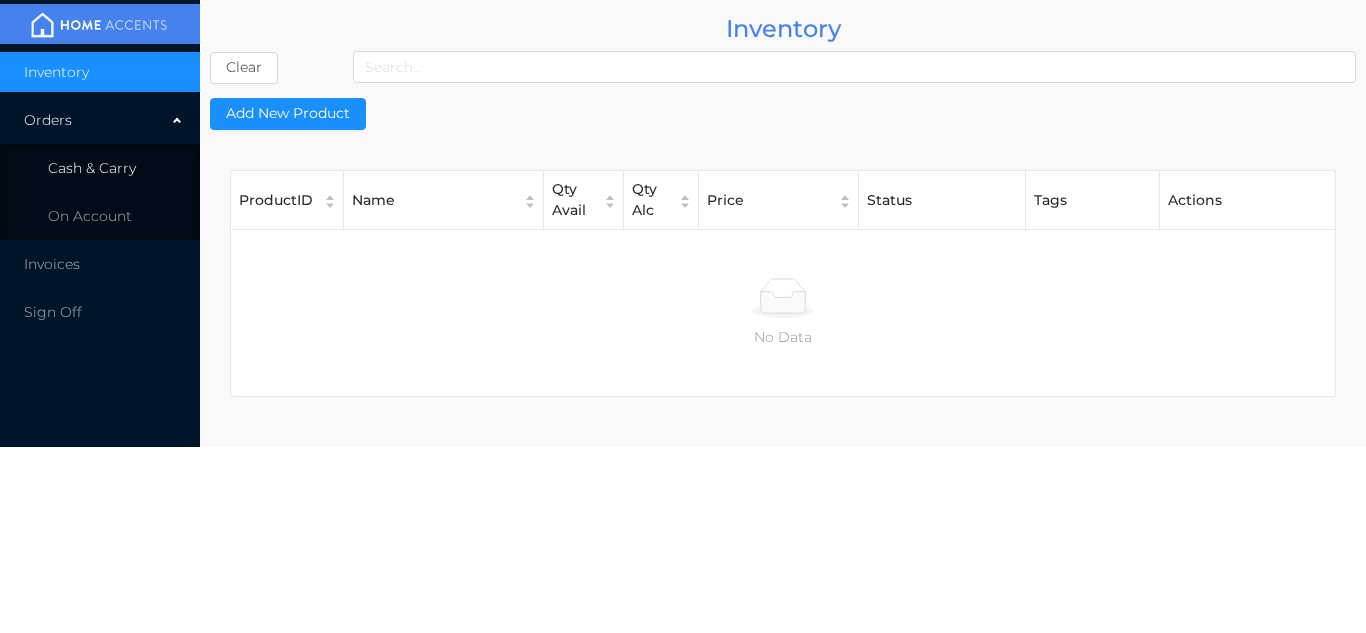 click on "Cash & Carry" at bounding box center [92, 168] 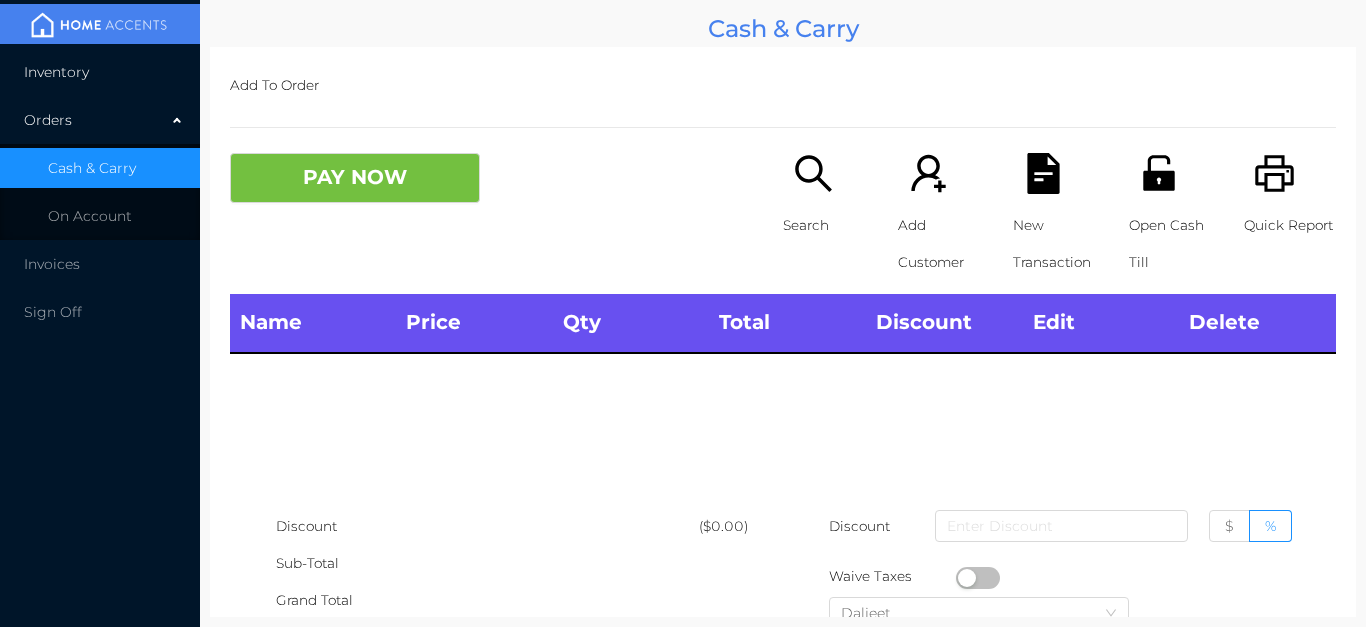 click on "Inventory" at bounding box center (100, 72) 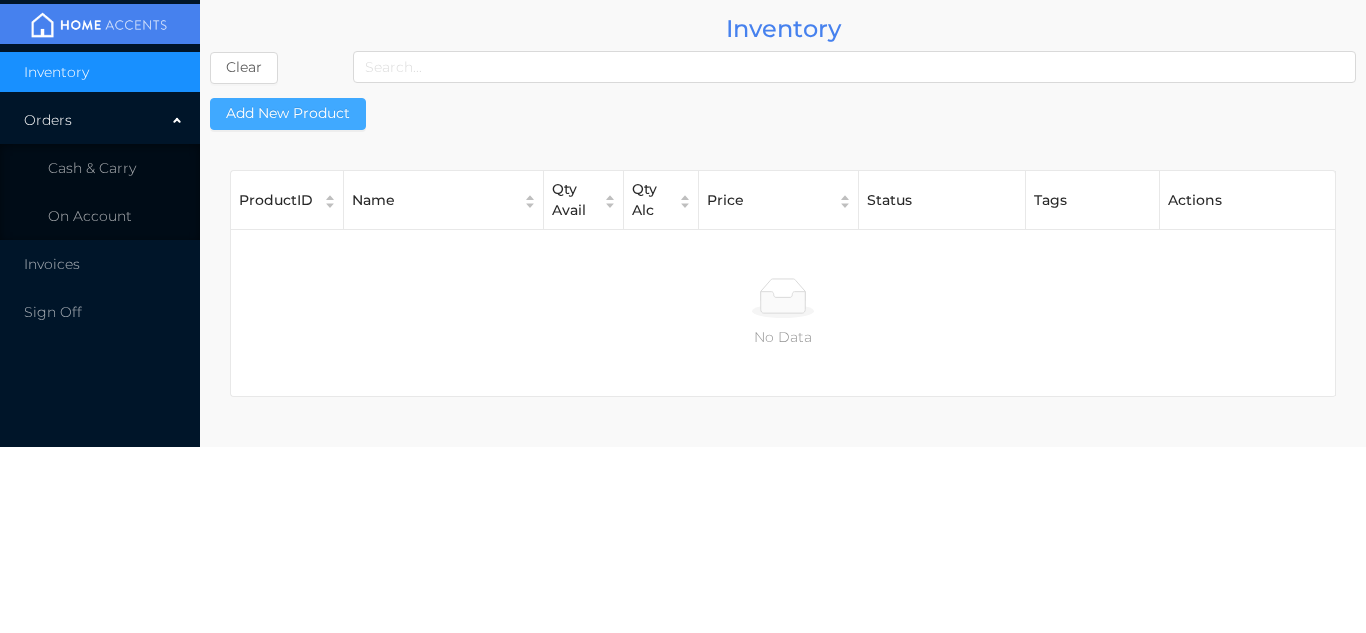 click on "Add New Product" at bounding box center (288, 114) 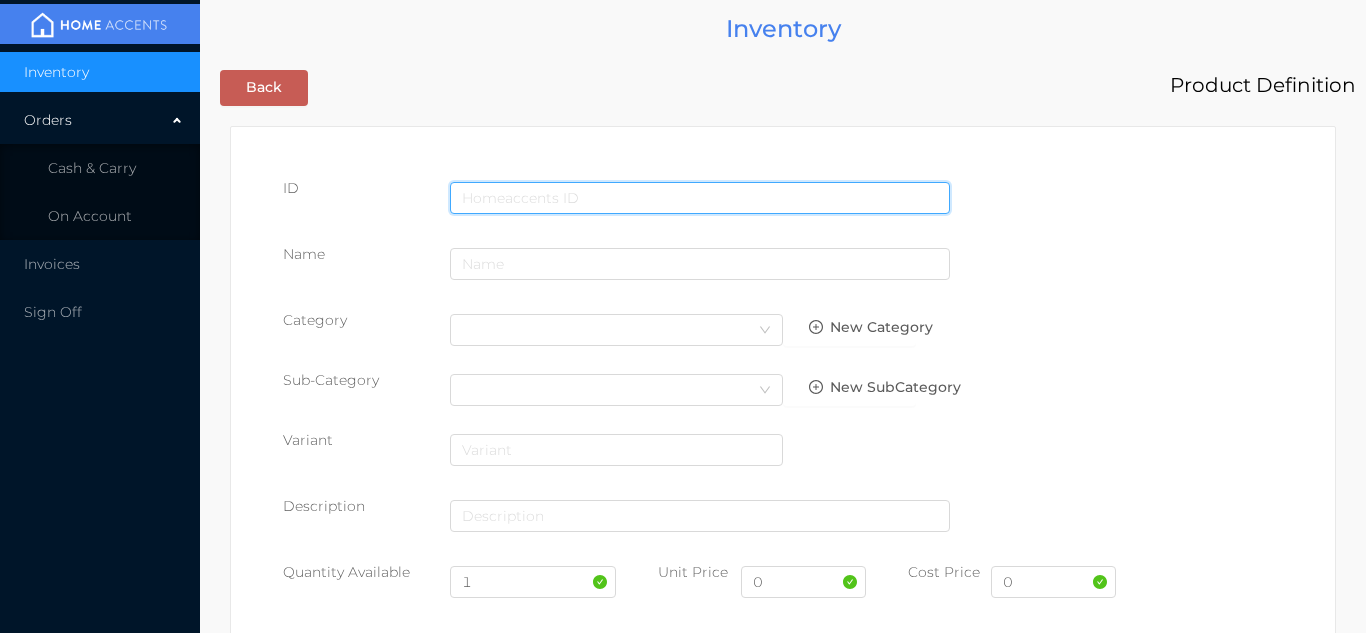 click at bounding box center [700, 198] 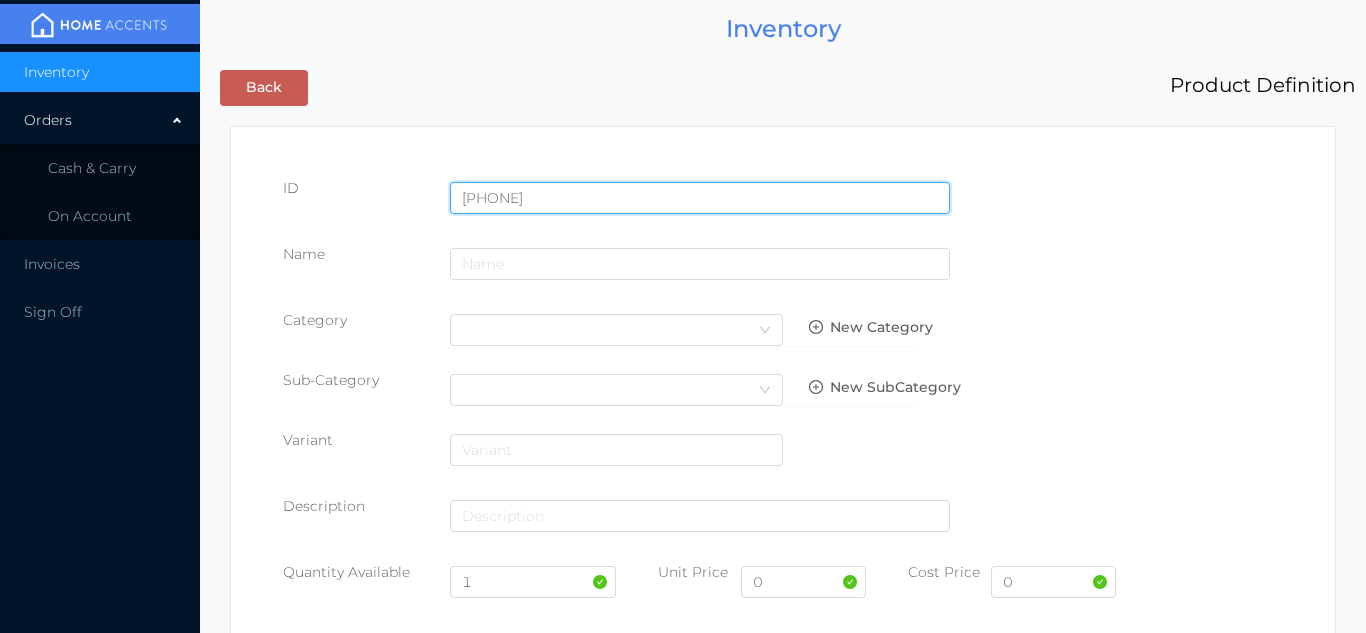type on "843450052676" 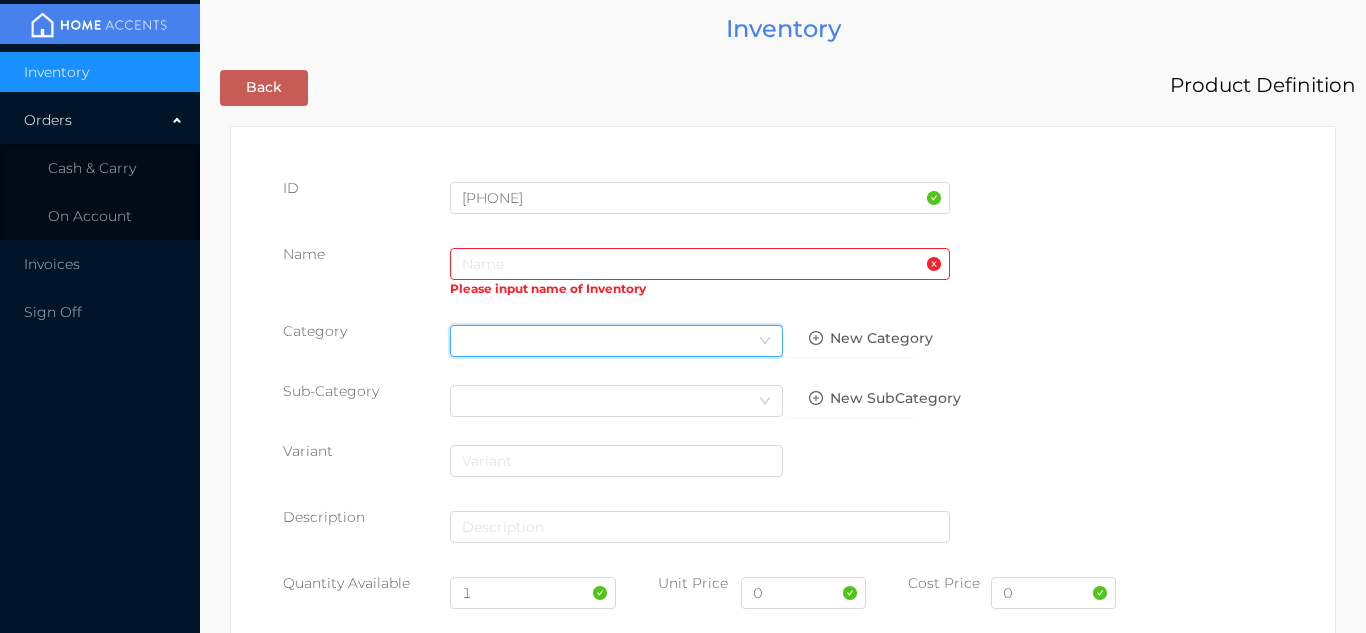 click on "Select Category" at bounding box center [616, 341] 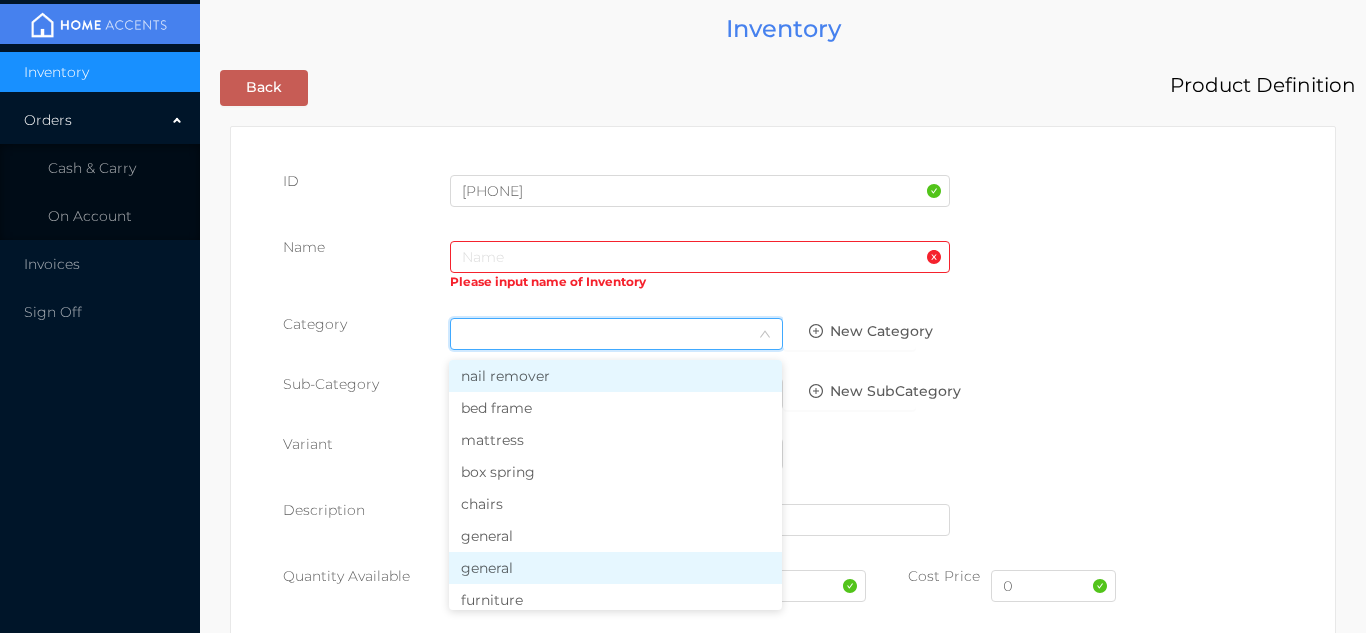click on "general" at bounding box center (615, 568) 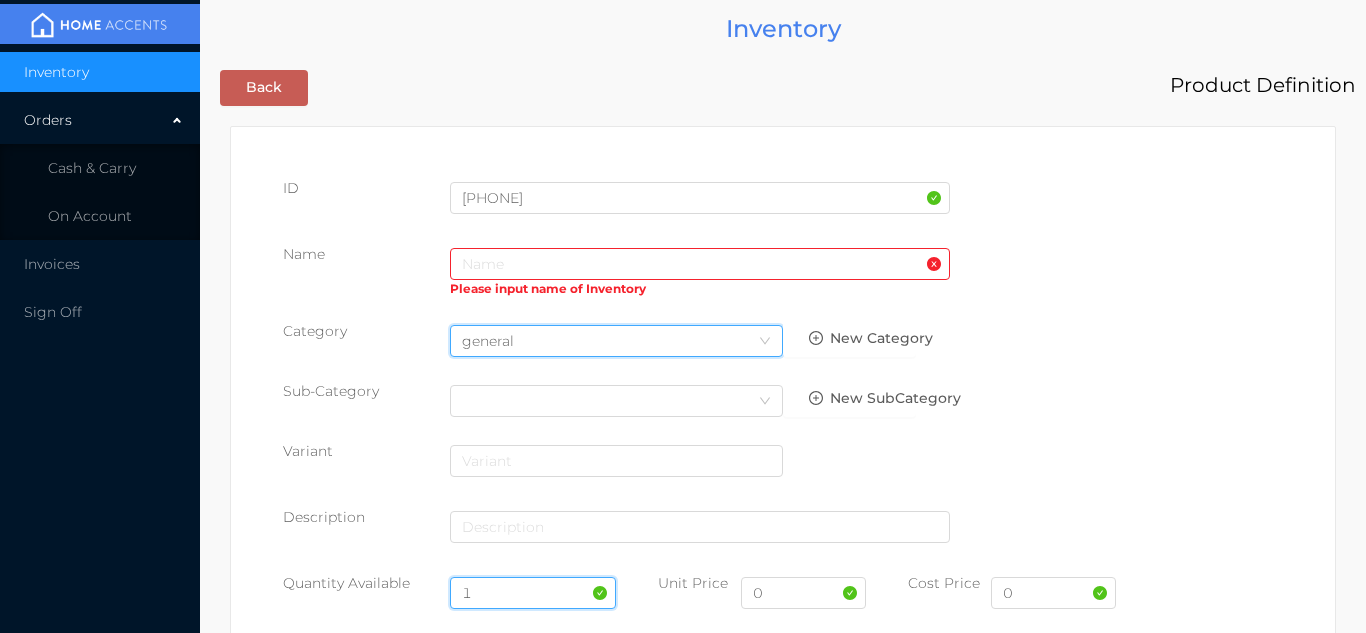 click on "1" at bounding box center (533, 593) 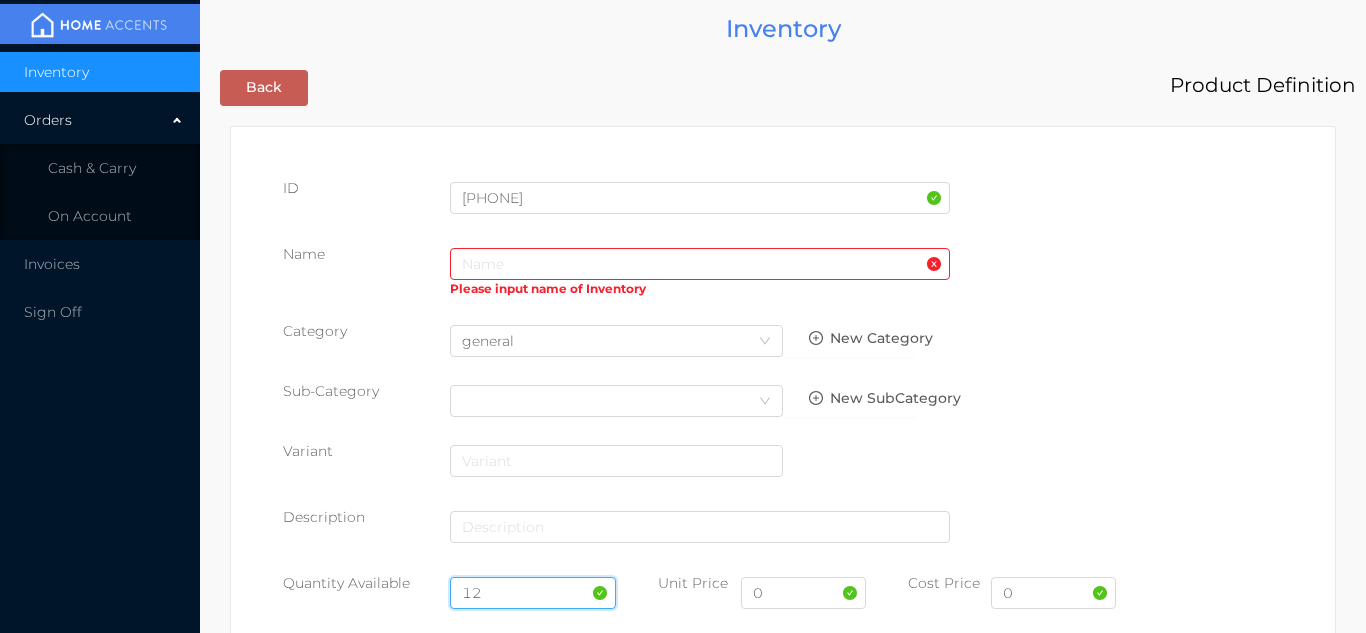 type on "12" 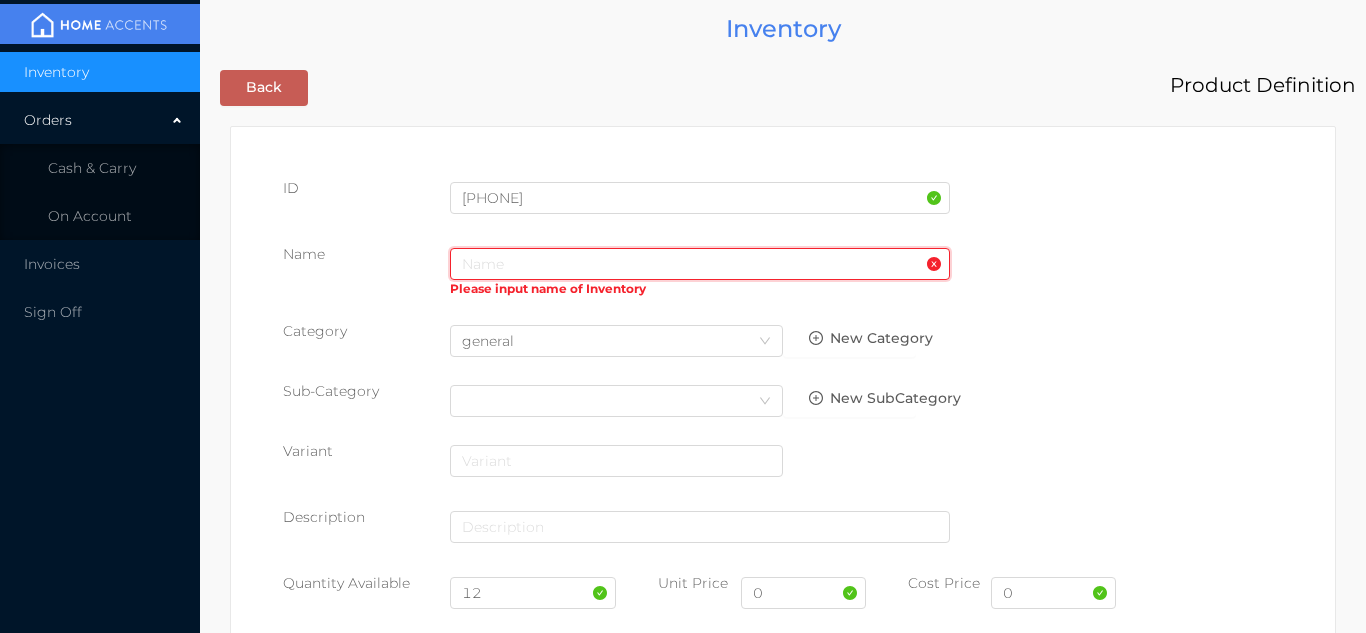 click at bounding box center [700, 264] 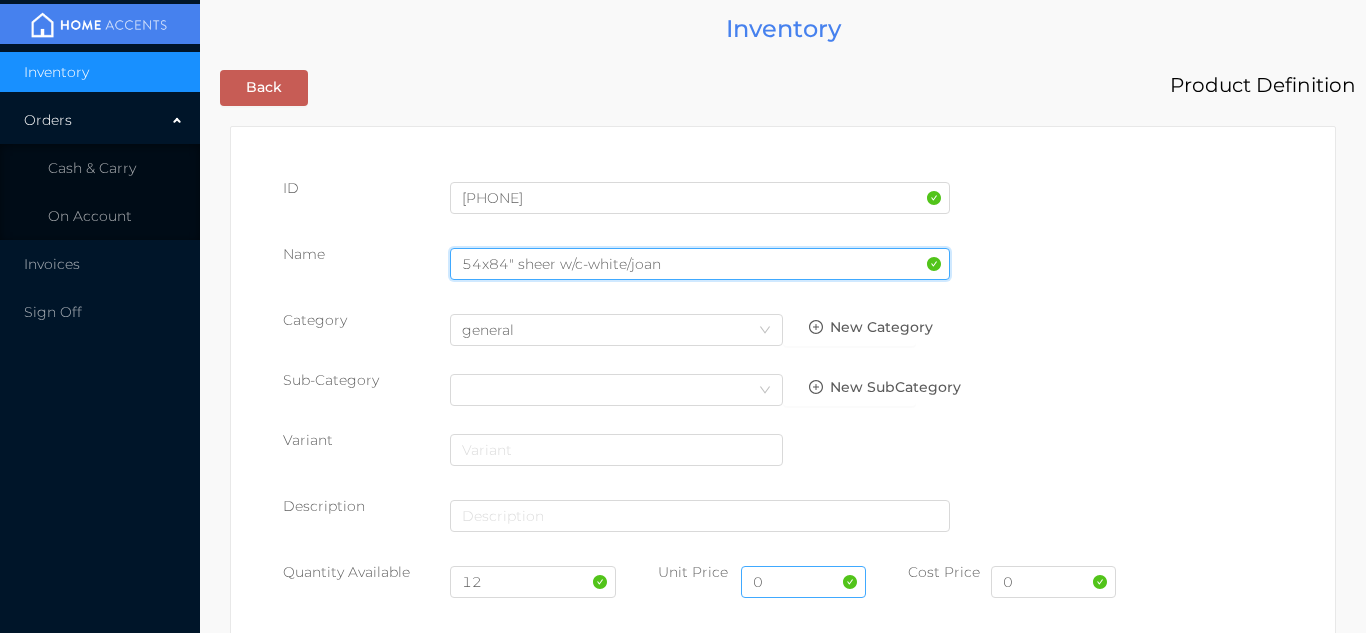 type on "54x84" sheer w/c-white/joan" 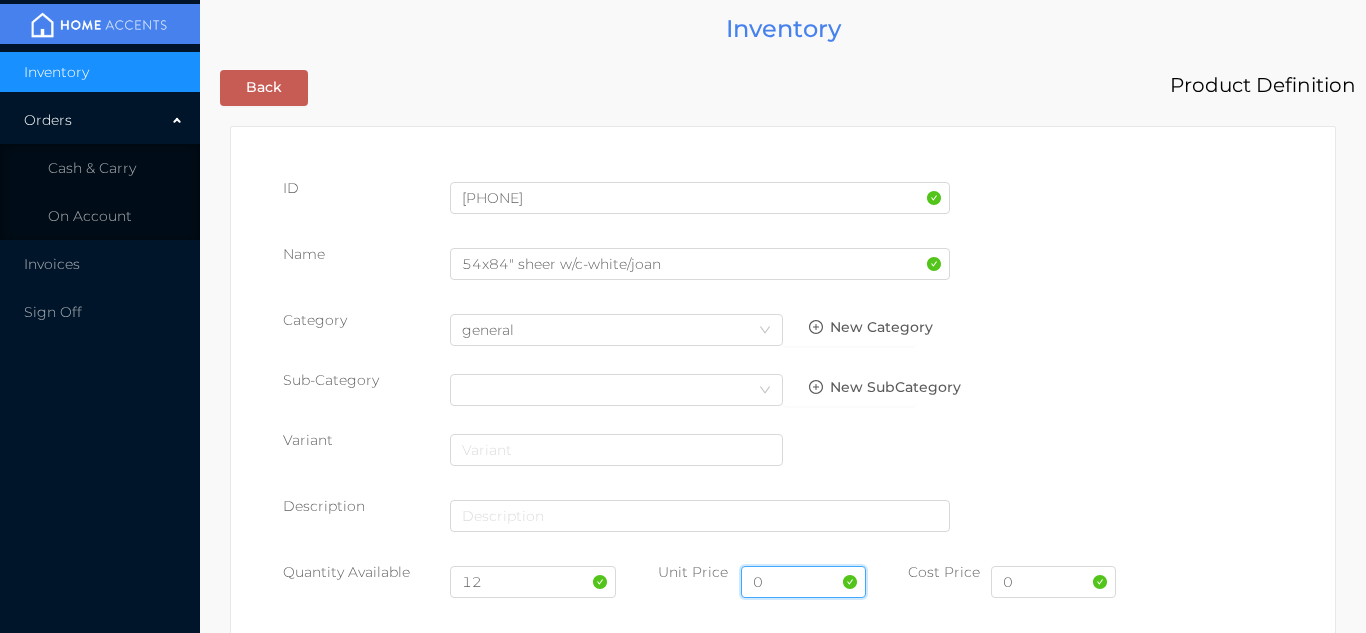 click on "0" at bounding box center [803, 582] 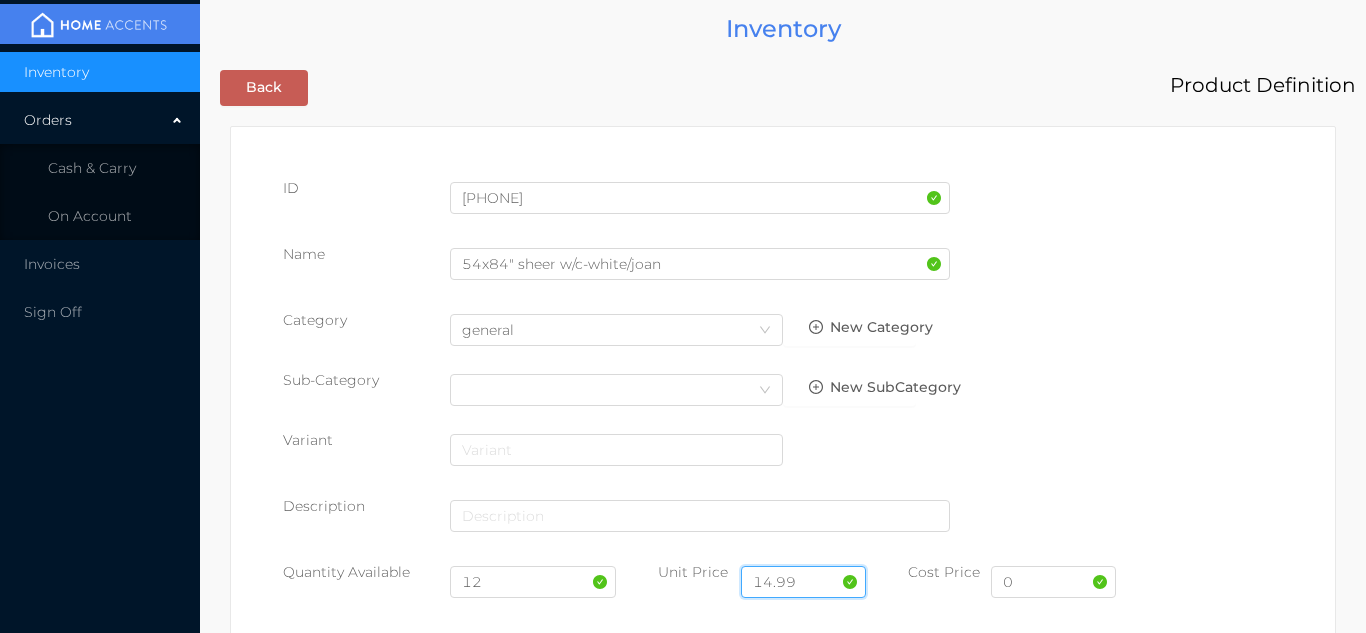 type on "14.99" 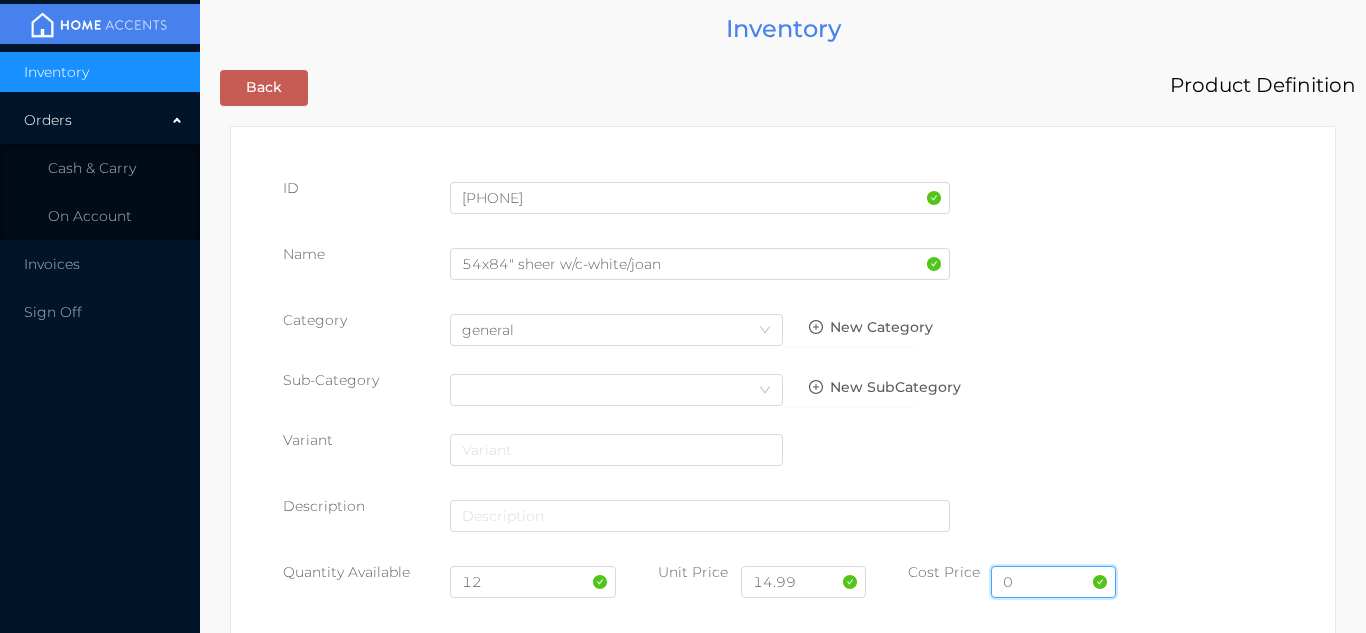 click on "0" at bounding box center (1053, 582) 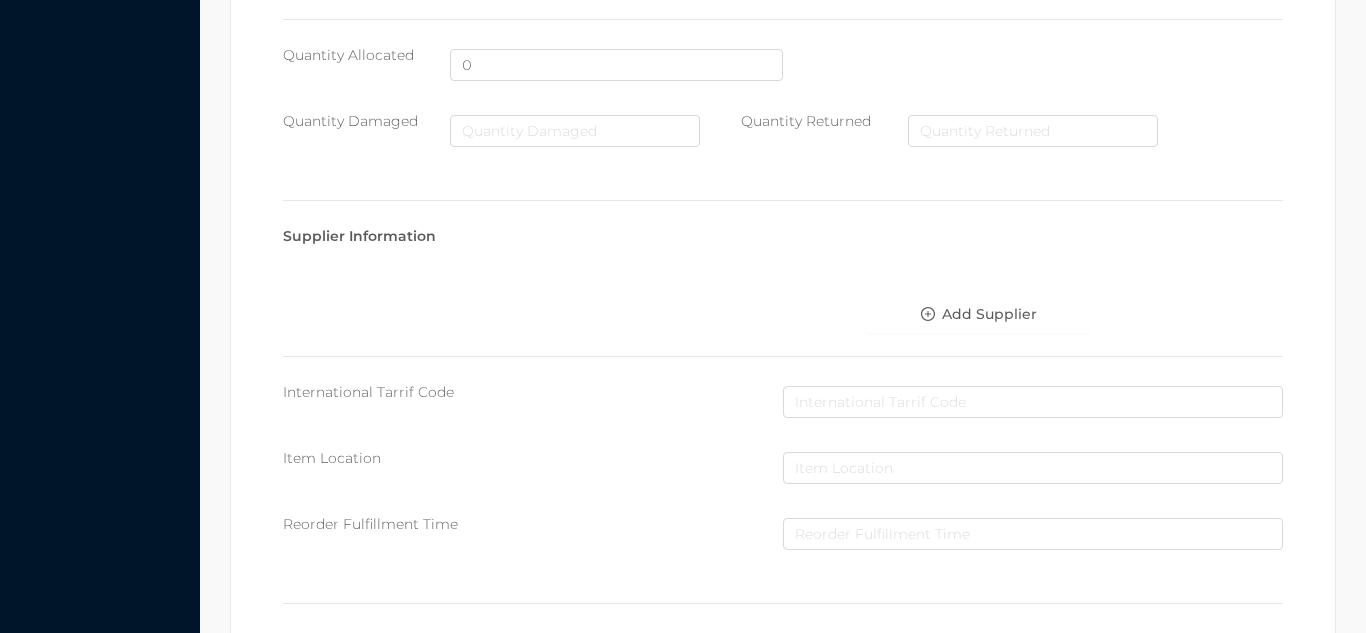 scroll, scrollTop: 1028, scrollLeft: 0, axis: vertical 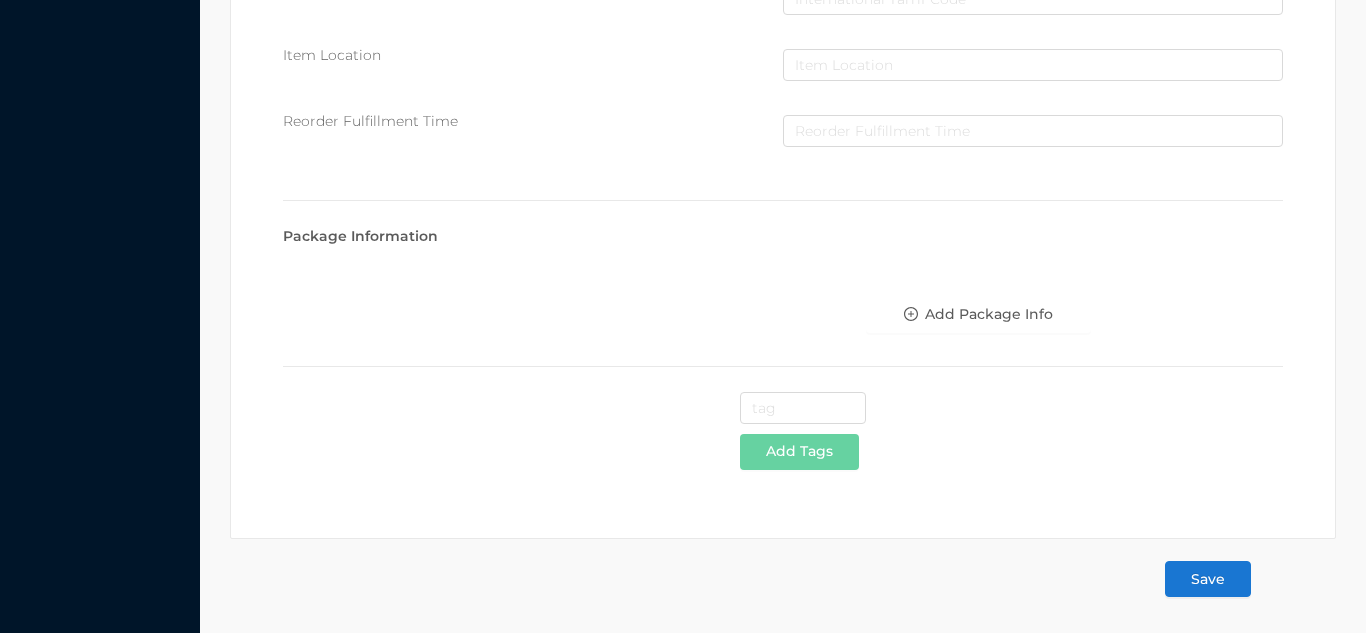 type on "5.75" 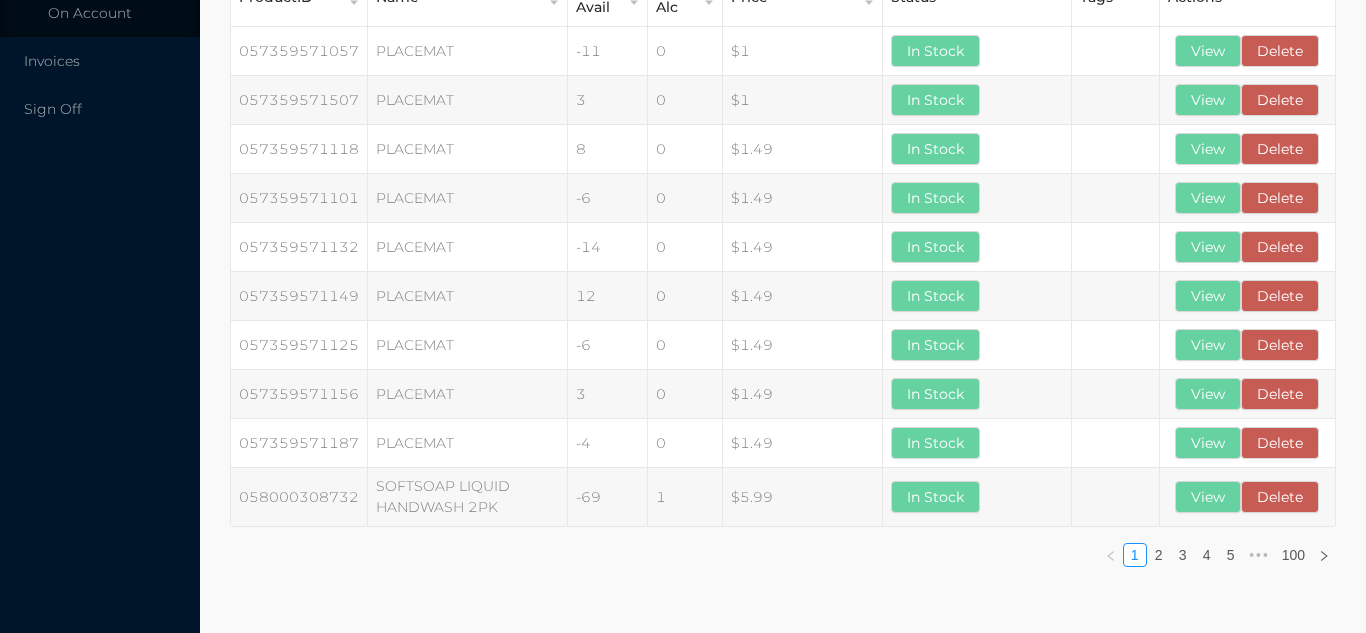 scroll, scrollTop: 1028, scrollLeft: 0, axis: vertical 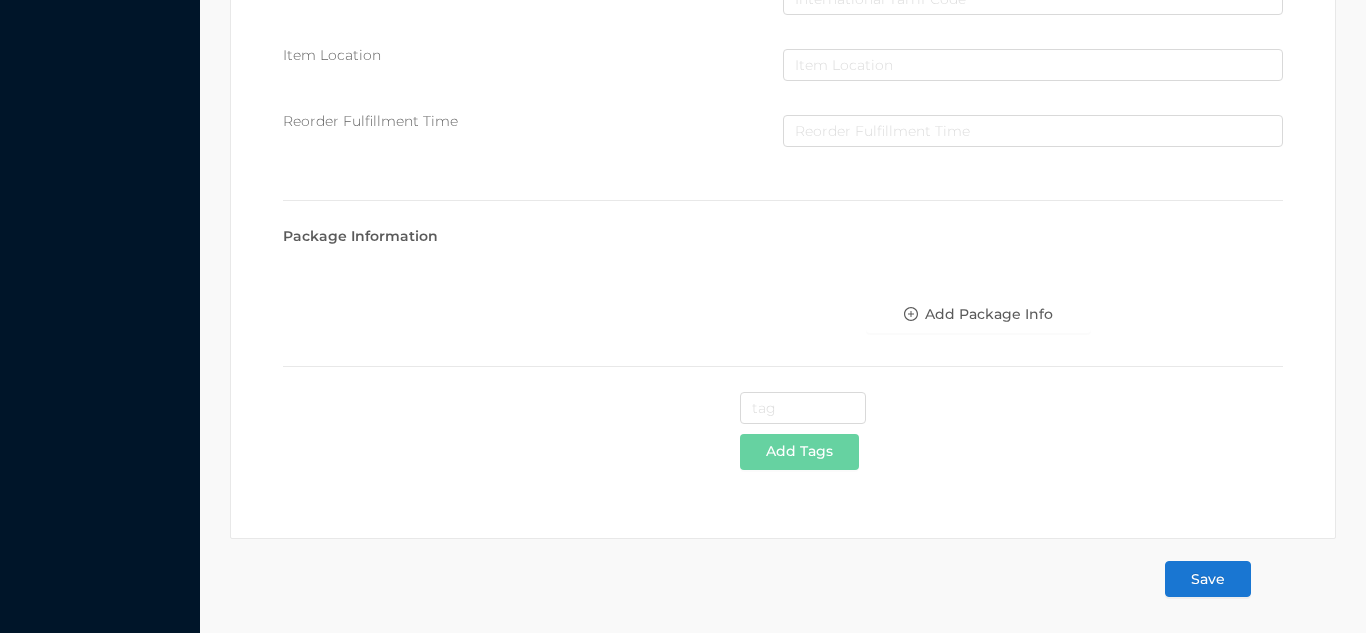 click on "Save" at bounding box center [1208, 579] 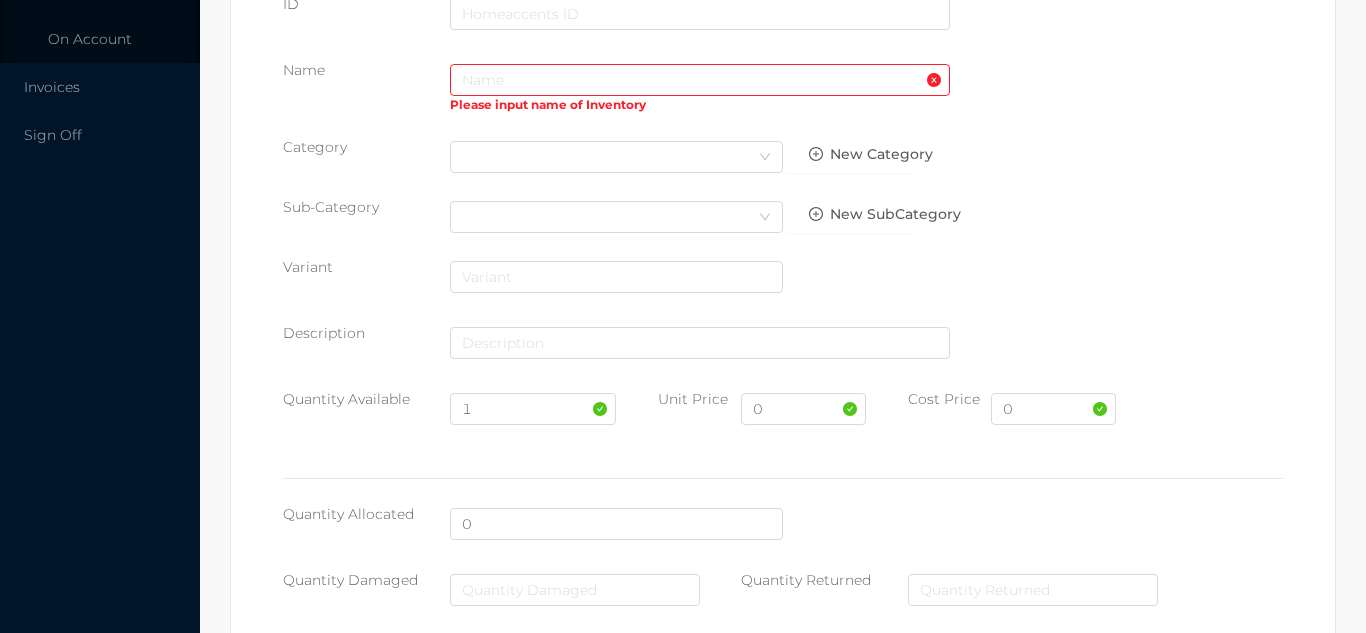 scroll, scrollTop: 0, scrollLeft: 0, axis: both 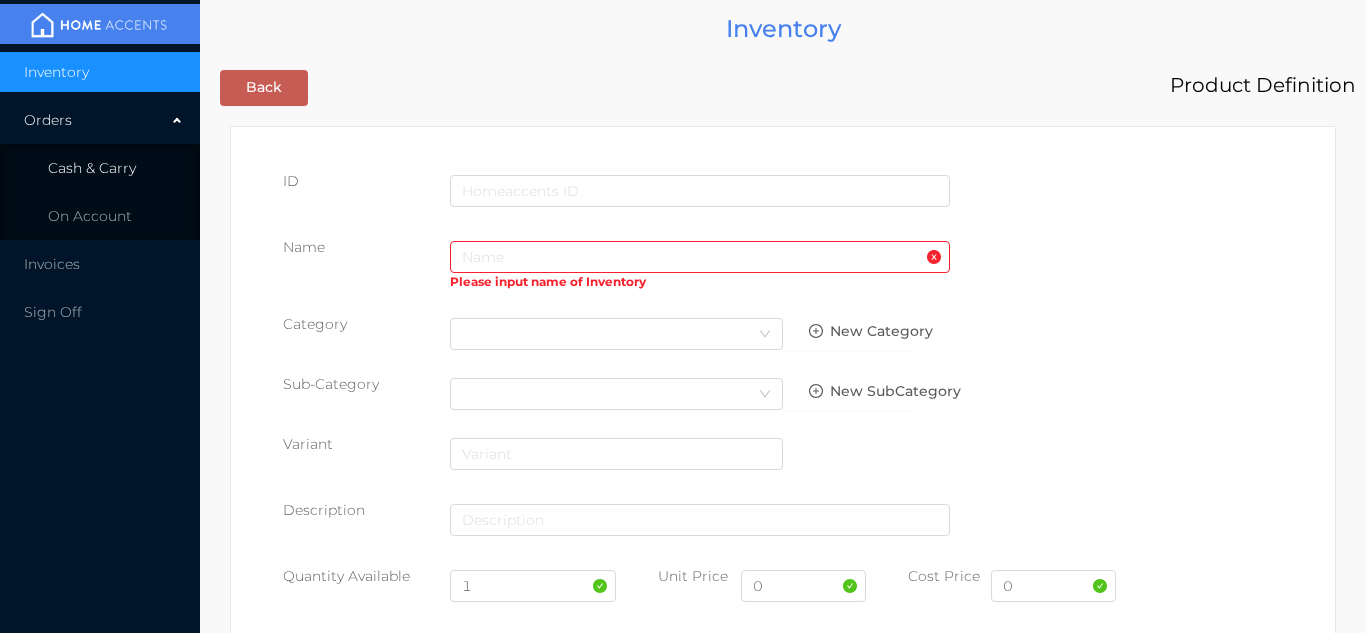 click on "Cash & Carry" at bounding box center (92, 168) 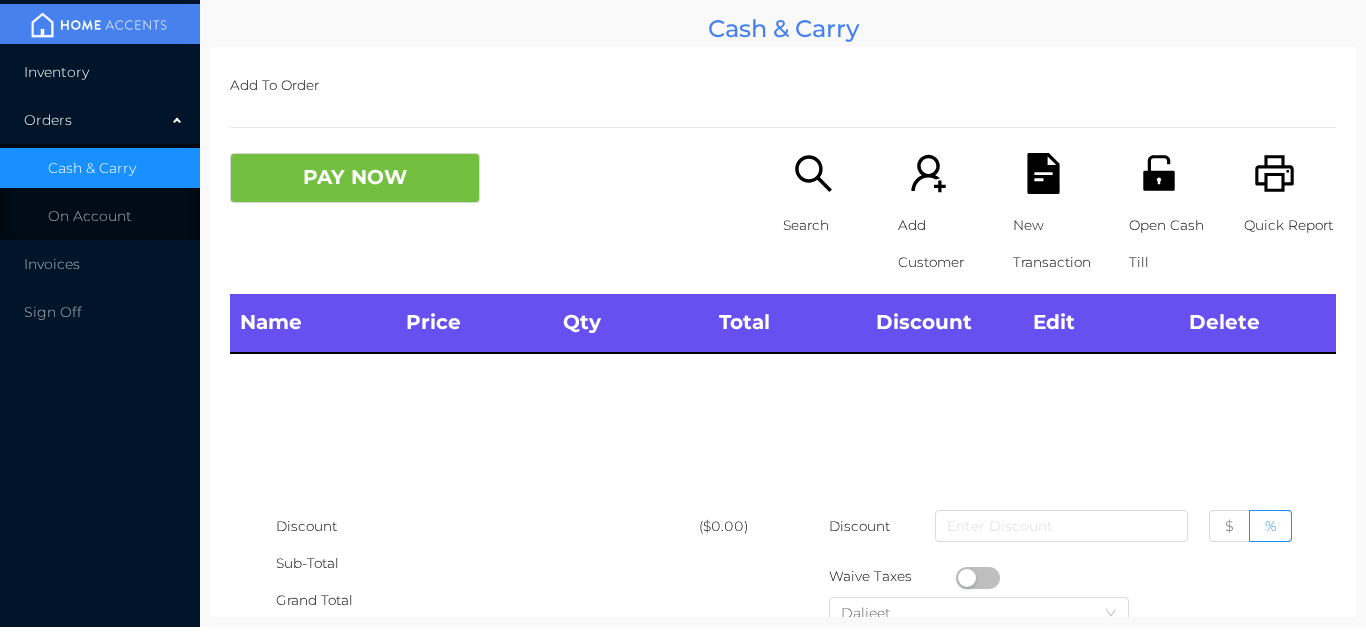 click on "Inventory" at bounding box center (100, 72) 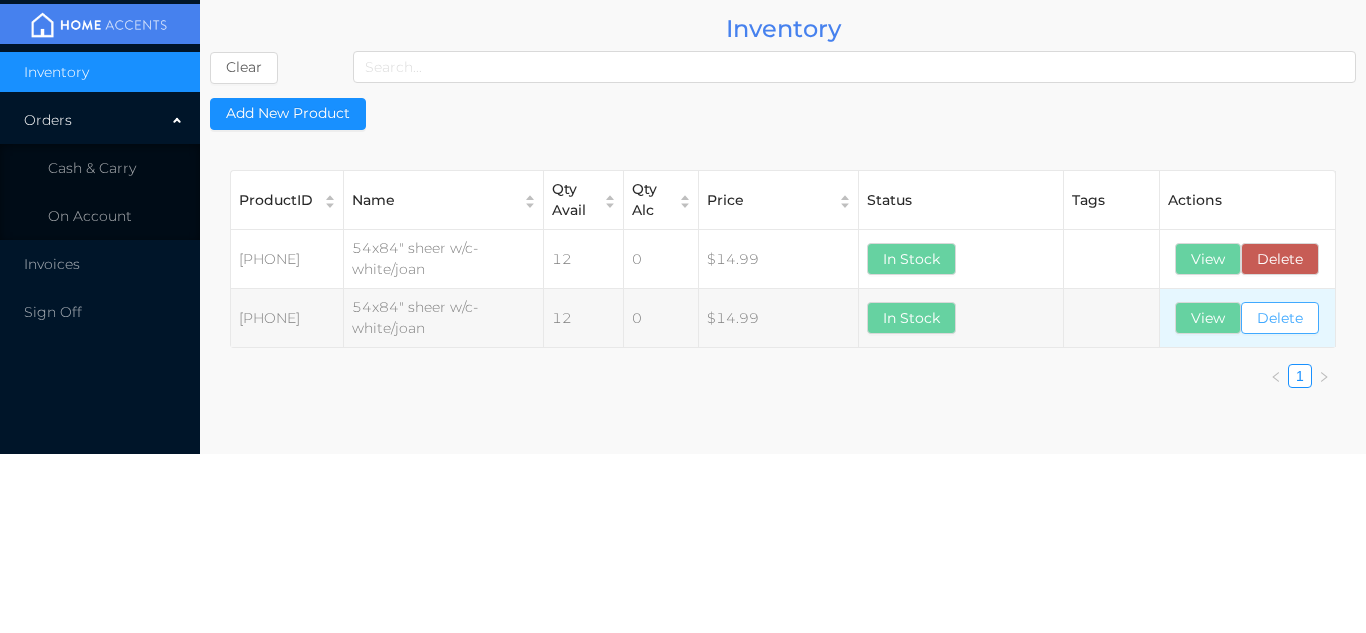 click on "Delete" at bounding box center (1280, 318) 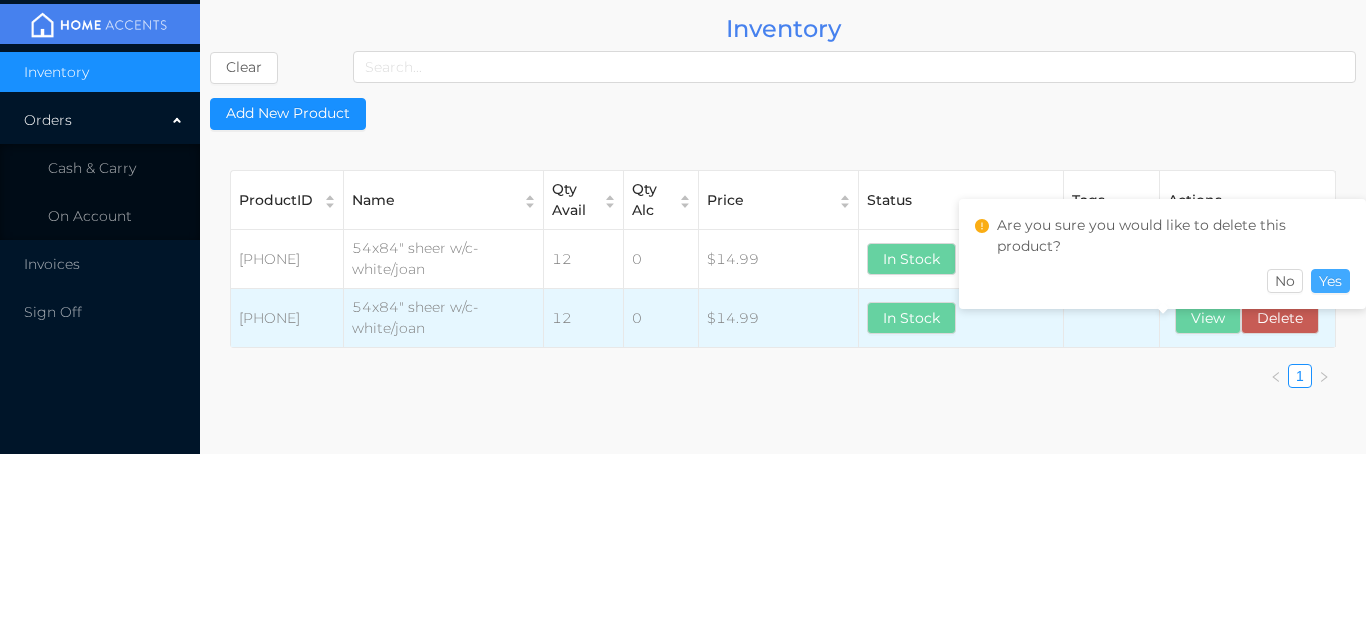 click on "Yes" at bounding box center (1330, 281) 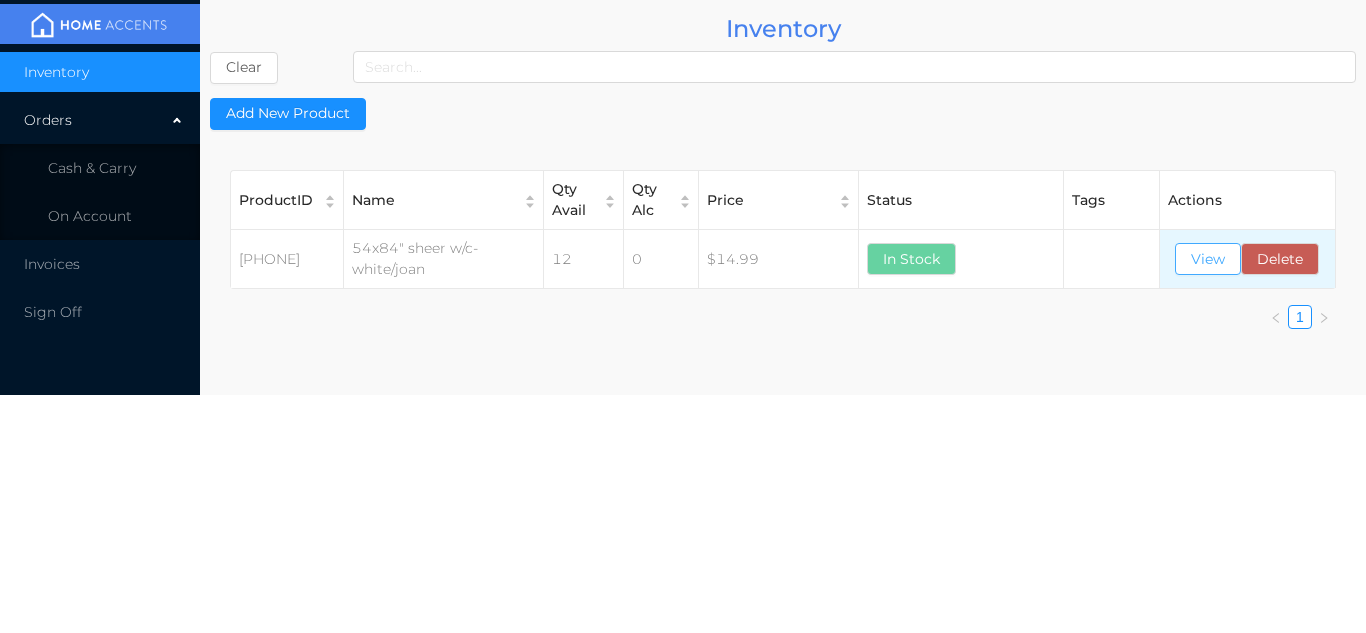 click on "View" at bounding box center (1208, 259) 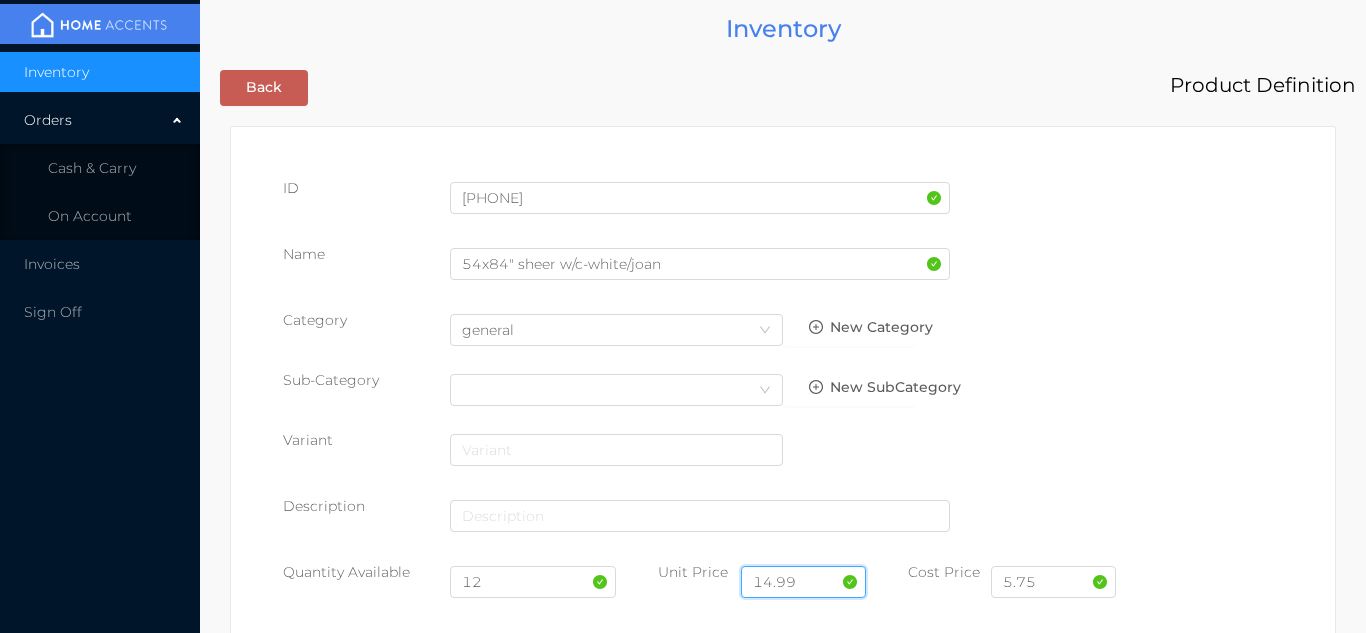 click on "14.99" at bounding box center (803, 582) 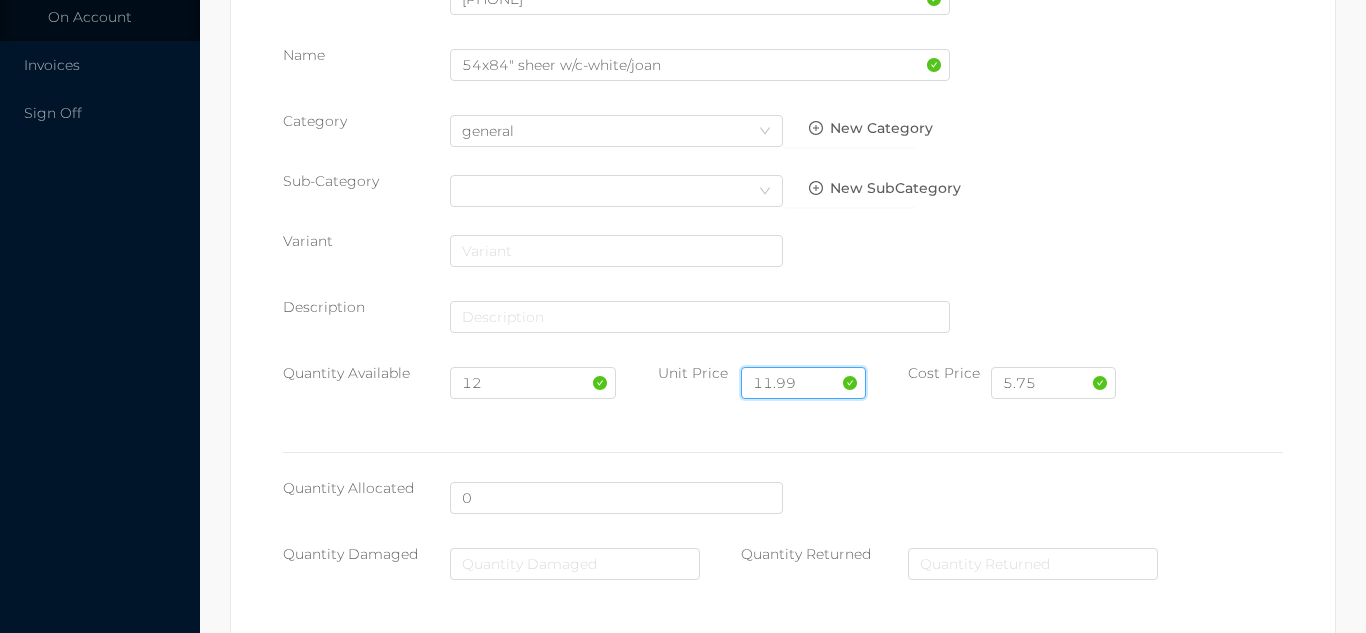 scroll, scrollTop: 1135, scrollLeft: 0, axis: vertical 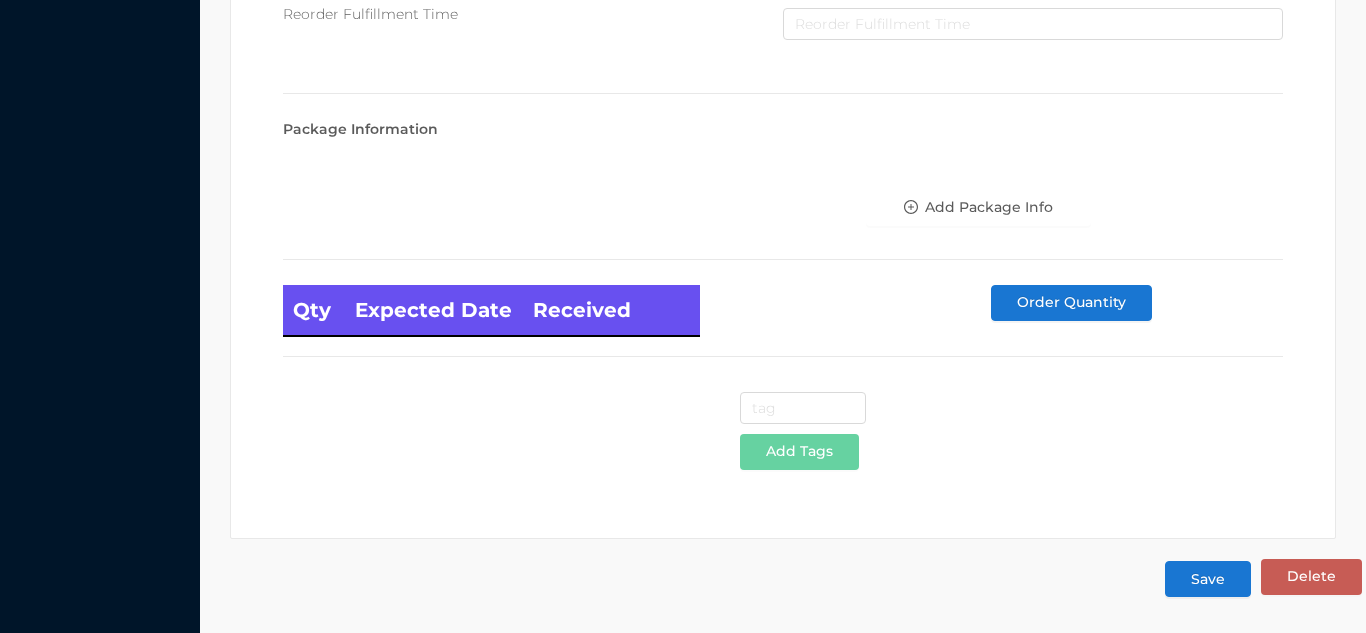 type on "11.99" 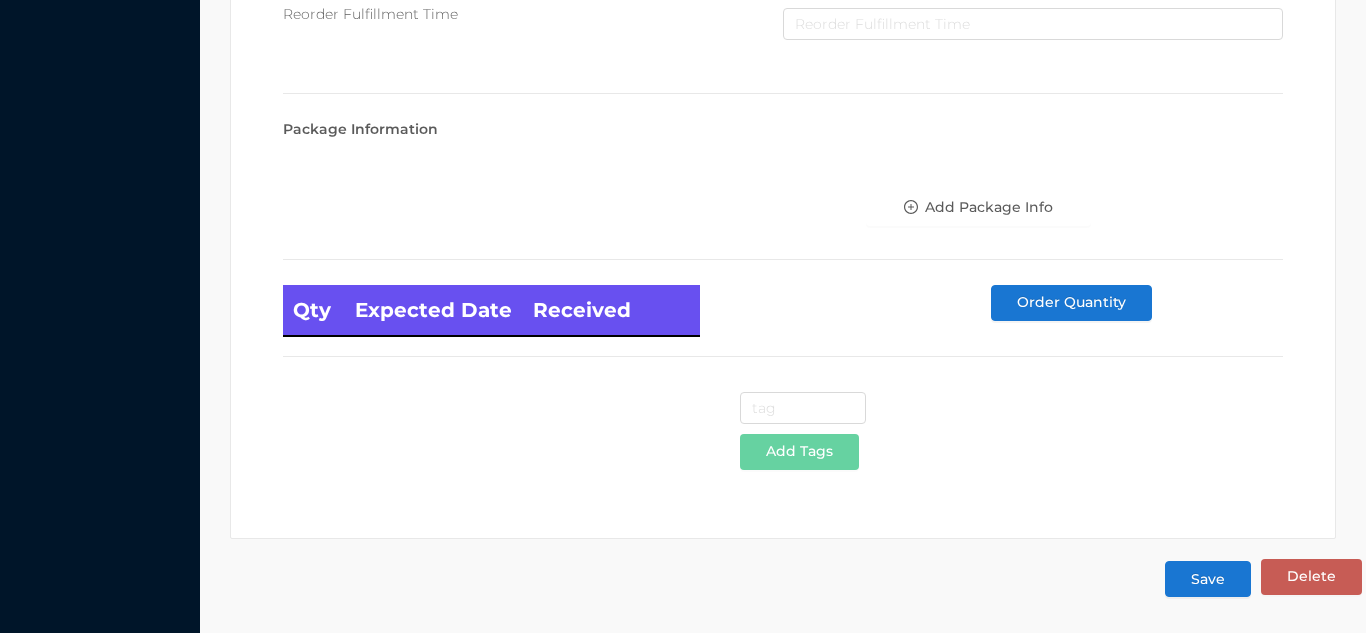 click on "Save" at bounding box center (1208, 579) 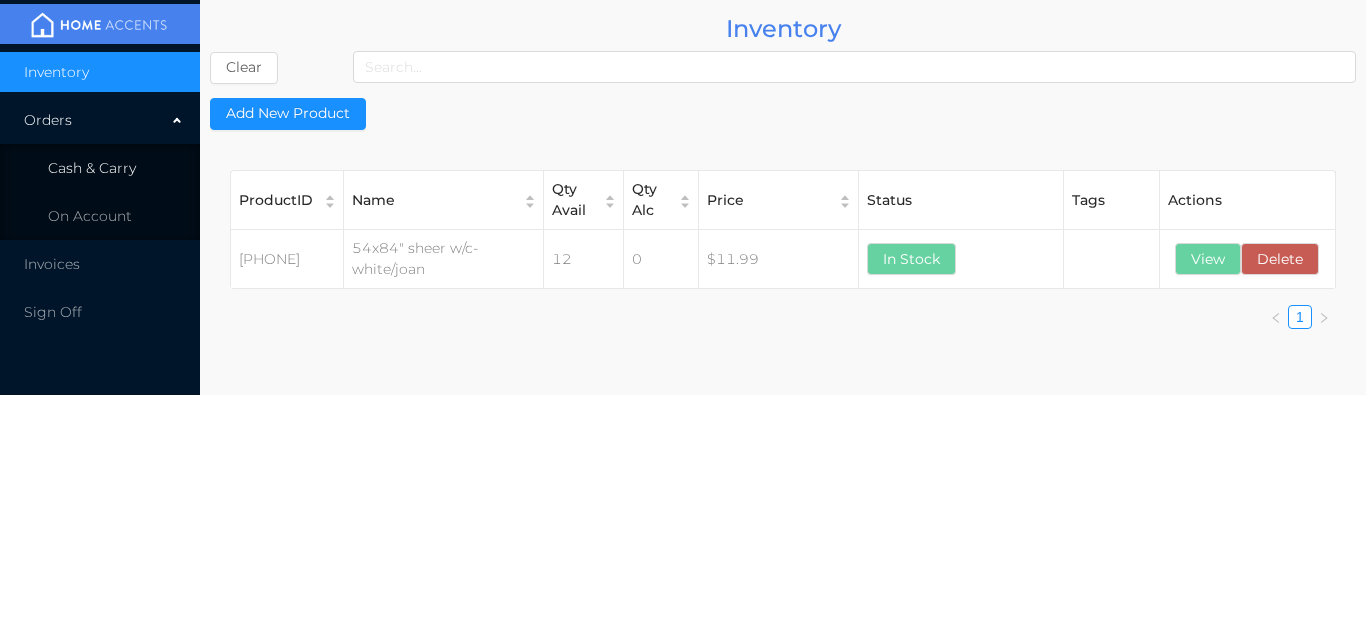 click on "Cash & Carry" at bounding box center (92, 168) 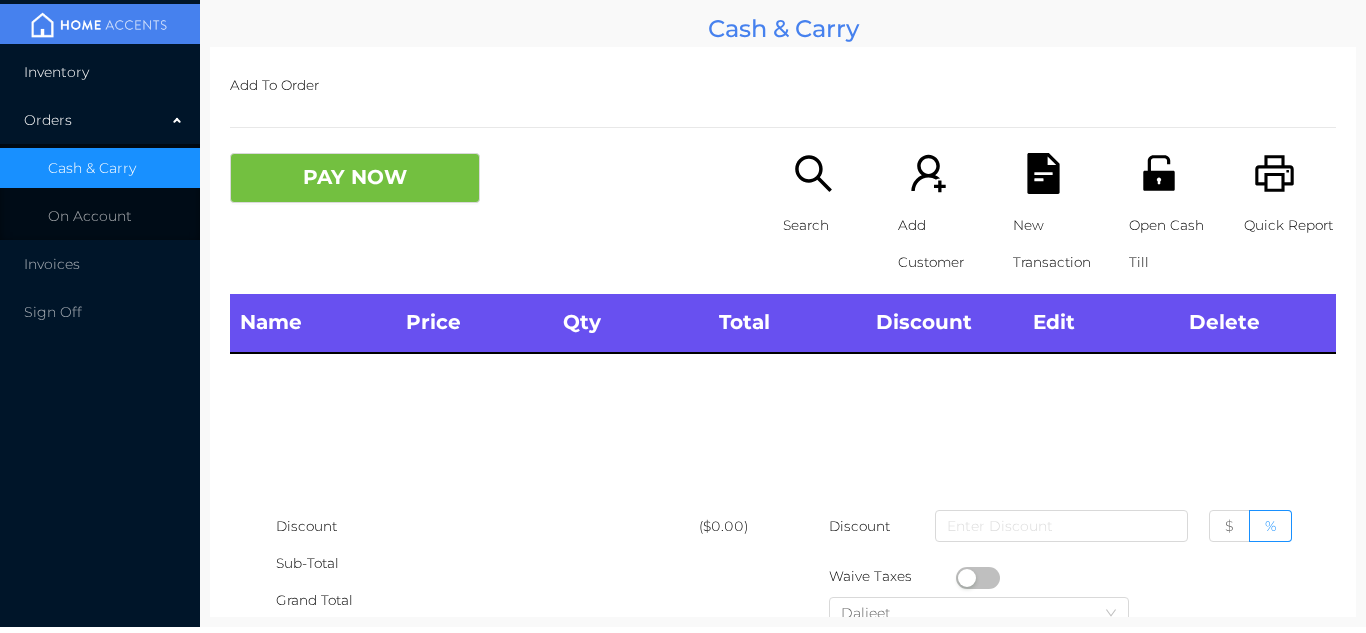 click on "Inventory" at bounding box center [100, 72] 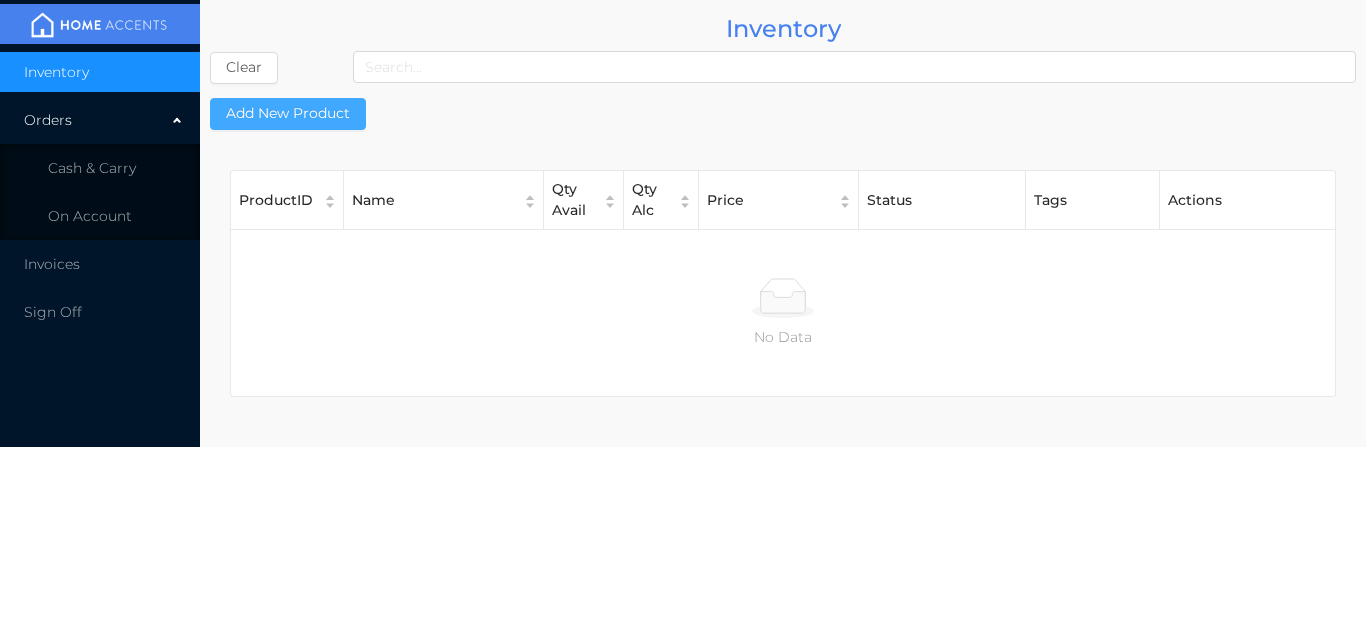 click on "Add New Product" at bounding box center [288, 114] 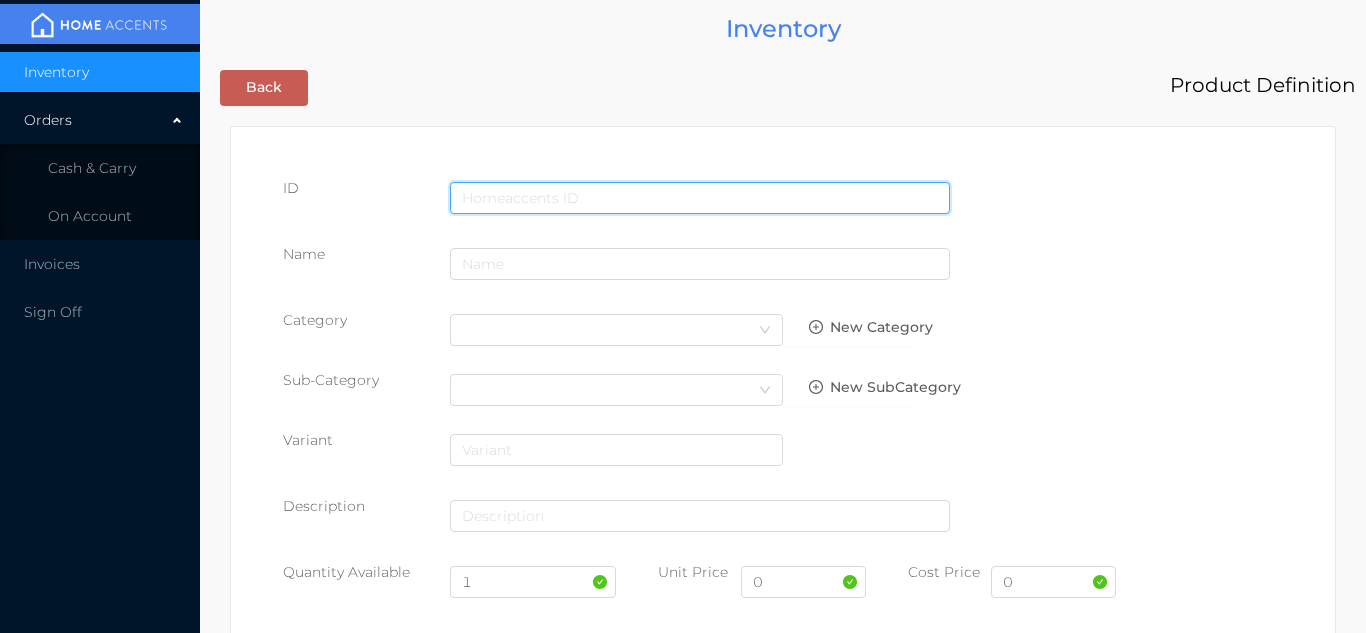 click at bounding box center [700, 198] 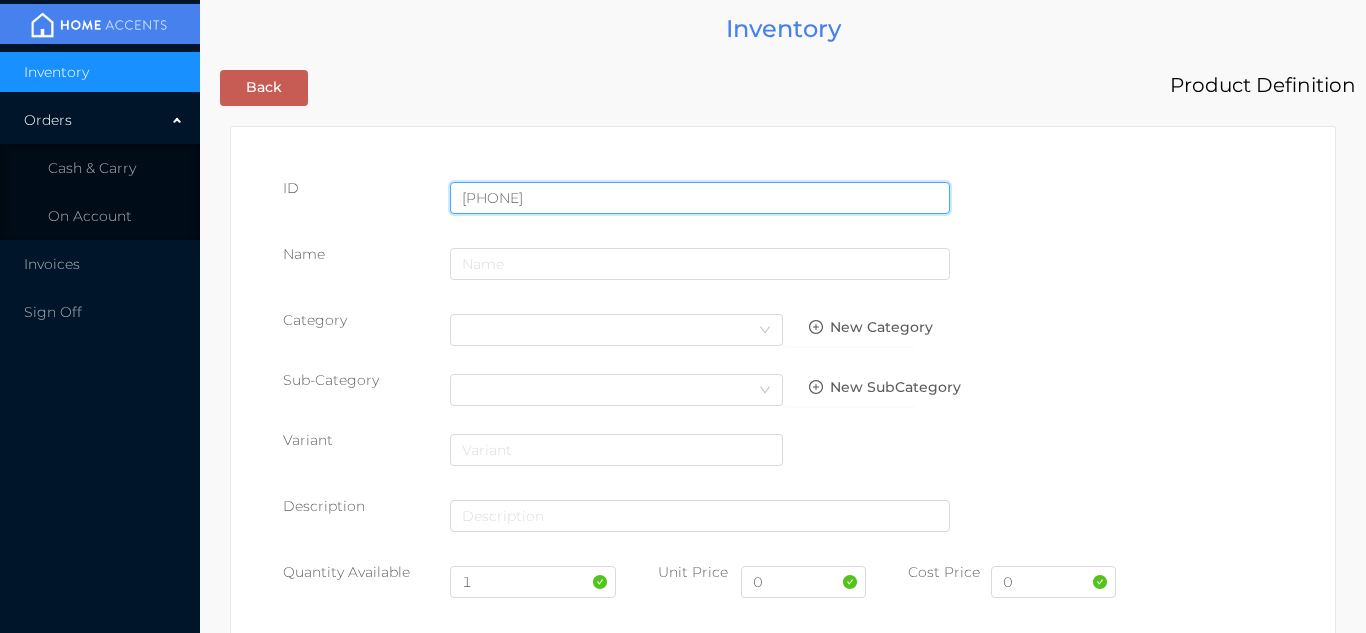 type on "843450052669" 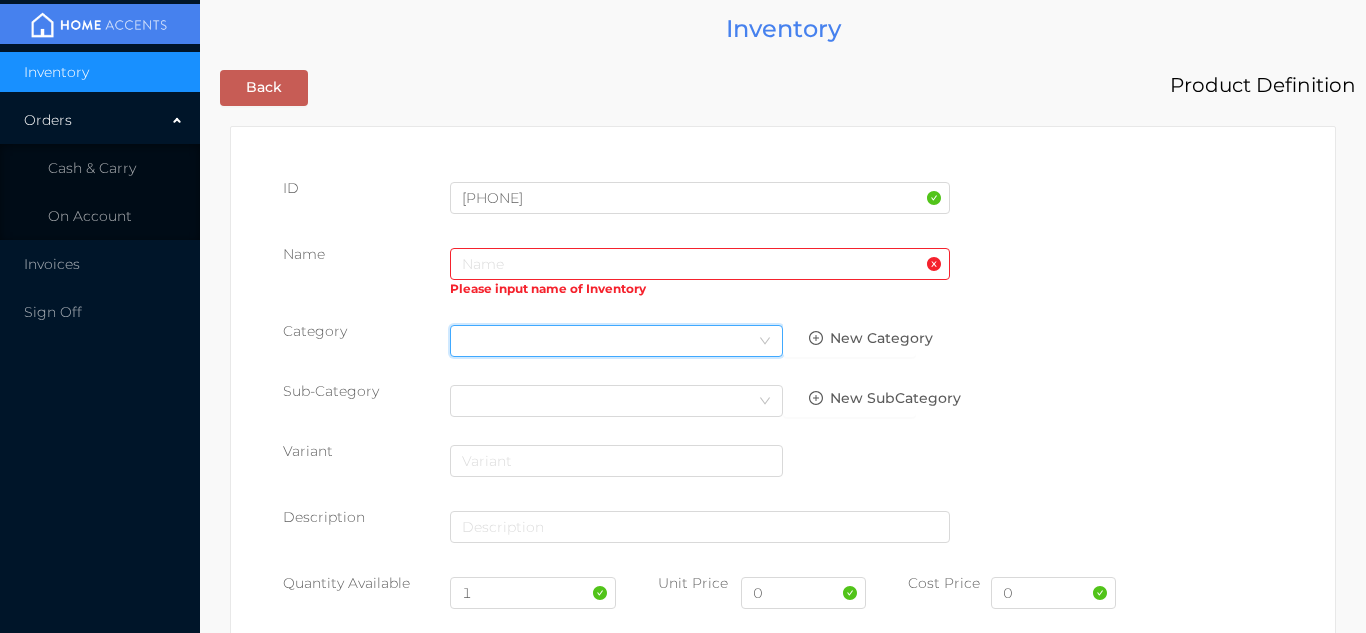 click on "Select Category" at bounding box center (616, 341) 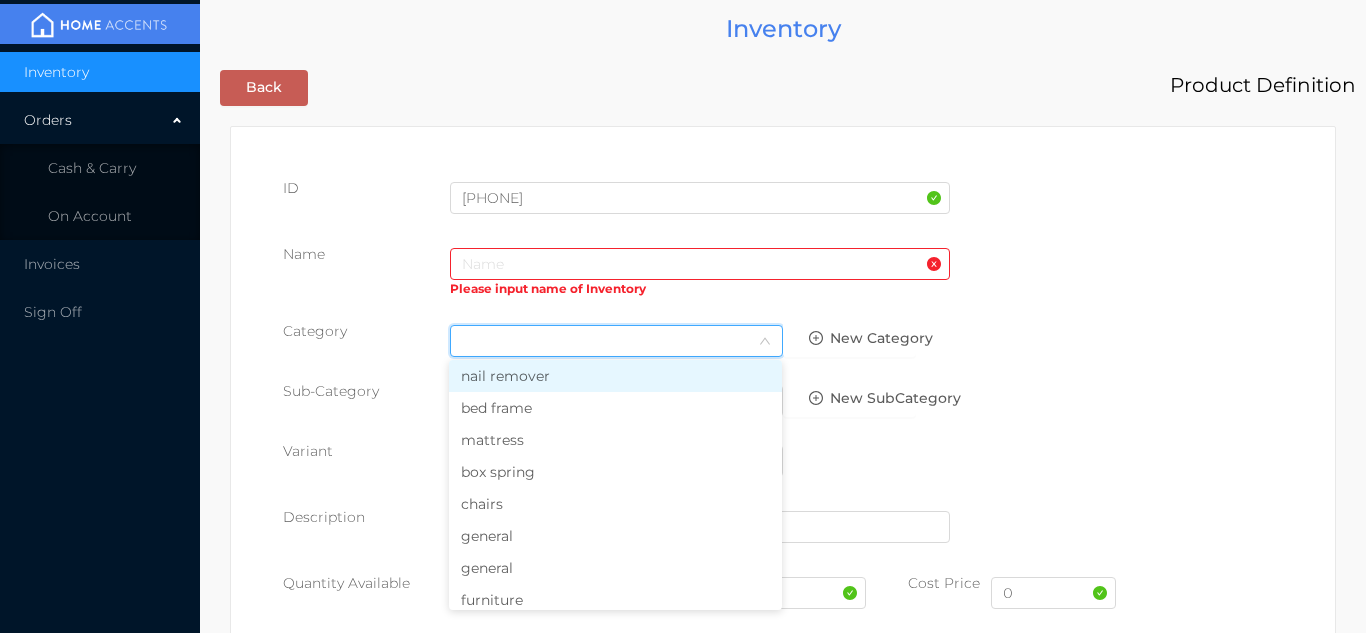 click on "general" at bounding box center [615, 568] 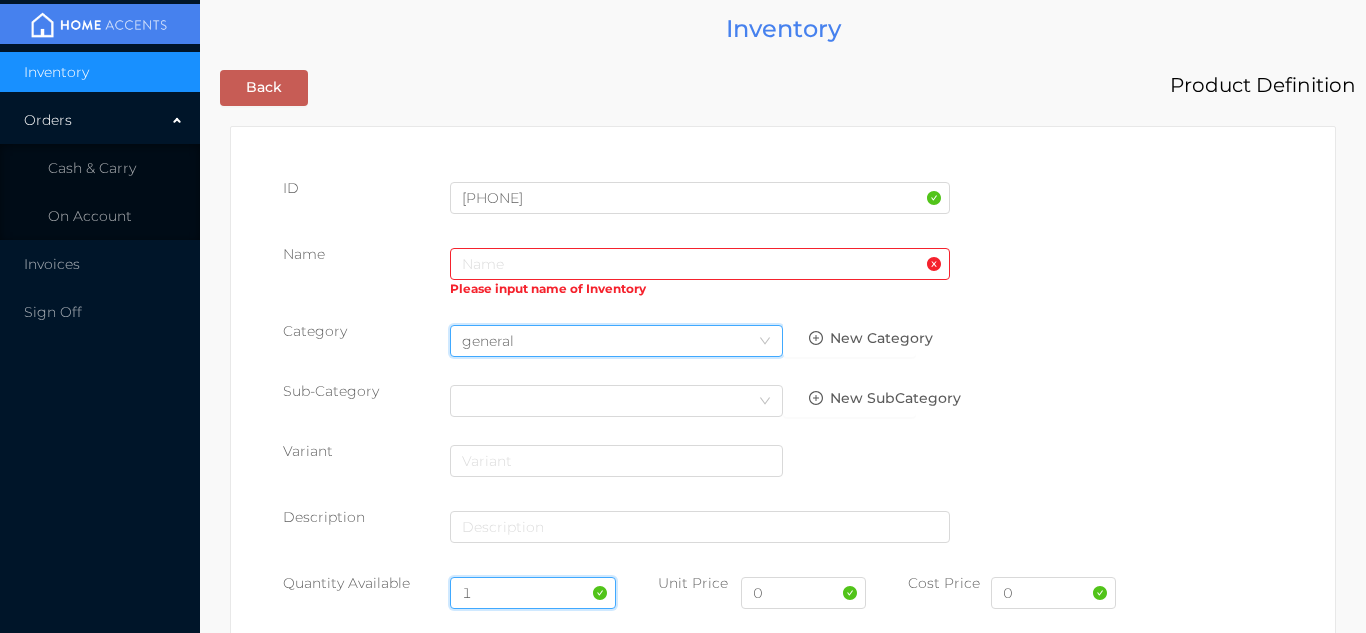 click on "1" at bounding box center (533, 593) 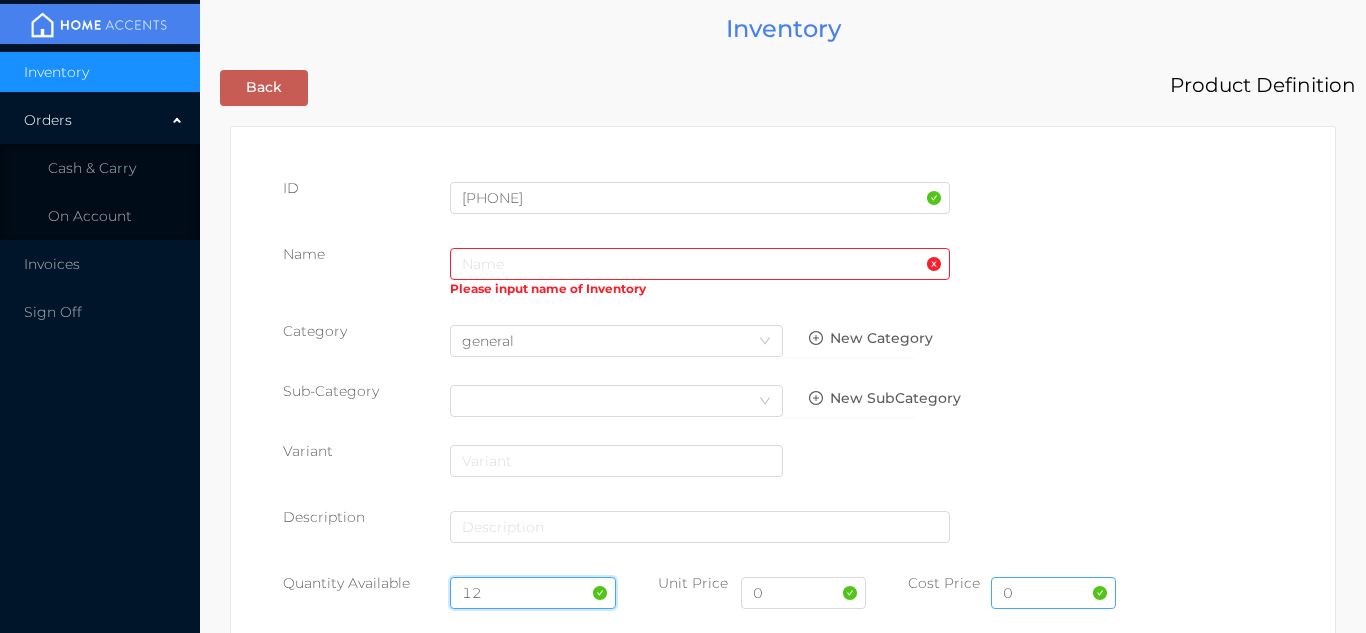 type on "12" 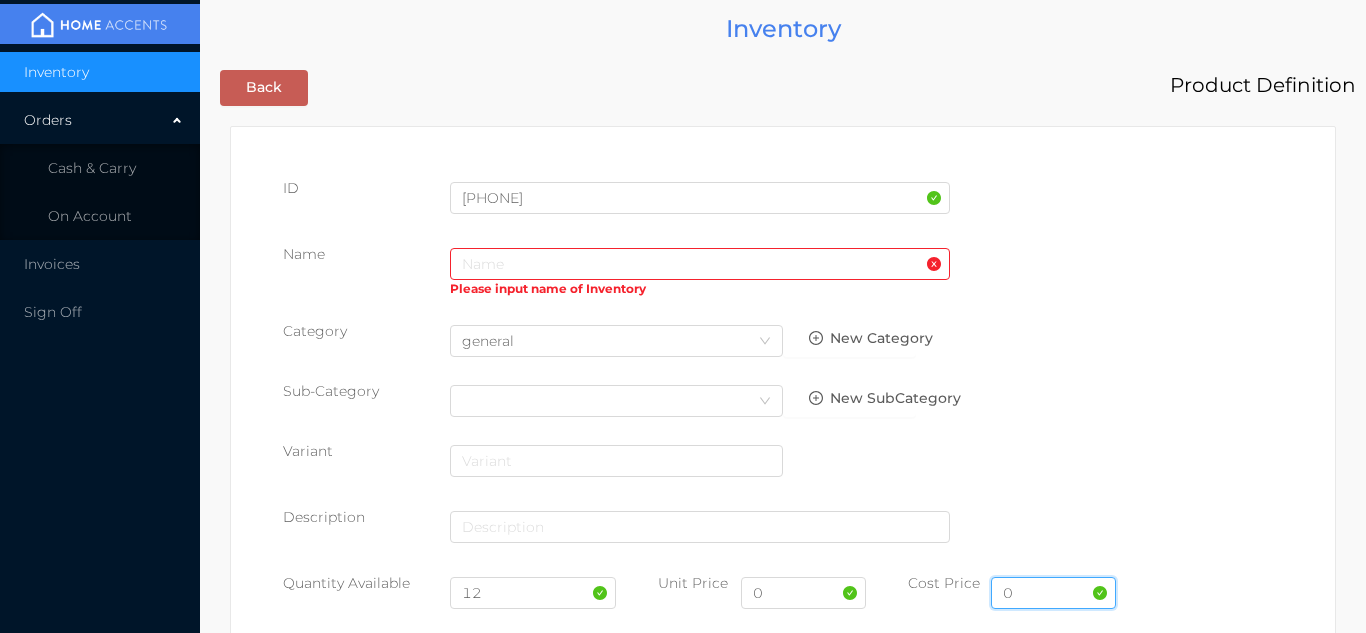 click on "0" at bounding box center [1053, 593] 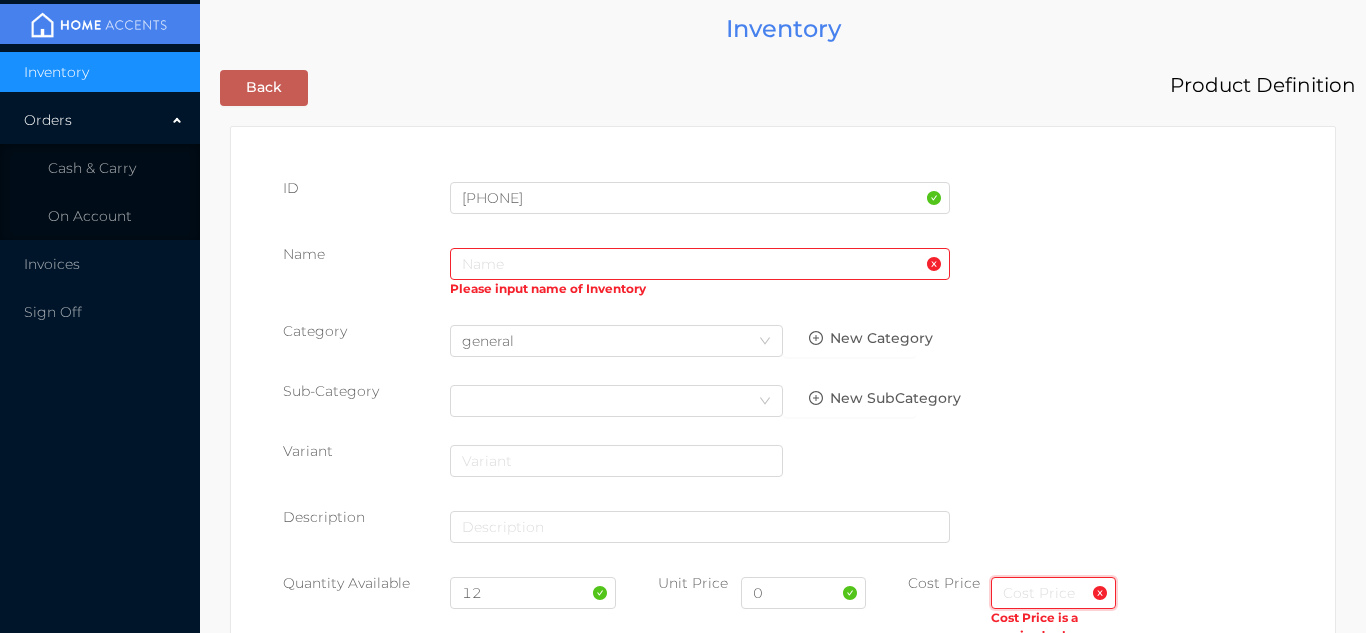 type 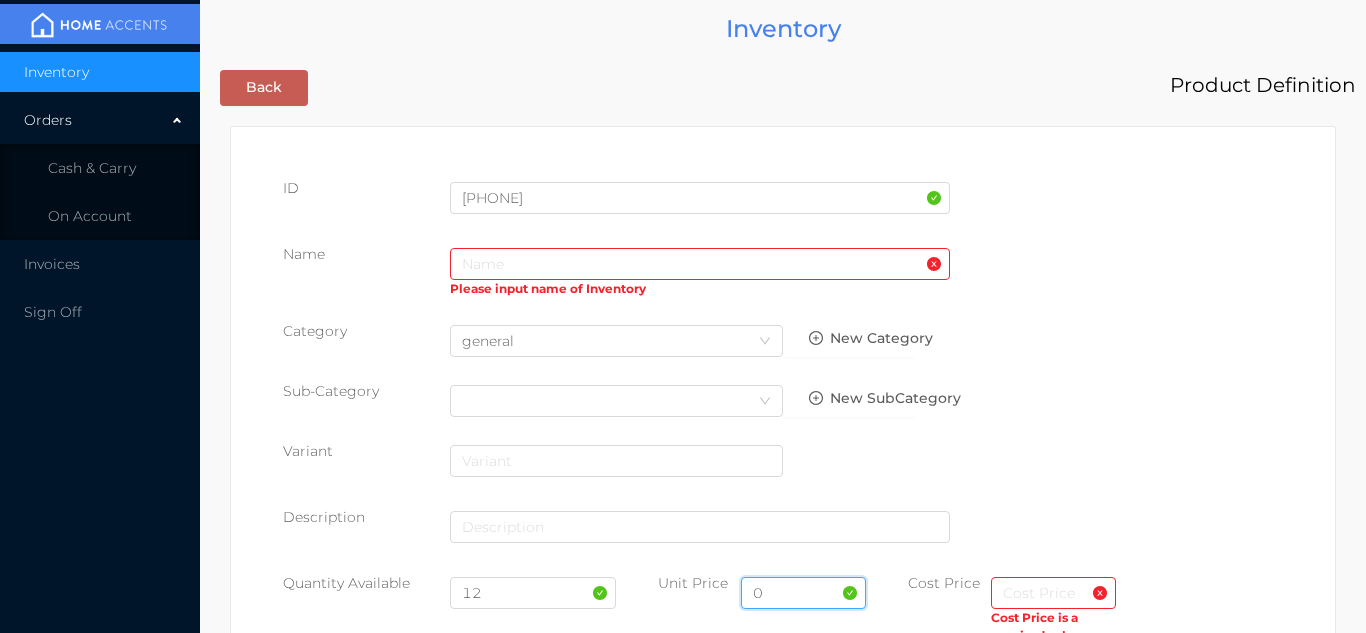 click on "0" at bounding box center (803, 593) 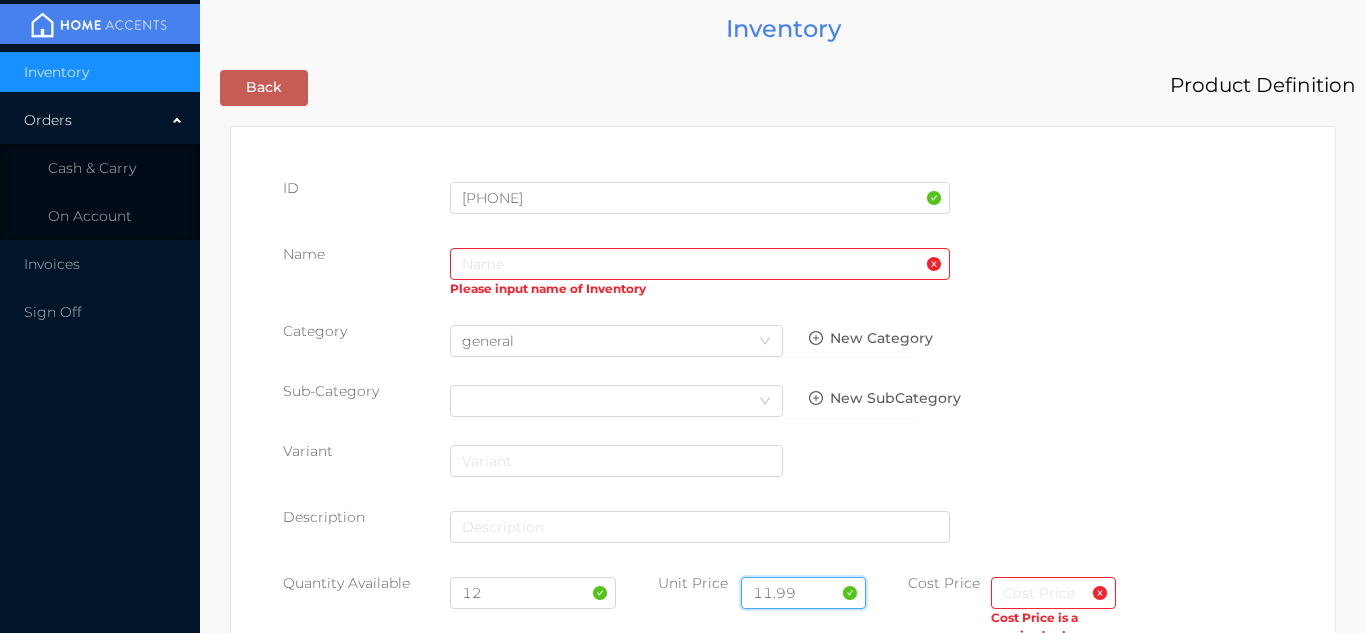 type on "11.99" 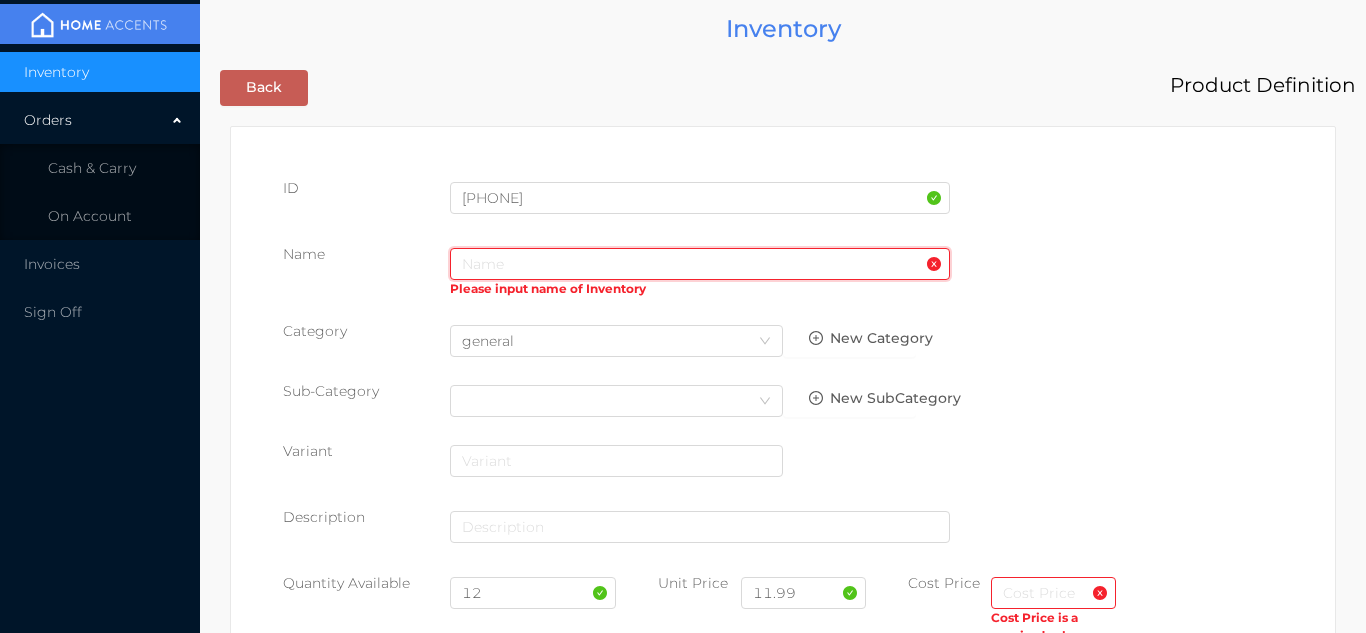 click at bounding box center [700, 264] 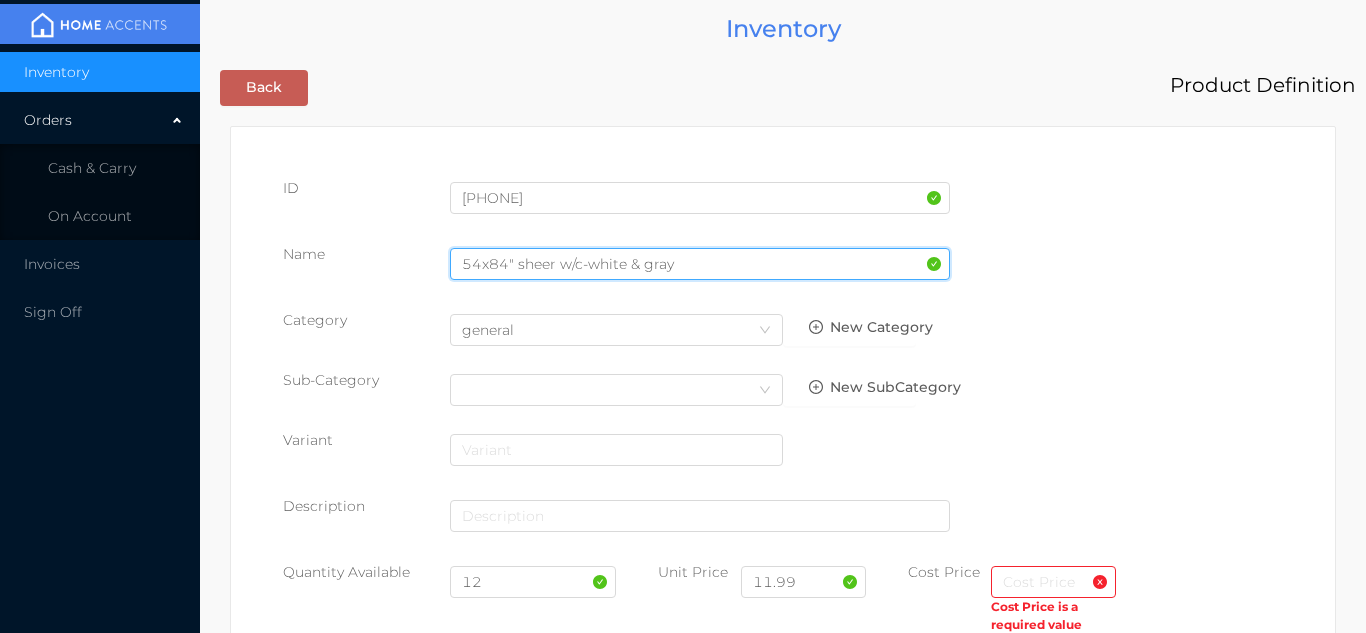 type on "54x84" sheer w/c-white & gray" 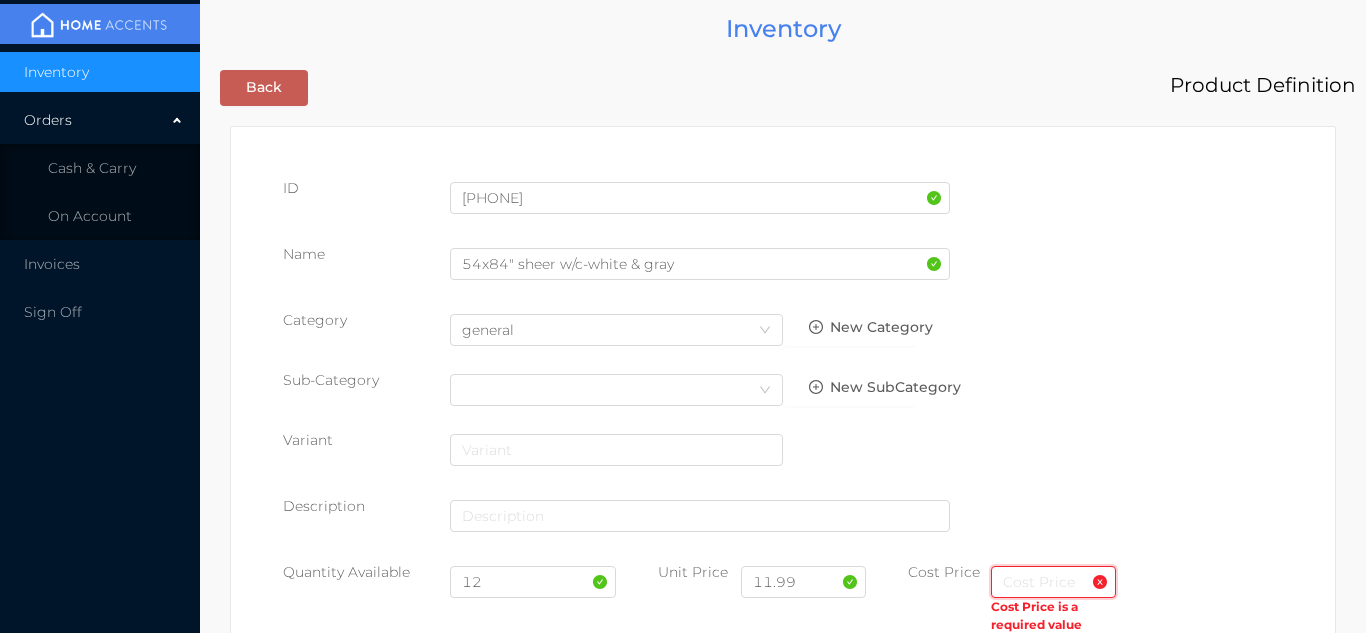 click at bounding box center [1053, 582] 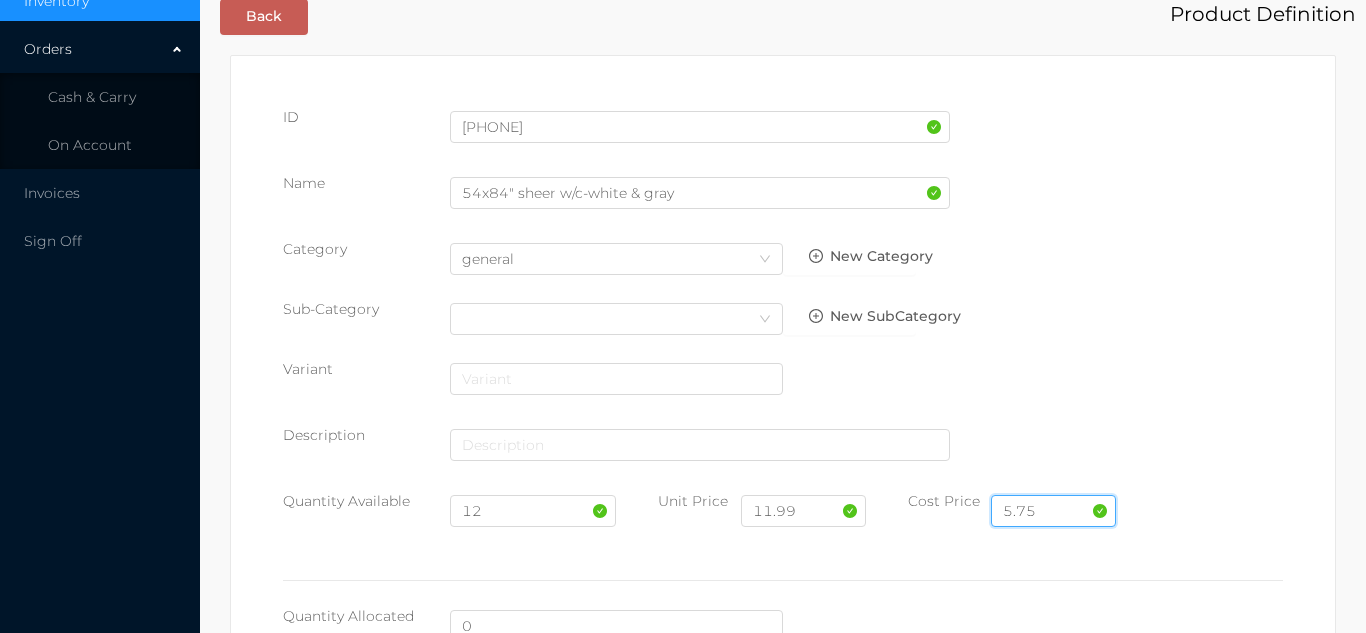 scroll, scrollTop: 1028, scrollLeft: 0, axis: vertical 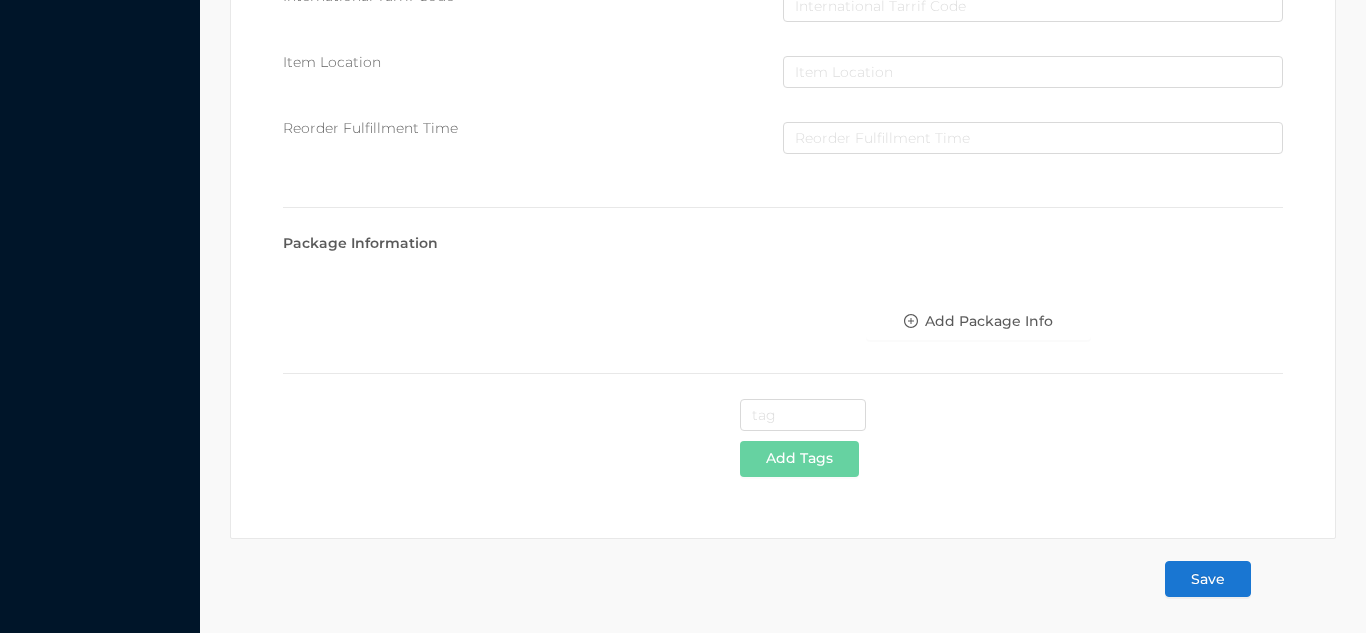 type on "5.75" 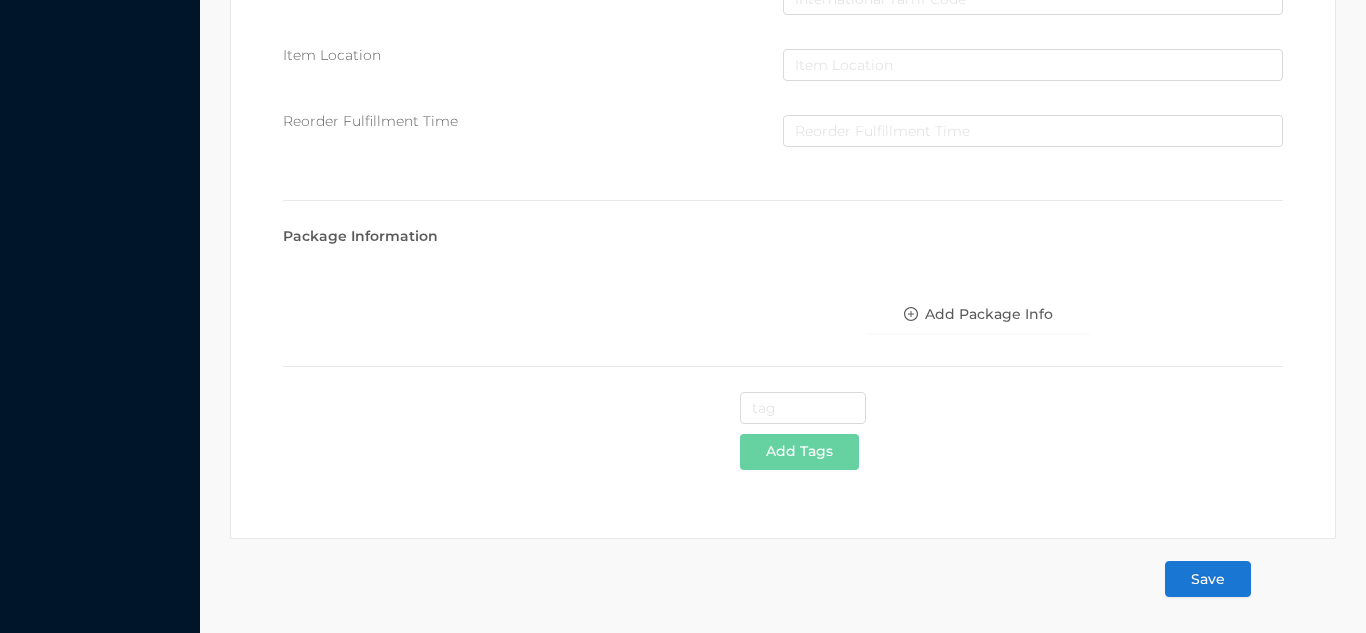 click on "Save" at bounding box center (1208, 579) 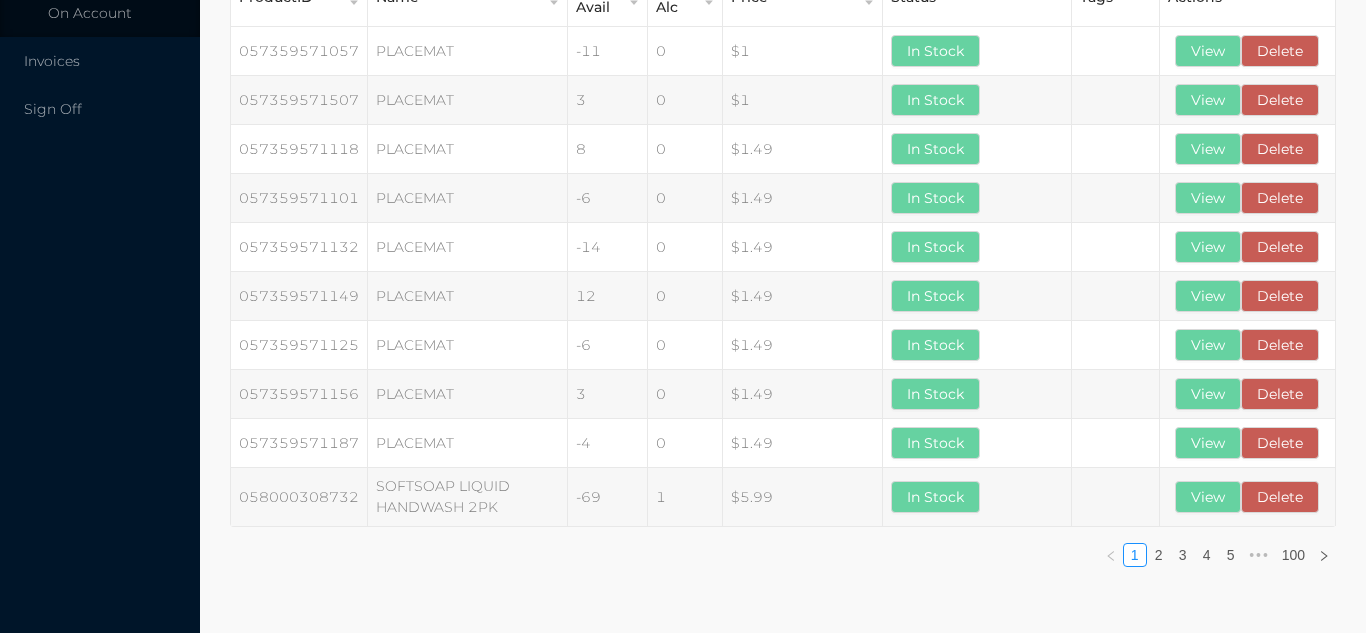 scroll, scrollTop: 0, scrollLeft: 0, axis: both 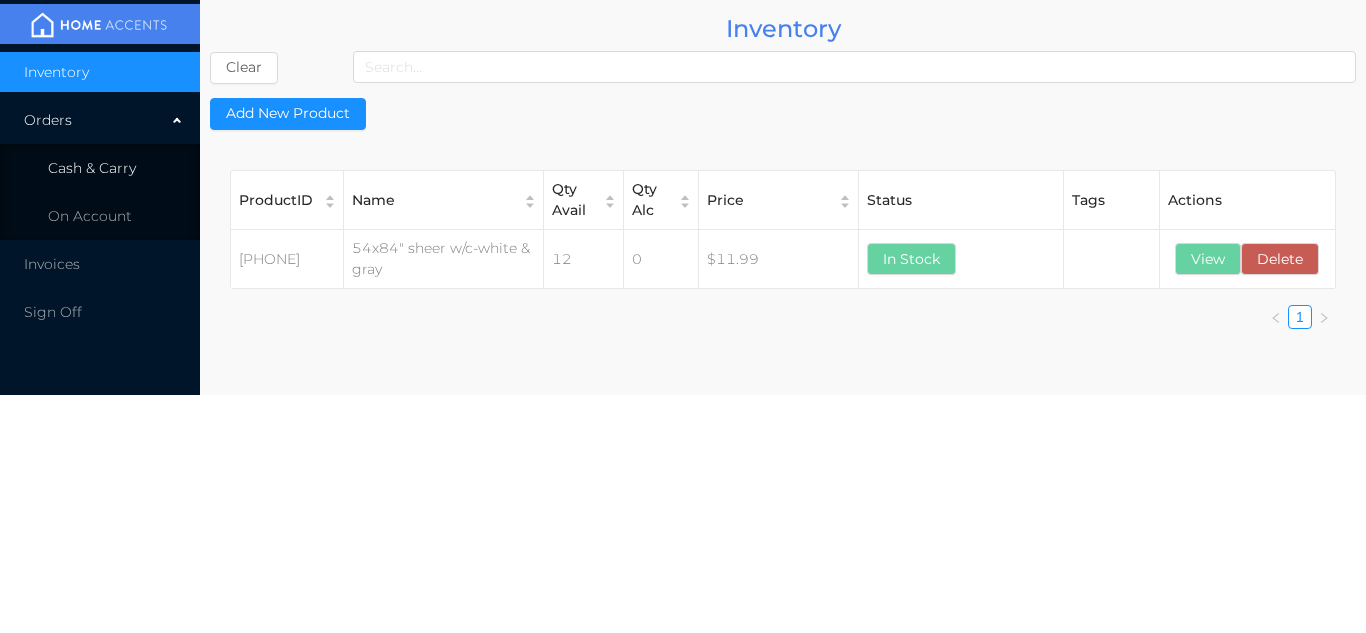 click on "Cash & Carry" at bounding box center (92, 168) 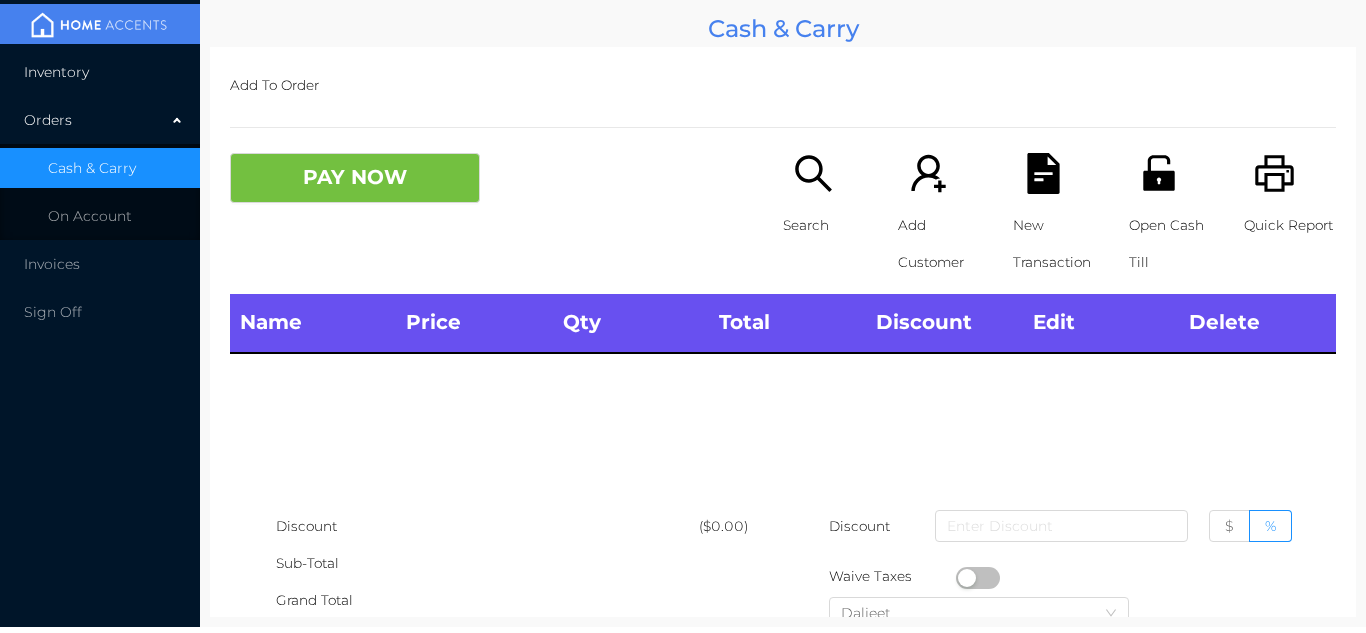click on "Inventory" at bounding box center (100, 72) 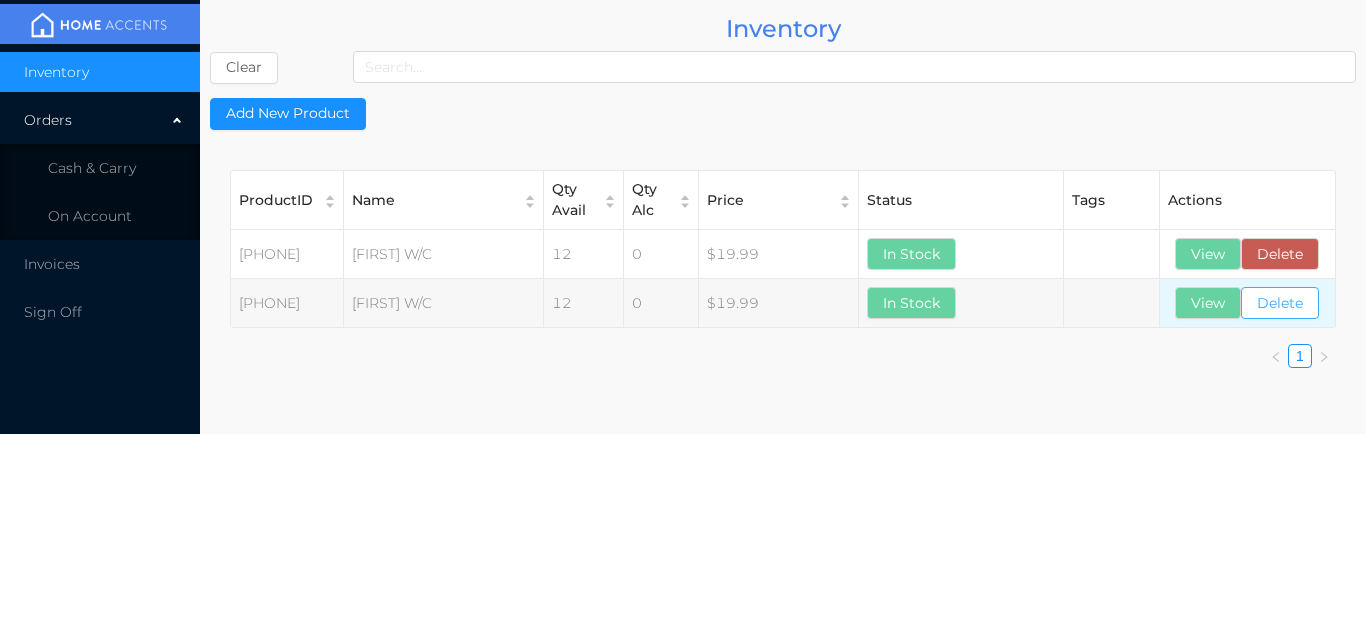 click on "Delete" at bounding box center (1280, 303) 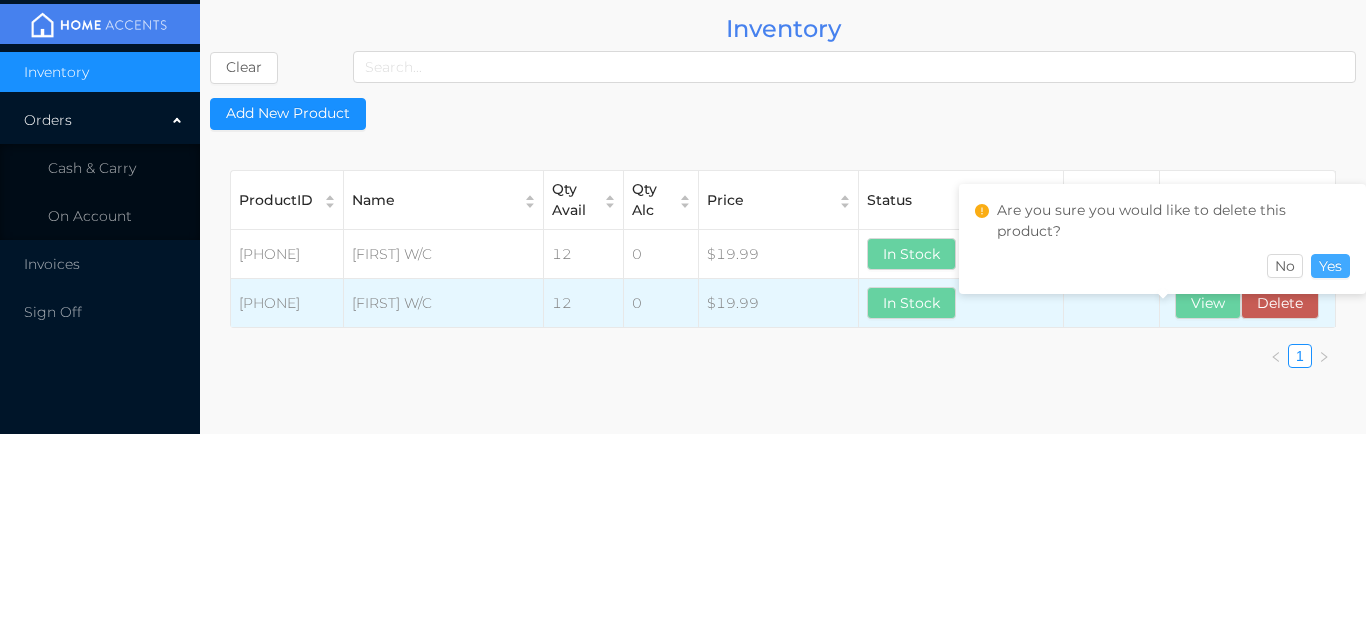 click on "Yes" at bounding box center [1330, 266] 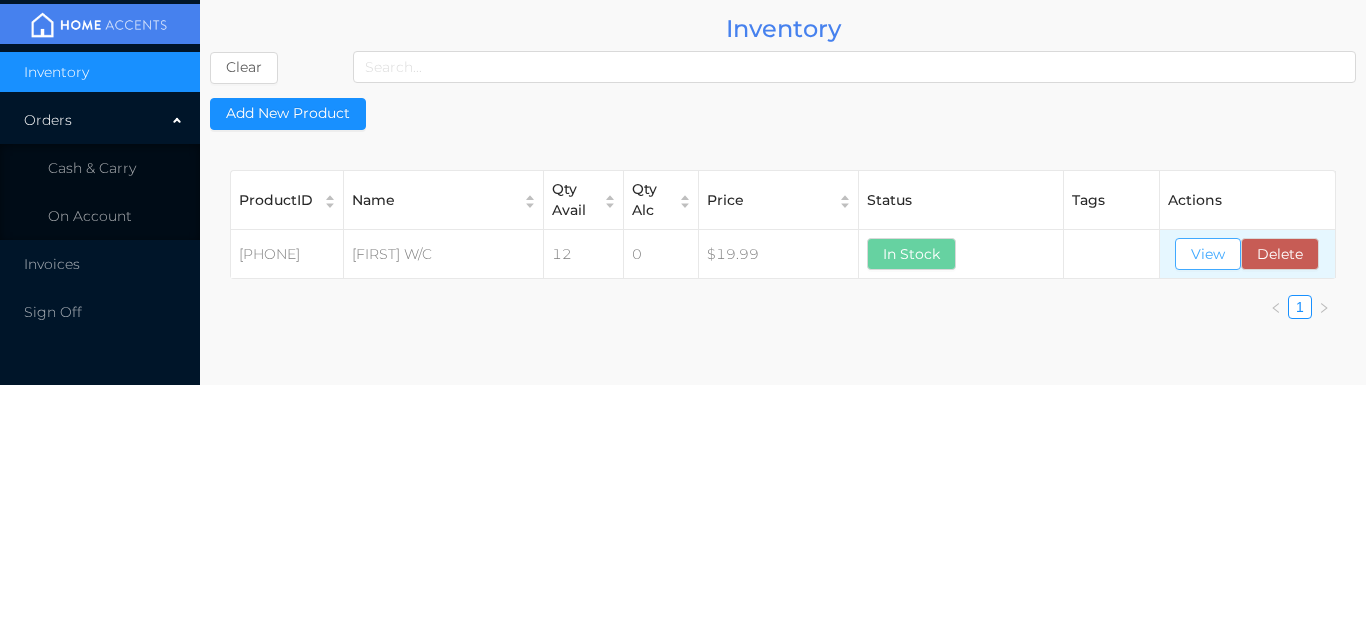 click on "View" at bounding box center (1208, 254) 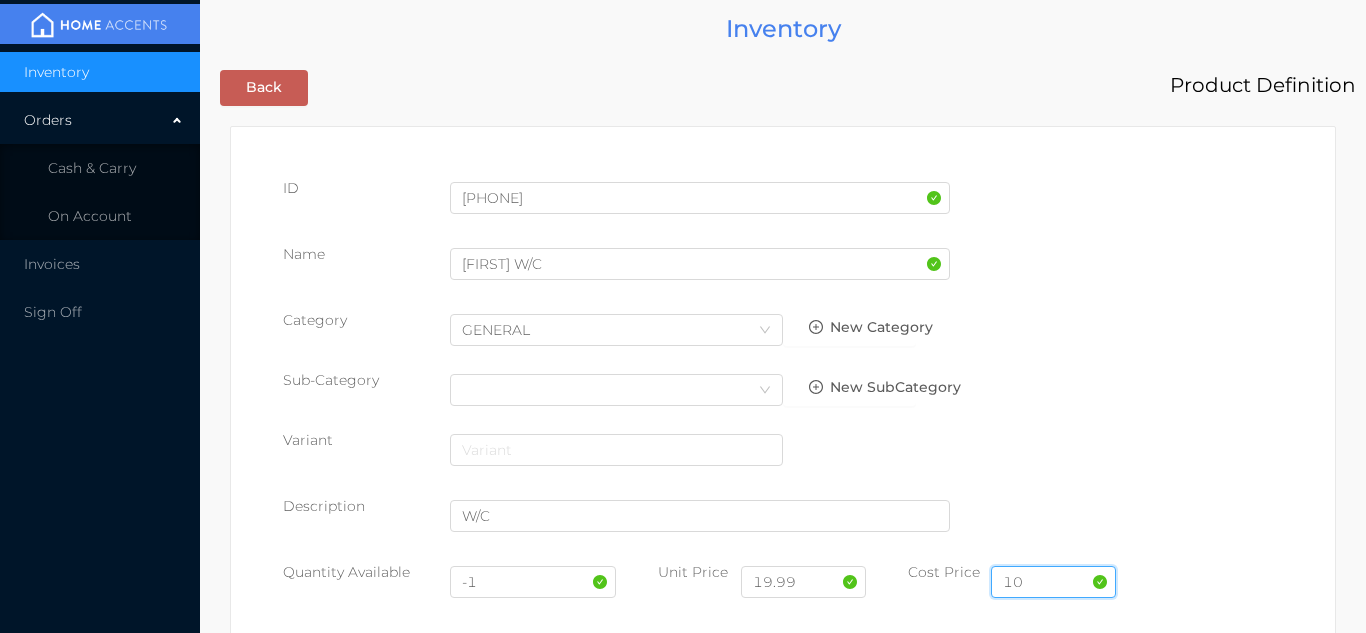 click on "10" at bounding box center [1053, 582] 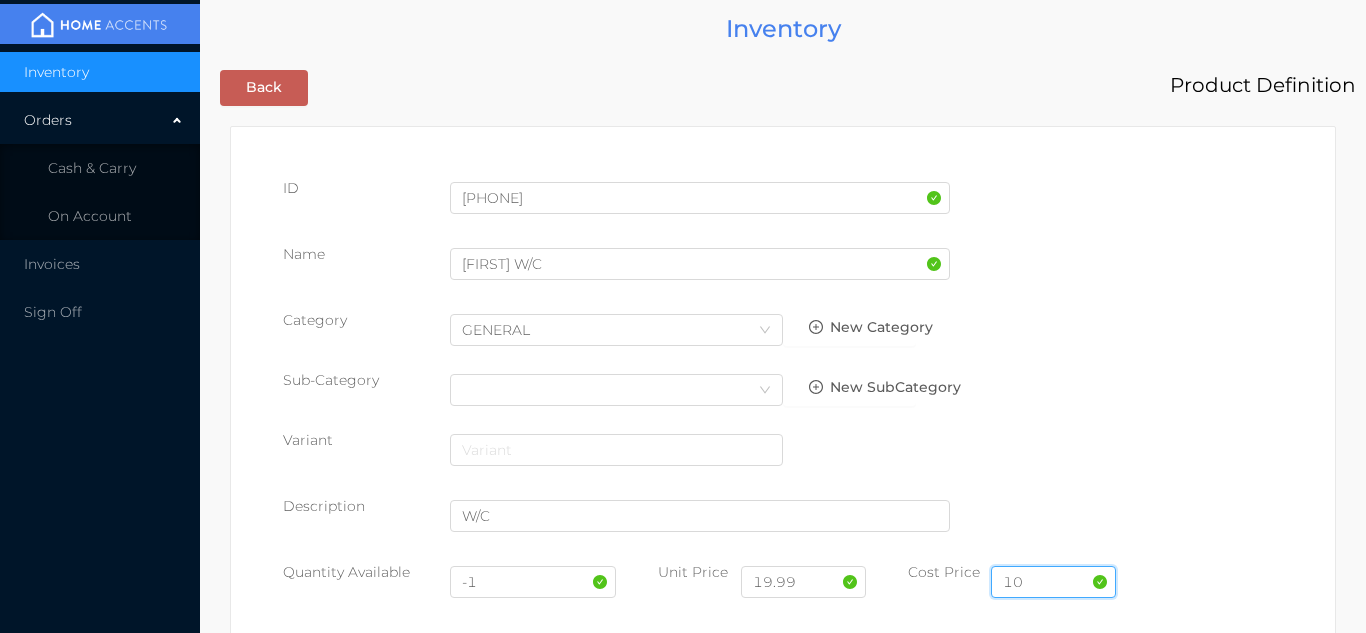 type on "1" 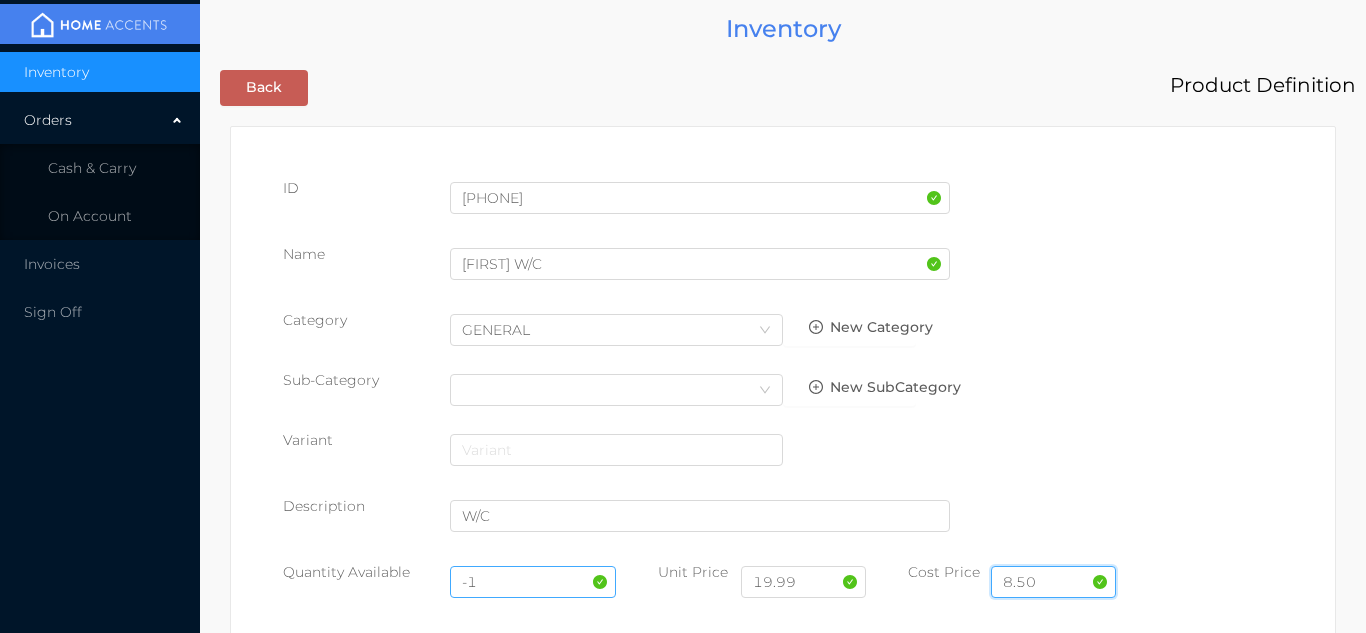 type on "8.50" 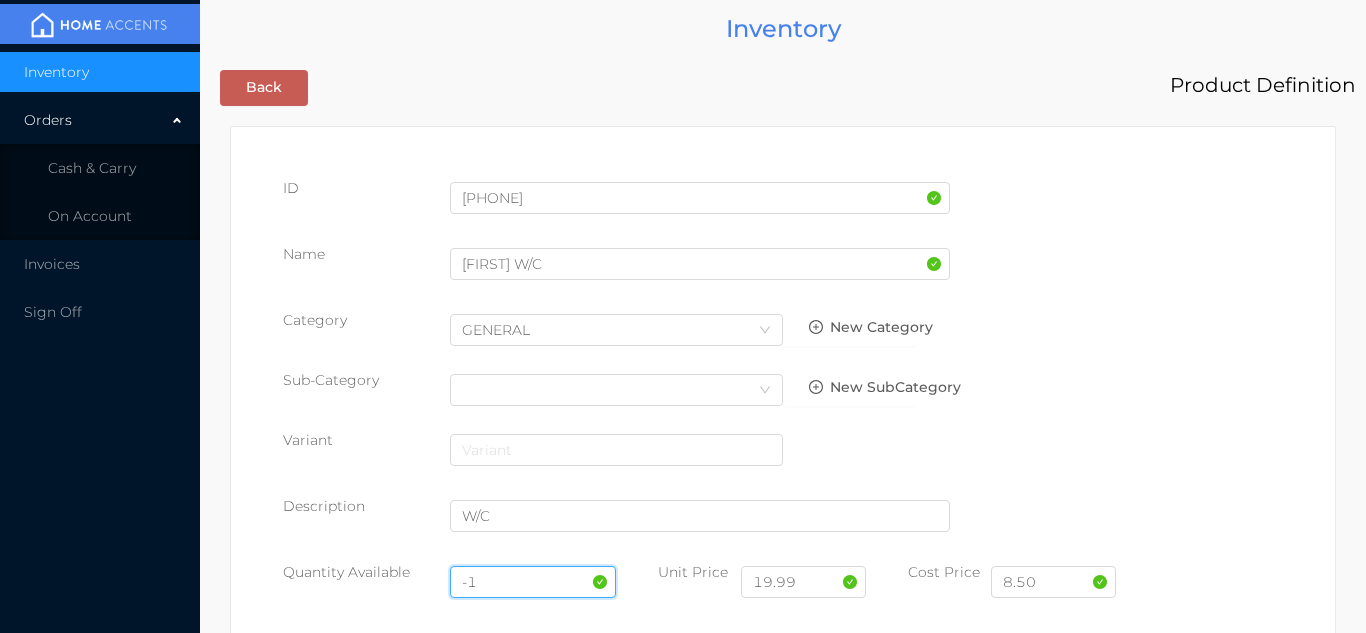 click on "-1" at bounding box center (533, 582) 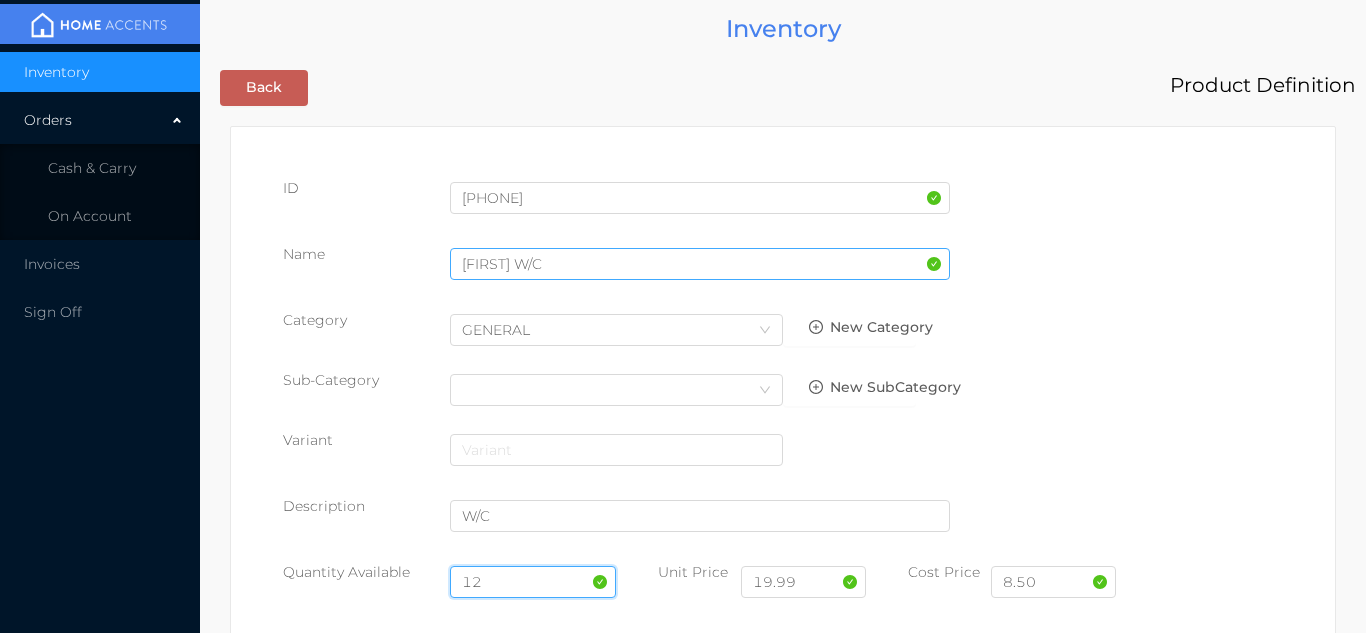 type on "12" 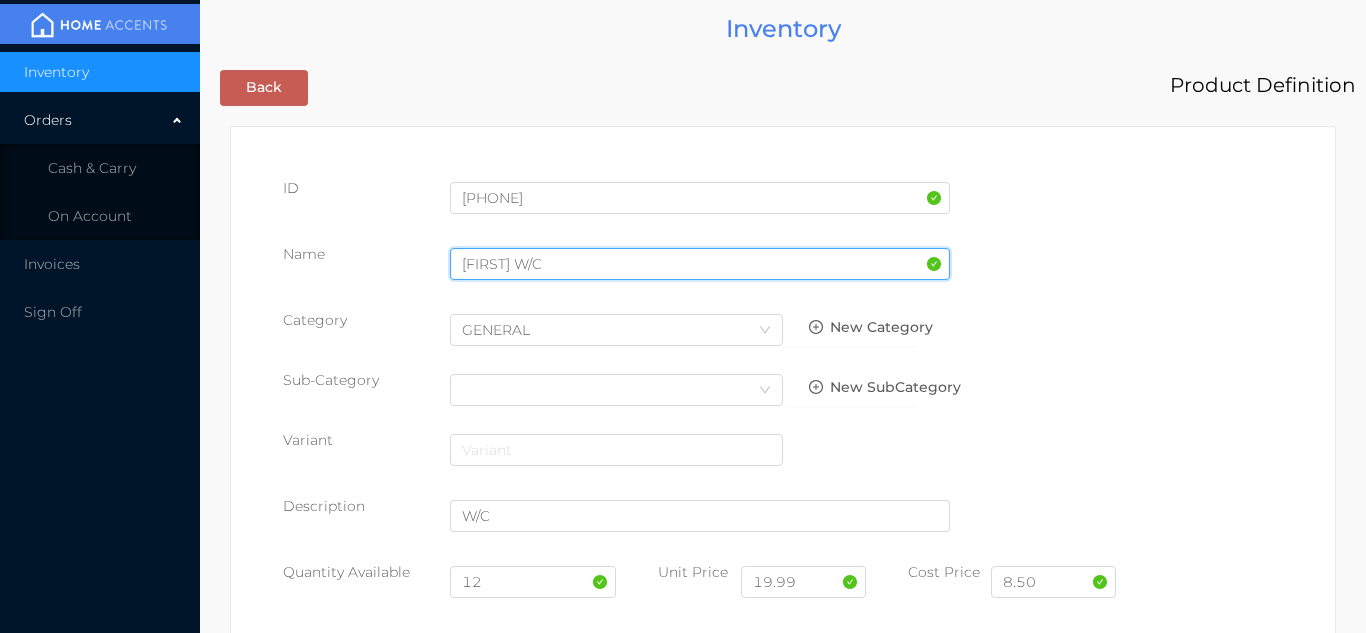 click on "STACY W/C" at bounding box center (700, 264) 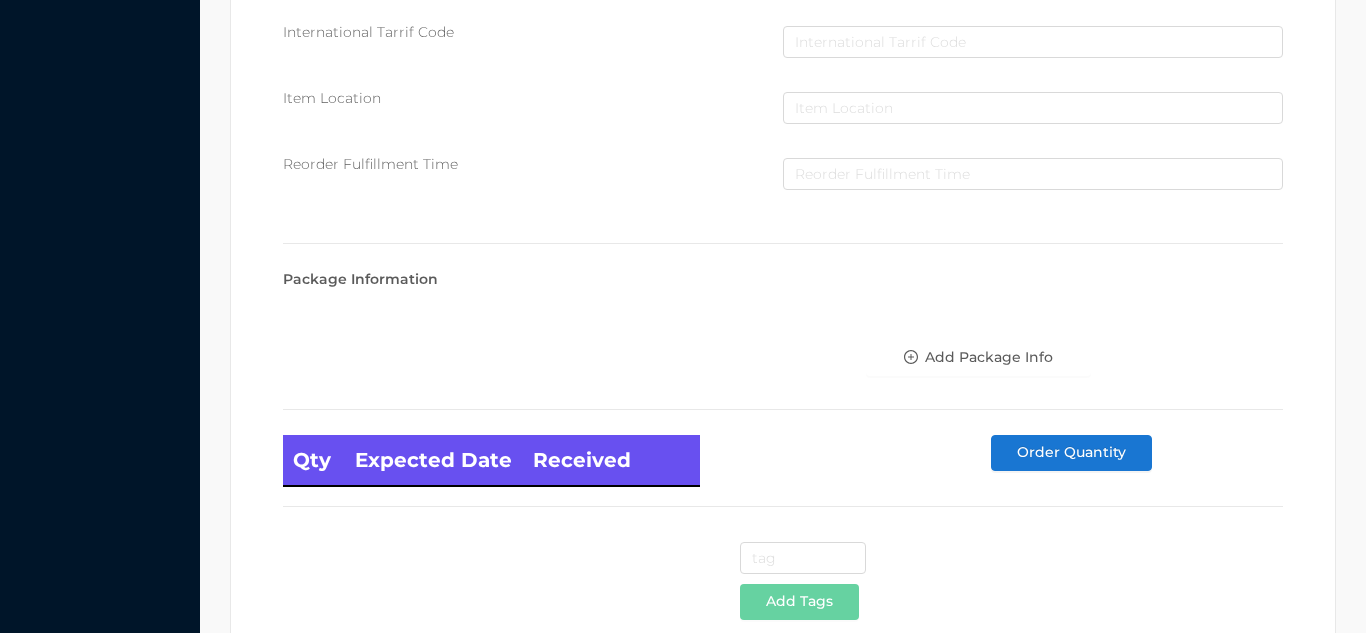scroll, scrollTop: 1135, scrollLeft: 0, axis: vertical 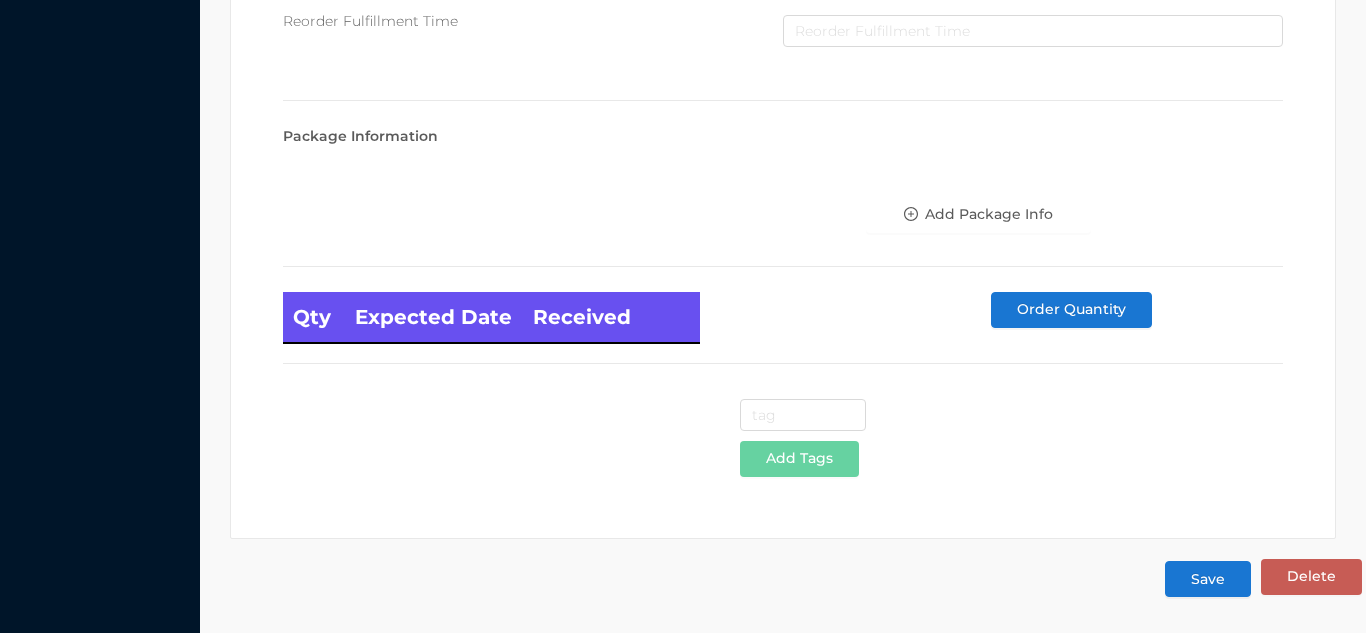 type on "STACY 54x84" w/c blackout-Light gray" 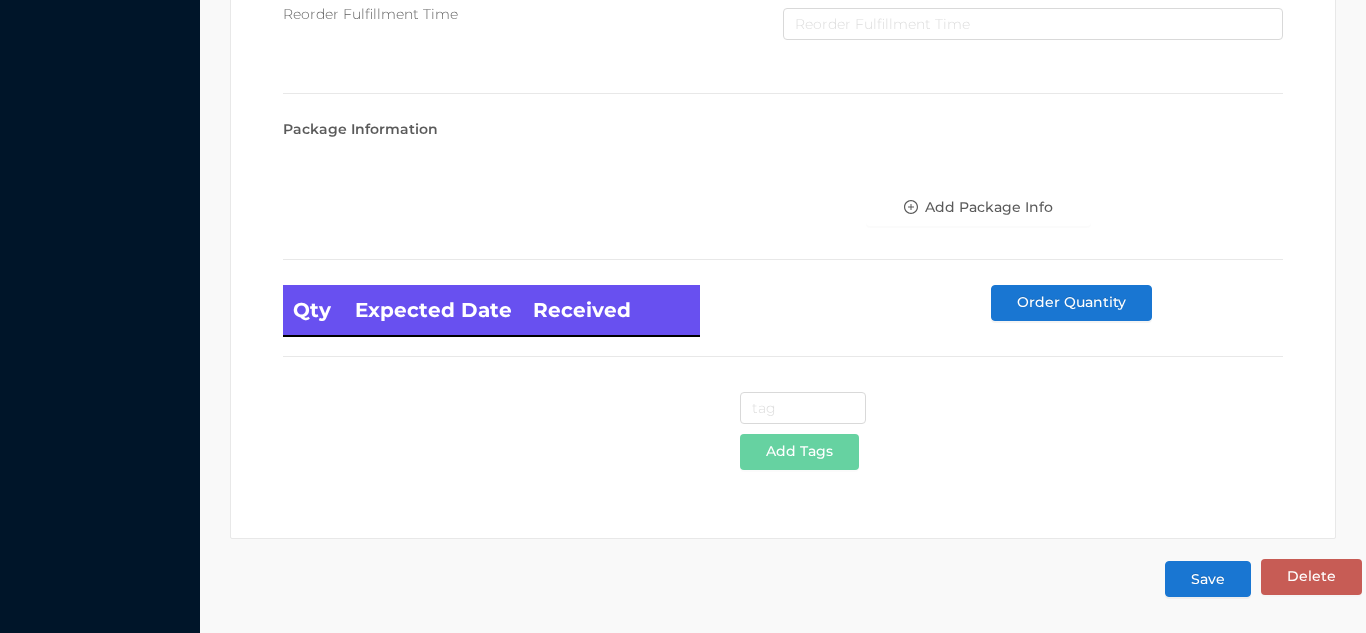 click on "Save" at bounding box center (1208, 579) 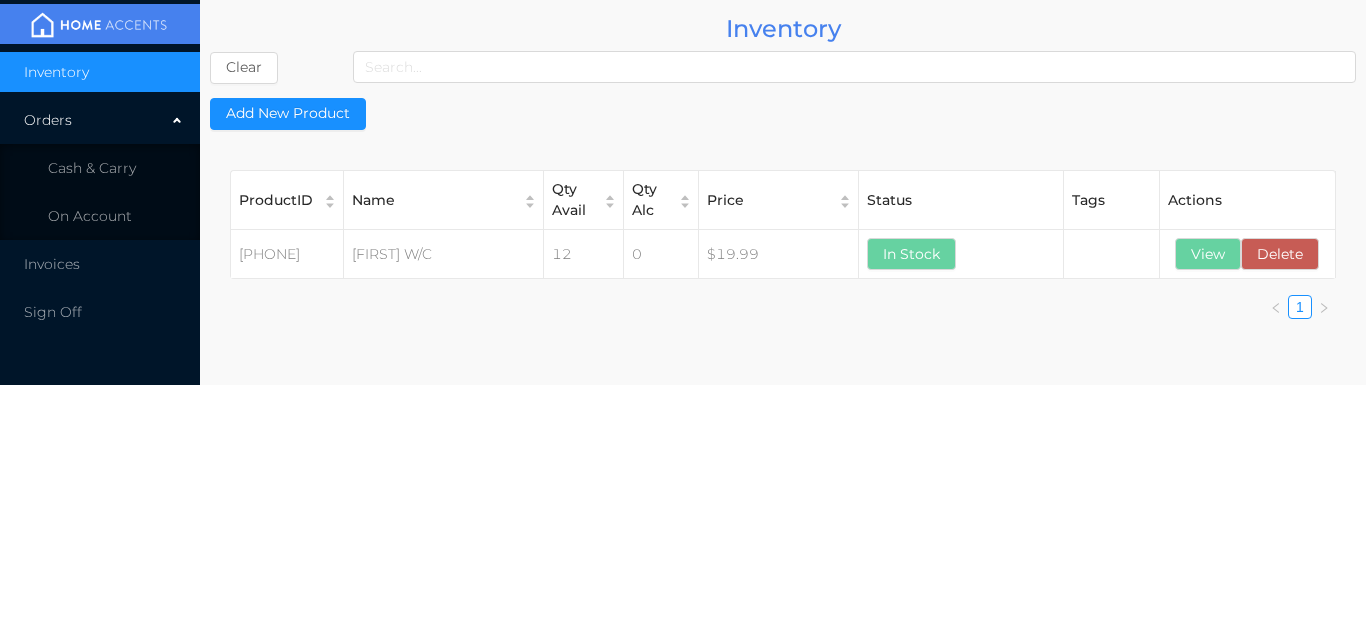 scroll, scrollTop: 0, scrollLeft: 0, axis: both 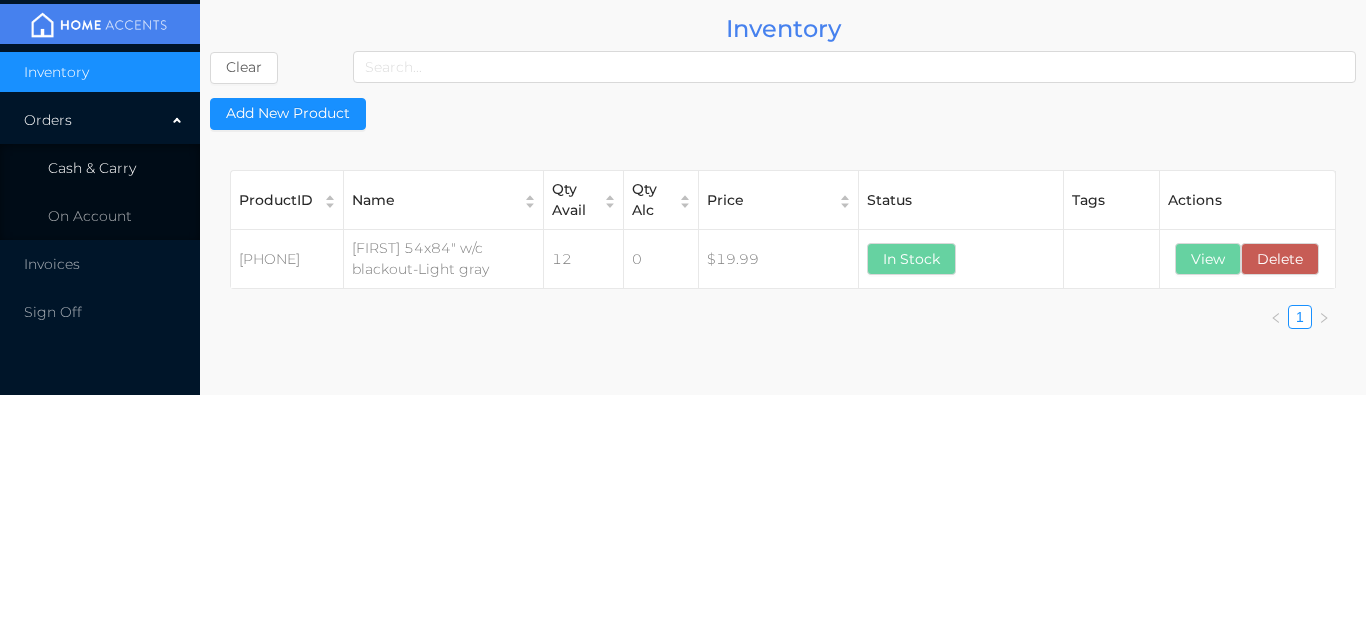 click on "Cash & Carry" at bounding box center (100, 168) 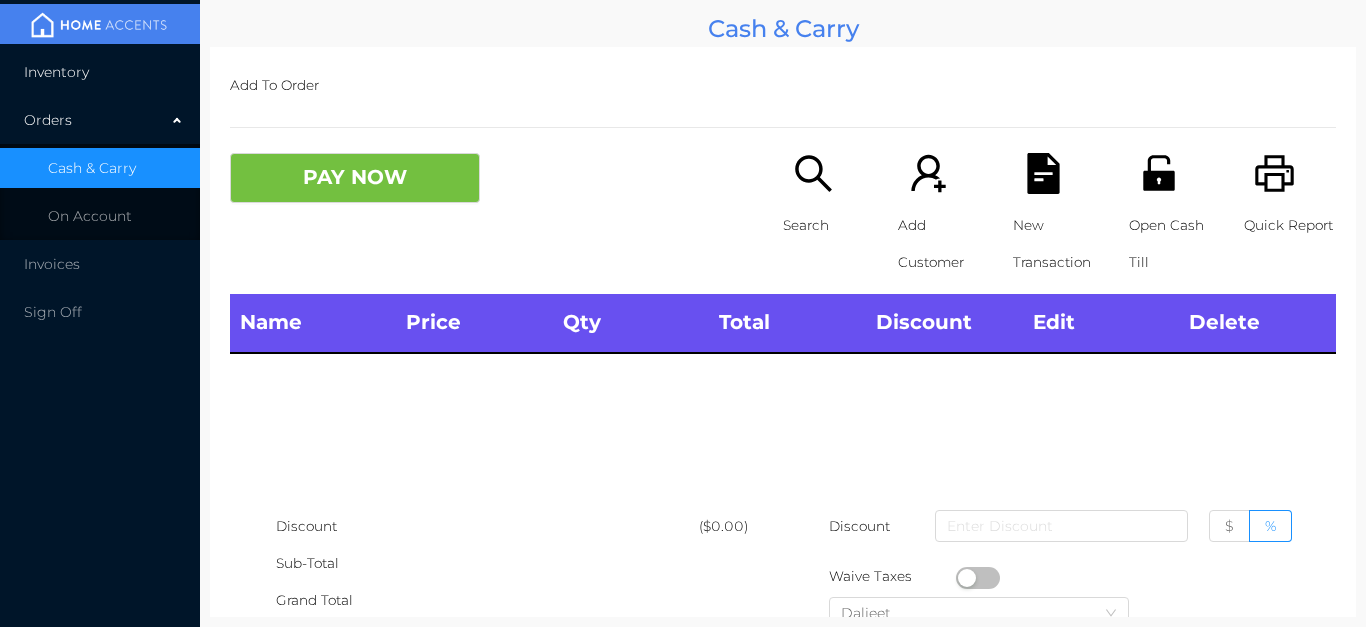 click on "Inventory" at bounding box center (100, 72) 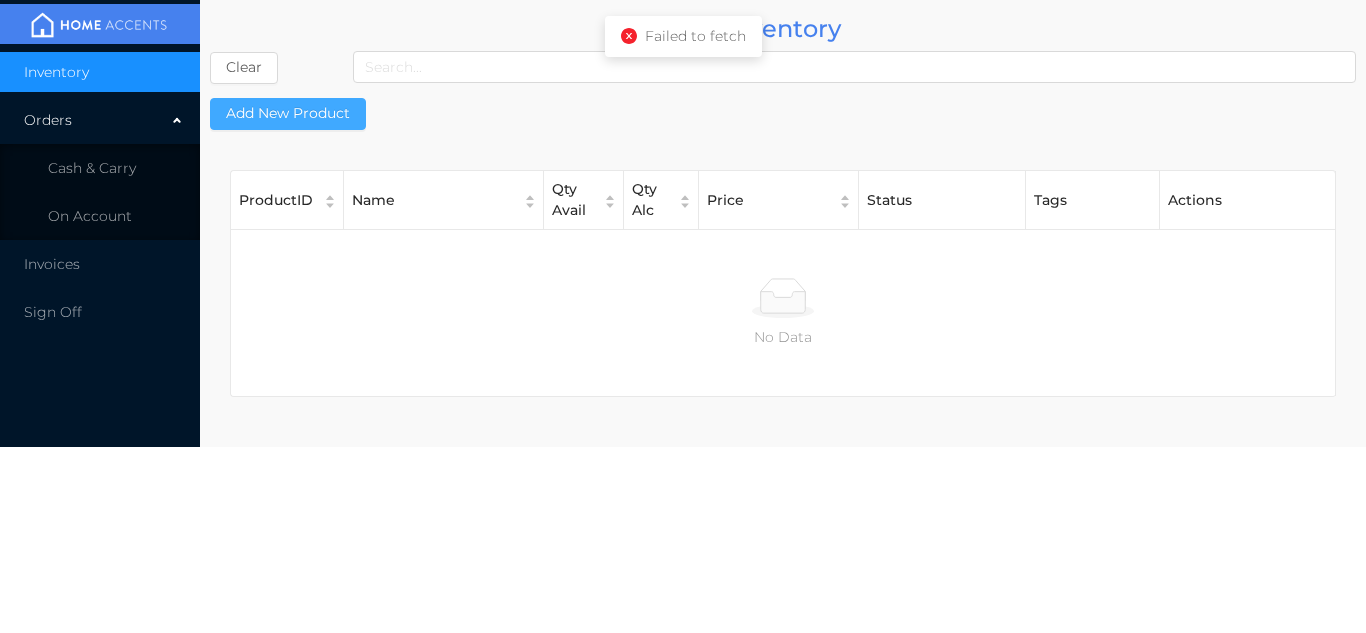 click on "Add New Product" at bounding box center (288, 114) 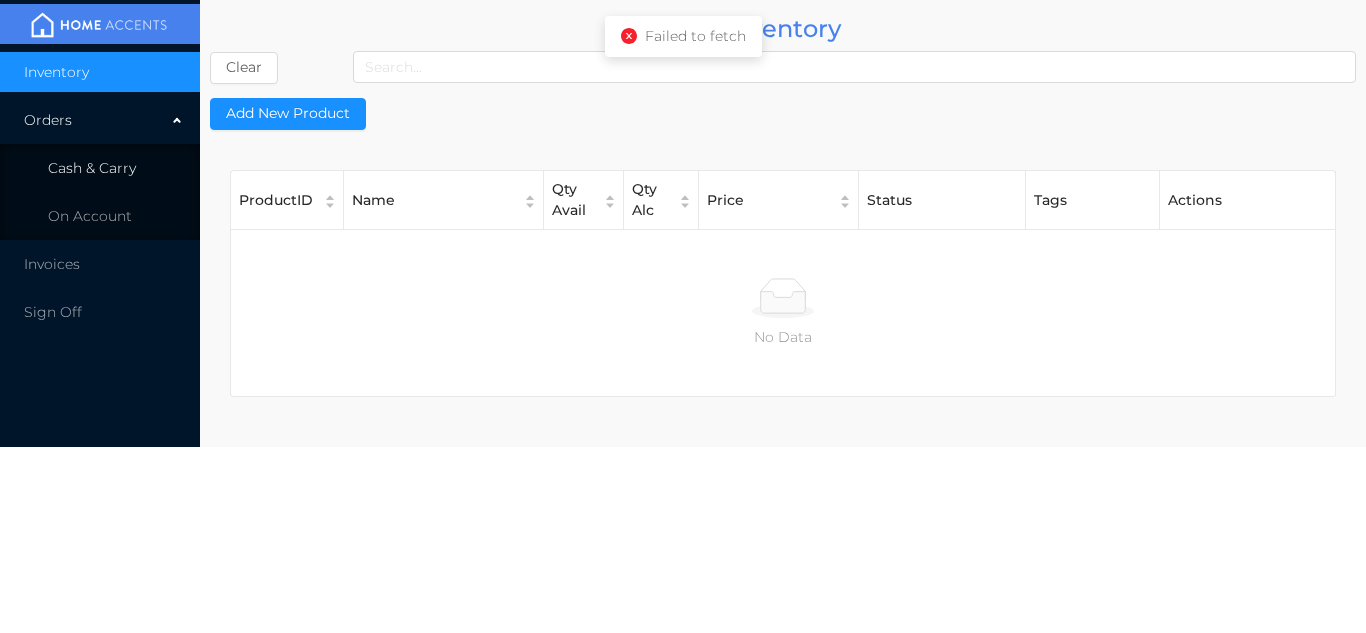 click on "Cash & Carry" at bounding box center (100, 168) 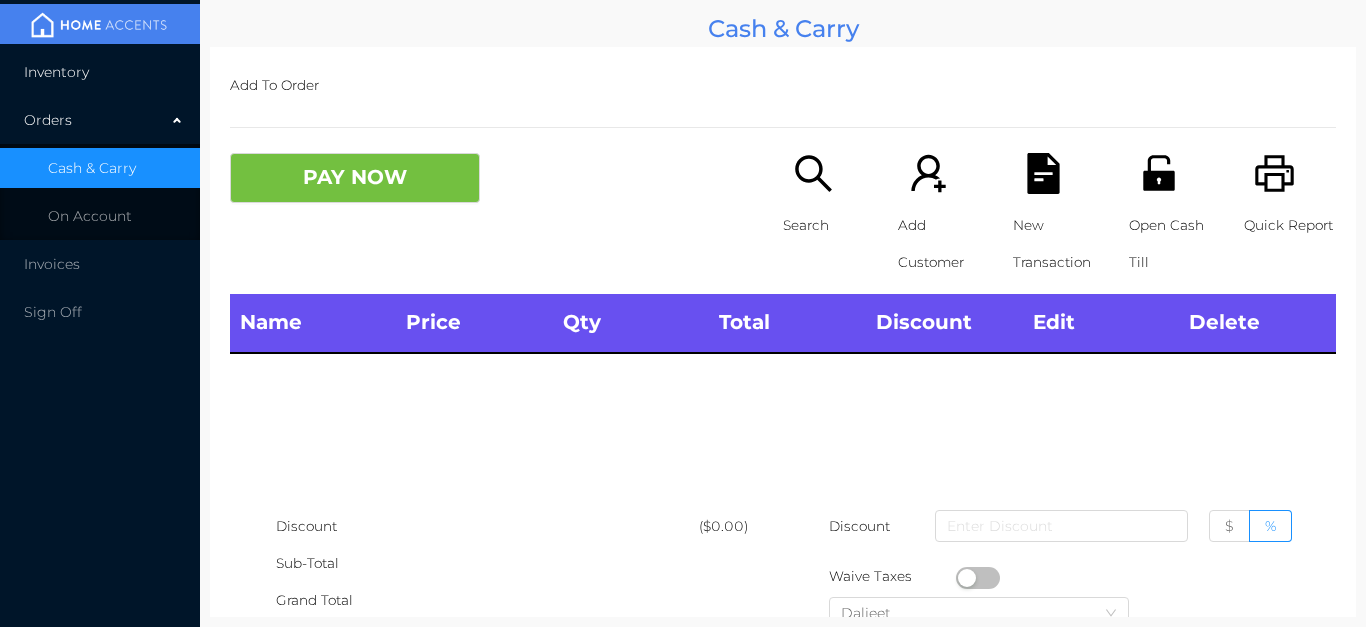 click on "Inventory" at bounding box center [100, 72] 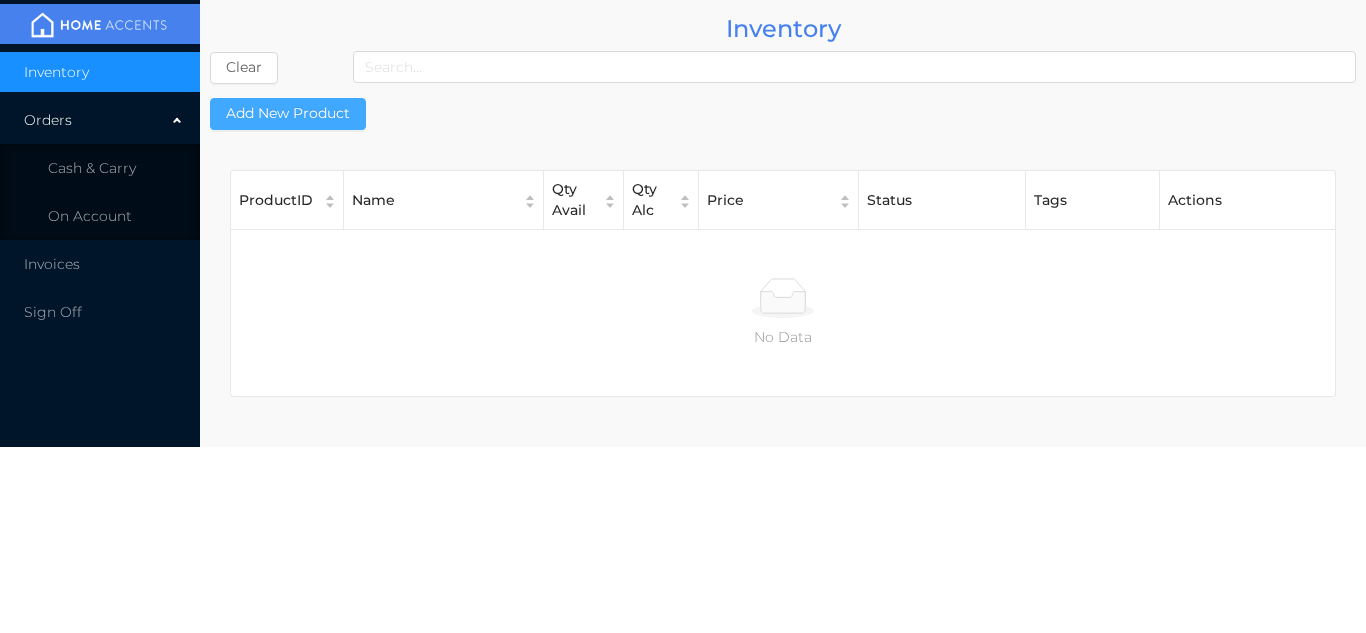 click on "Add New Product" at bounding box center [288, 114] 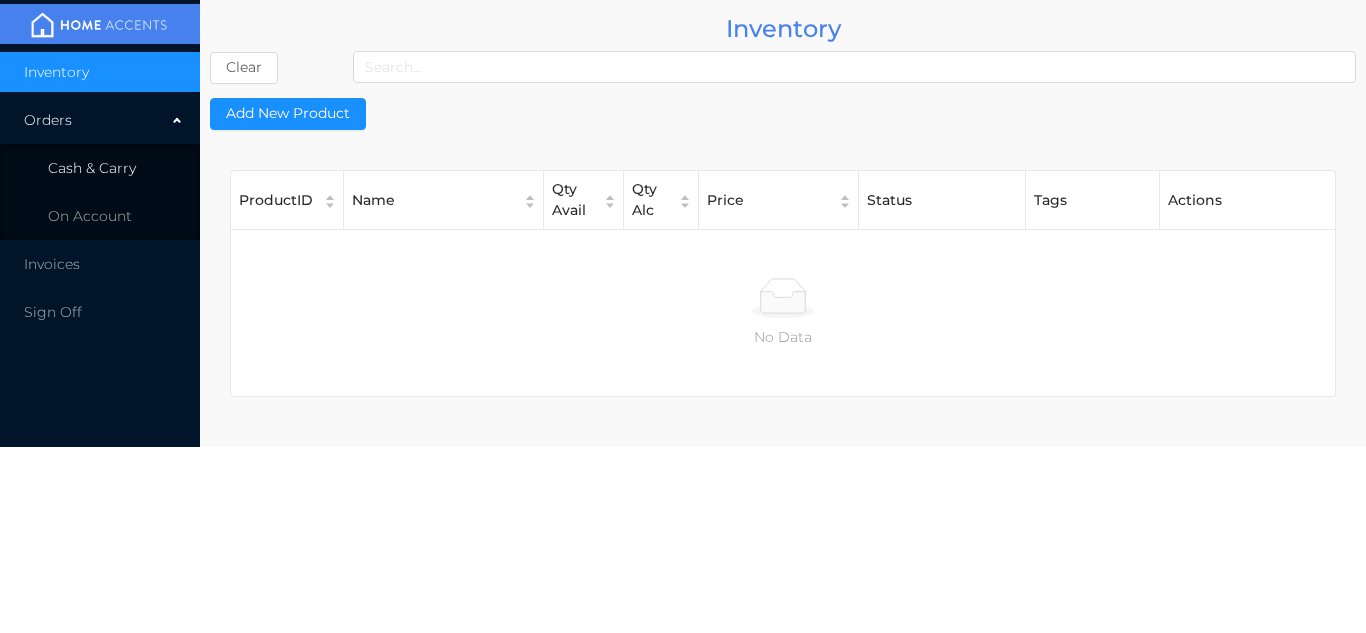 click on "Cash & Carry" at bounding box center (100, 168) 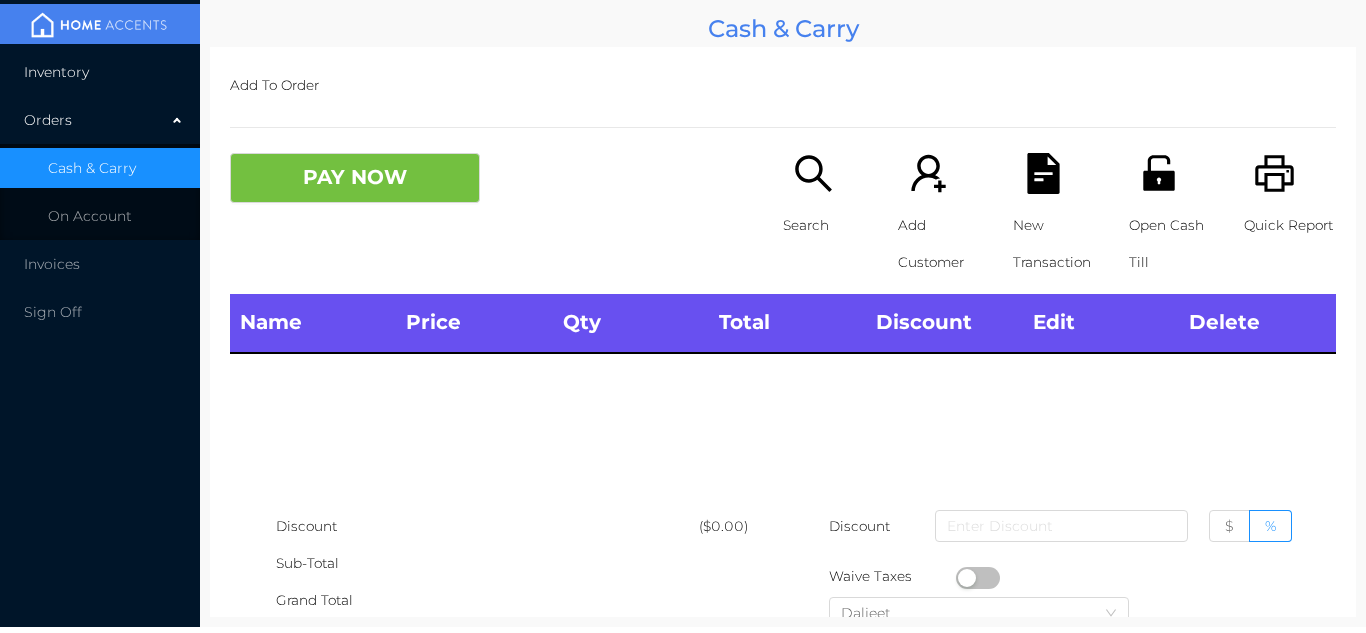 click on "Inventory" at bounding box center [100, 72] 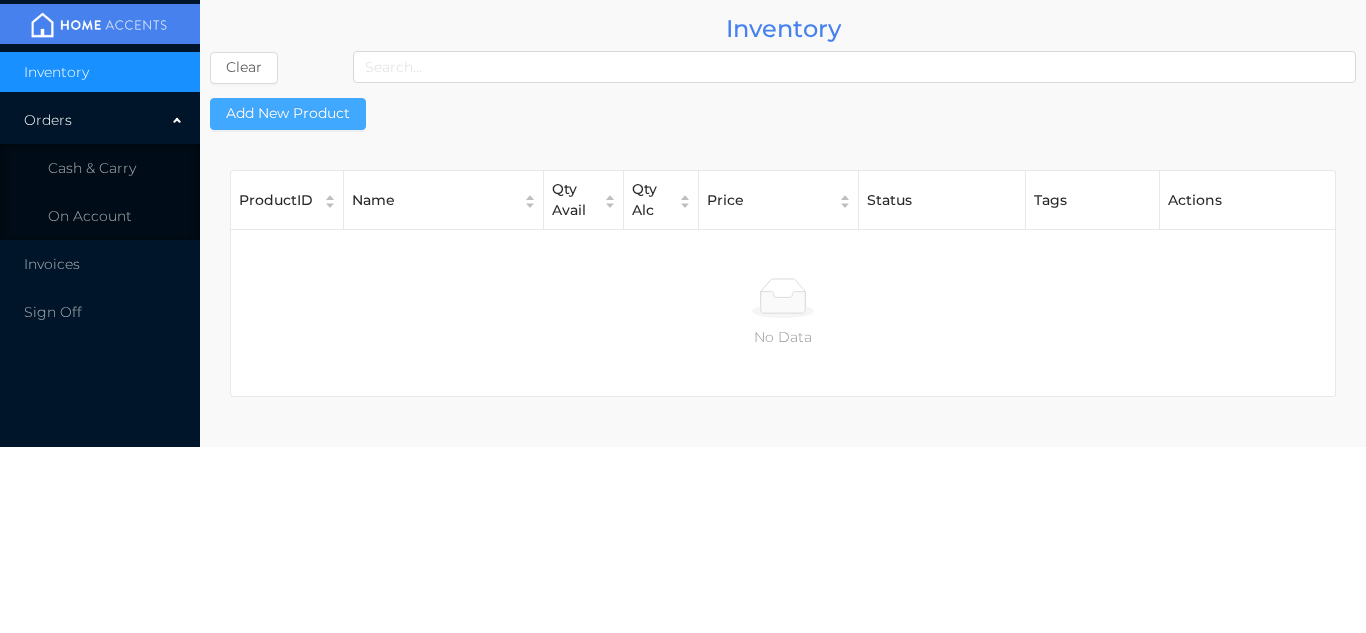 click on "Add New Product" at bounding box center (288, 114) 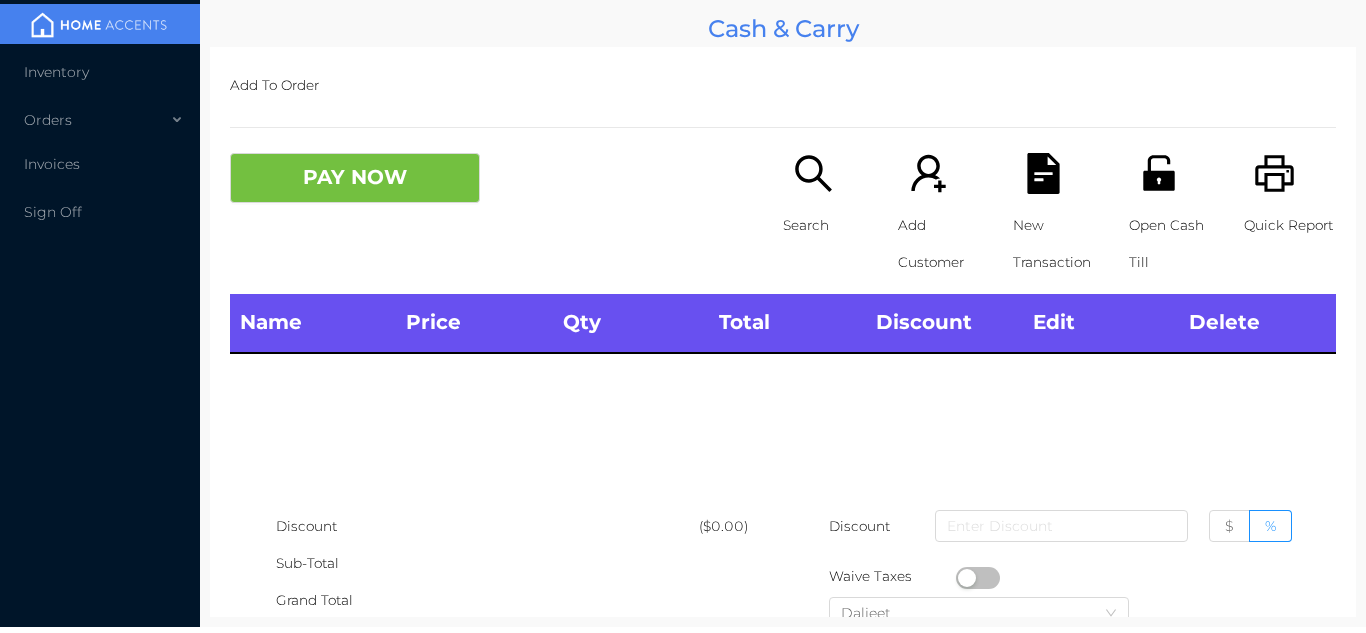 scroll, scrollTop: 0, scrollLeft: 0, axis: both 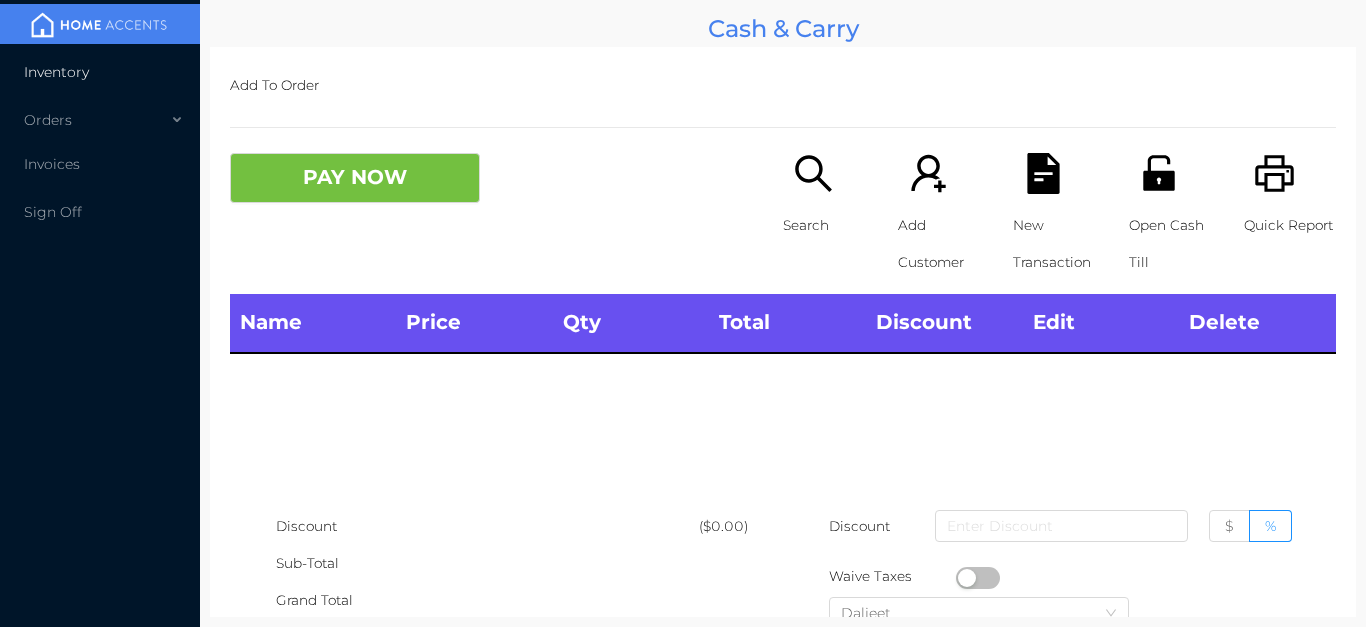 click on "Inventory" at bounding box center (100, 72) 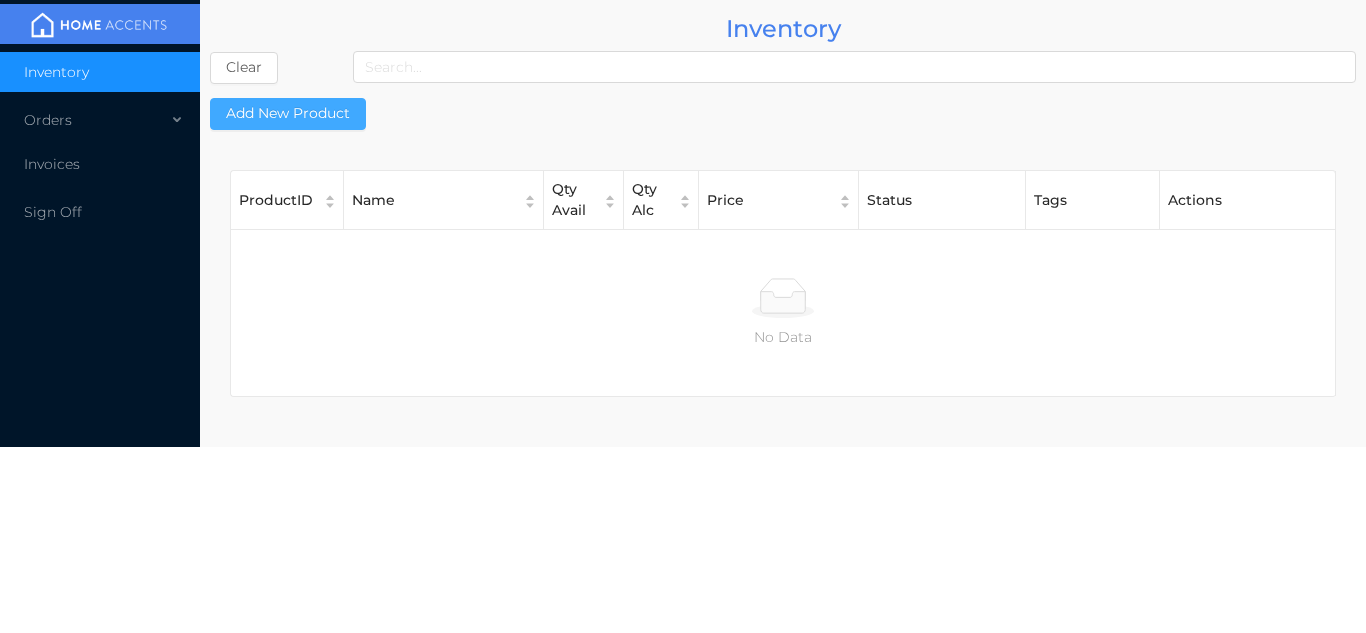 click on "Add New Product" at bounding box center [288, 114] 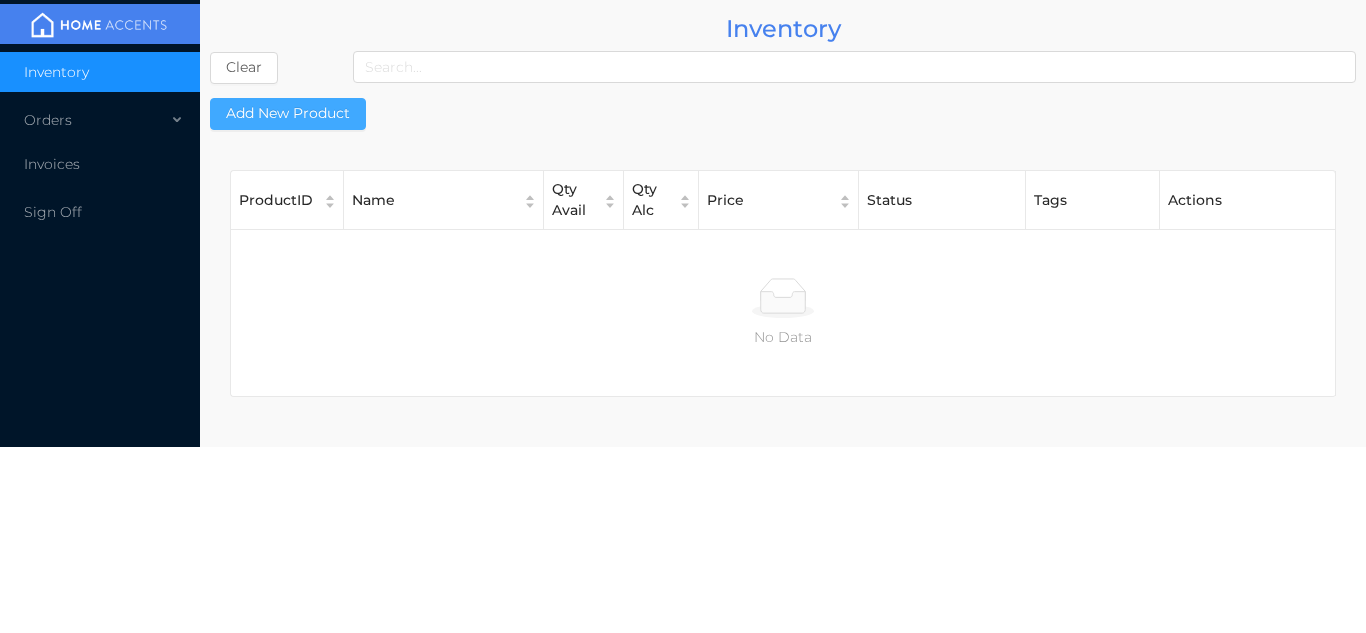 type 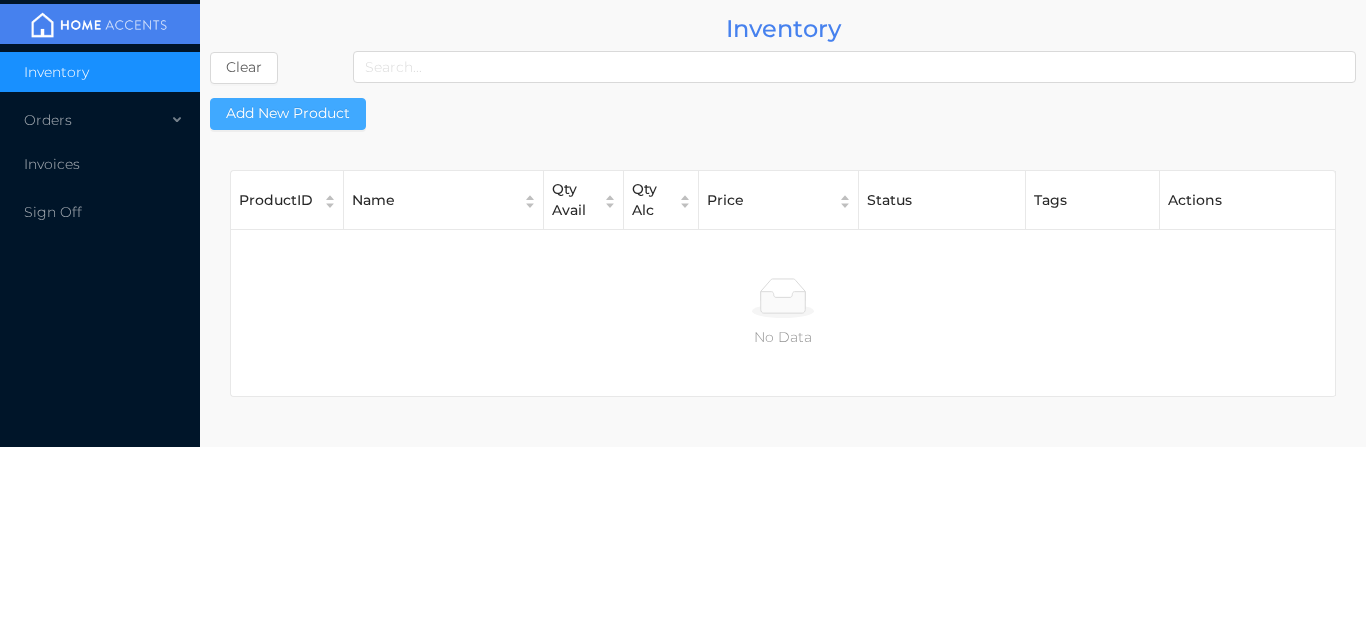click on "Add New Product" at bounding box center [288, 114] 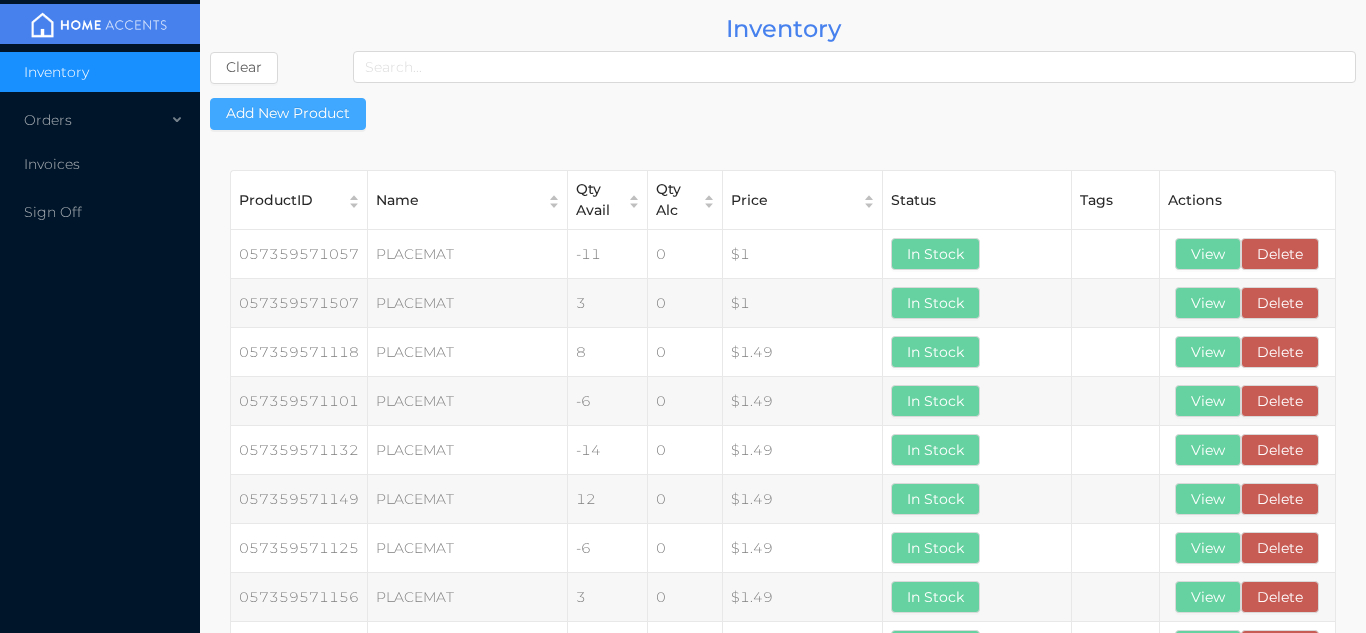 click on "Add New Product" at bounding box center (288, 114) 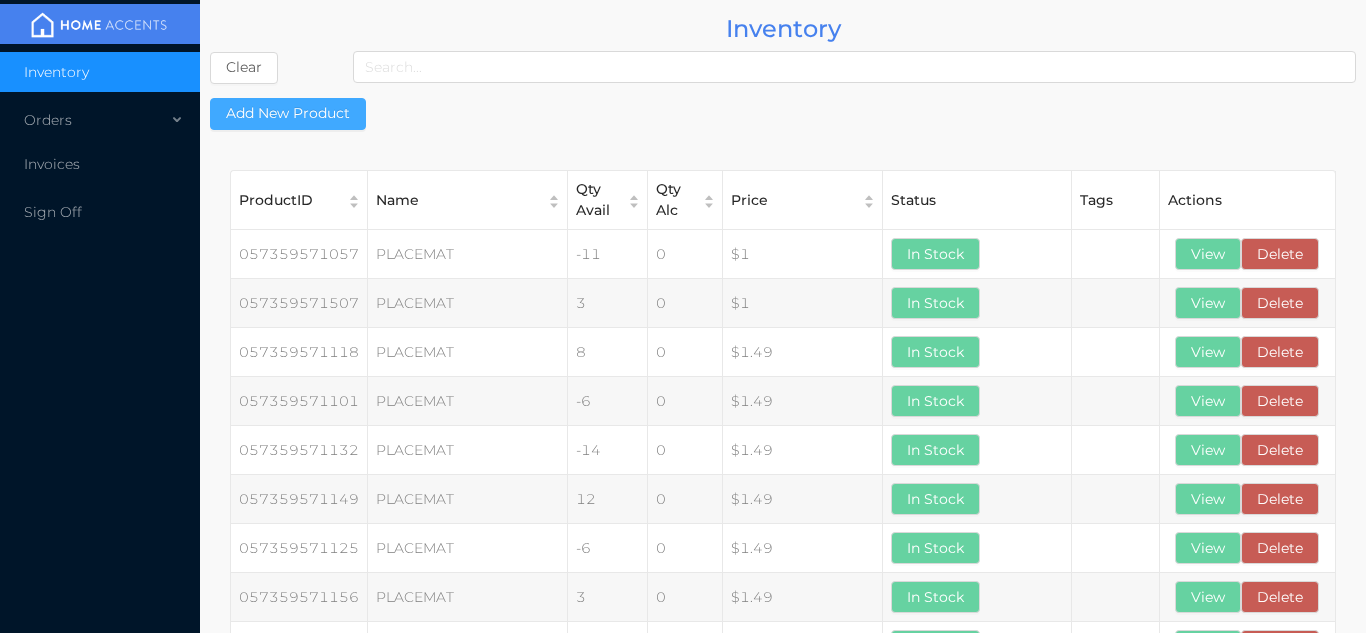click on "Add New Product" at bounding box center [288, 114] 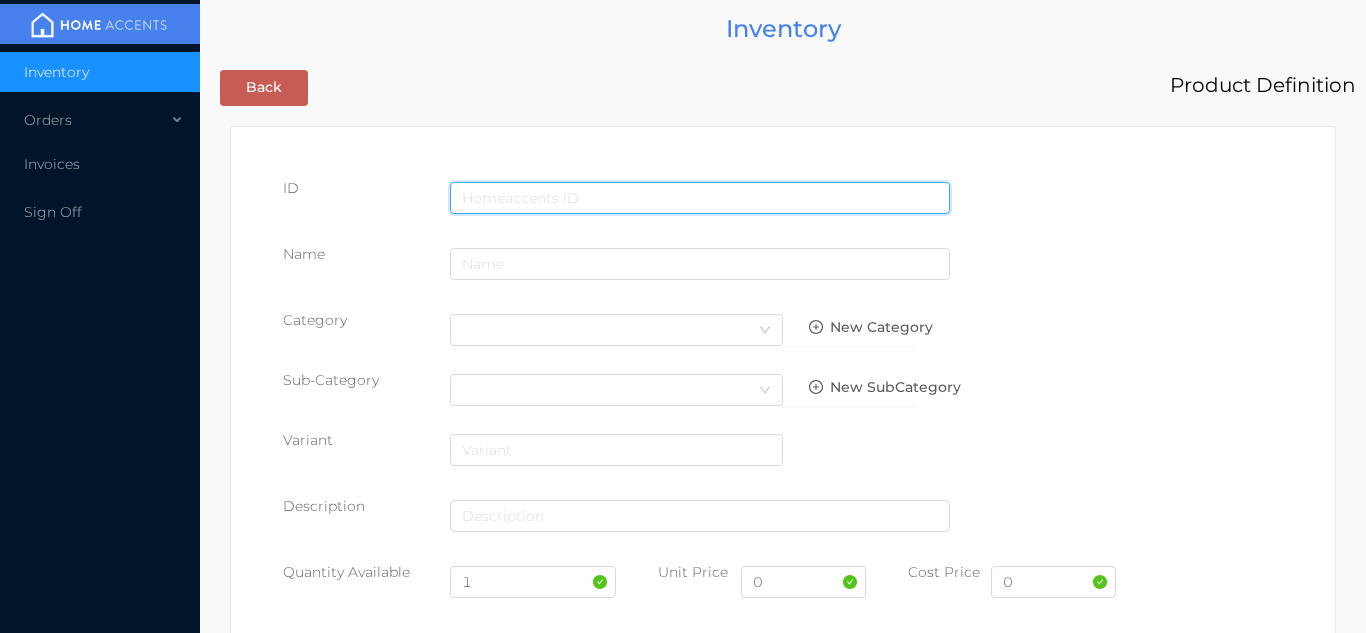 click at bounding box center [700, 198] 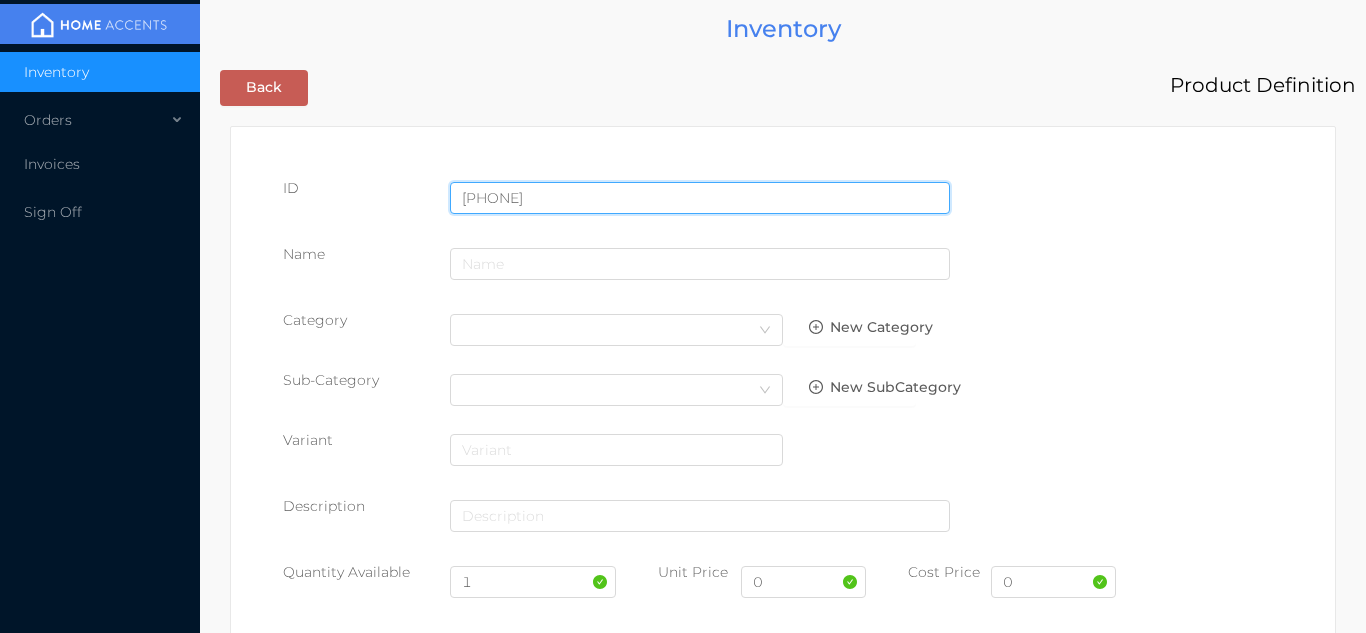 type on "843450015770" 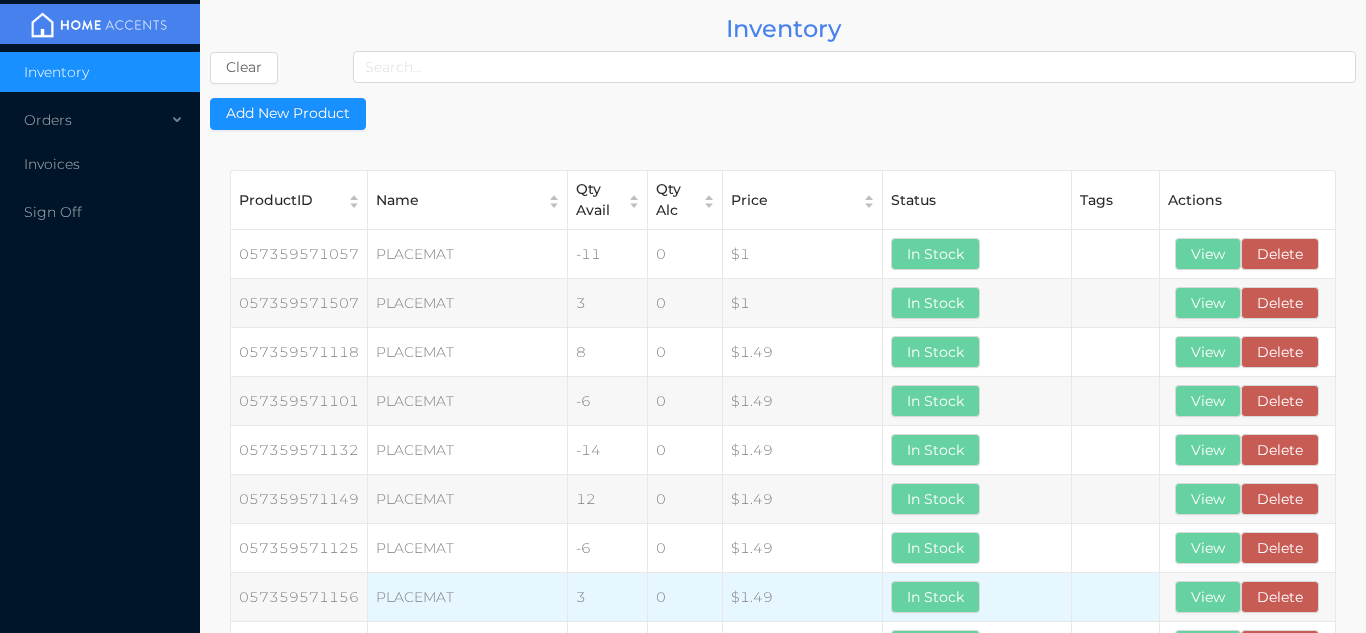 click on "PLACEMAT" at bounding box center [468, 597] 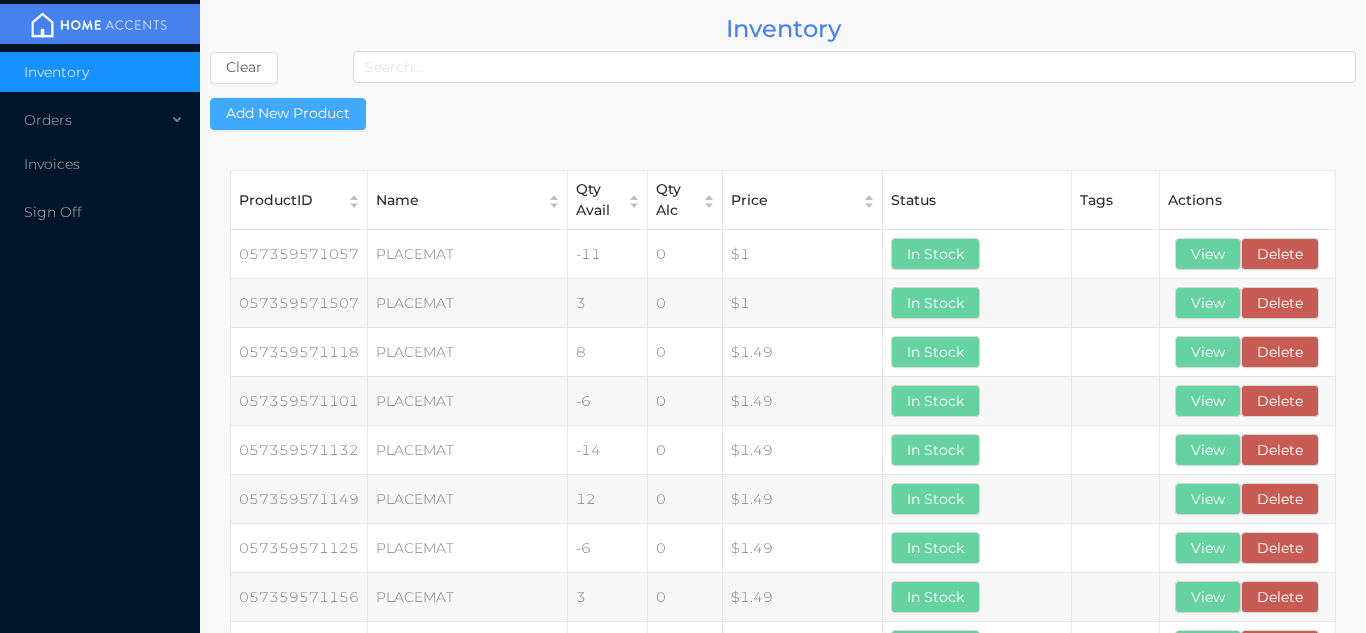 click on "Add New Product" at bounding box center (288, 114) 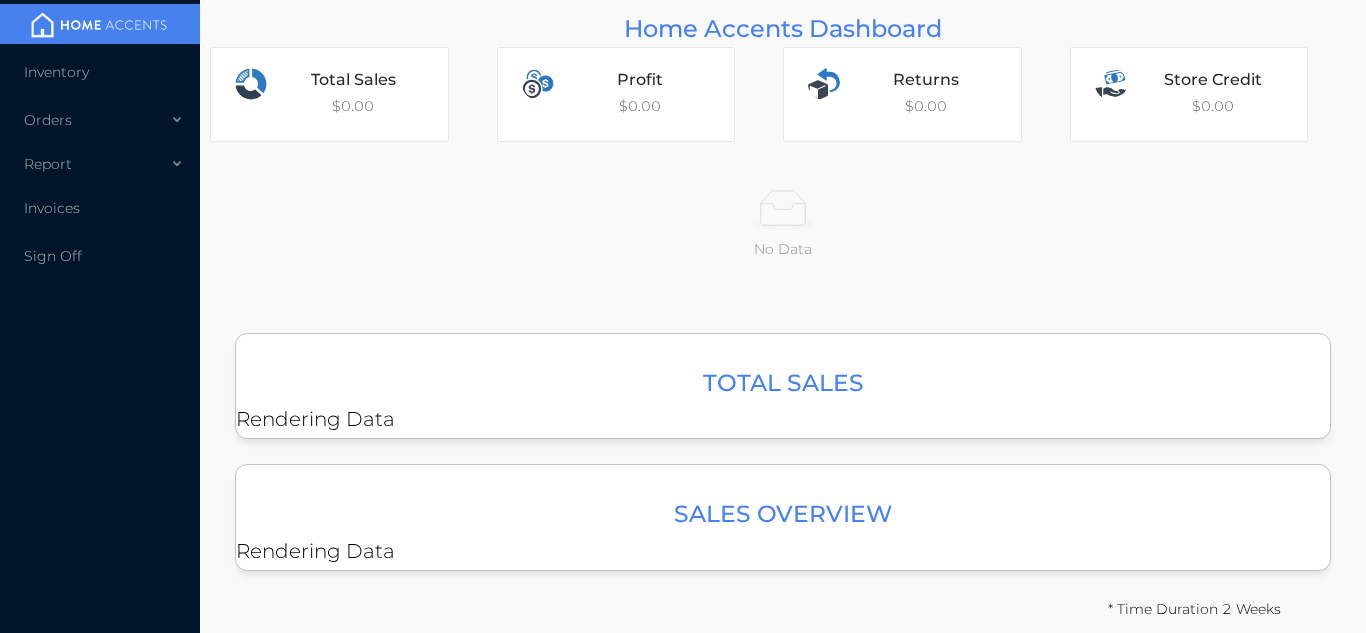 scroll, scrollTop: 0, scrollLeft: 0, axis: both 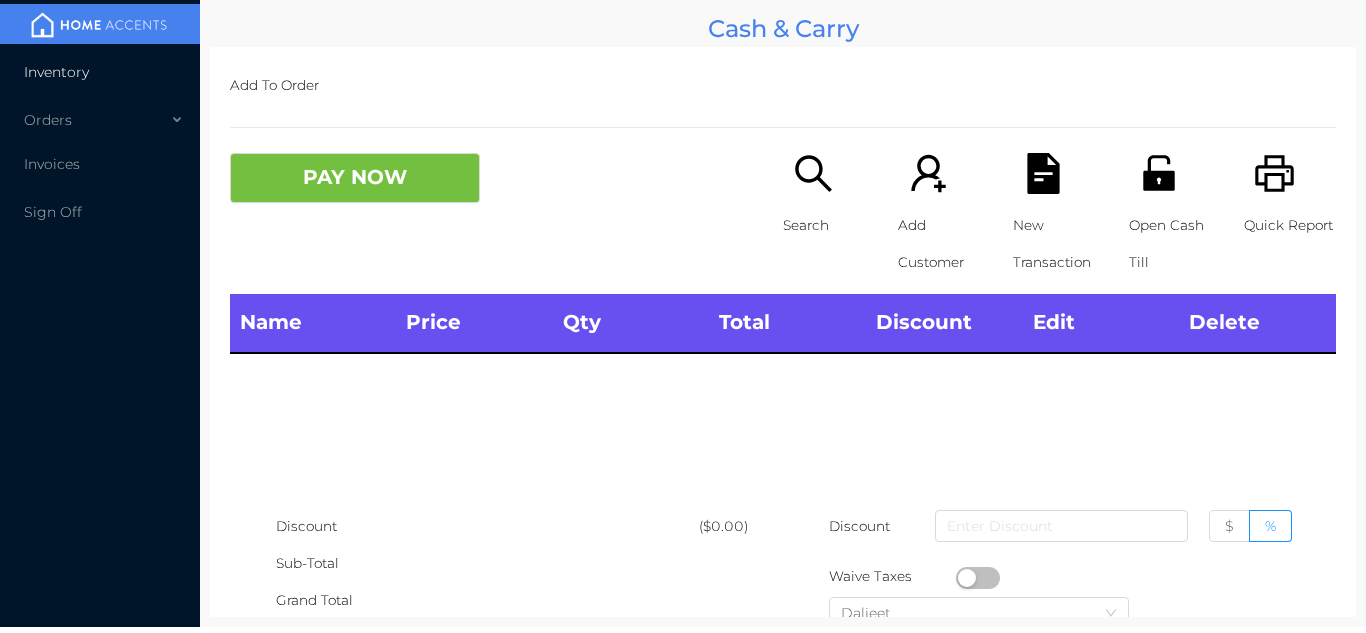 click on "Inventory" at bounding box center (100, 72) 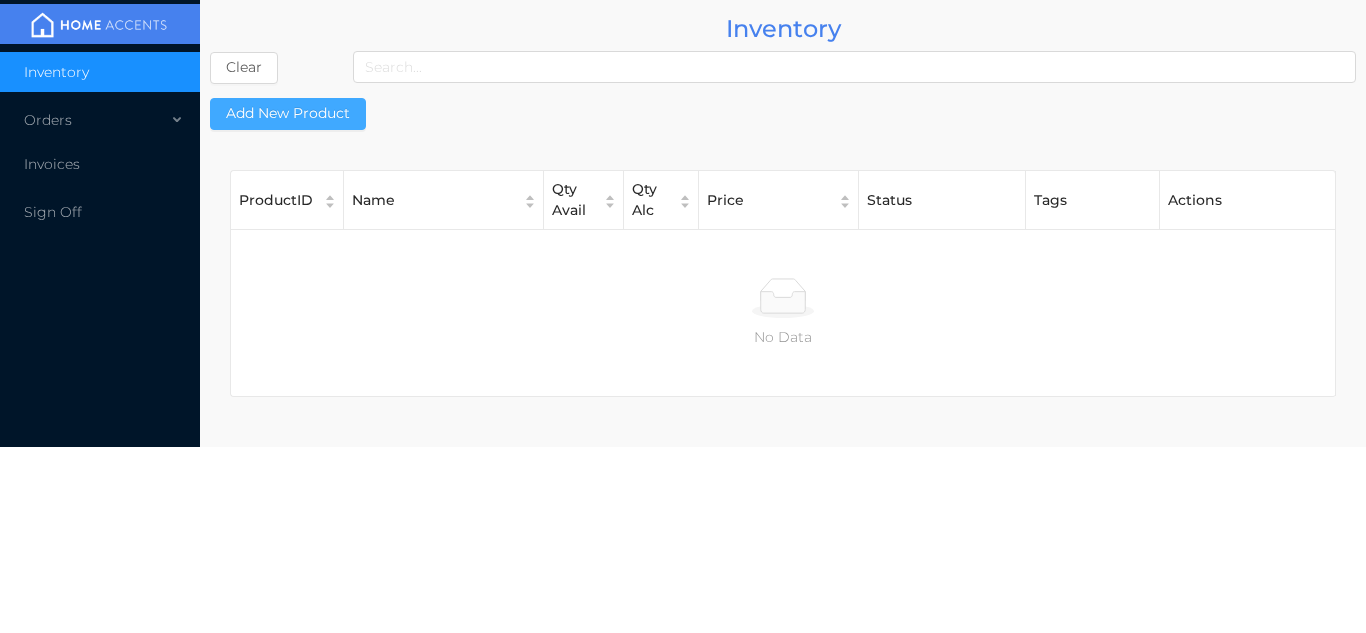 click on "Add New Product" at bounding box center (288, 114) 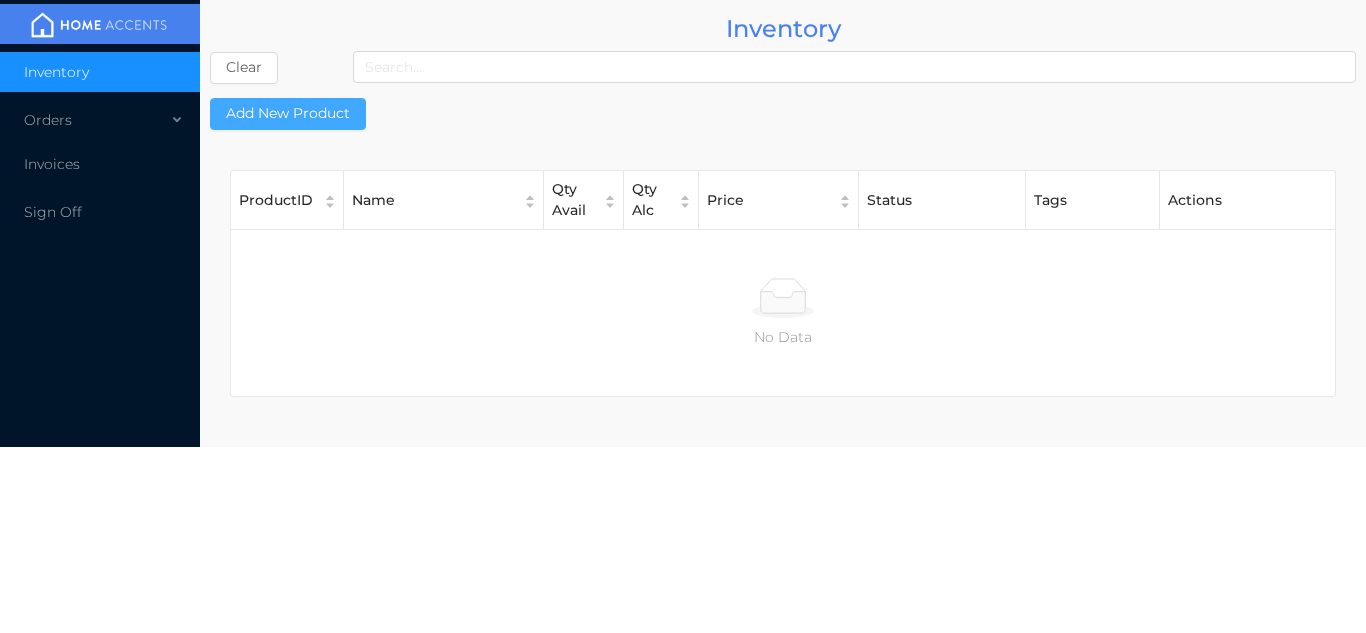 type 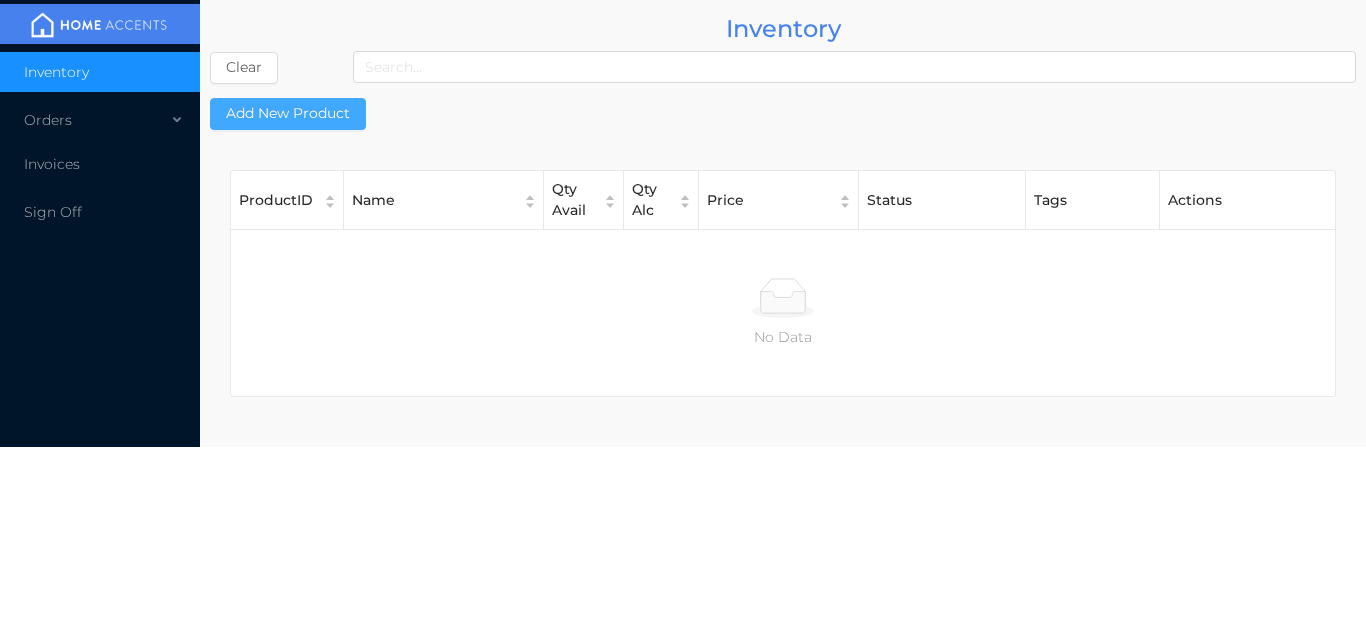 click on "Add New Product" at bounding box center [288, 114] 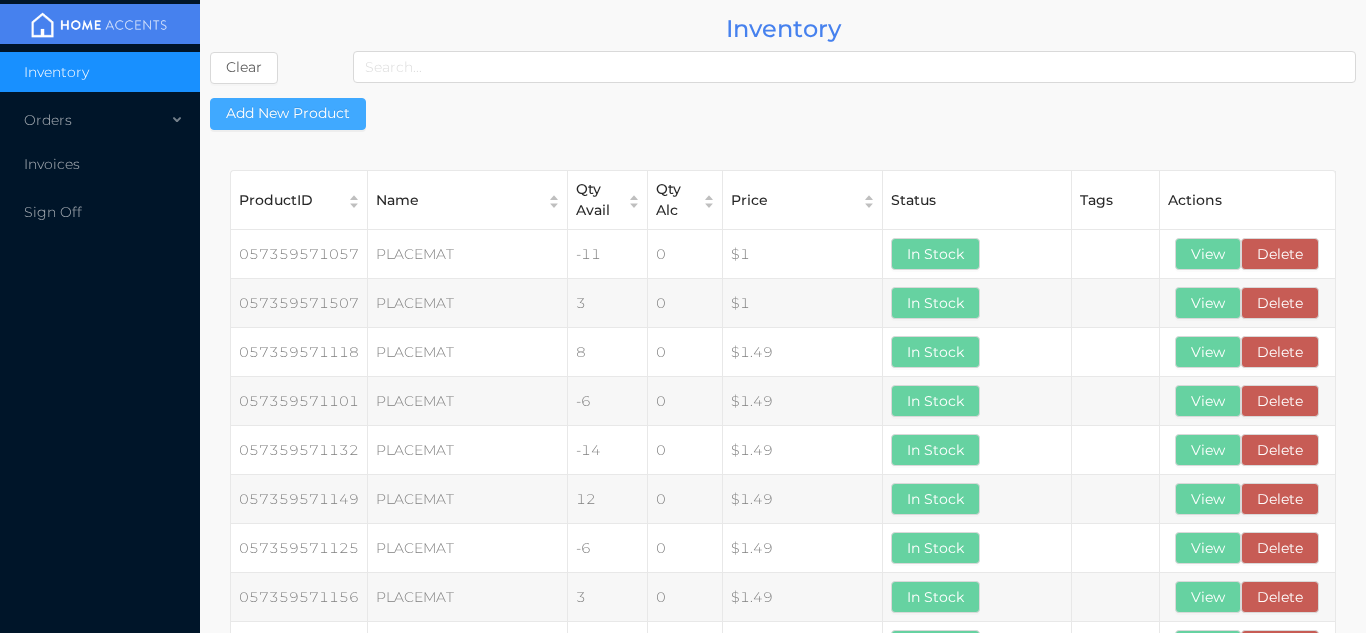 click on "Add New Product" at bounding box center [288, 114] 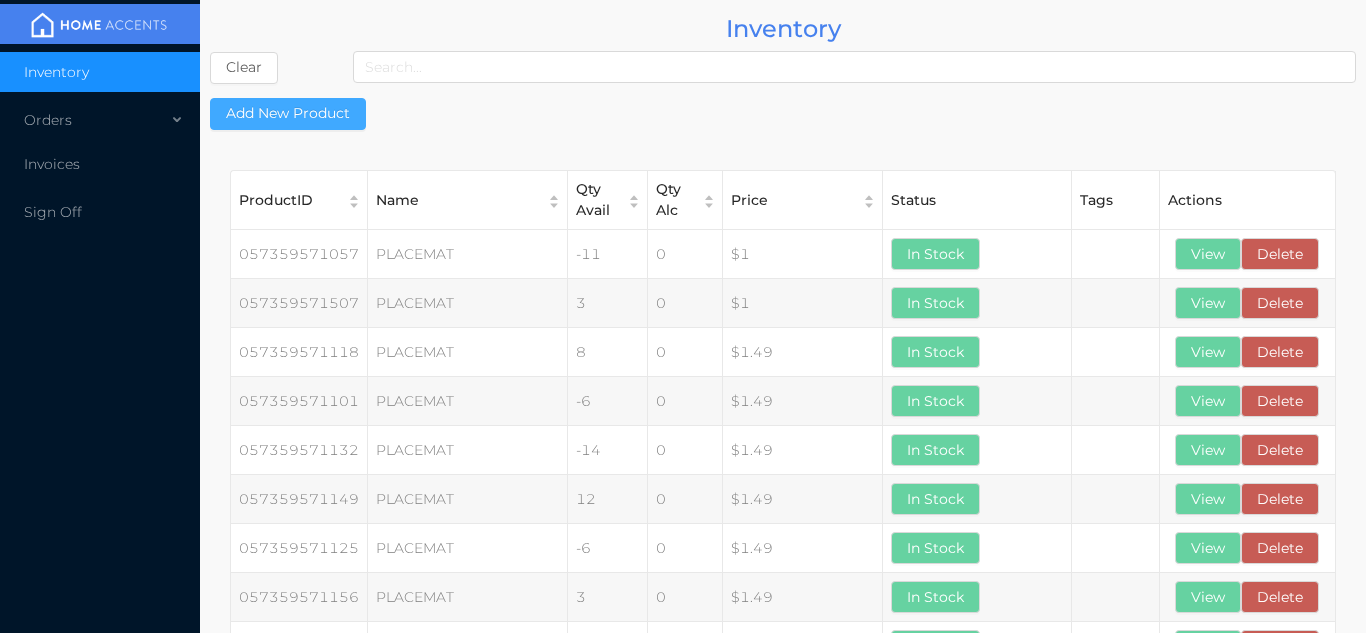 type 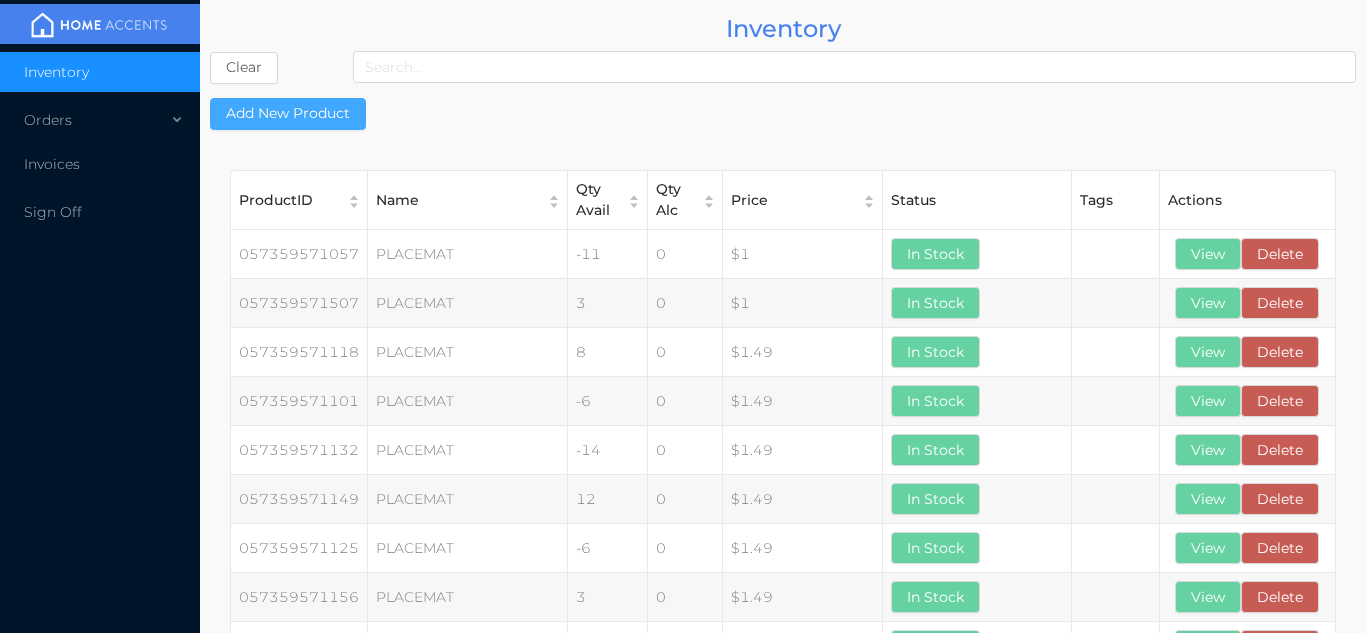 click on "Add New Product" at bounding box center [288, 114] 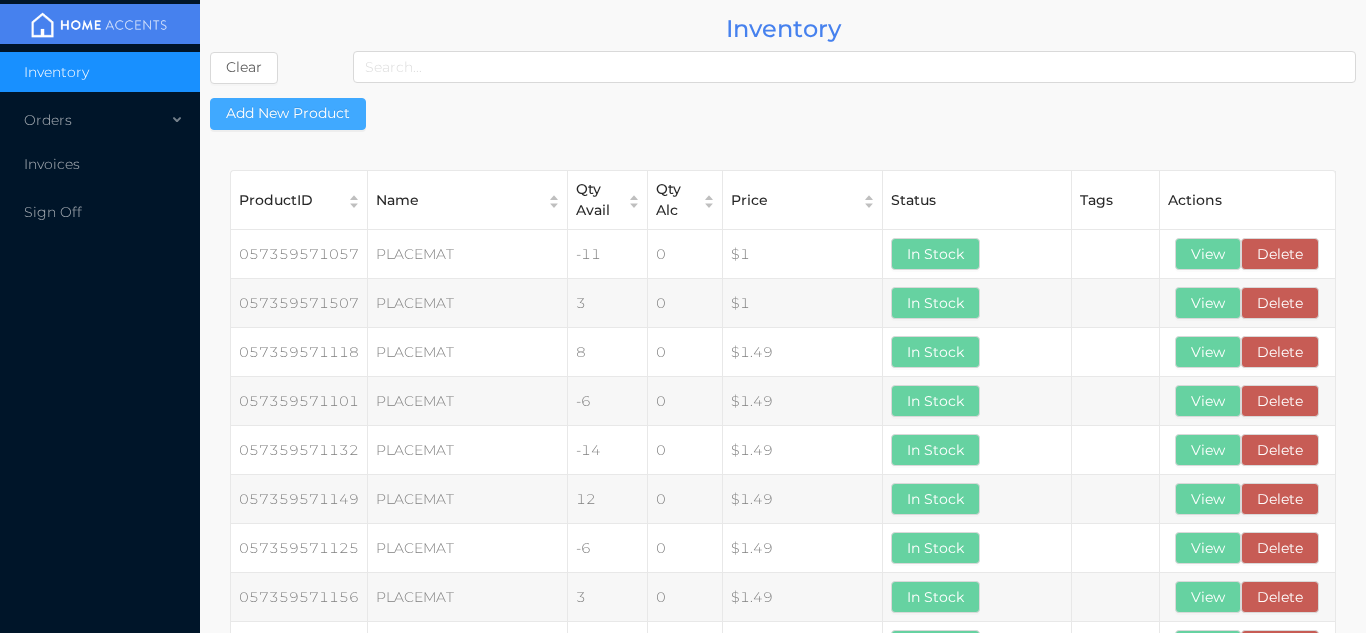 click on "Add New Product" at bounding box center (288, 114) 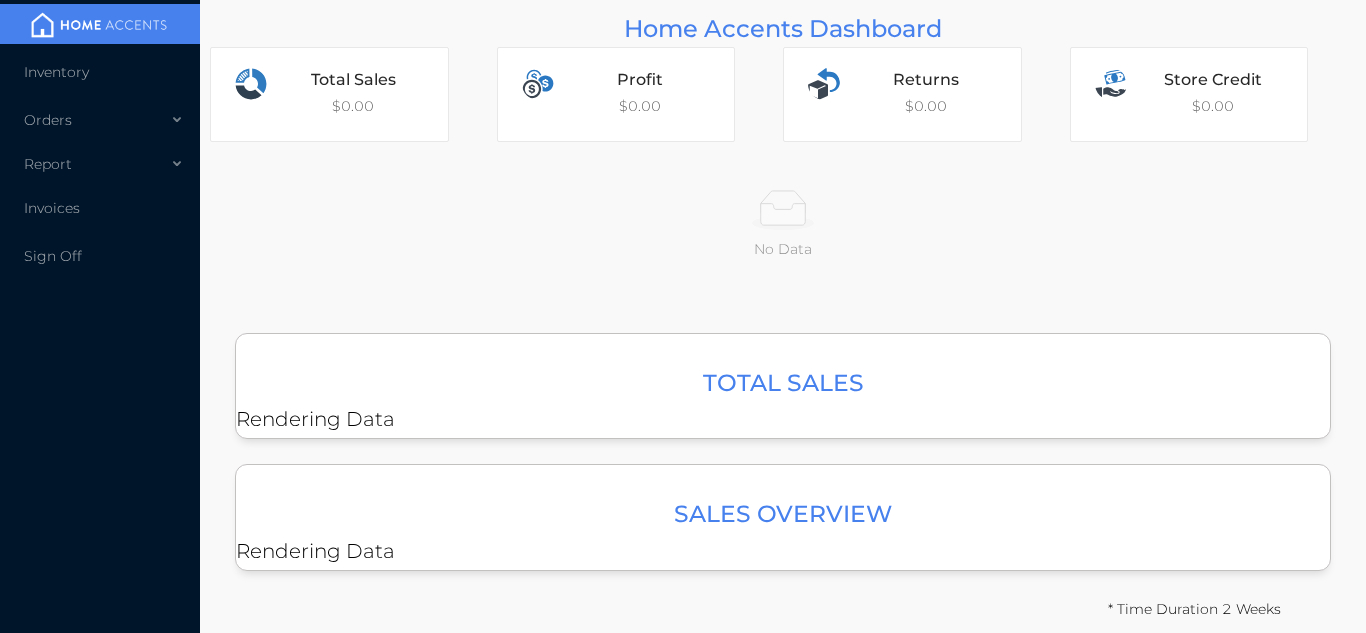 scroll, scrollTop: 0, scrollLeft: 0, axis: both 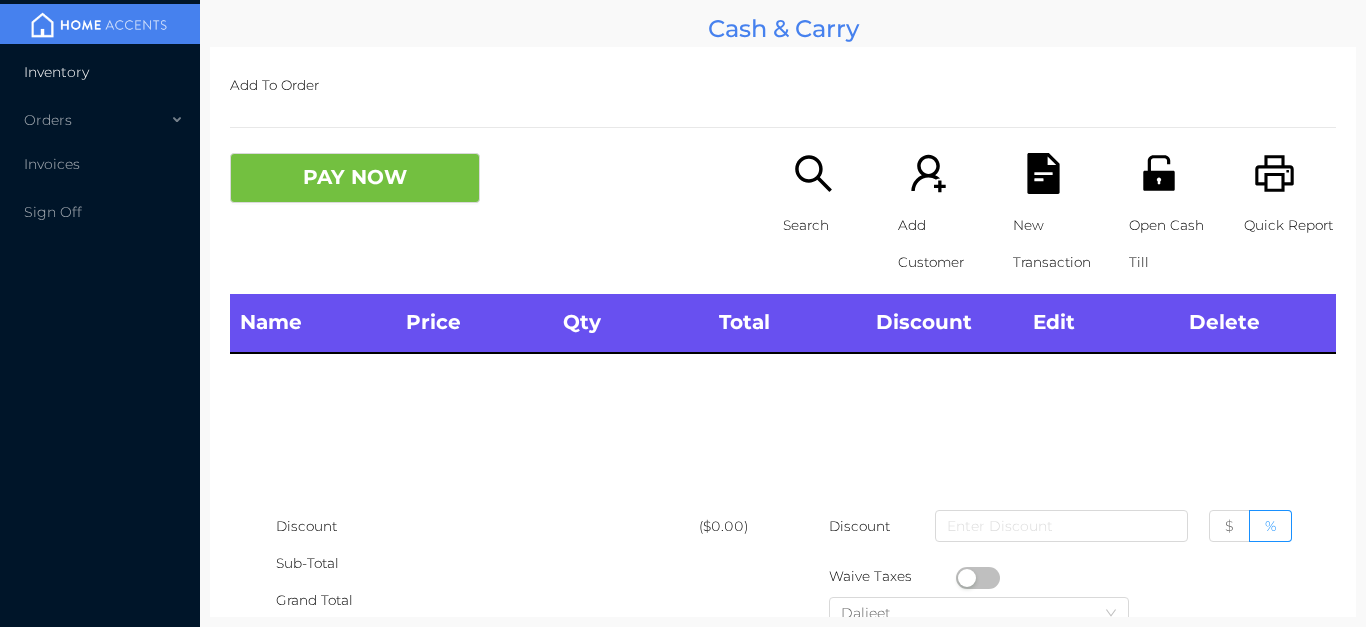 click on "Inventory" at bounding box center (100, 72) 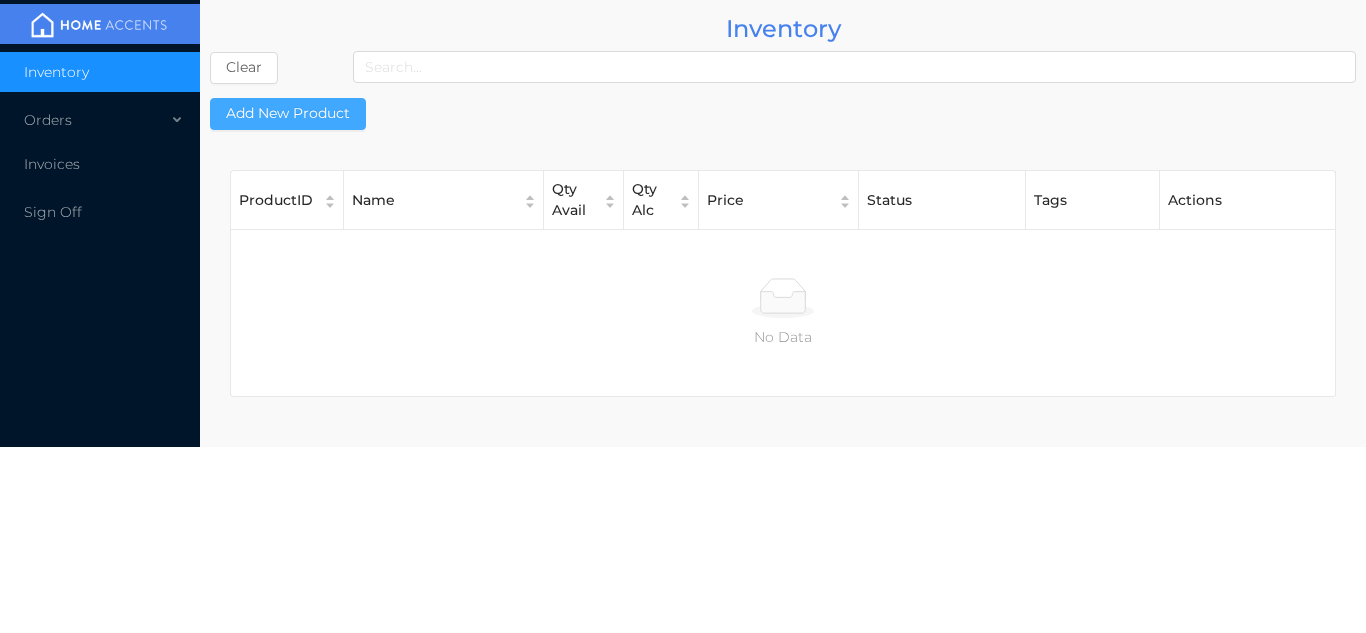 click on "Add New Product" at bounding box center (288, 114) 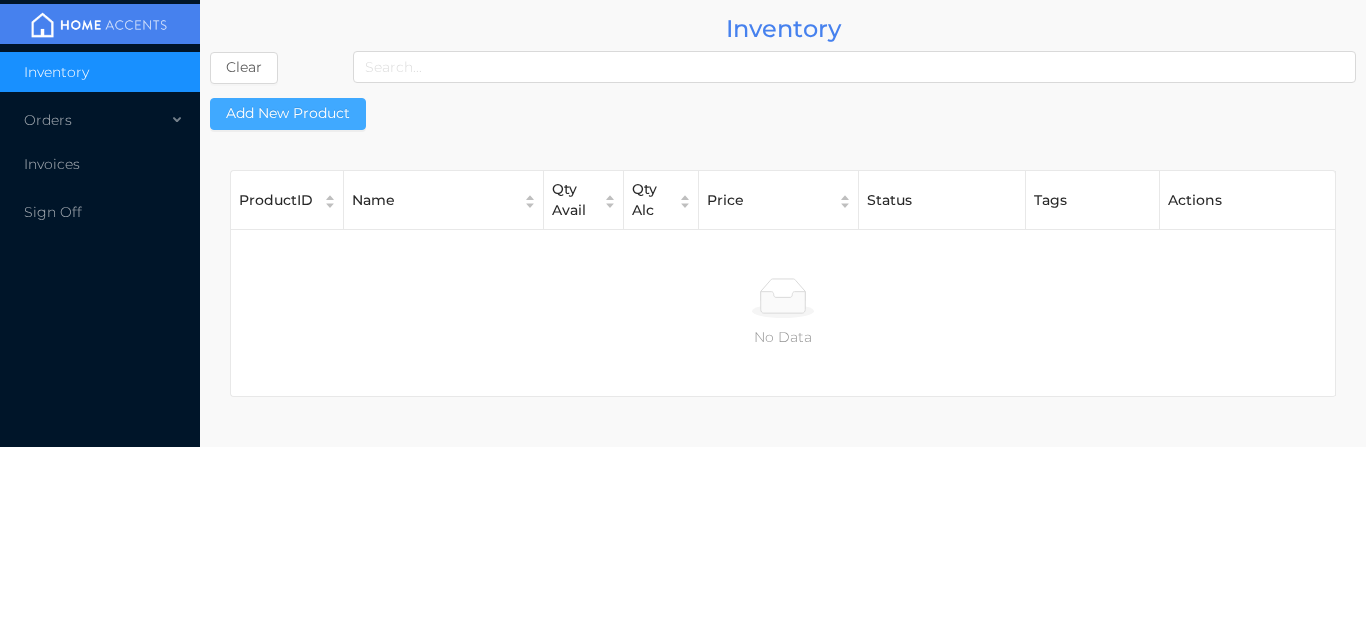 type 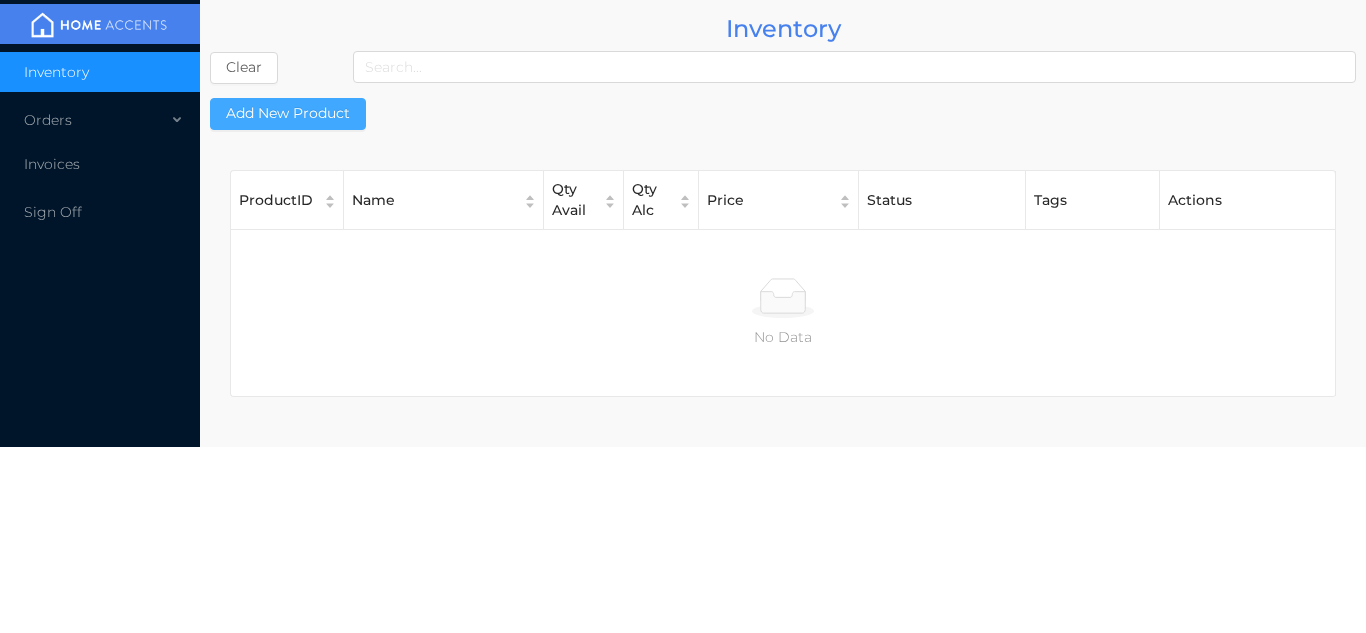 click on "Add New Product" at bounding box center (288, 114) 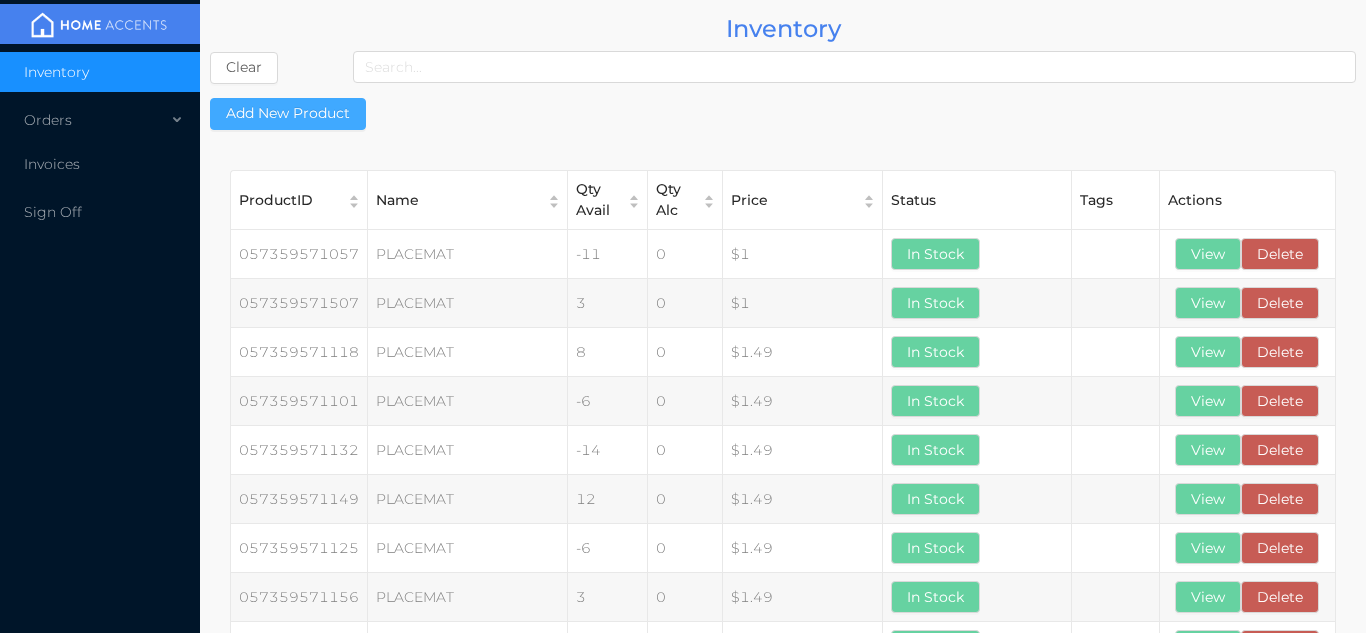 click on "Add New Product" at bounding box center (288, 114) 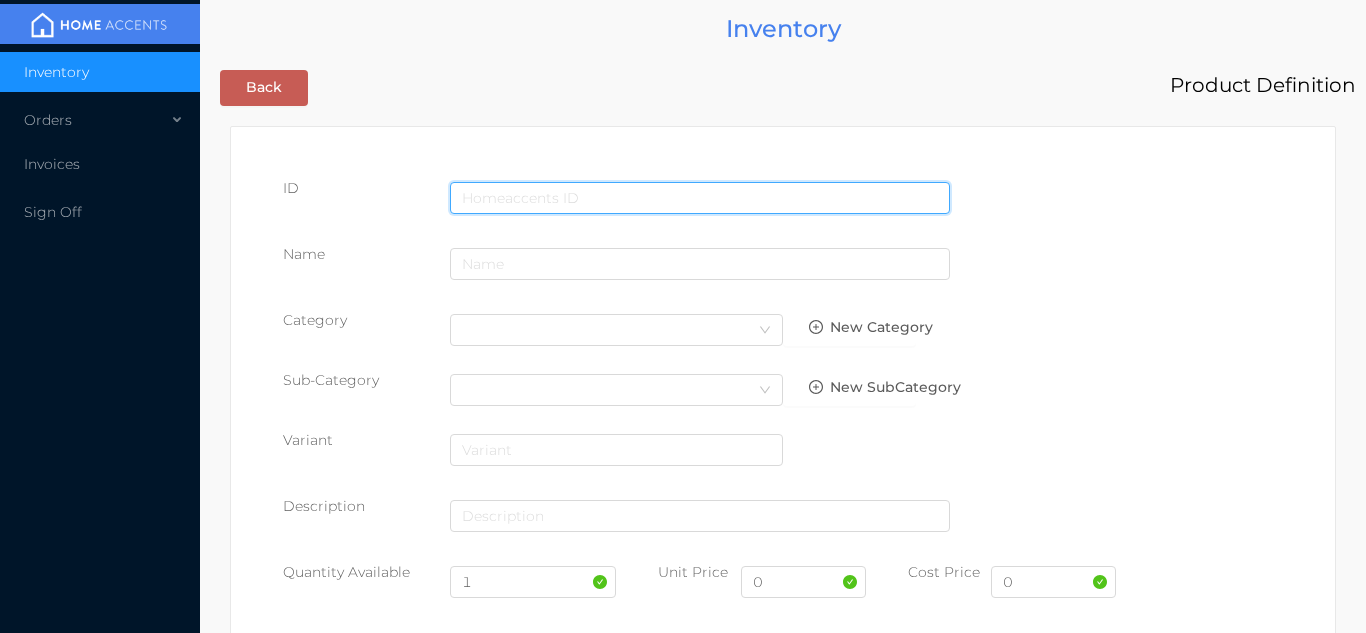 click at bounding box center [700, 198] 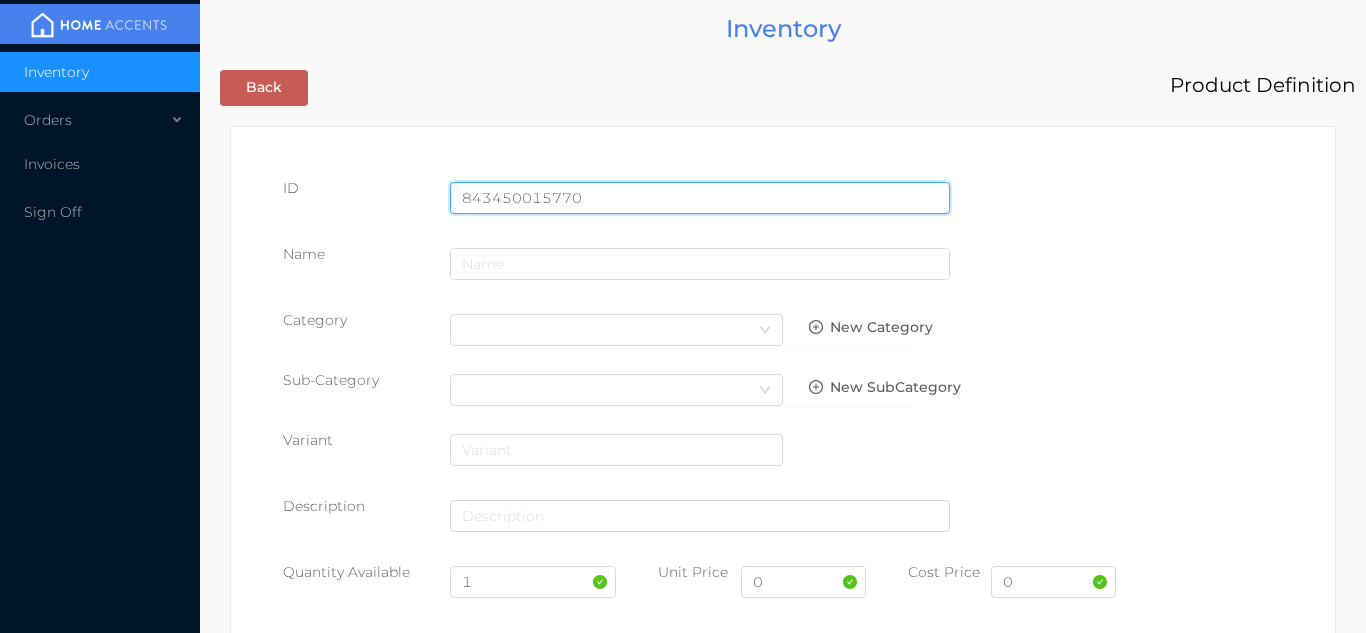 type on "843450015770" 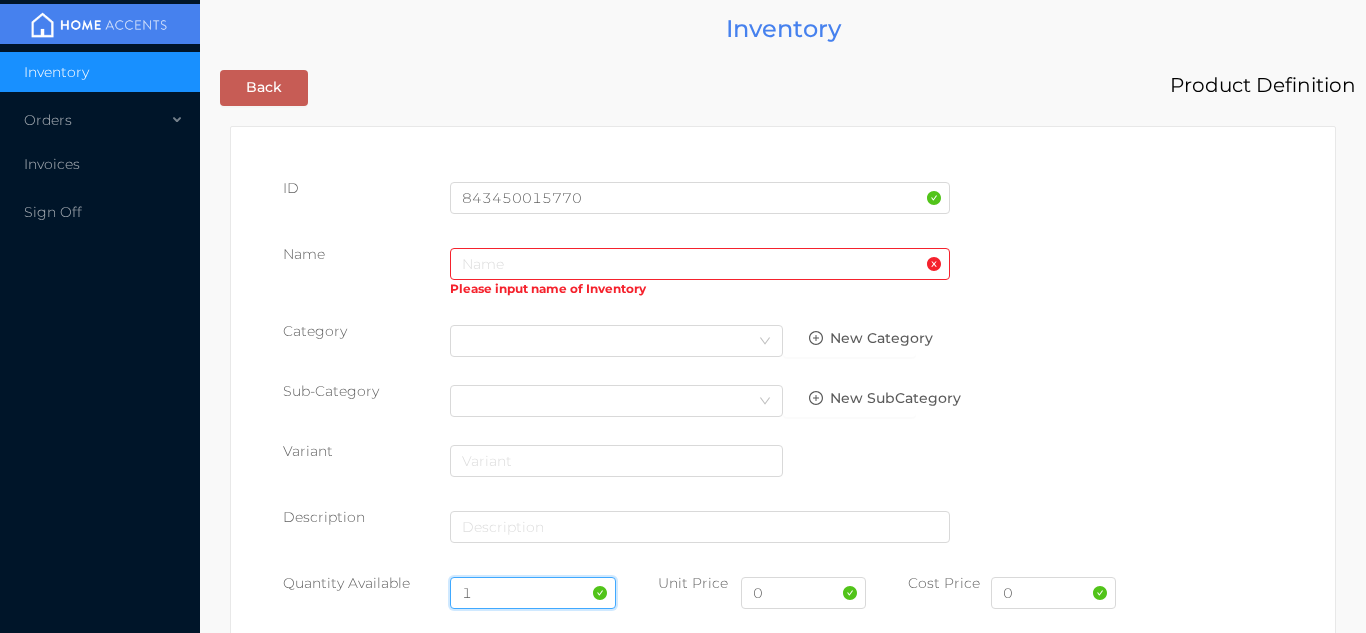 click on "1" at bounding box center [533, 593] 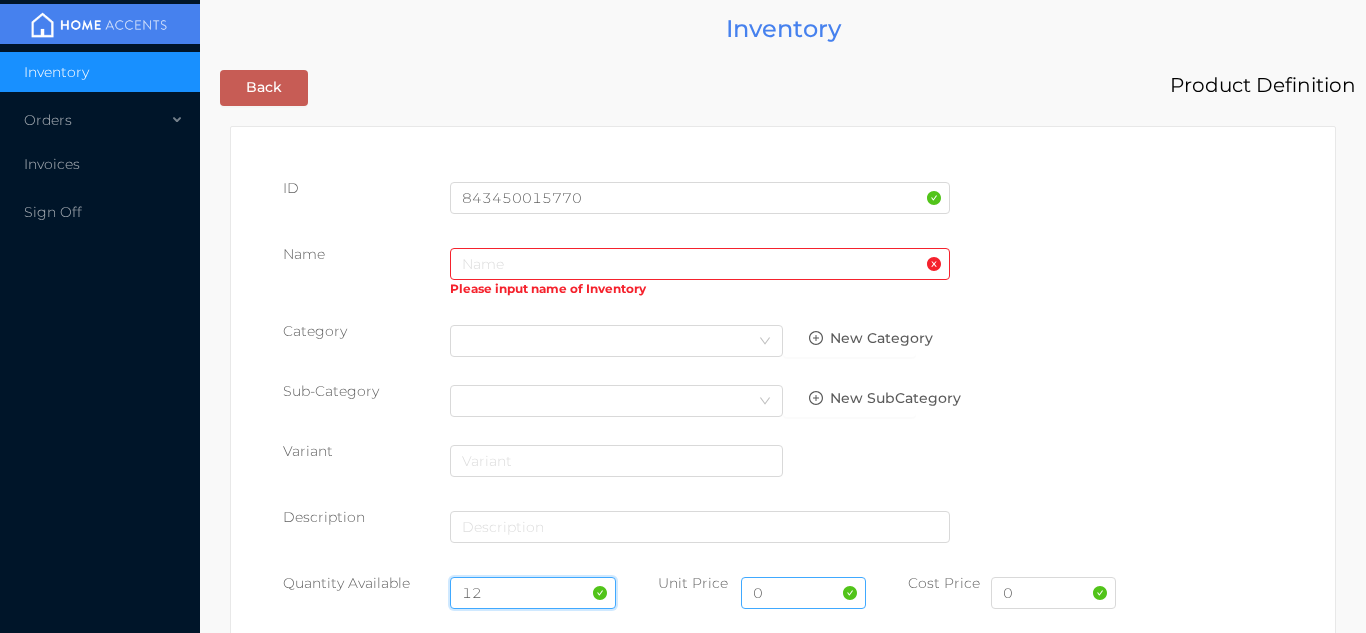 type on "12" 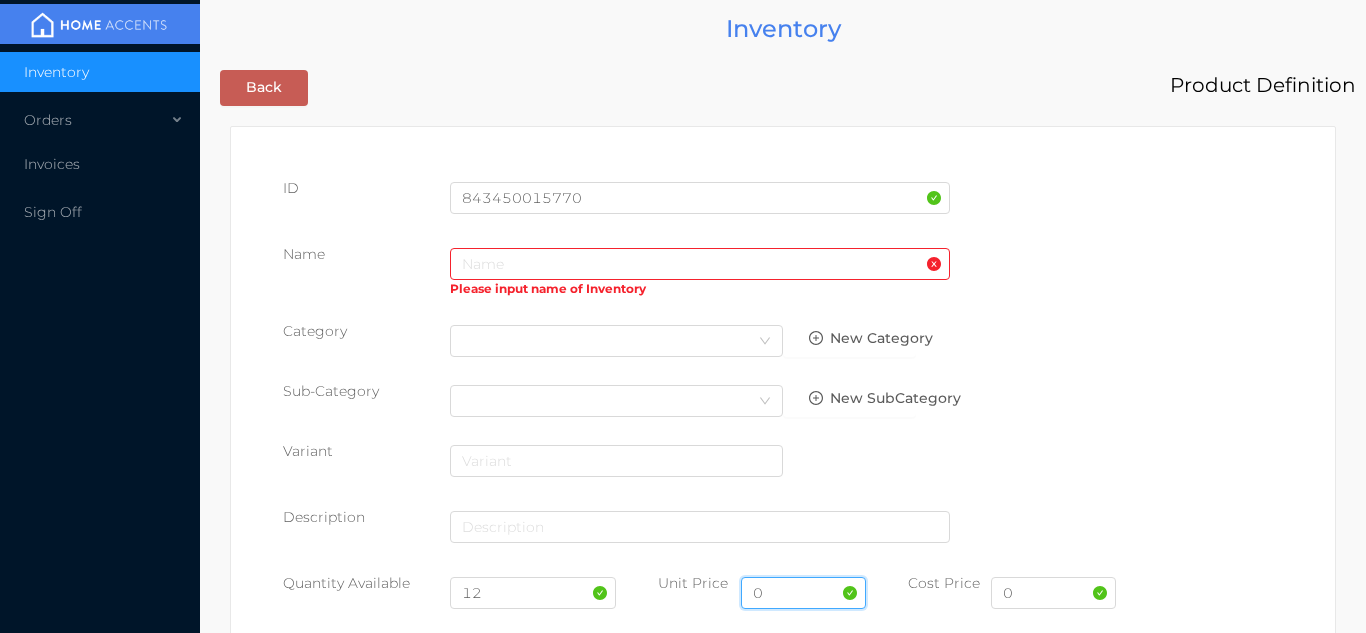 click on "0" at bounding box center [803, 593] 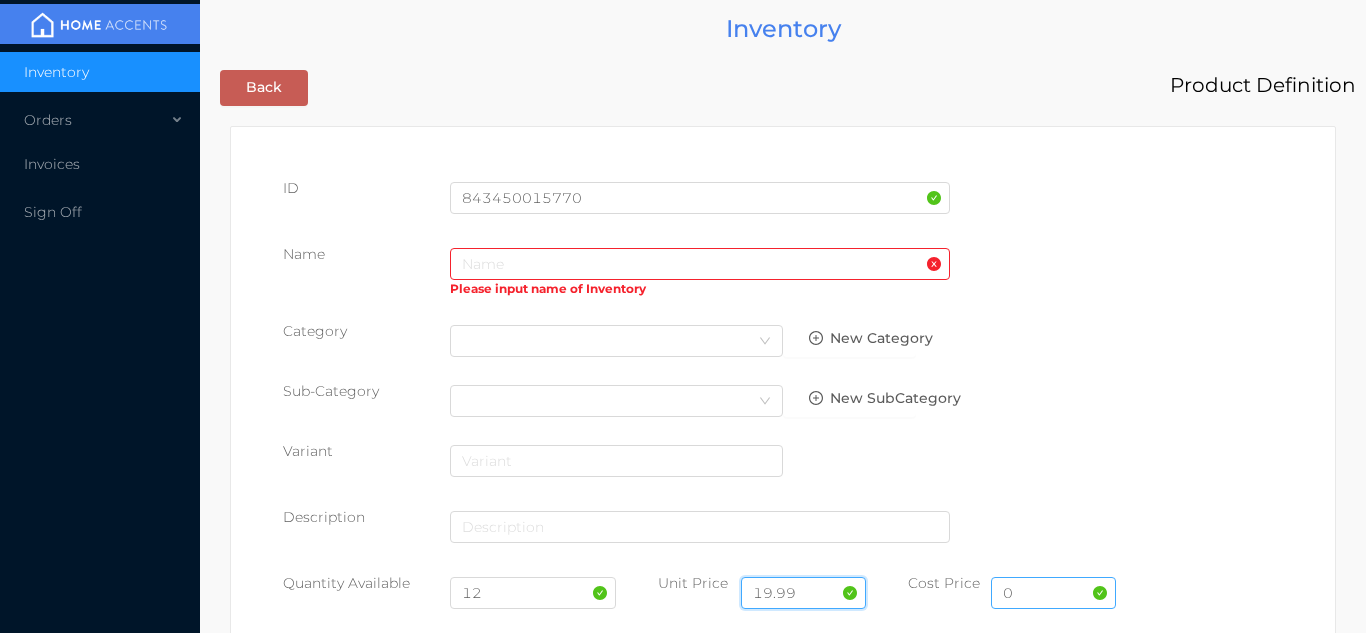 type on "19.99" 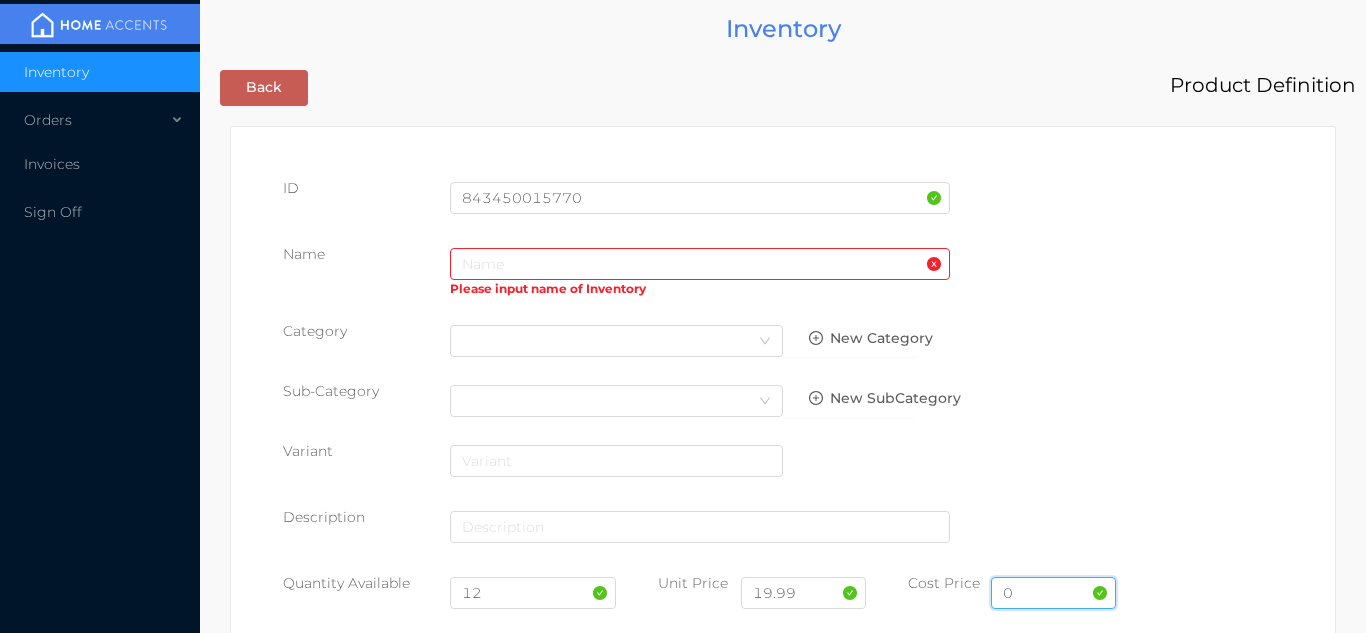 click on "0" at bounding box center (1053, 593) 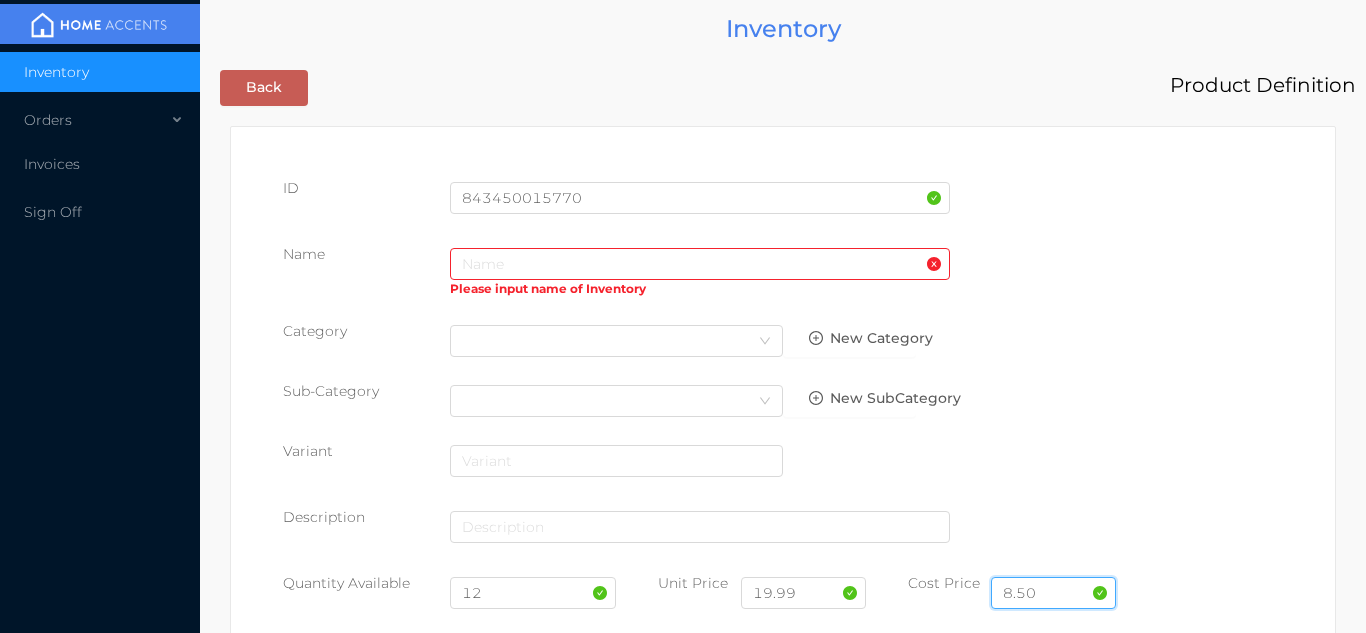 type on "8.50" 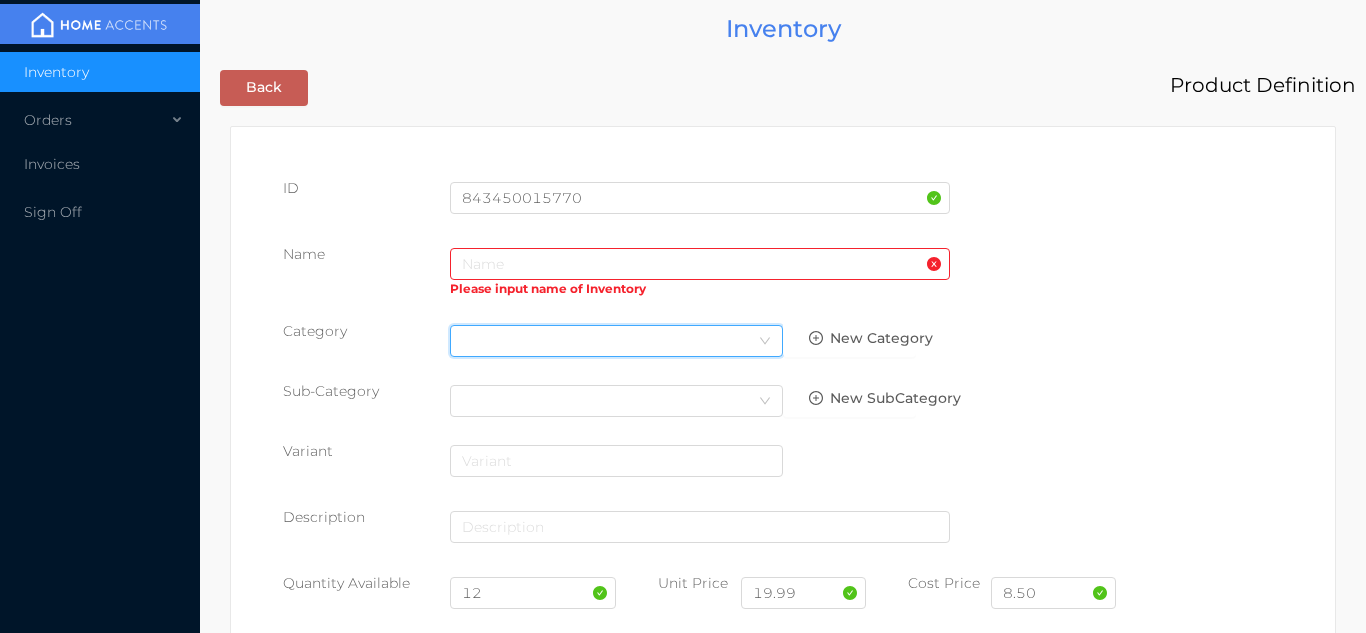 click on "Select Category" at bounding box center (616, 341) 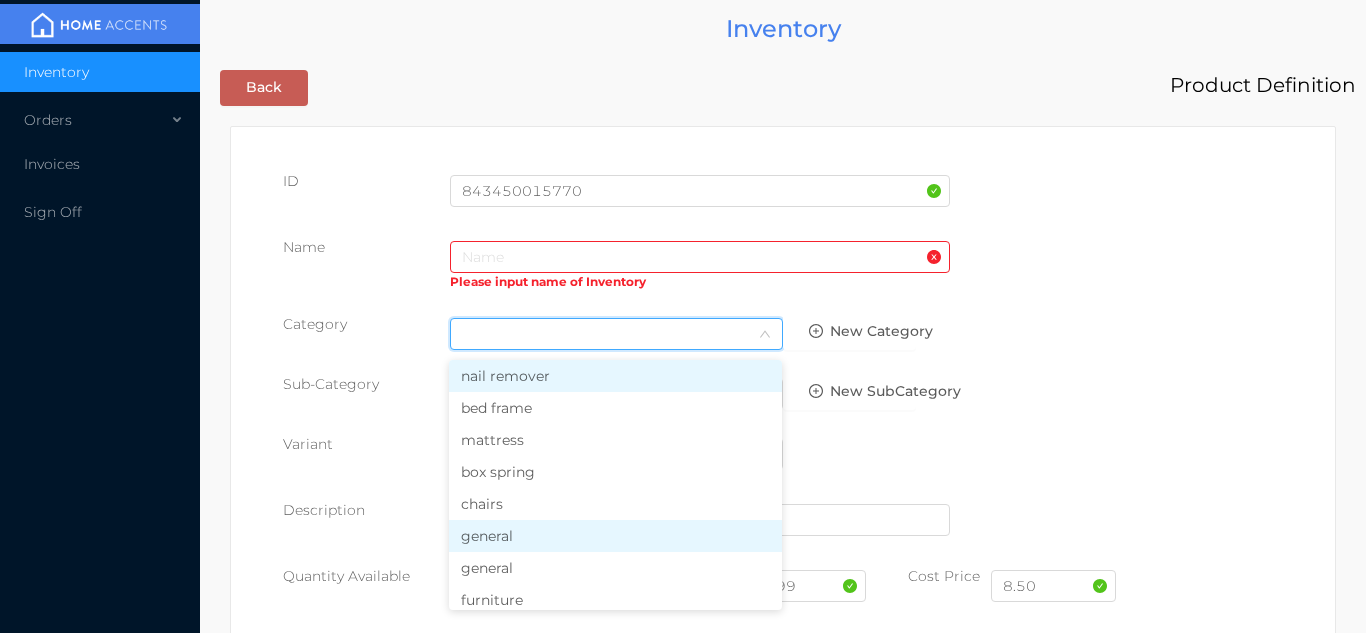 click on "general" at bounding box center (615, 536) 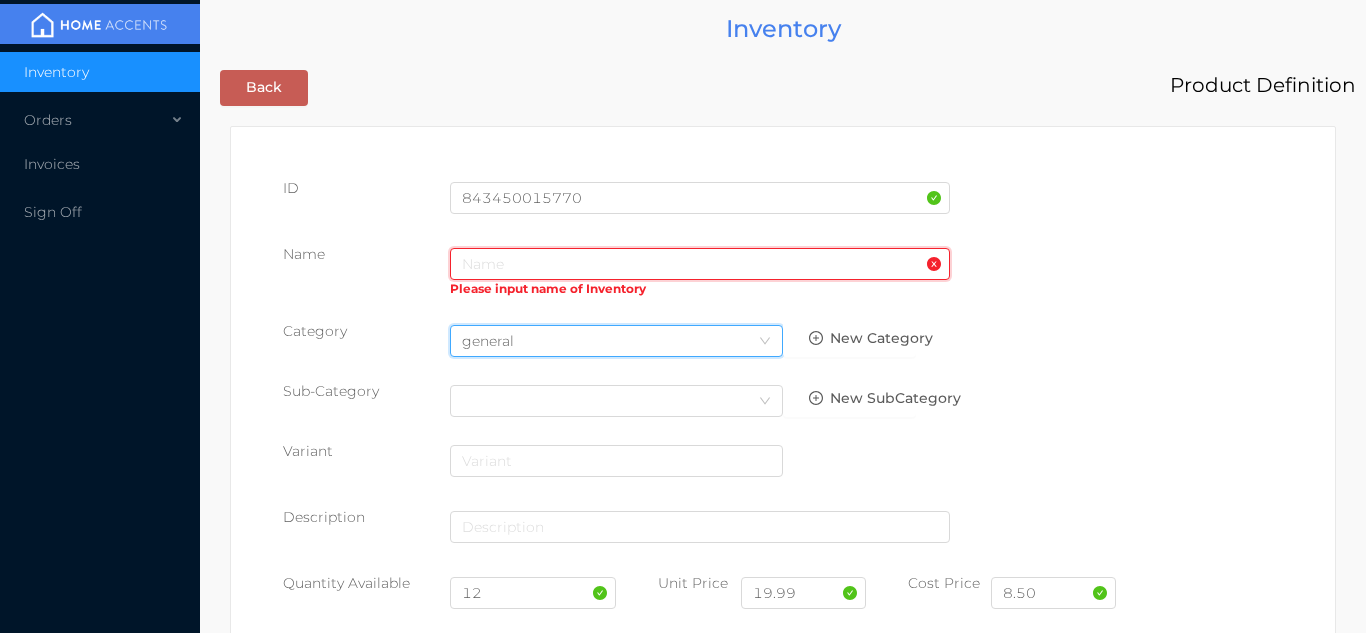click at bounding box center (700, 264) 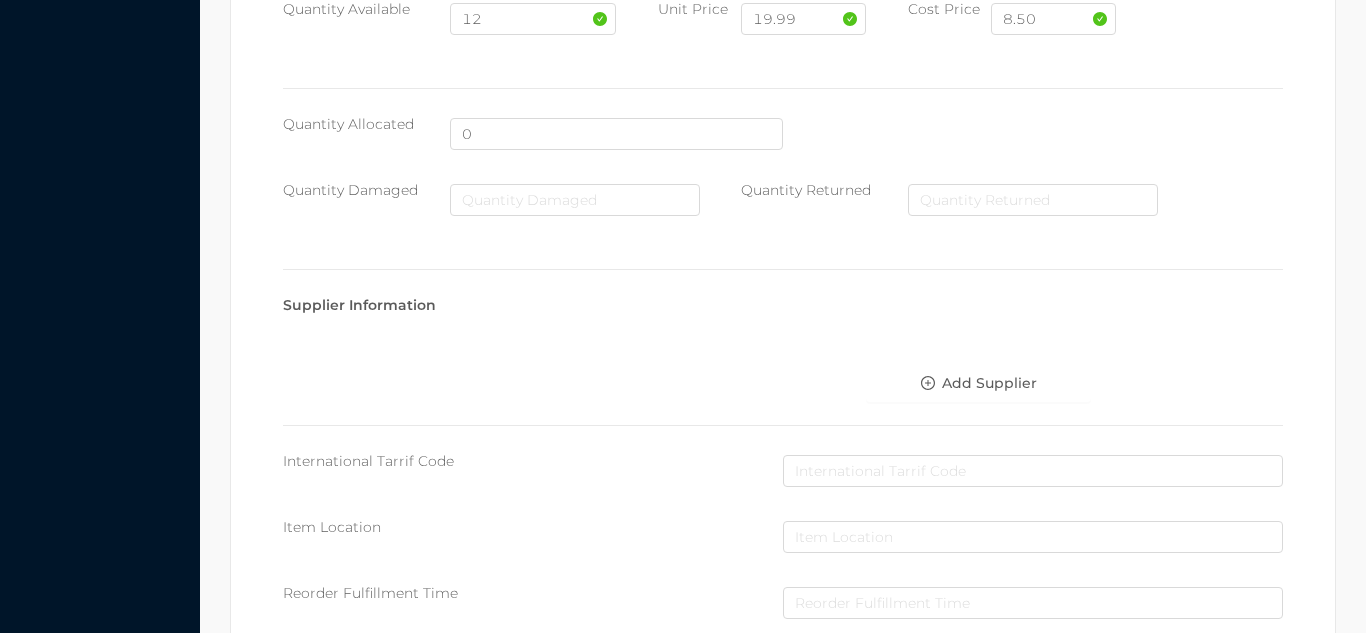 scroll, scrollTop: 1028, scrollLeft: 0, axis: vertical 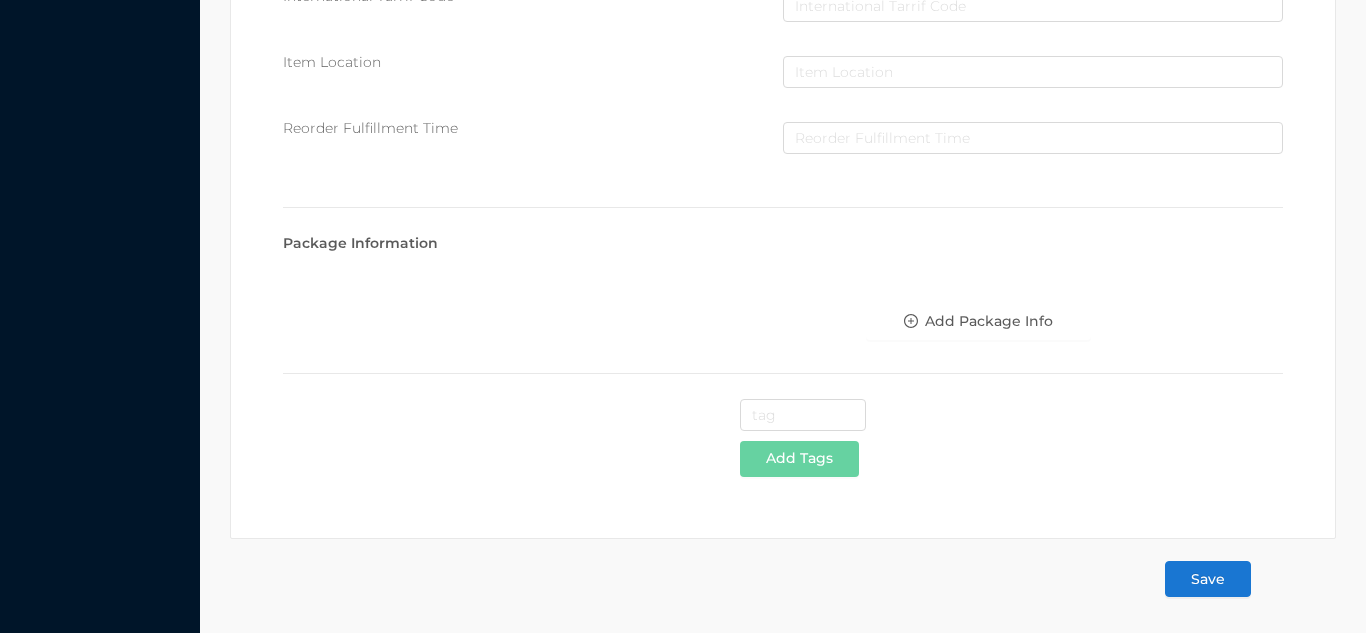 type on "54x84" w/c blackout-white" 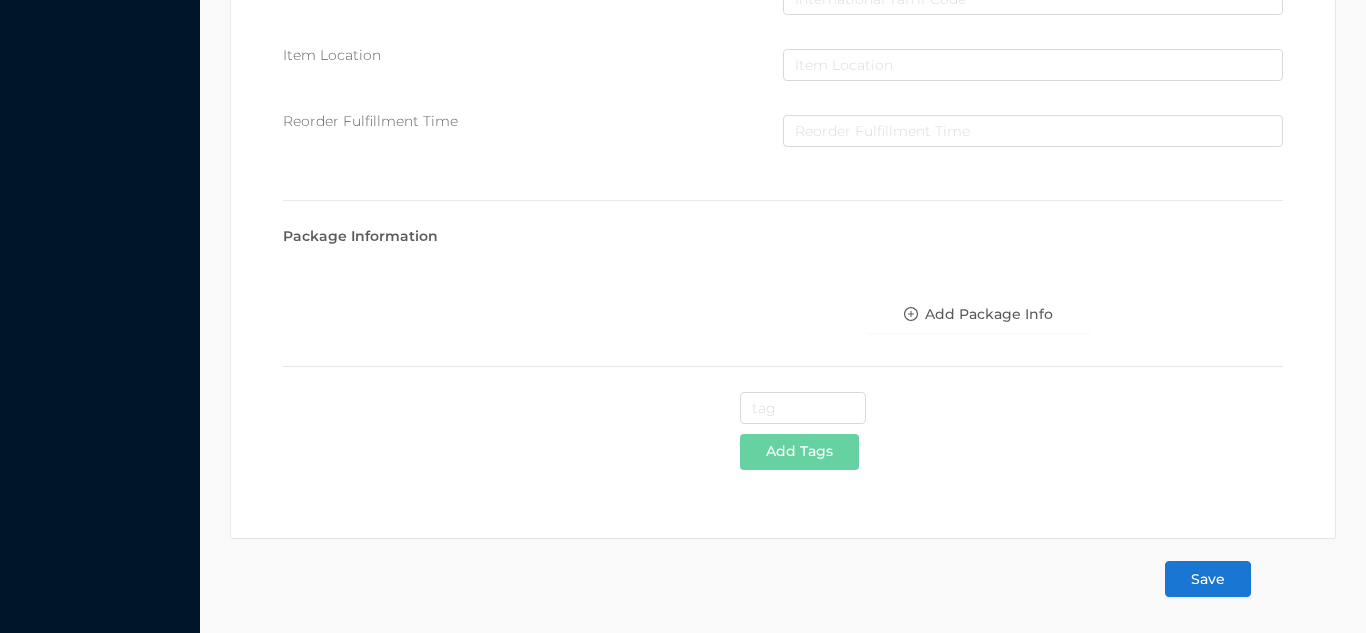 click on "Save" at bounding box center [1208, 579] 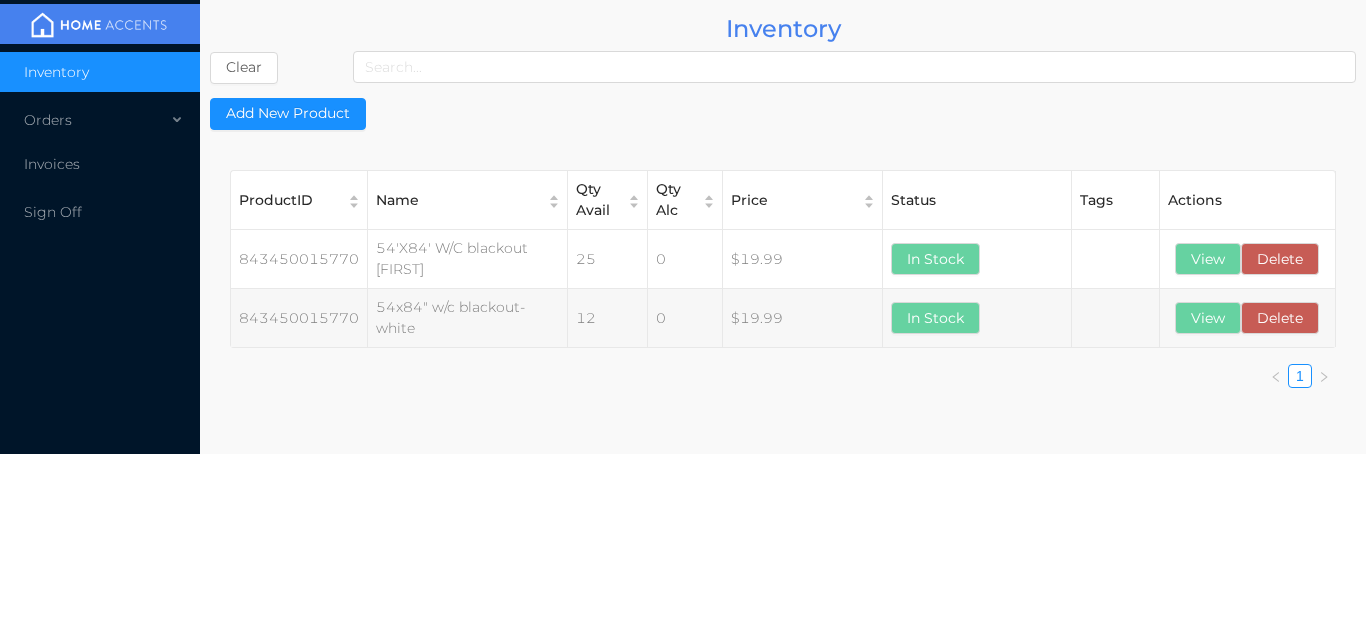 scroll, scrollTop: 0, scrollLeft: 0, axis: both 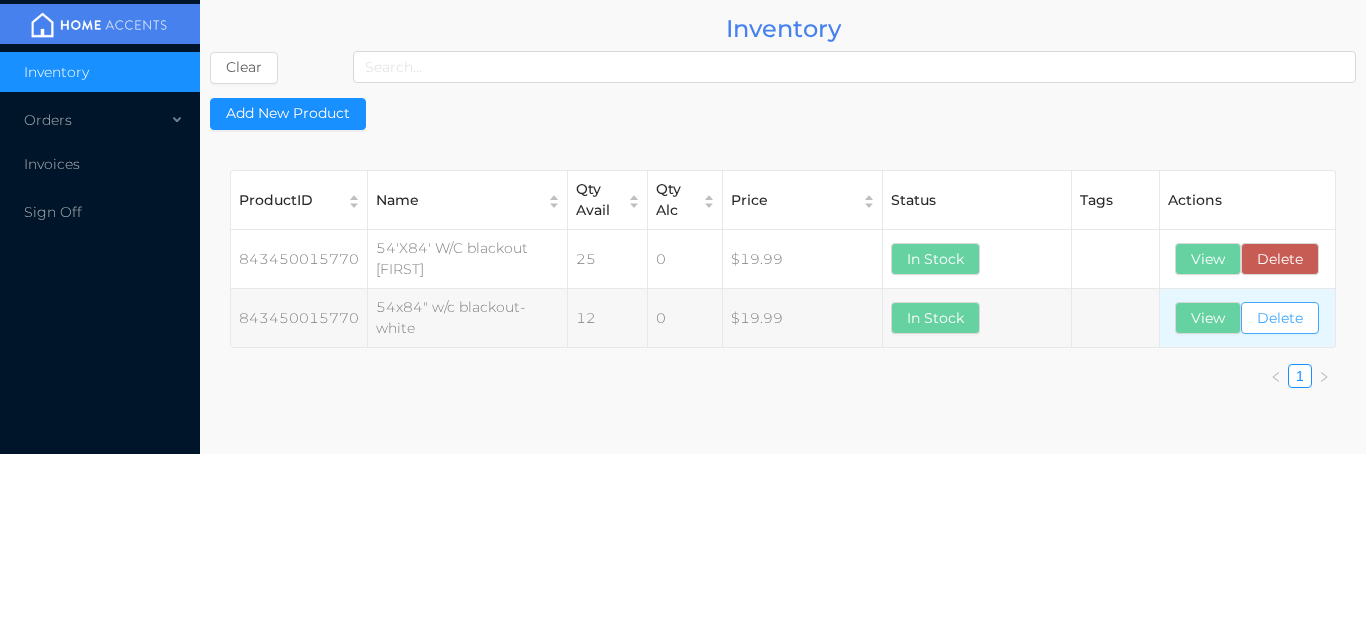click on "Delete" at bounding box center [1280, 318] 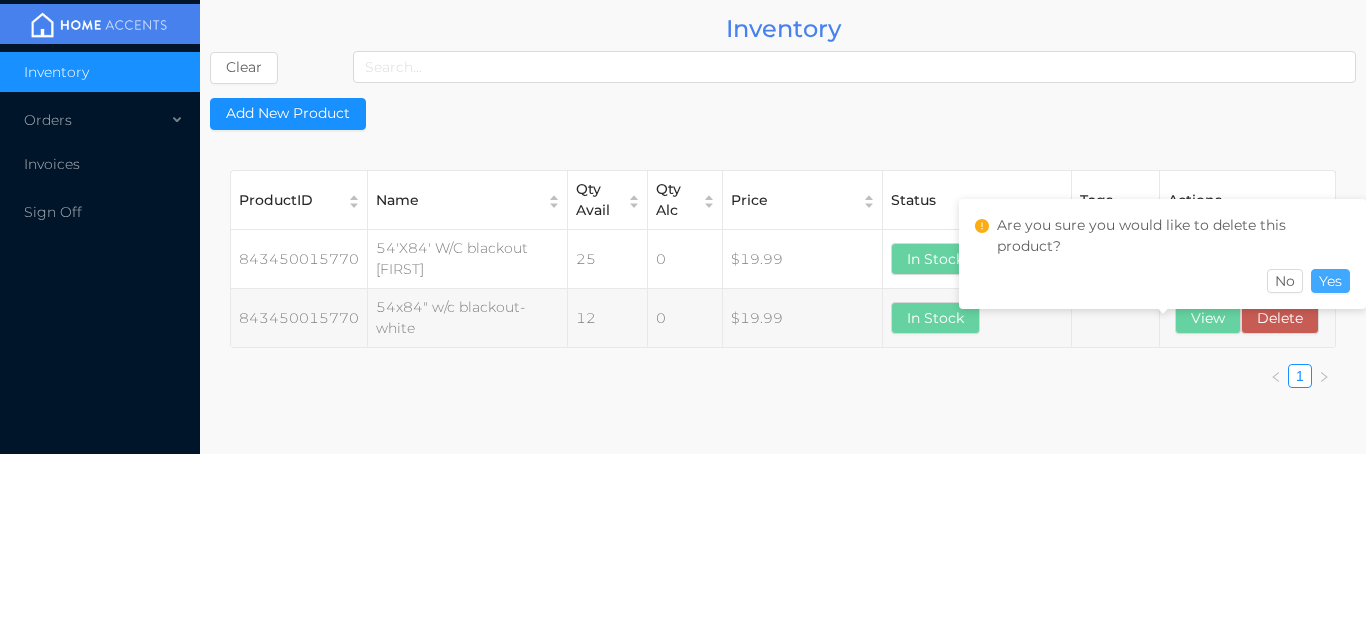 click on "Yes" at bounding box center (1330, 281) 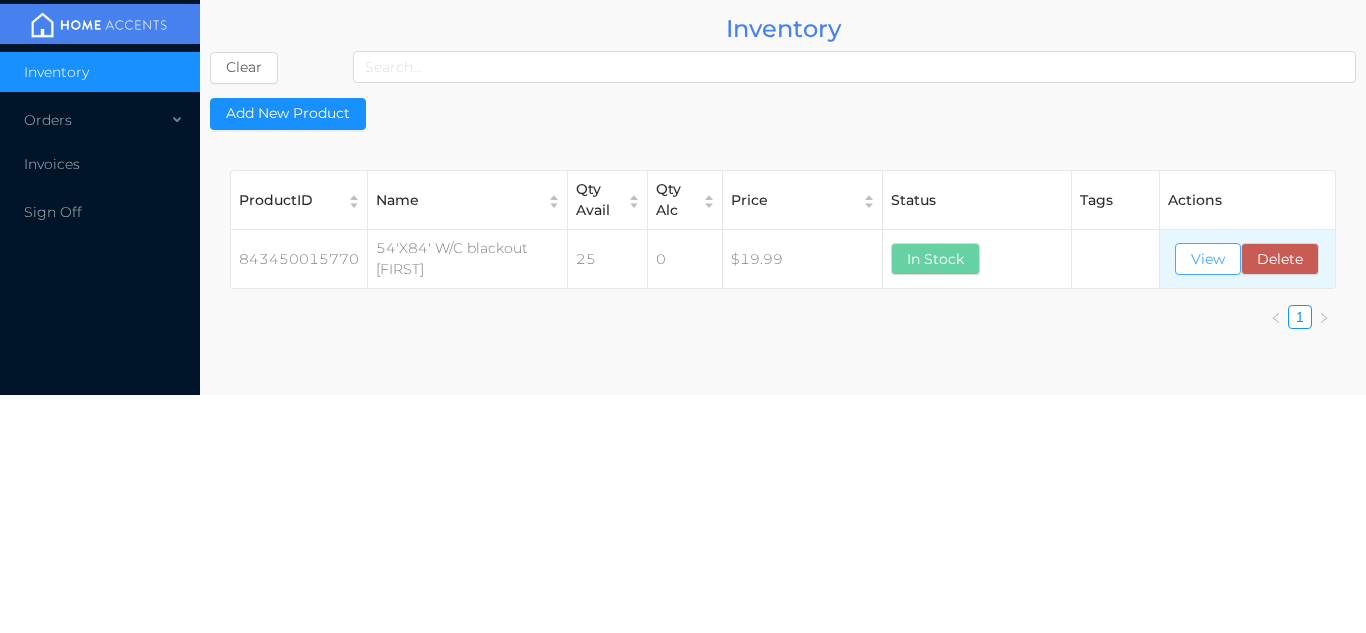 click on "View" at bounding box center [1208, 259] 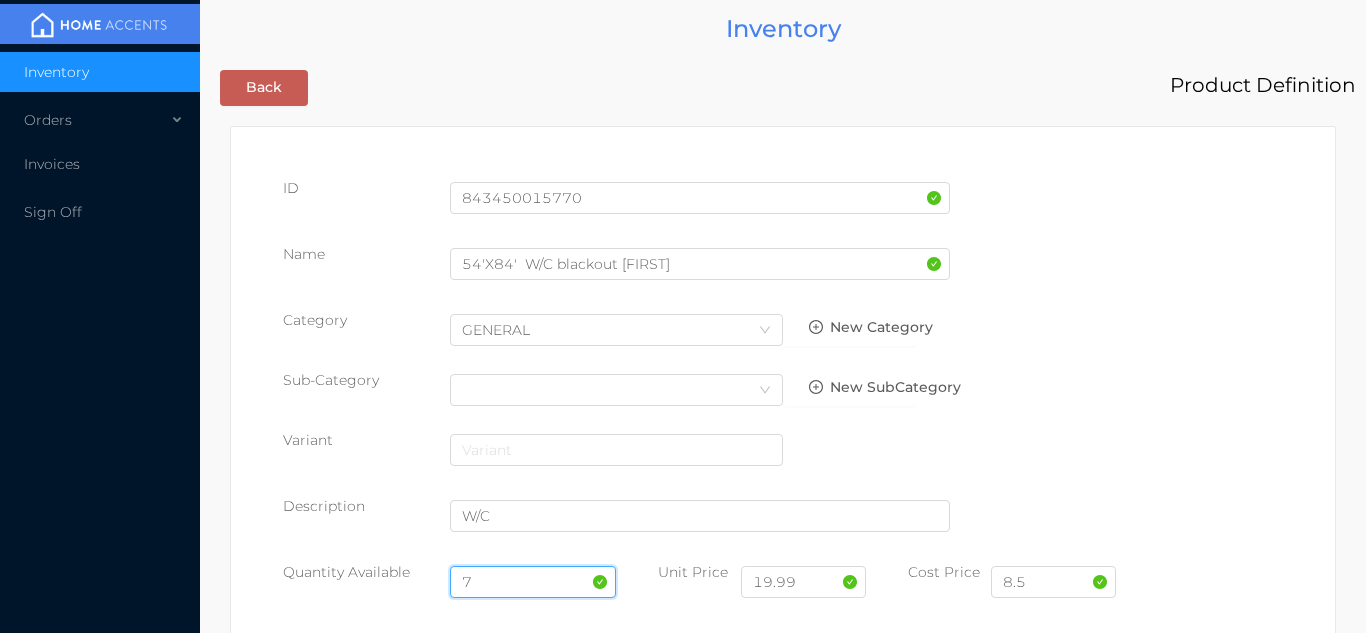 click on "7" at bounding box center (533, 582) 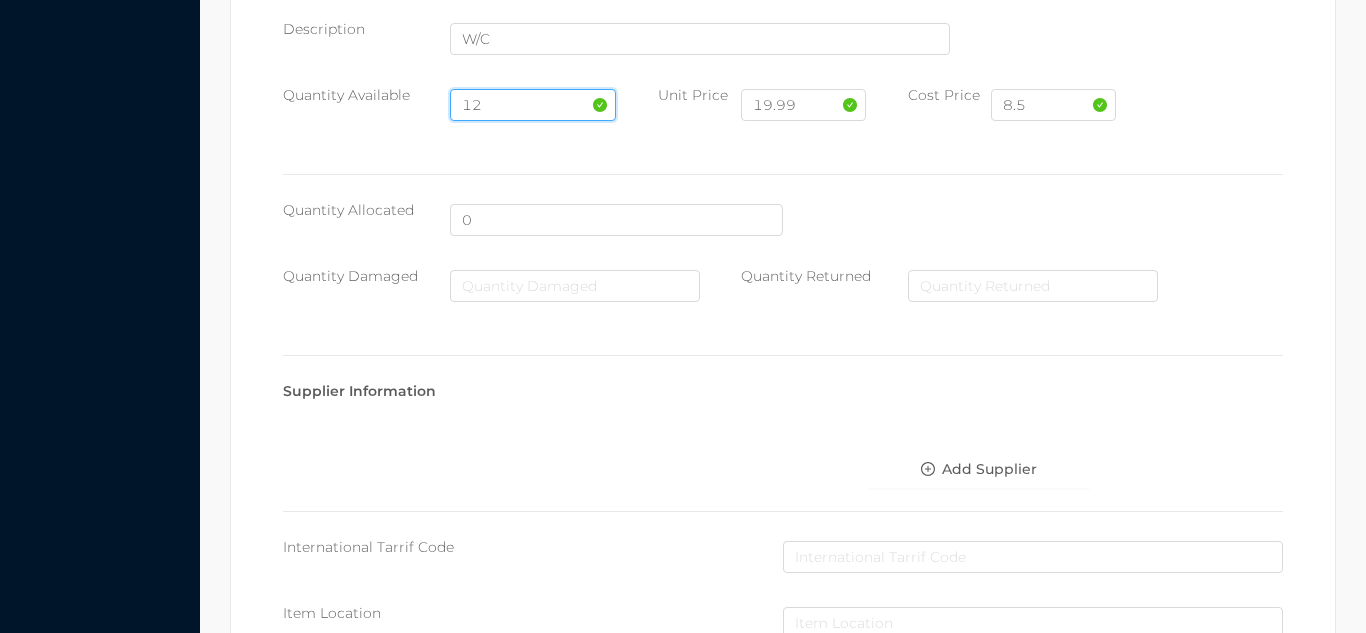 scroll, scrollTop: 1135, scrollLeft: 0, axis: vertical 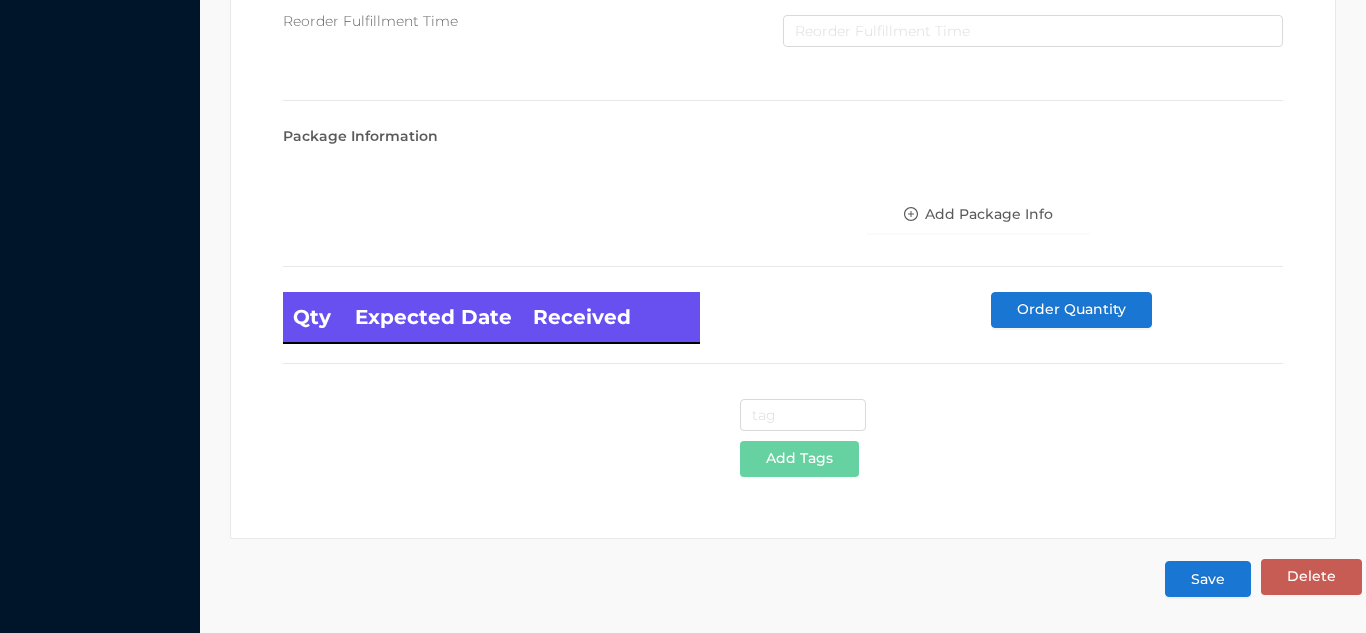 type on "12" 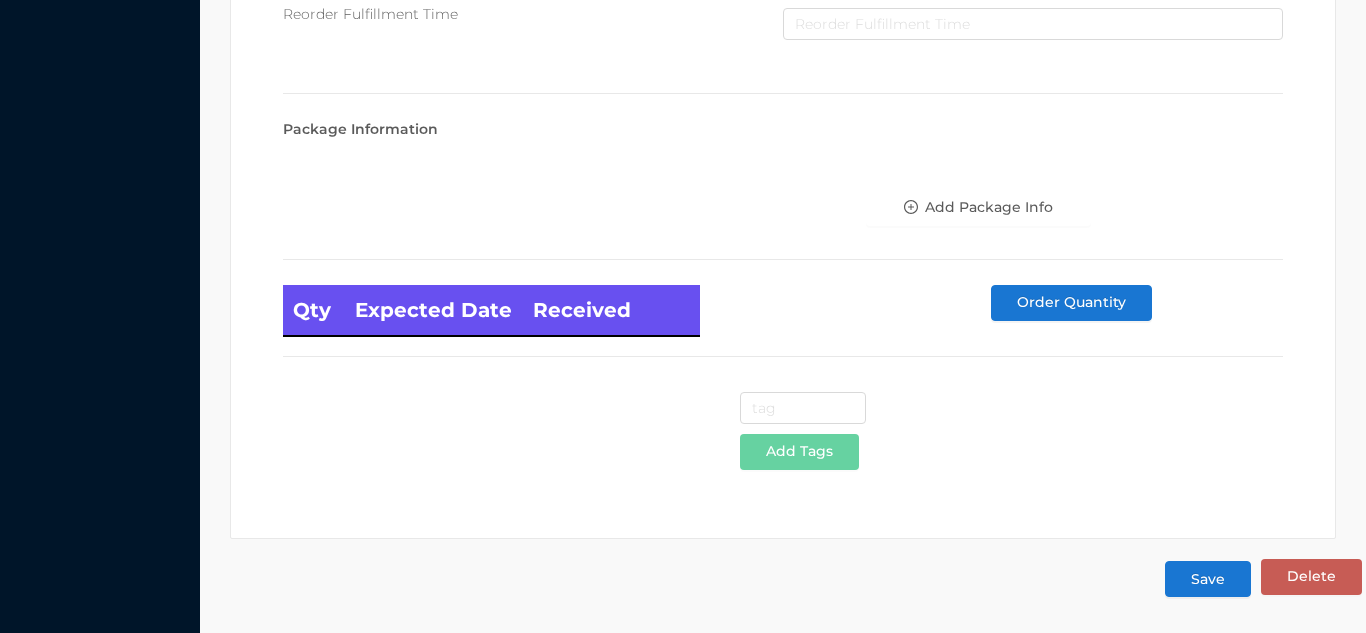 click on "Save" at bounding box center (1208, 579) 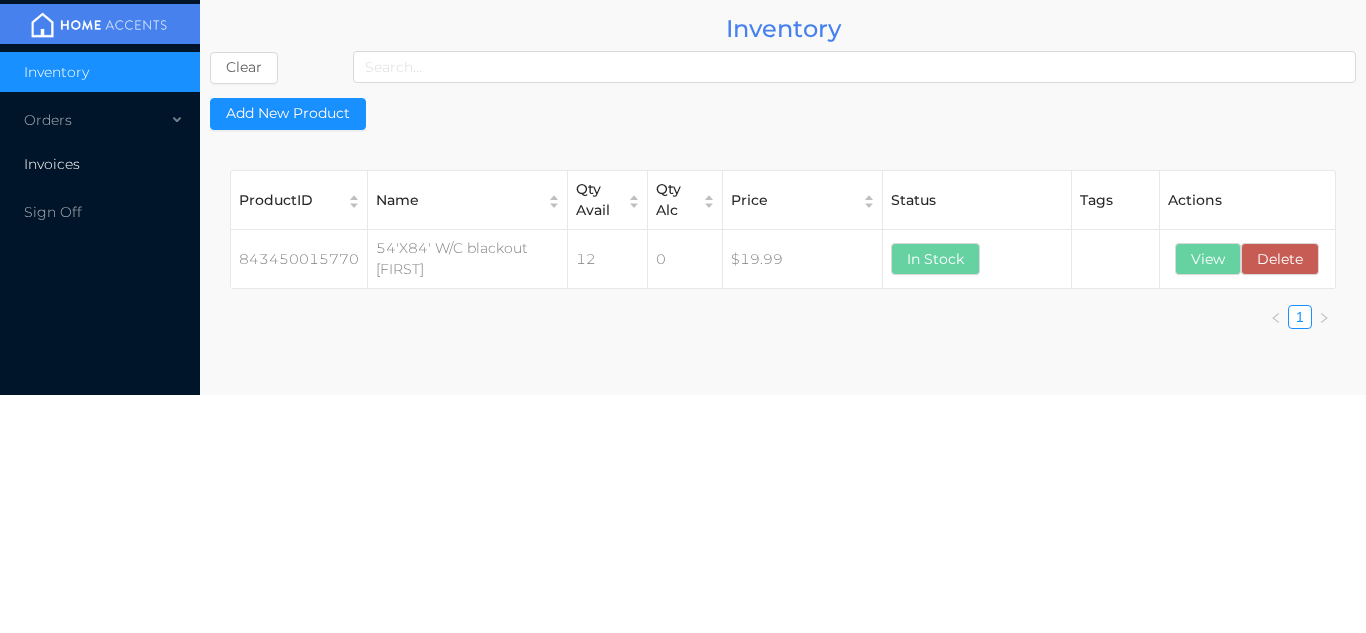 click on "Invoices" at bounding box center (100, 164) 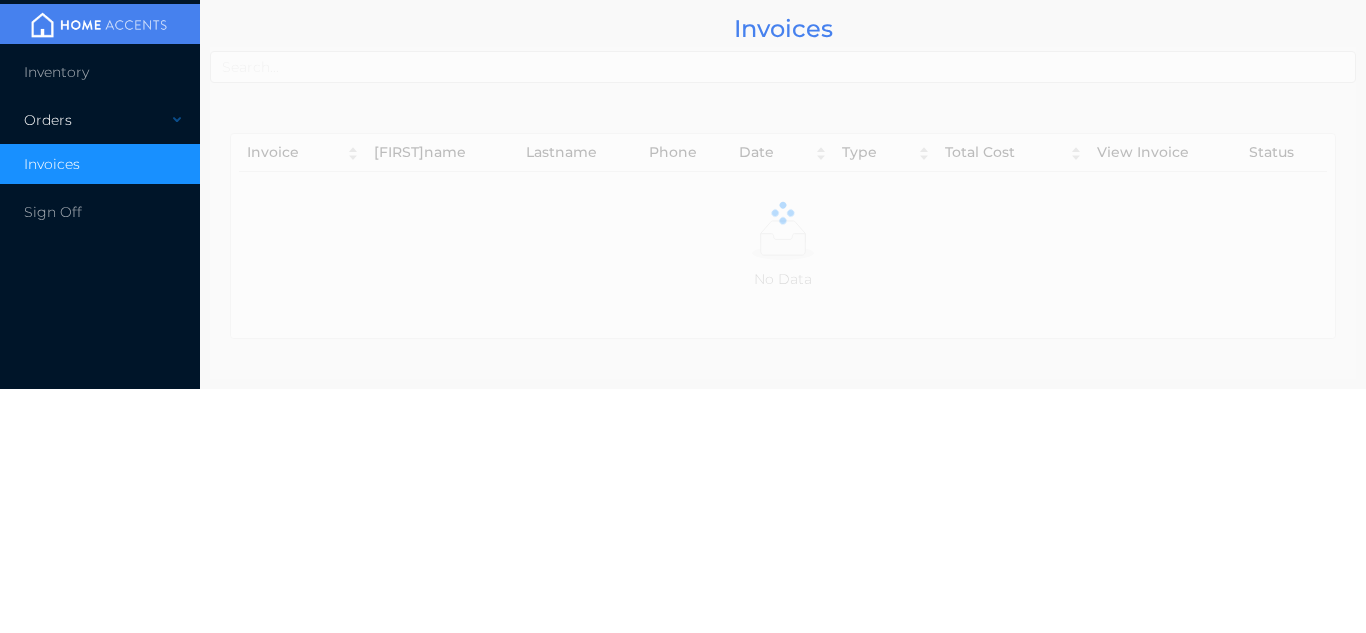 click on "Orders" at bounding box center [100, 120] 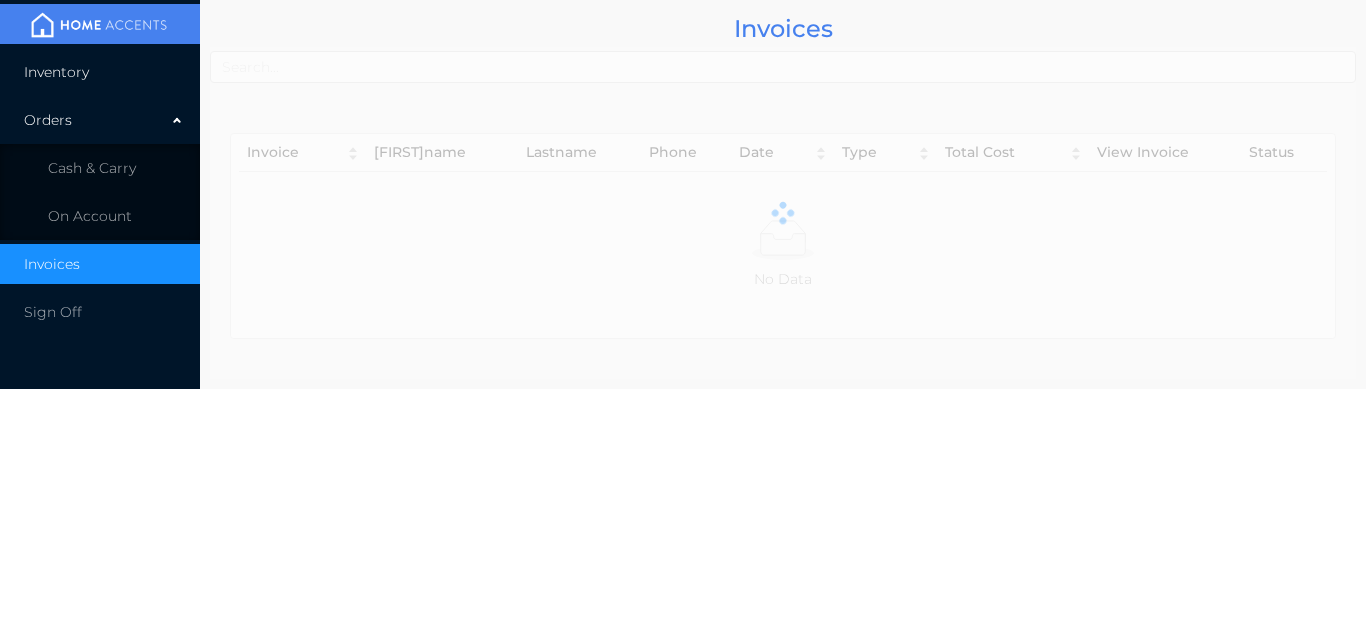 click on "Inventory" at bounding box center [100, 72] 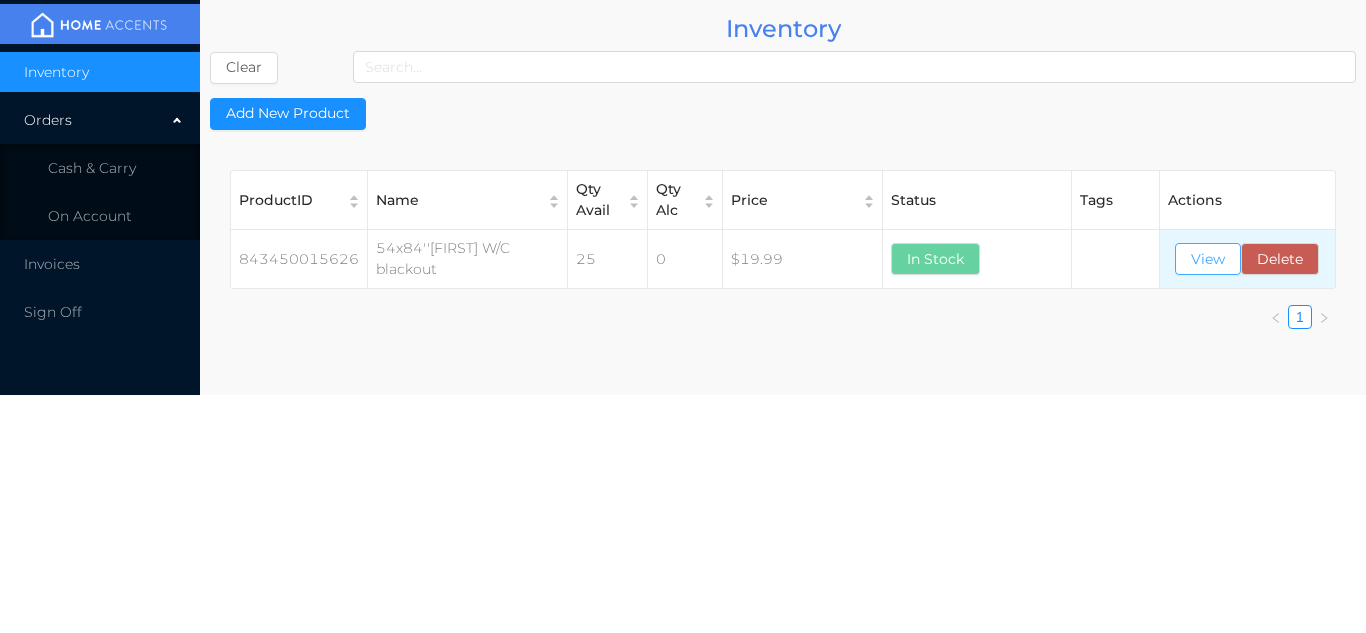 click on "View" at bounding box center (1208, 259) 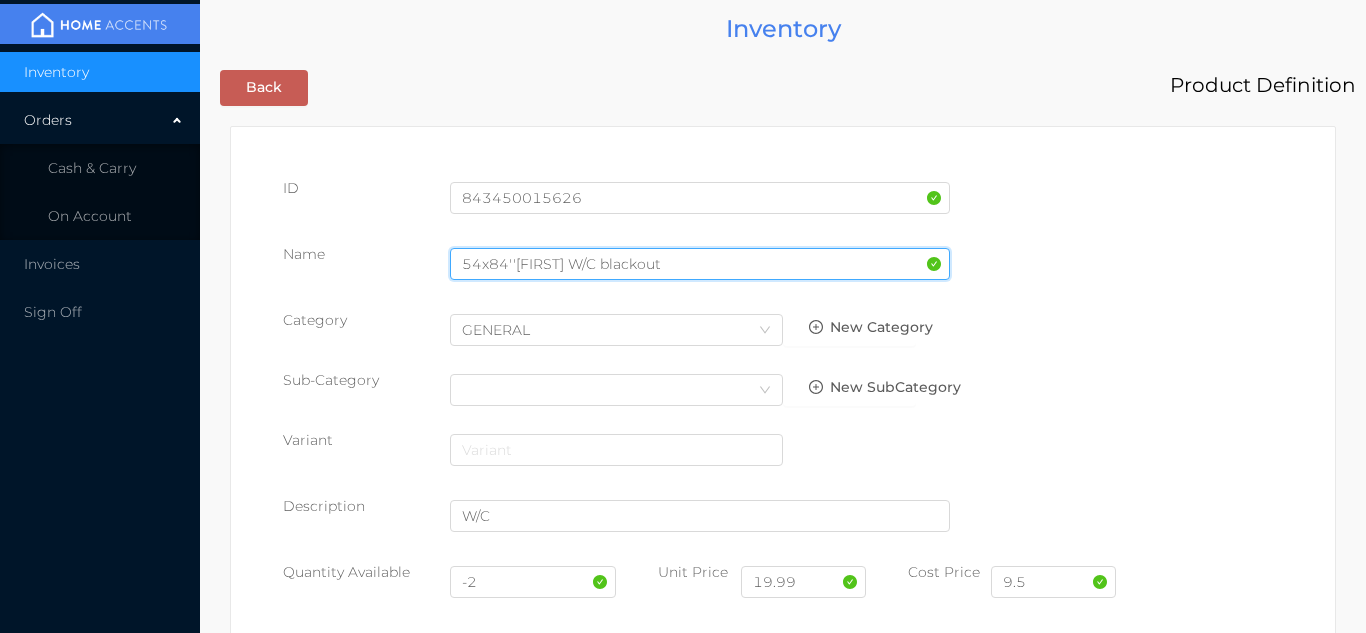 click on "54x84''STACY W/C blackout" at bounding box center (700, 264) 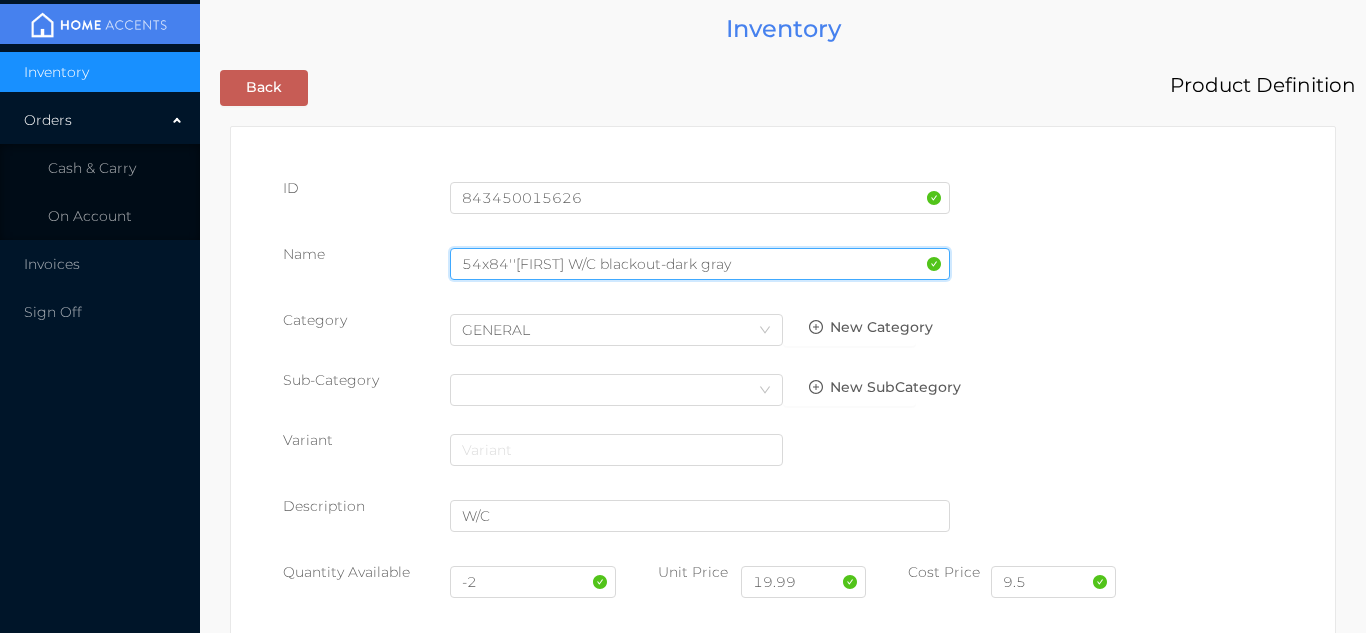 type on "54x84''STACY W/C blackout-dark gray" 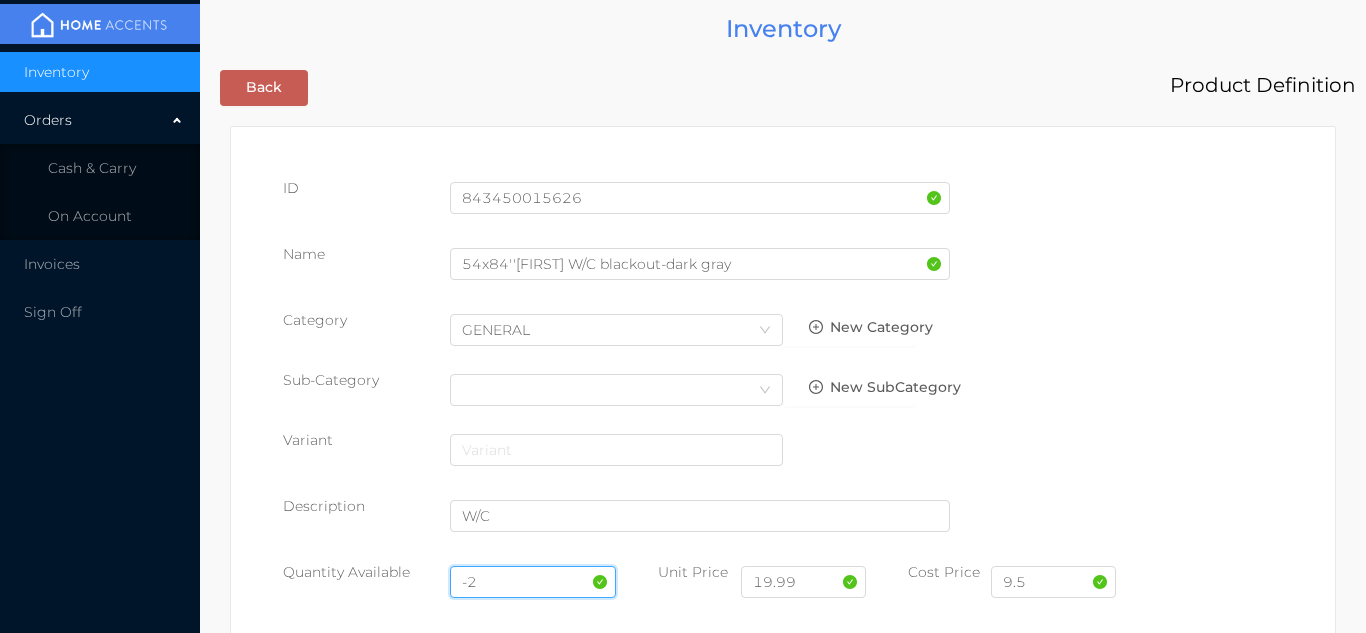 click on "-2" at bounding box center (533, 582) 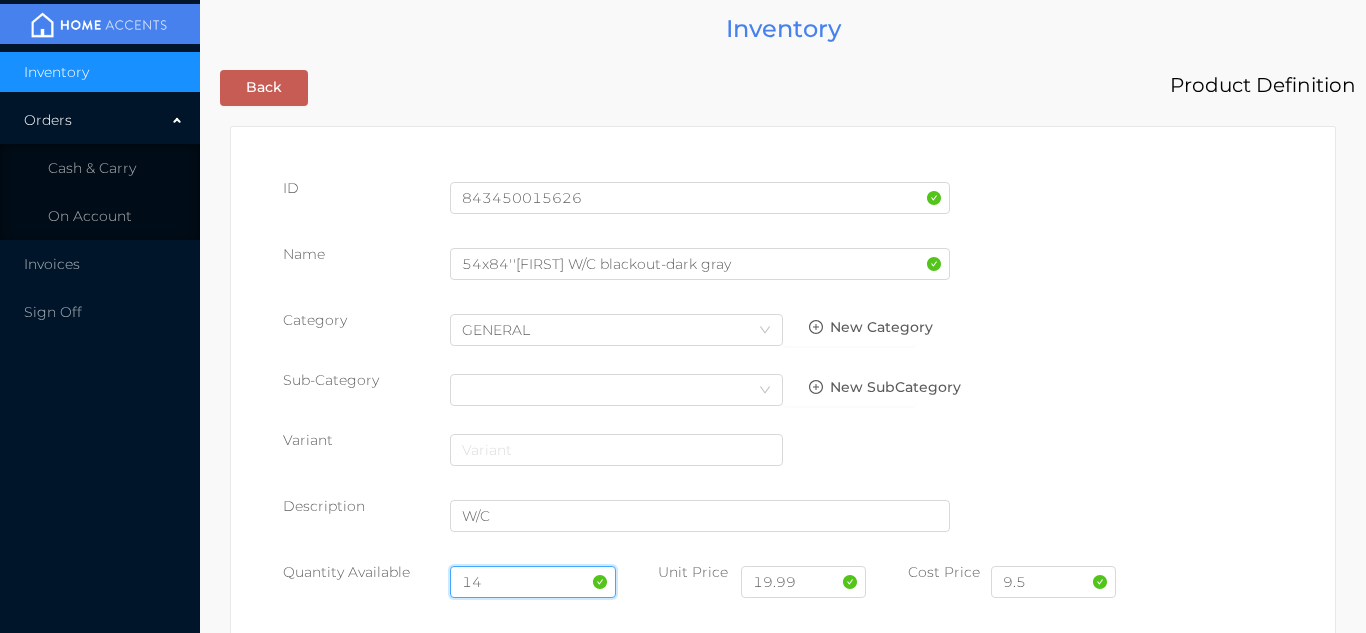 type on "14" 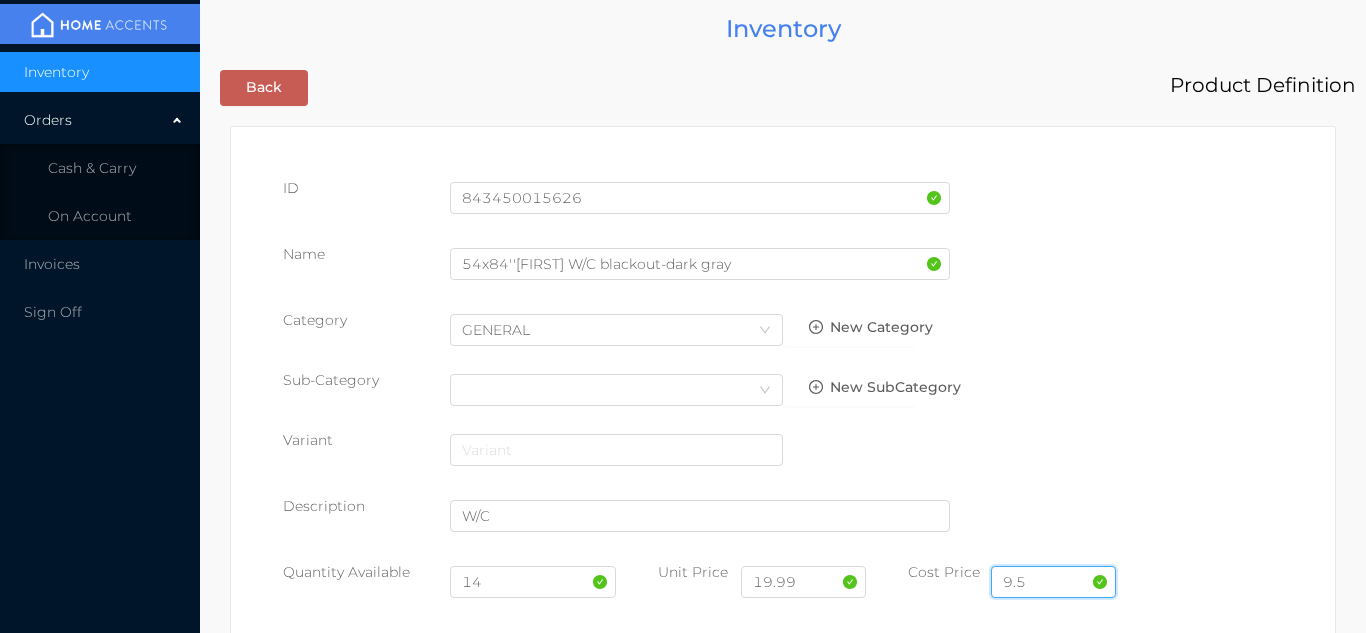 click on "9.5" at bounding box center [1053, 582] 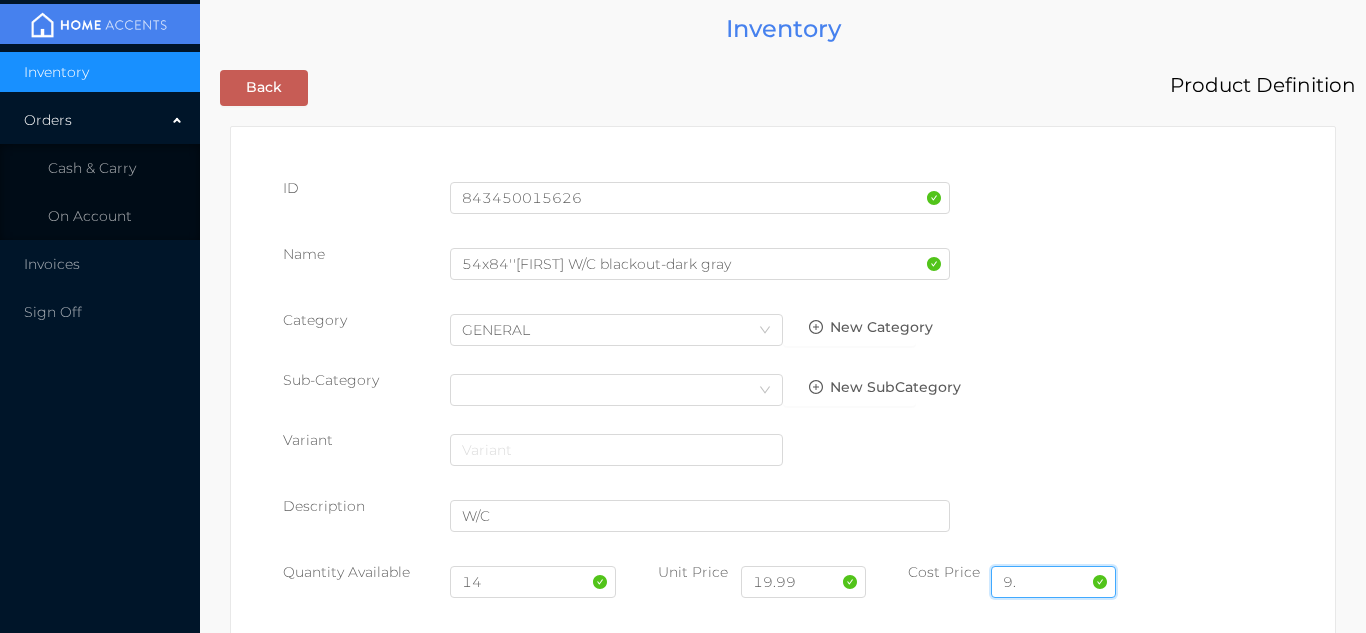 type on "9" 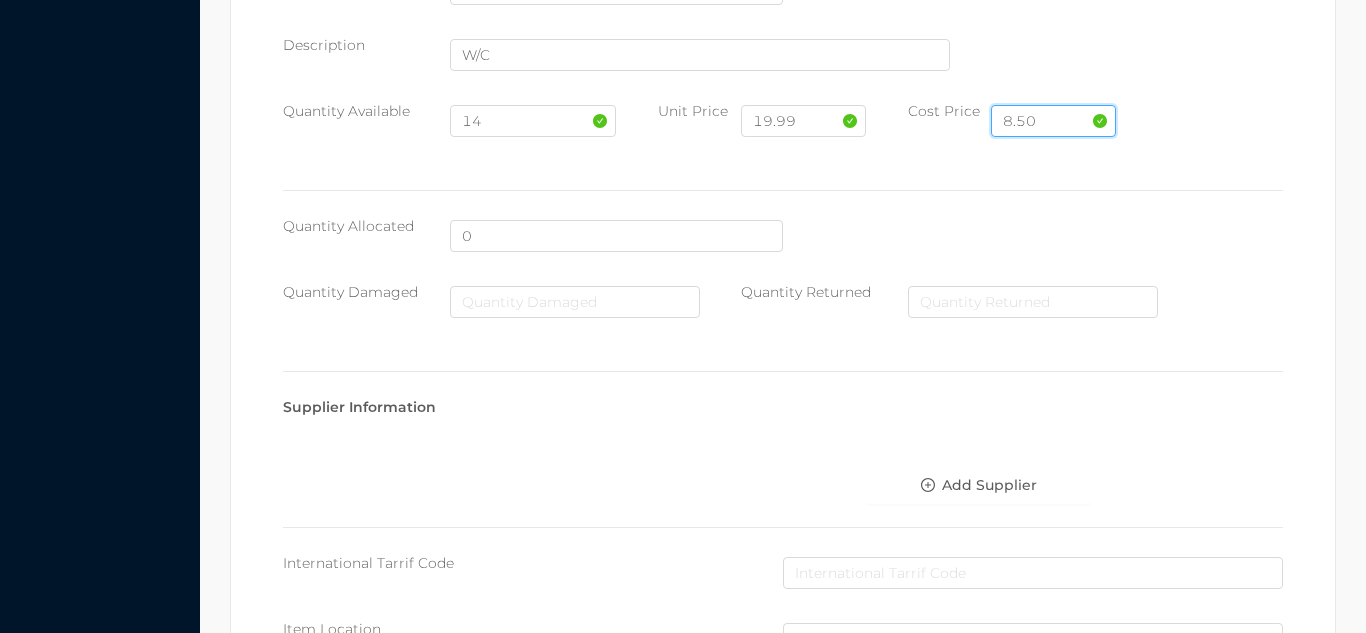 scroll, scrollTop: 1135, scrollLeft: 0, axis: vertical 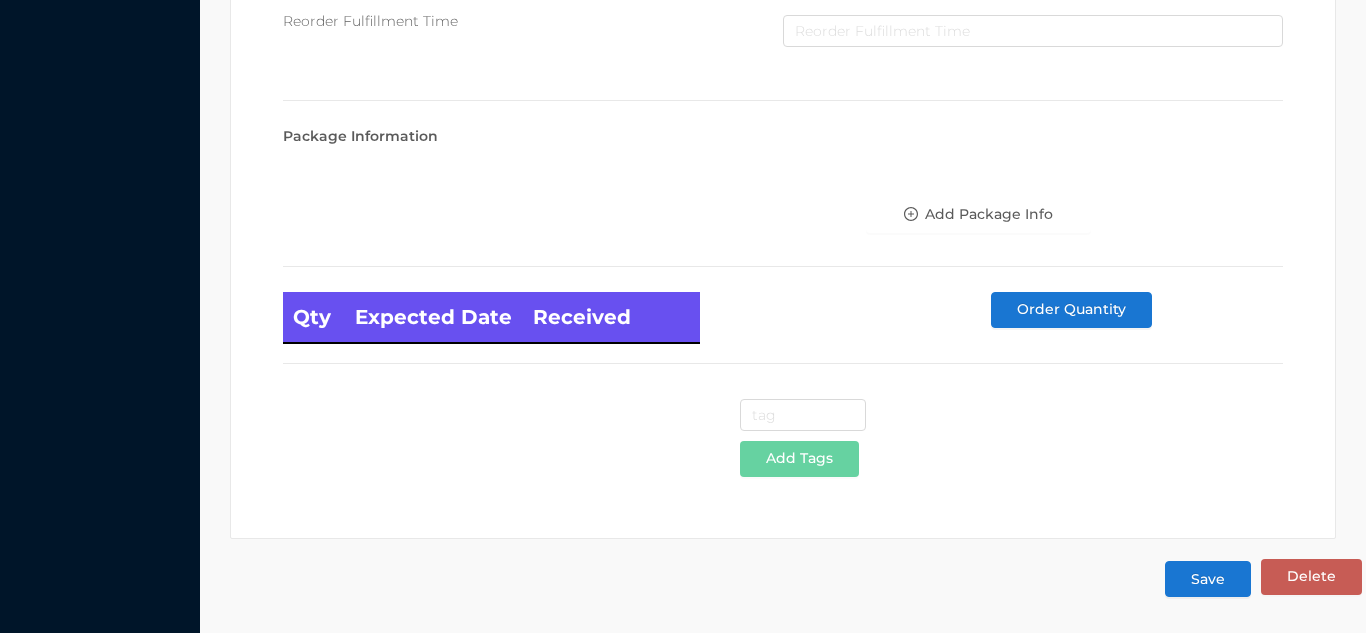 type on "8.50" 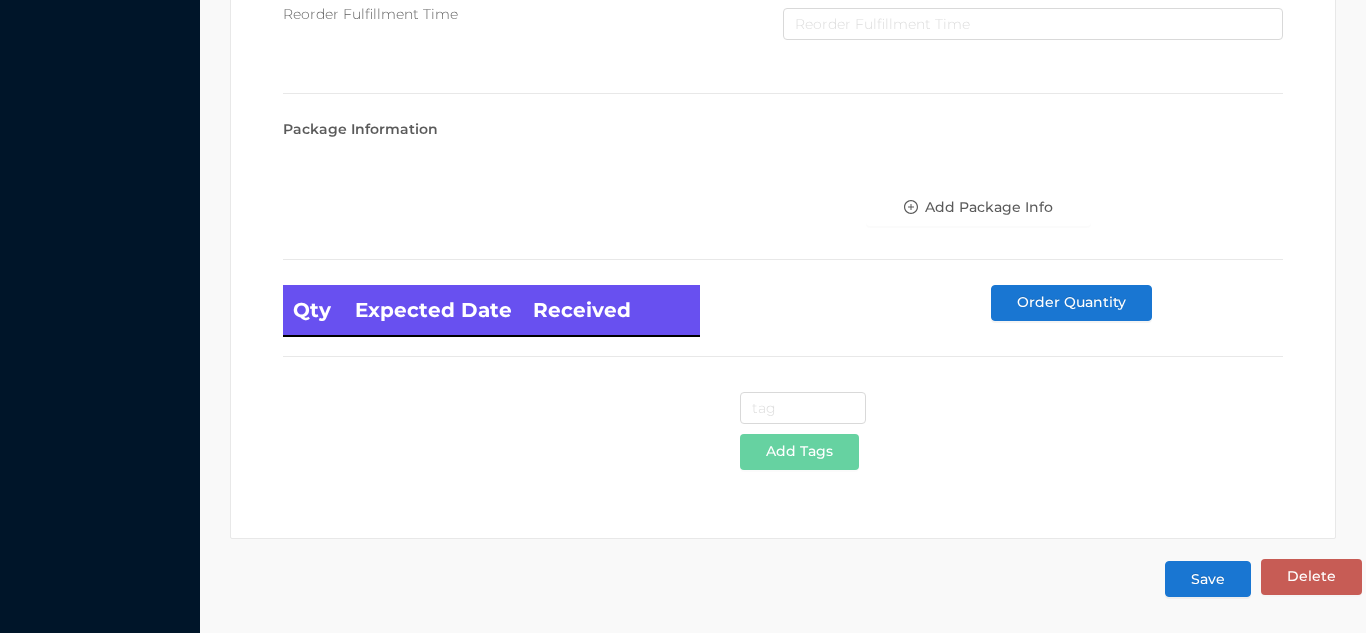 click on "Save" at bounding box center [1208, 579] 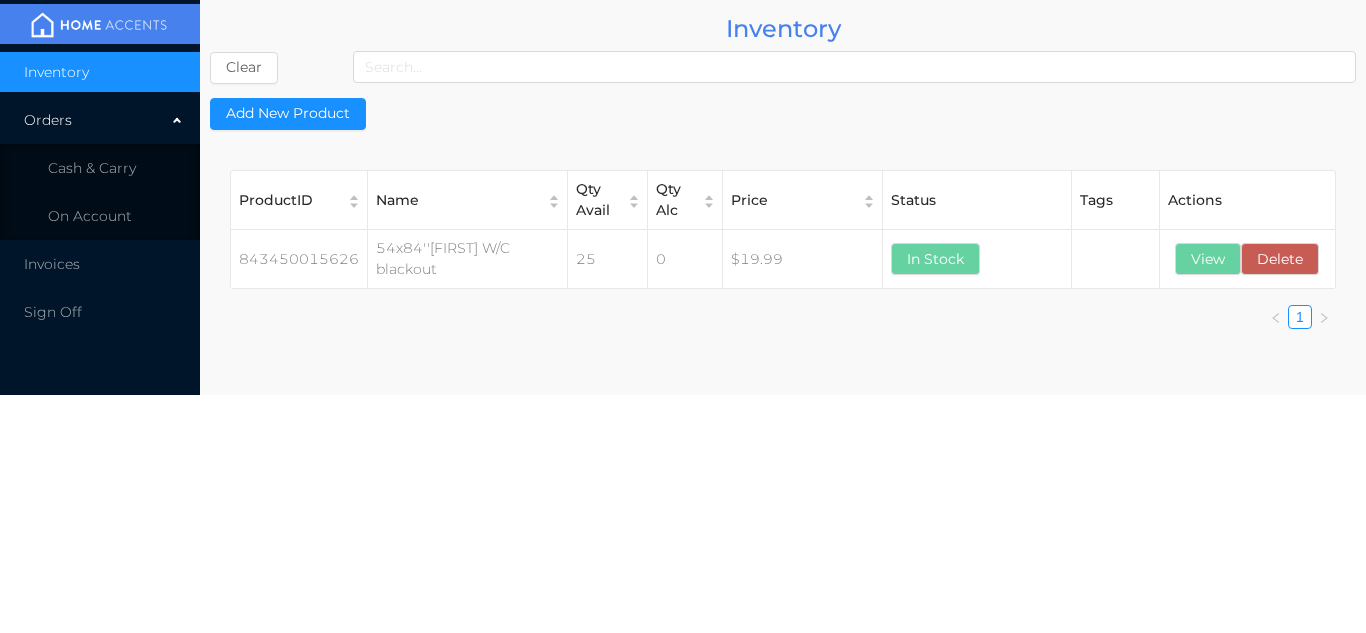 scroll, scrollTop: 0, scrollLeft: 0, axis: both 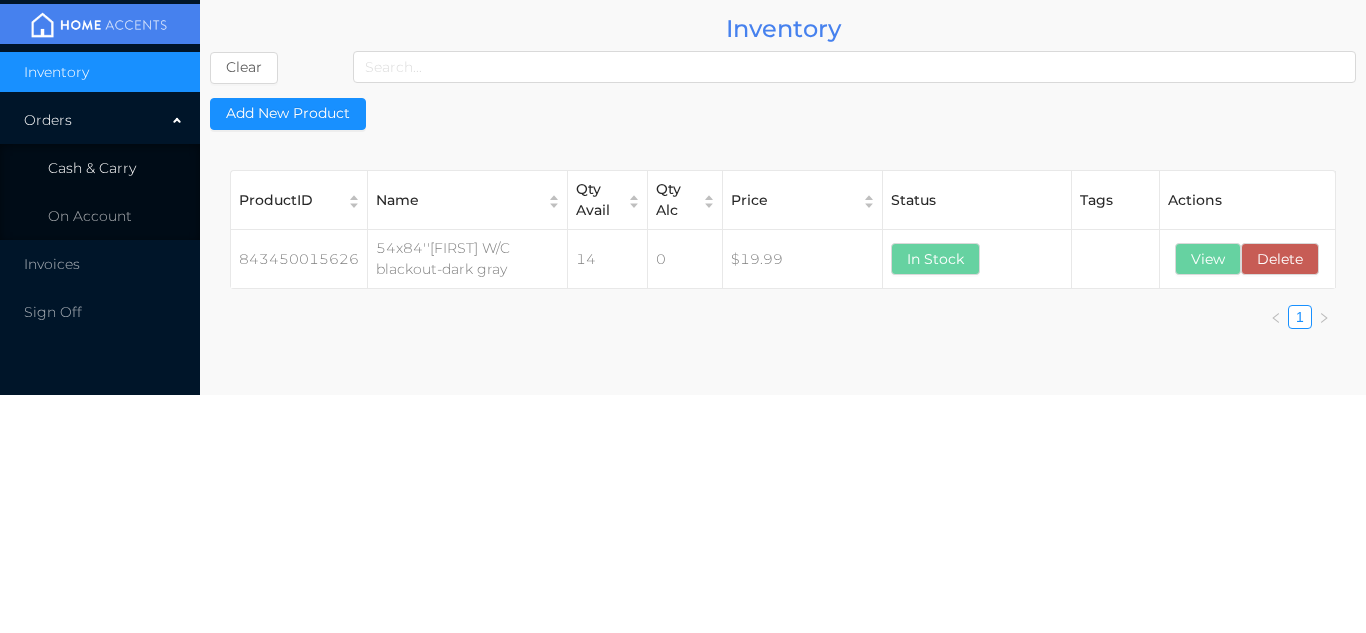 click on "Cash & Carry" at bounding box center [100, 168] 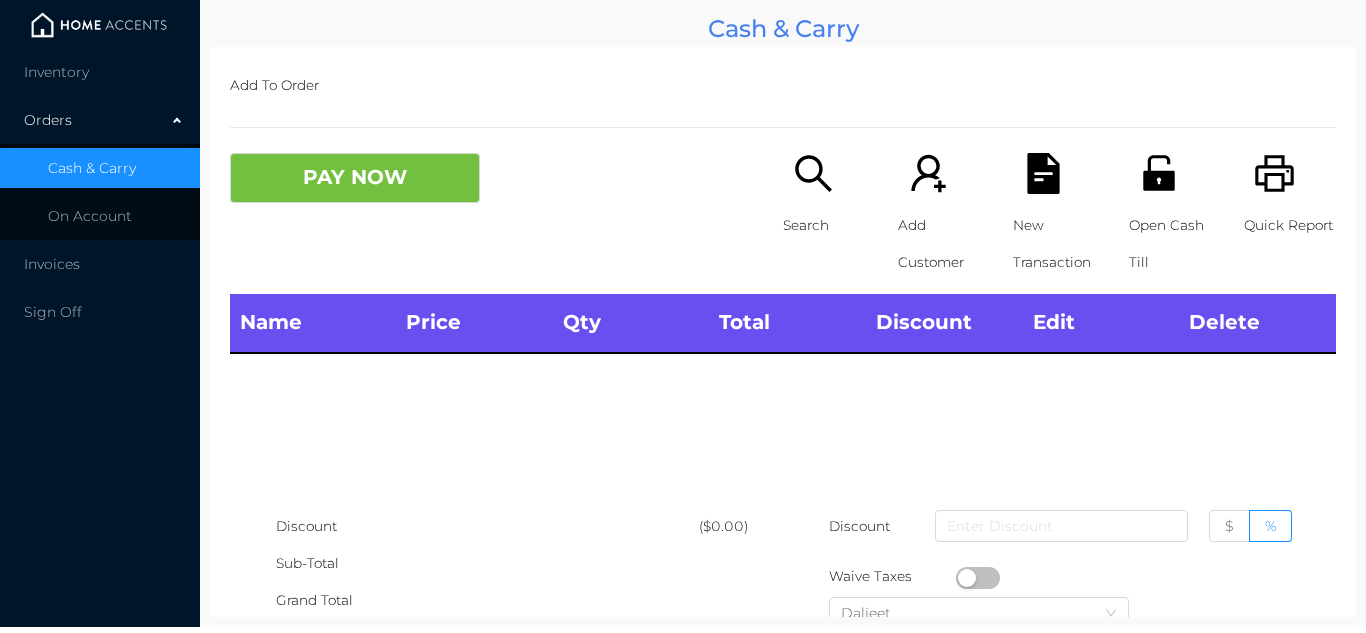 click at bounding box center [99, 25] 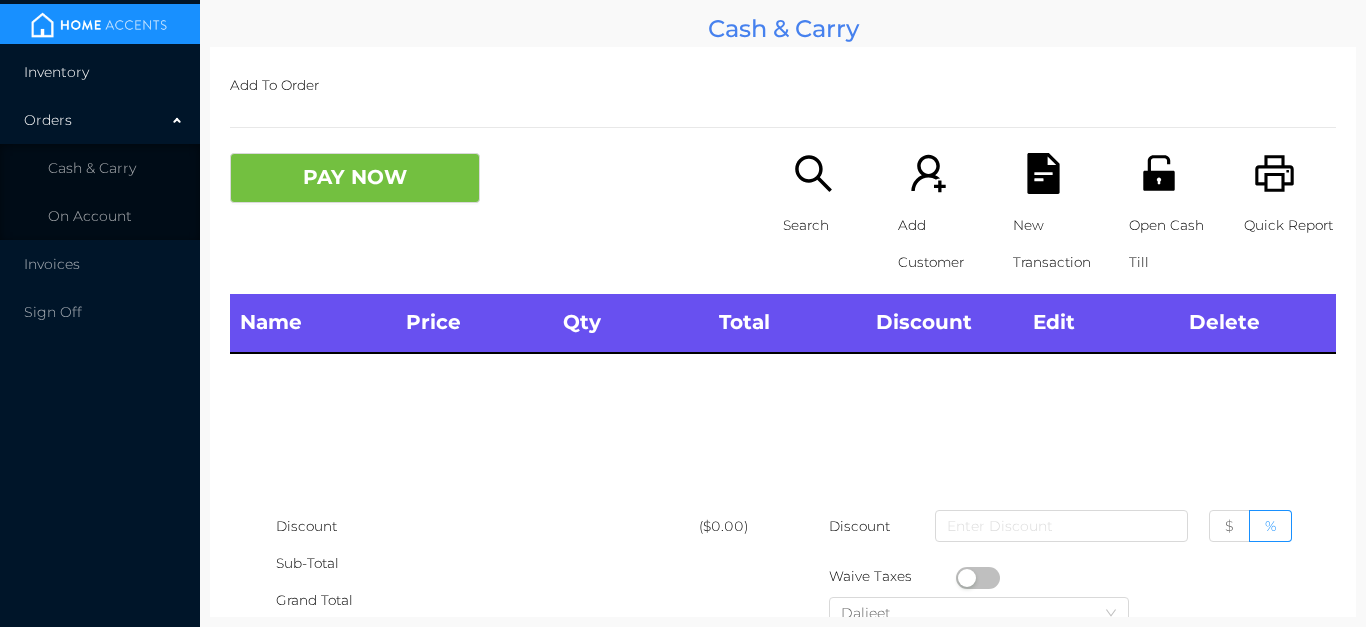 click on "Inventory" at bounding box center (100, 72) 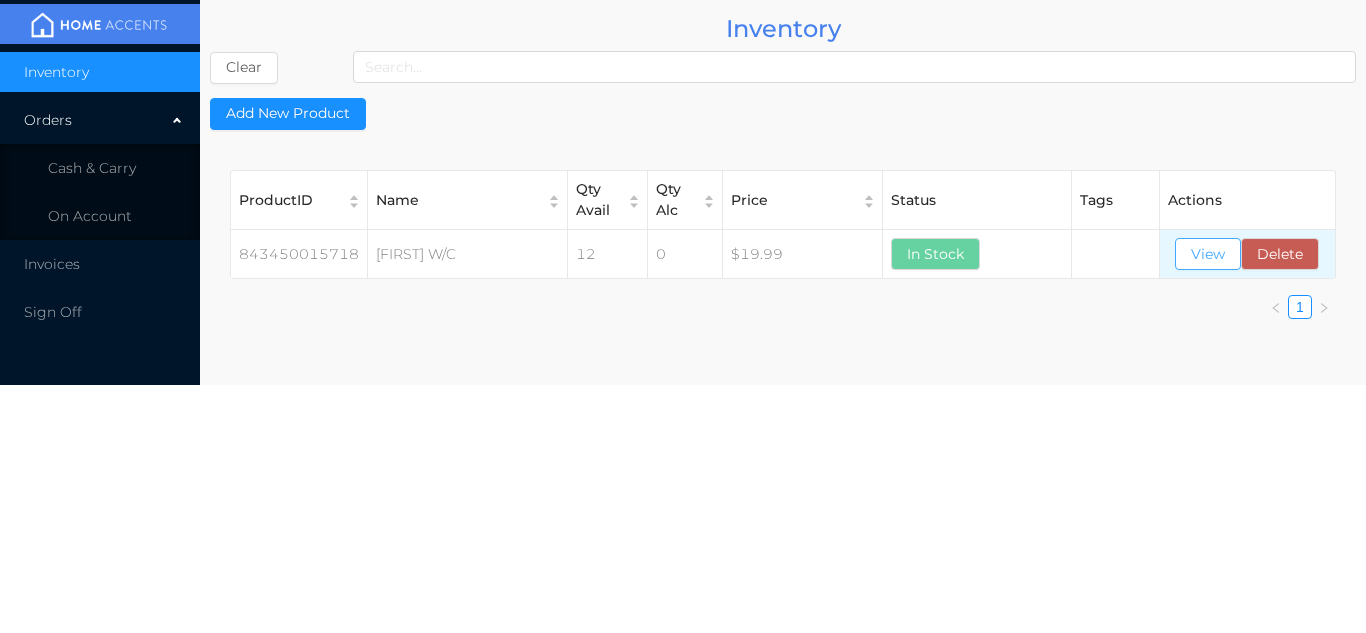 click on "View" at bounding box center [1208, 254] 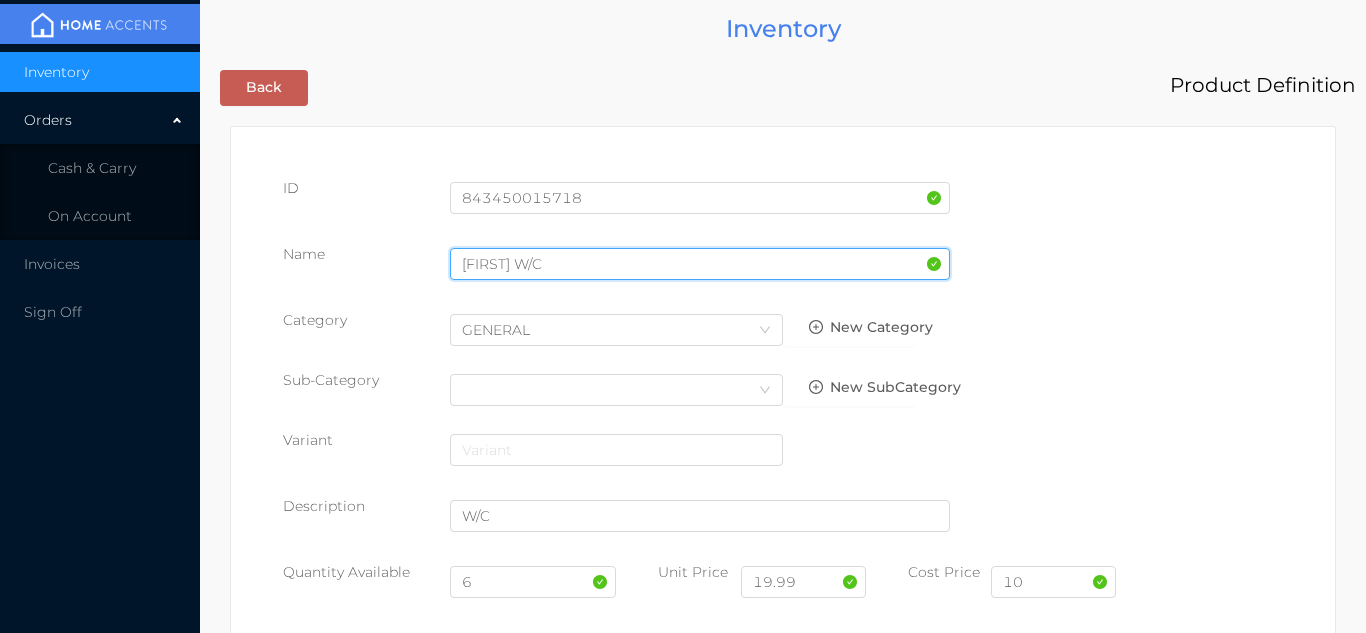 click on "STACY W/C" at bounding box center (700, 264) 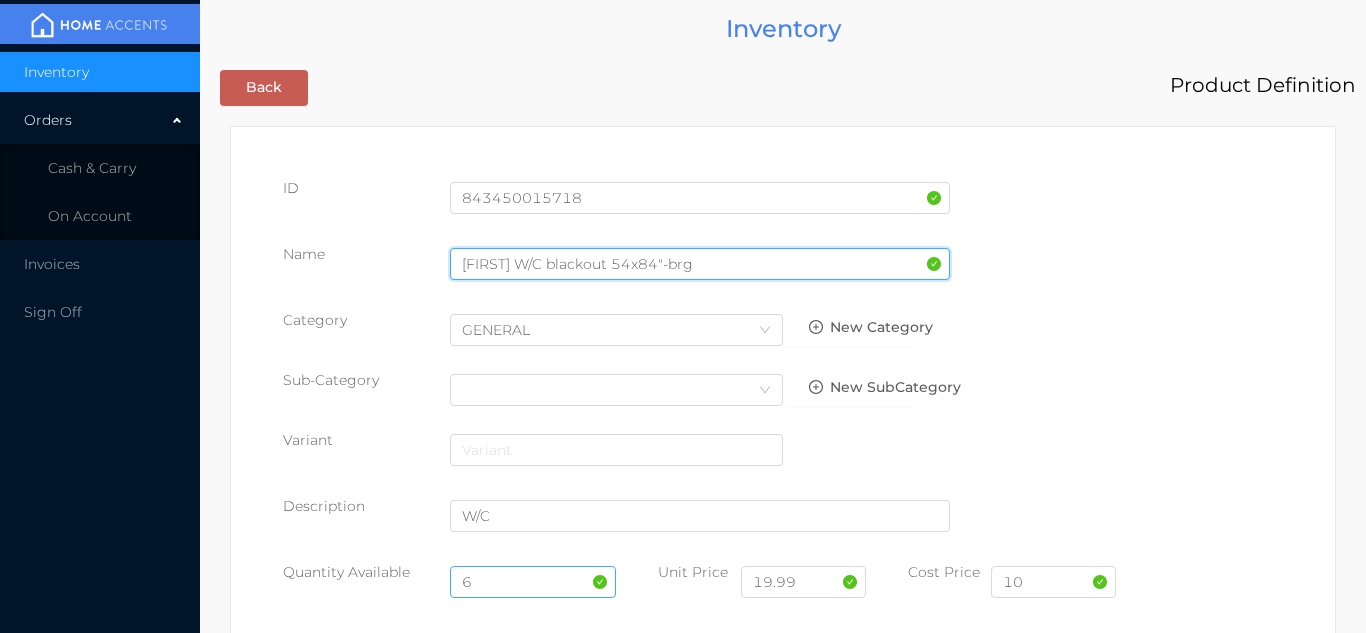 type on "STACY W/C blackout 54x84"-brg" 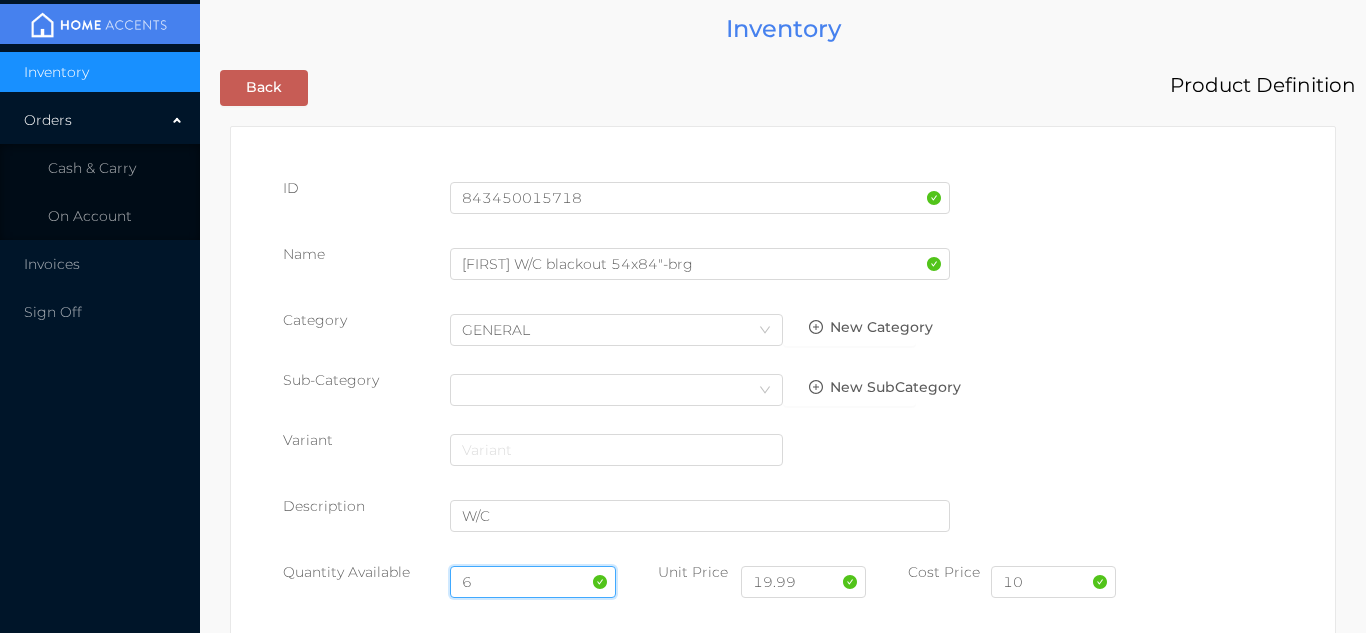 click on "6" at bounding box center (533, 582) 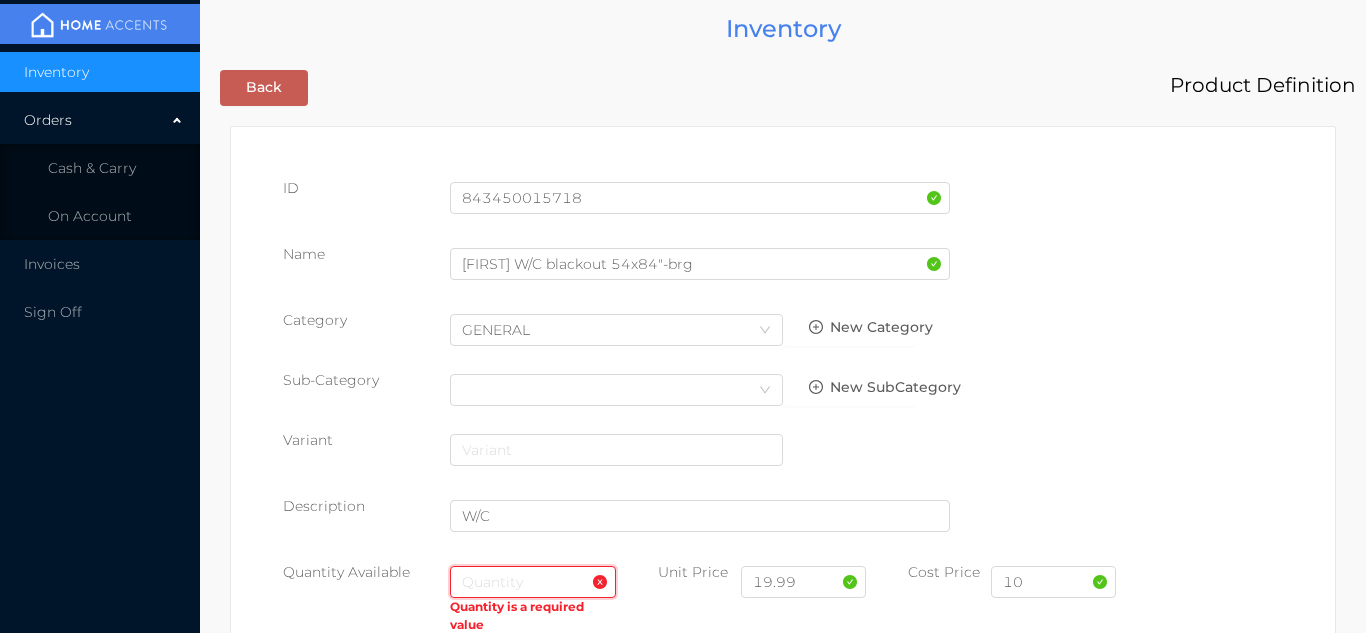 type 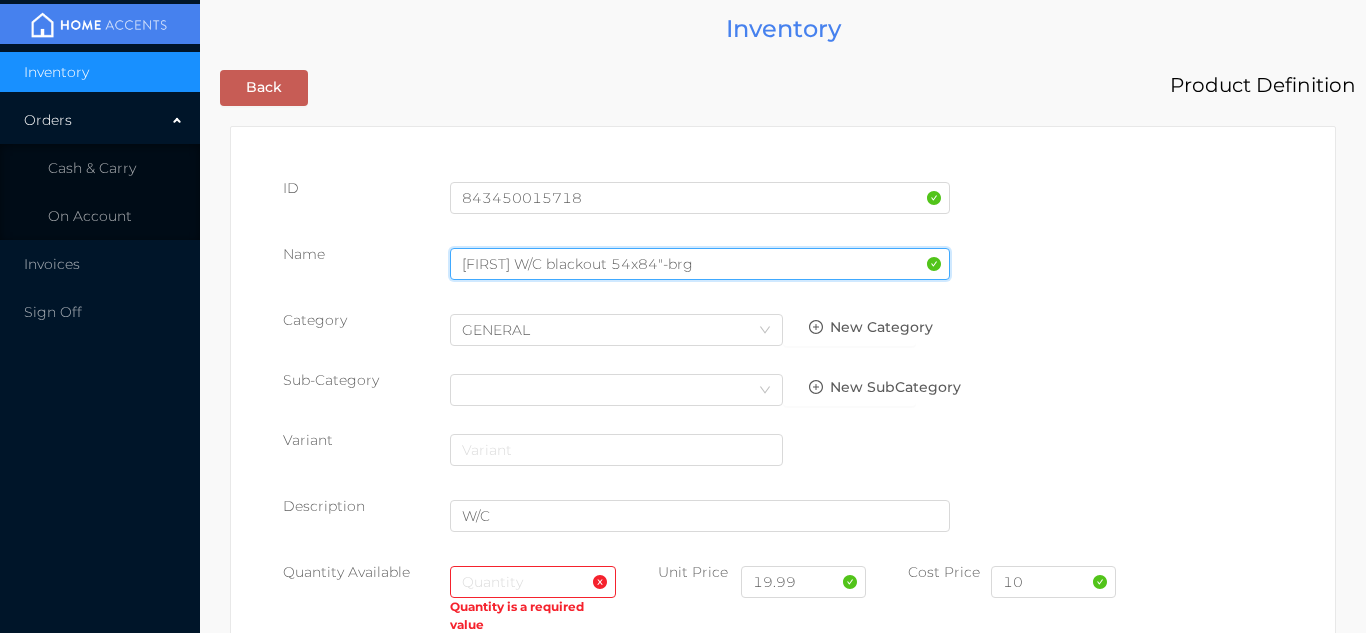 click on "STACY W/C blackout 54x84"-brg" at bounding box center (700, 264) 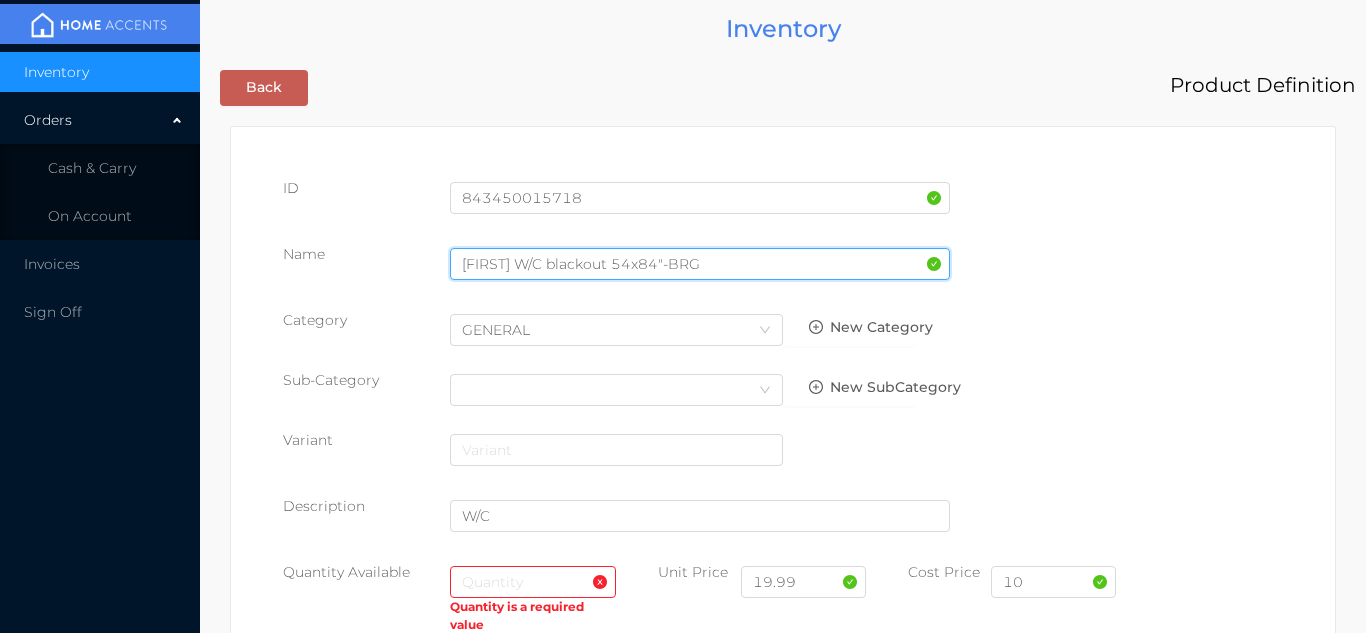 type on "STACY W/C blackout 54x84"-BRG" 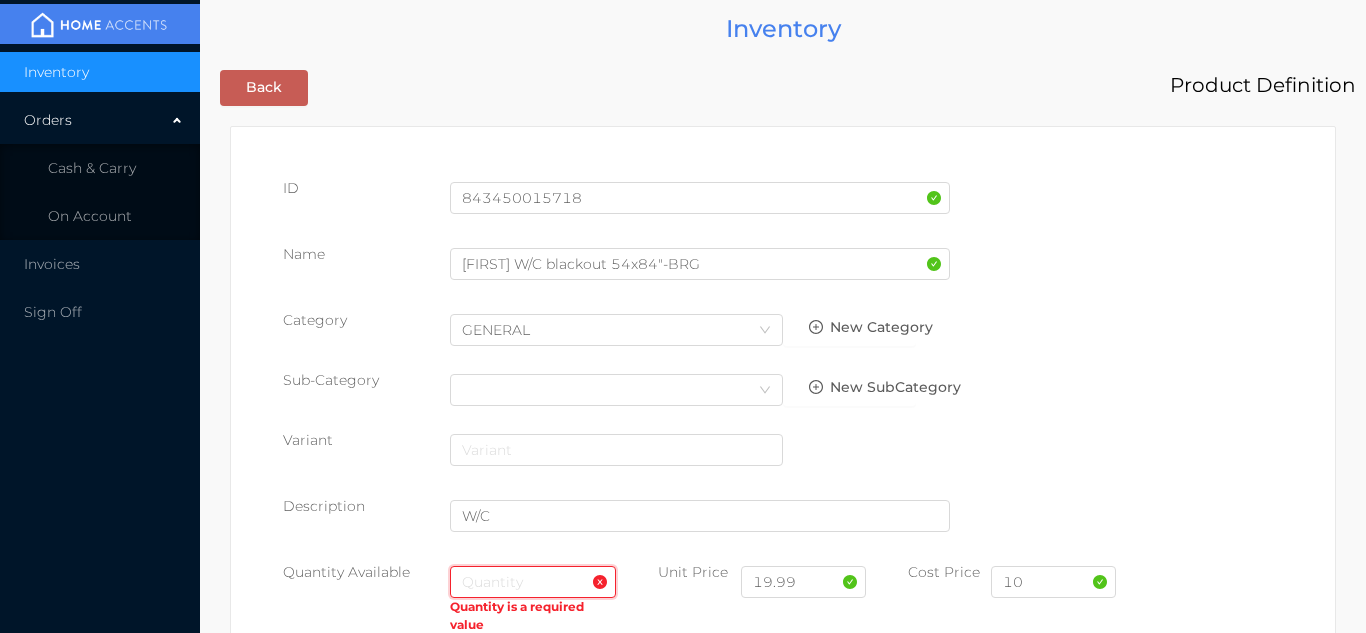 click at bounding box center [533, 582] 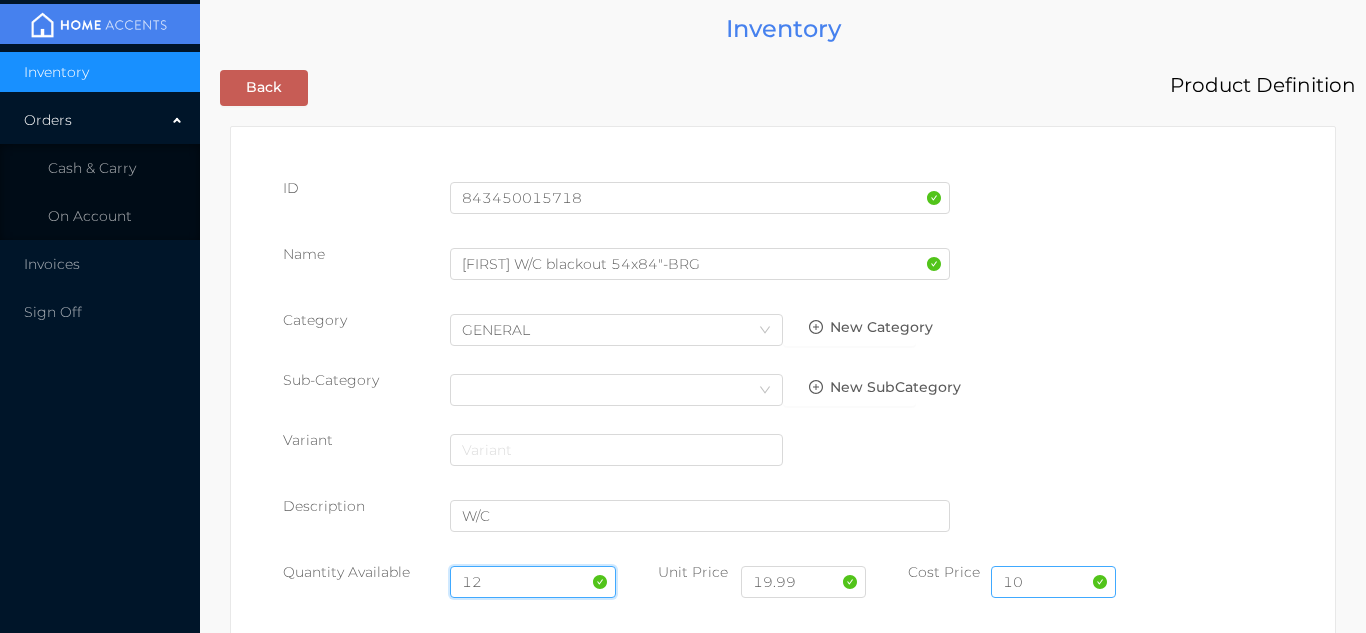 type on "12" 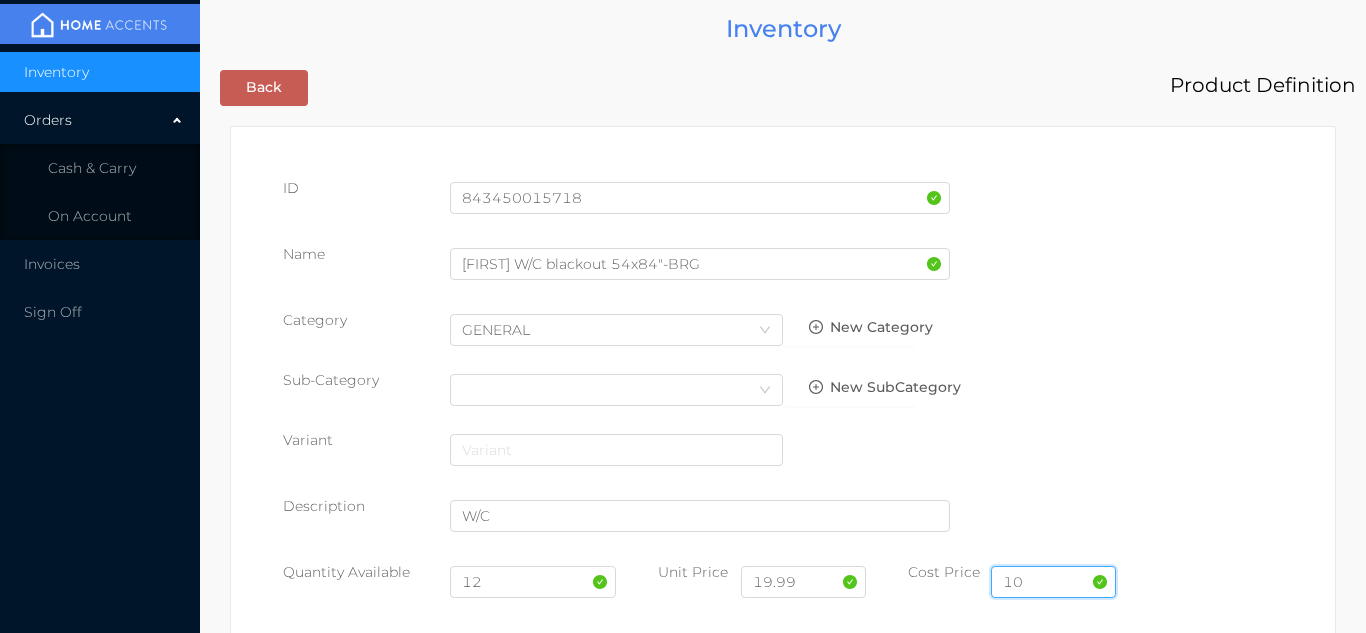 click on "10" at bounding box center (1053, 582) 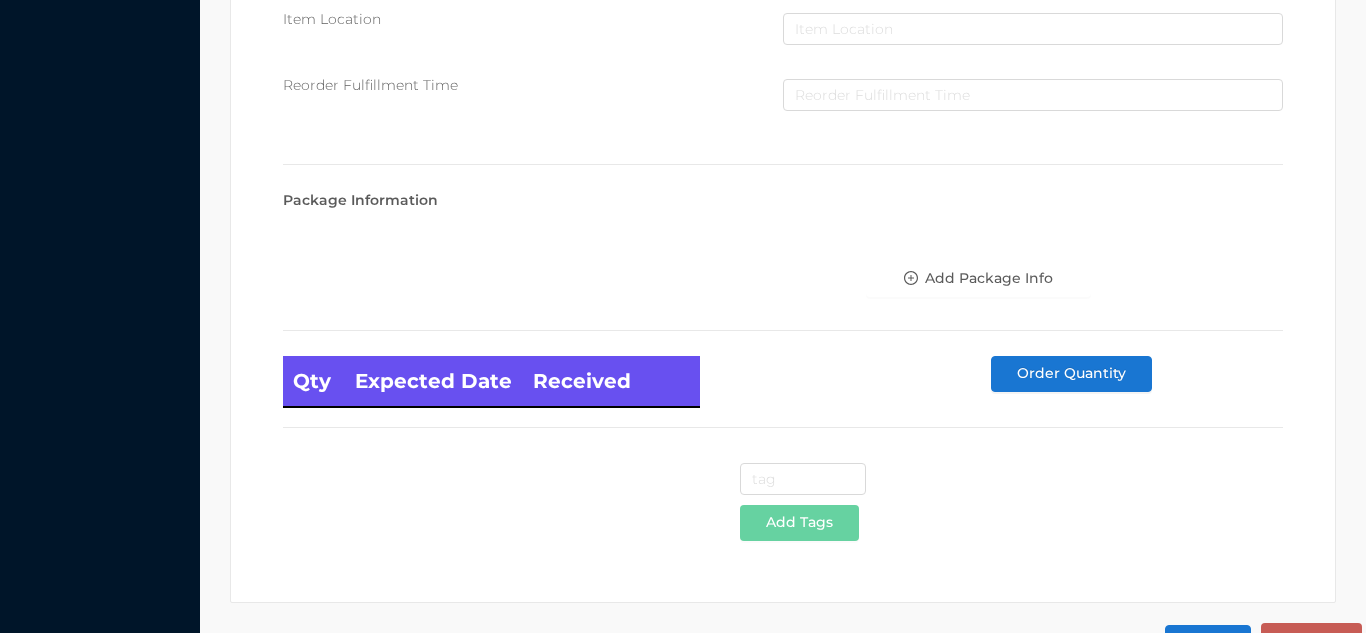 scroll, scrollTop: 1135, scrollLeft: 0, axis: vertical 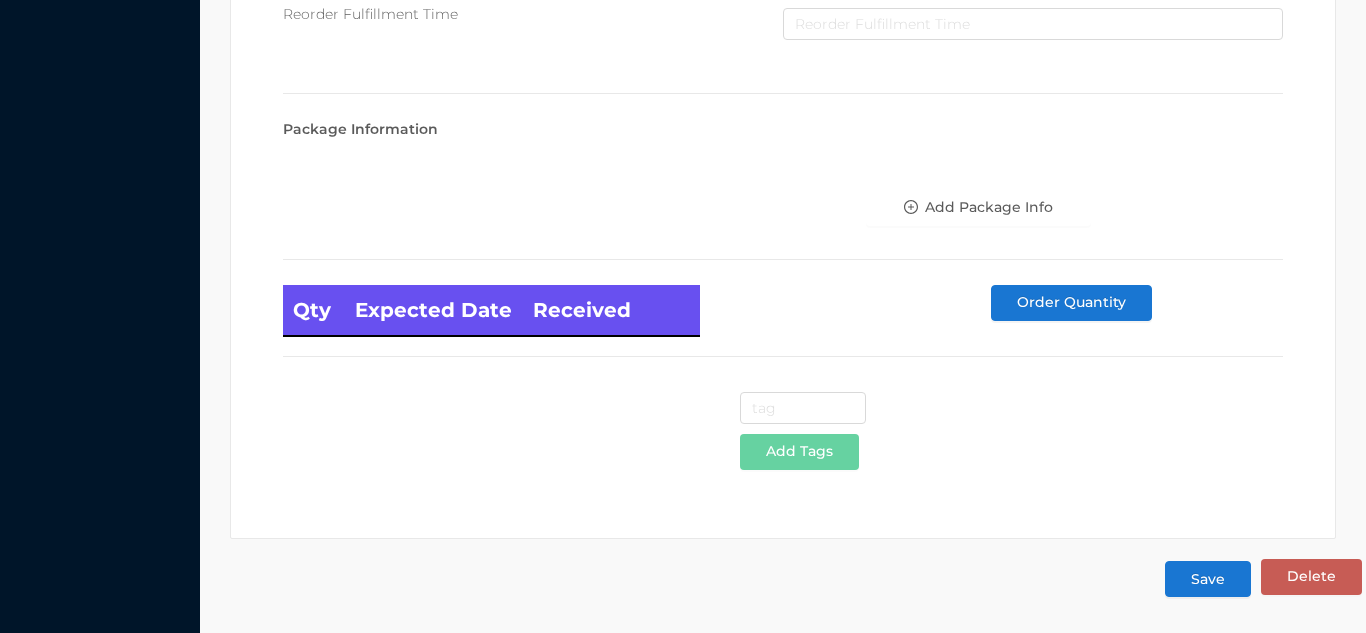 type on "8.50" 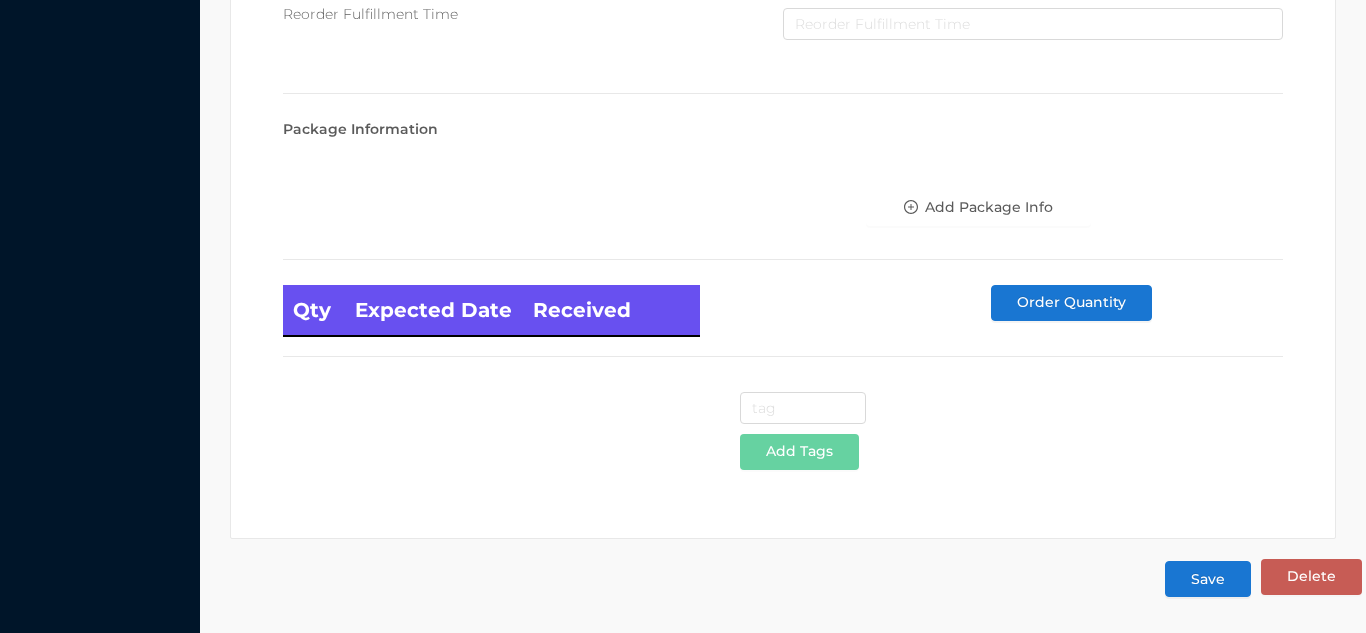 click on "Save" at bounding box center (1208, 579) 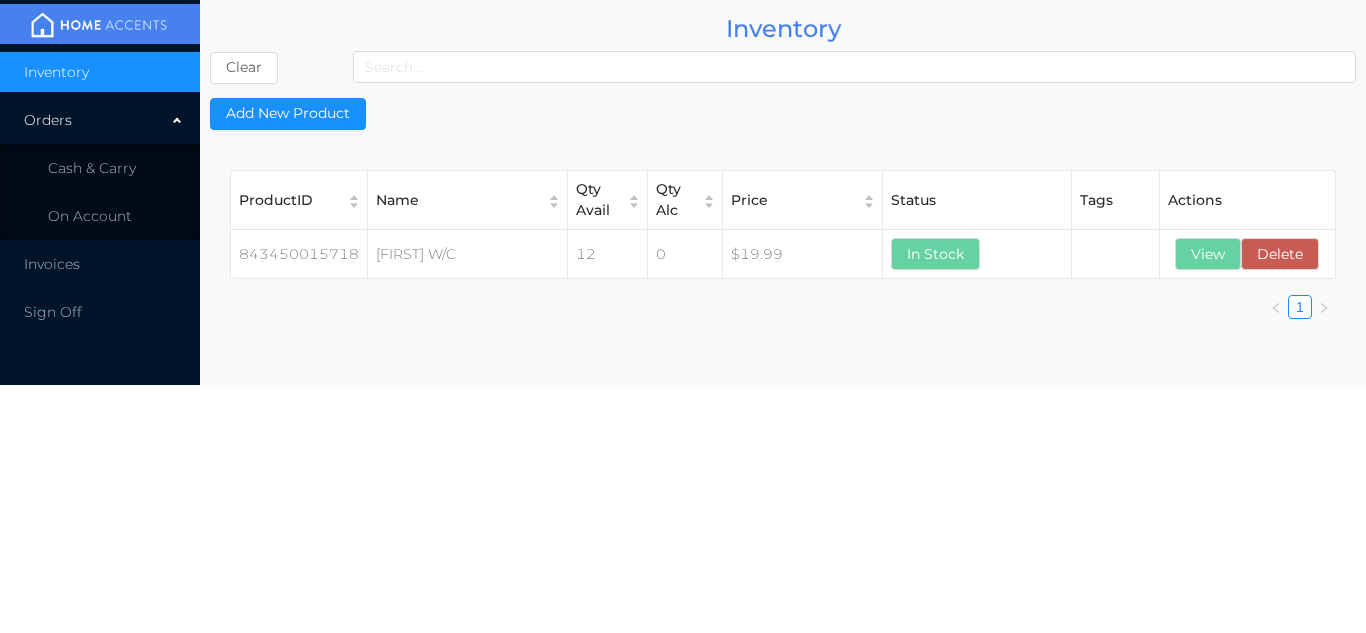 scroll, scrollTop: 0, scrollLeft: 0, axis: both 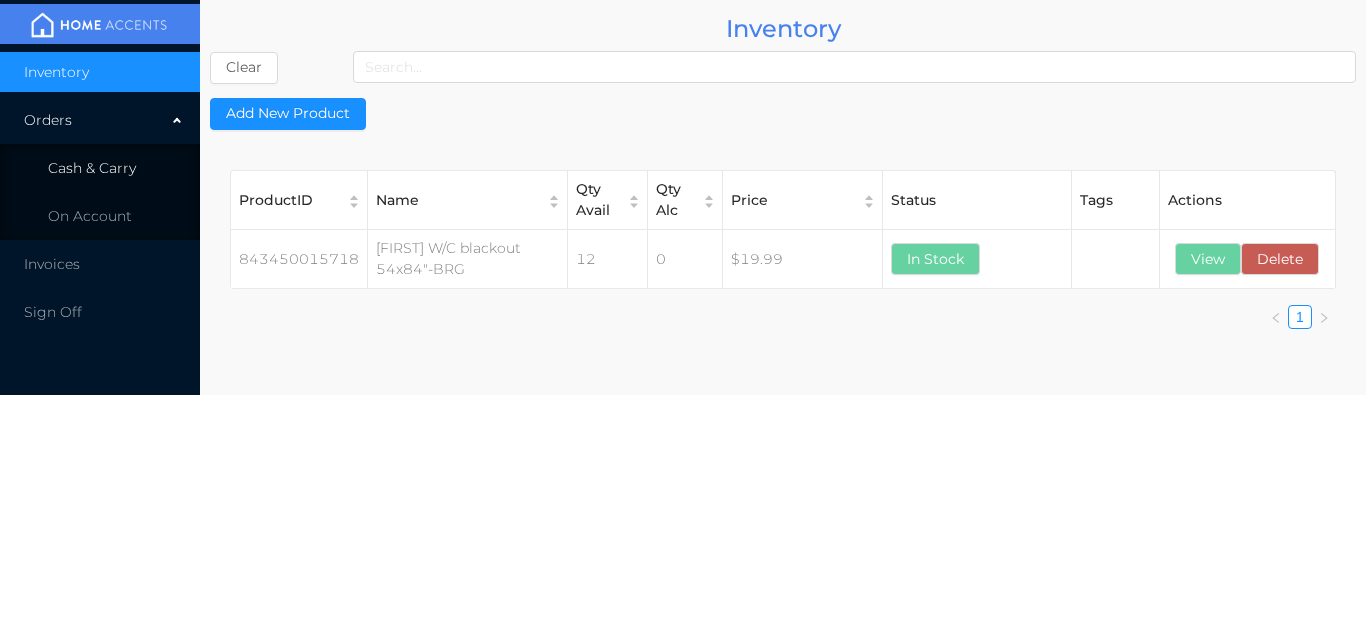 click on "Cash & Carry" at bounding box center (100, 168) 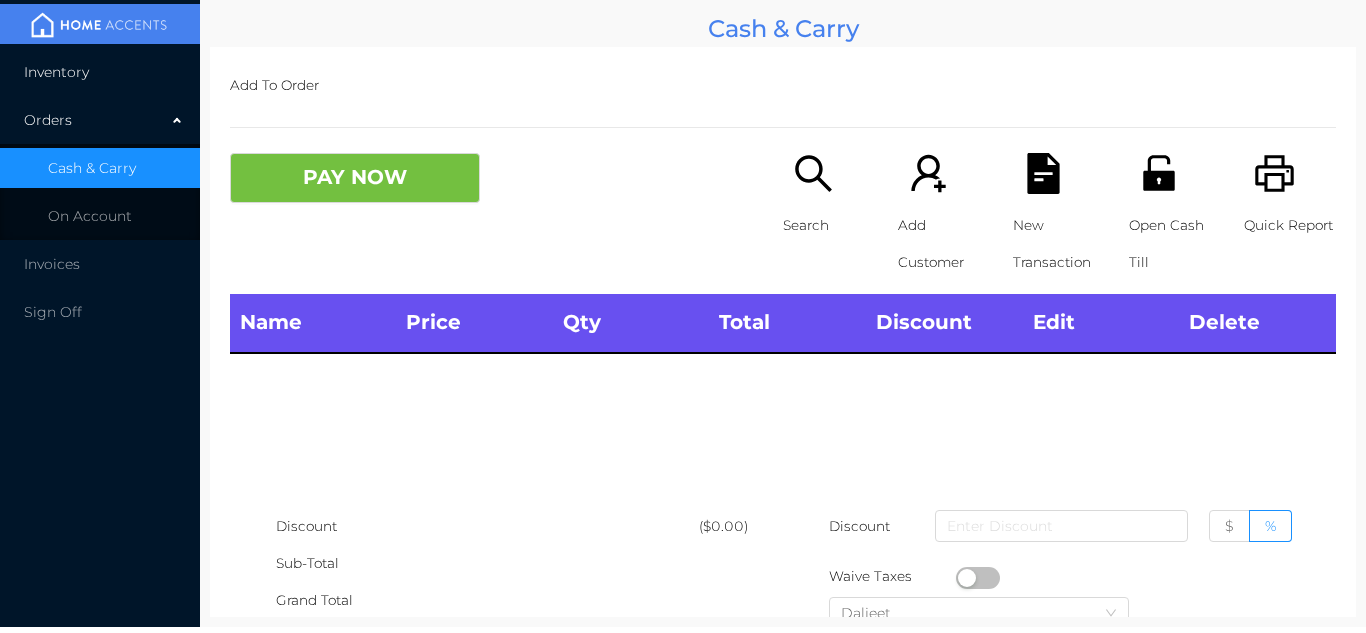 click on "Inventory" at bounding box center [100, 72] 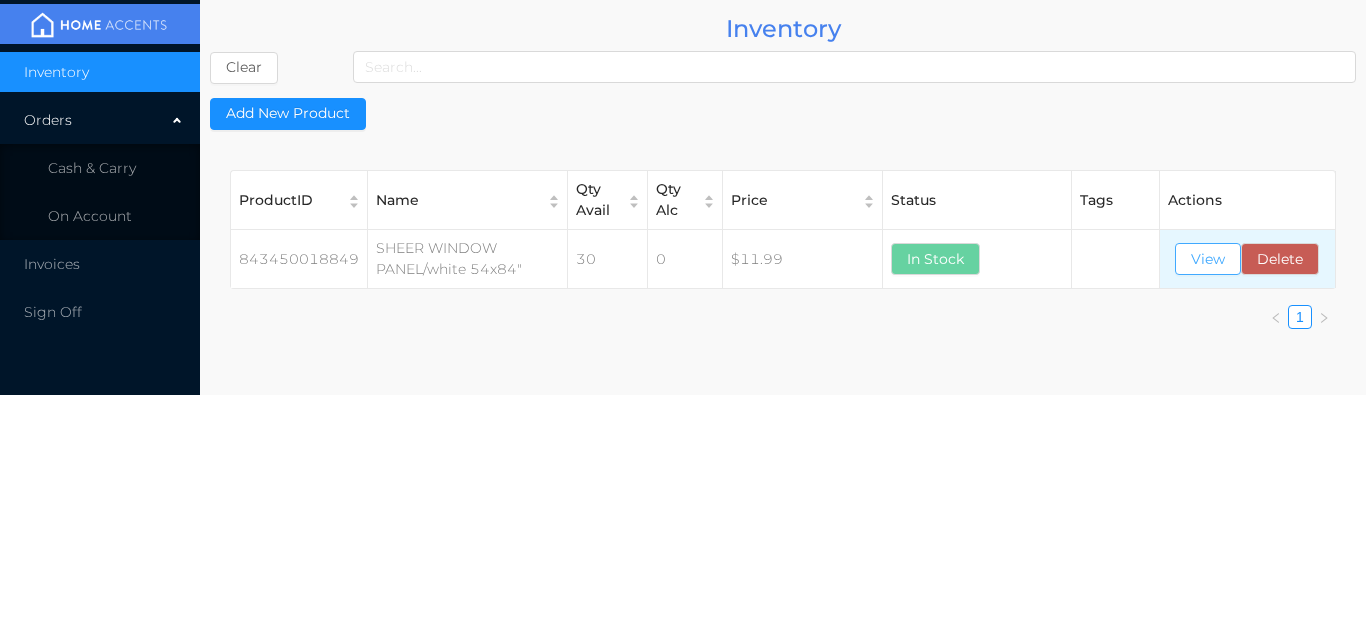click on "View" at bounding box center [1208, 259] 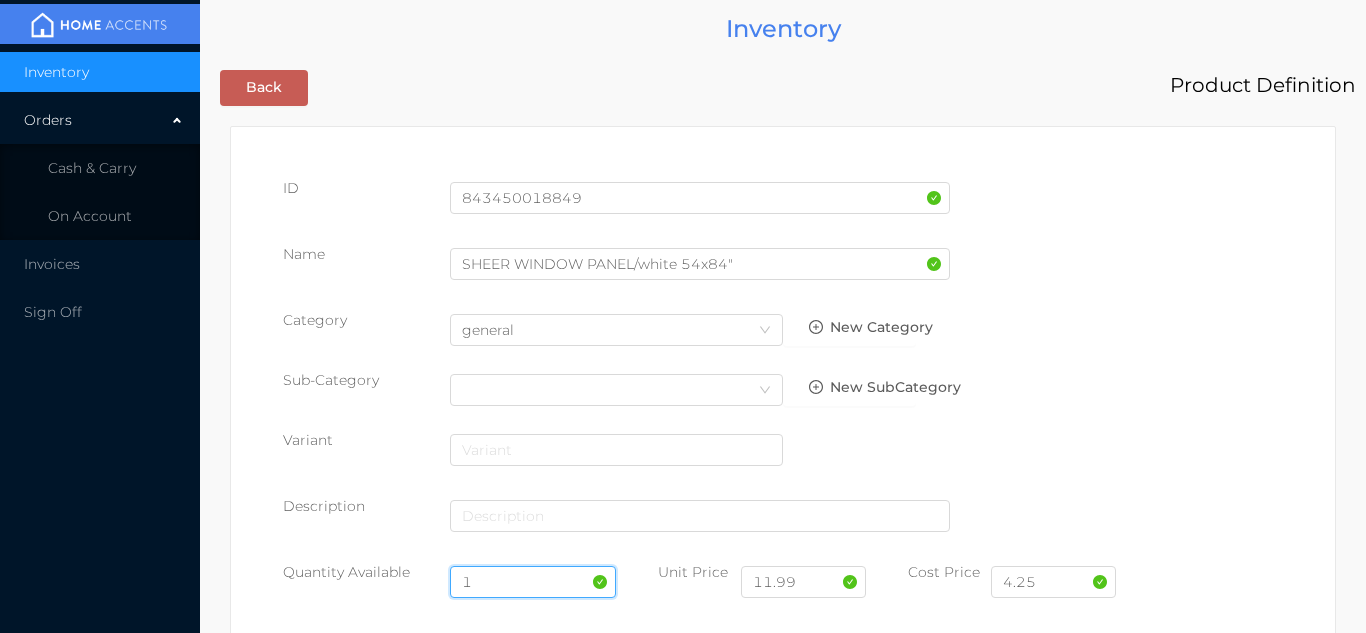 click on "1" at bounding box center [533, 582] 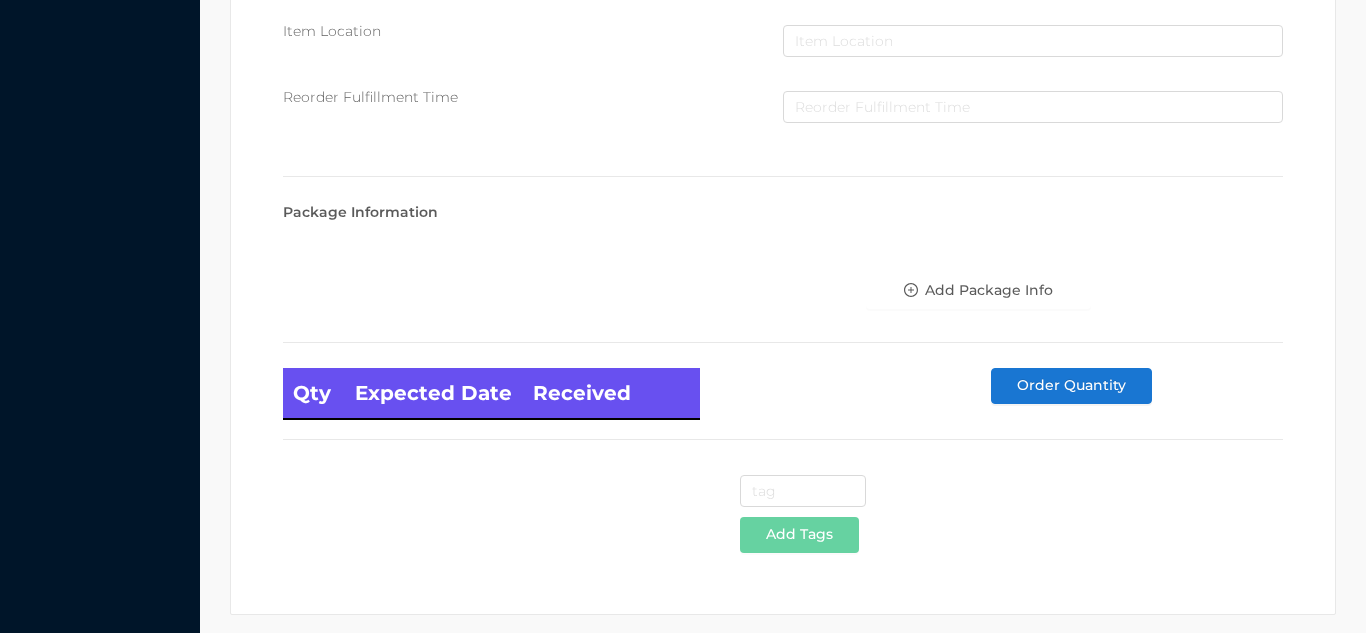 scroll, scrollTop: 1135, scrollLeft: 0, axis: vertical 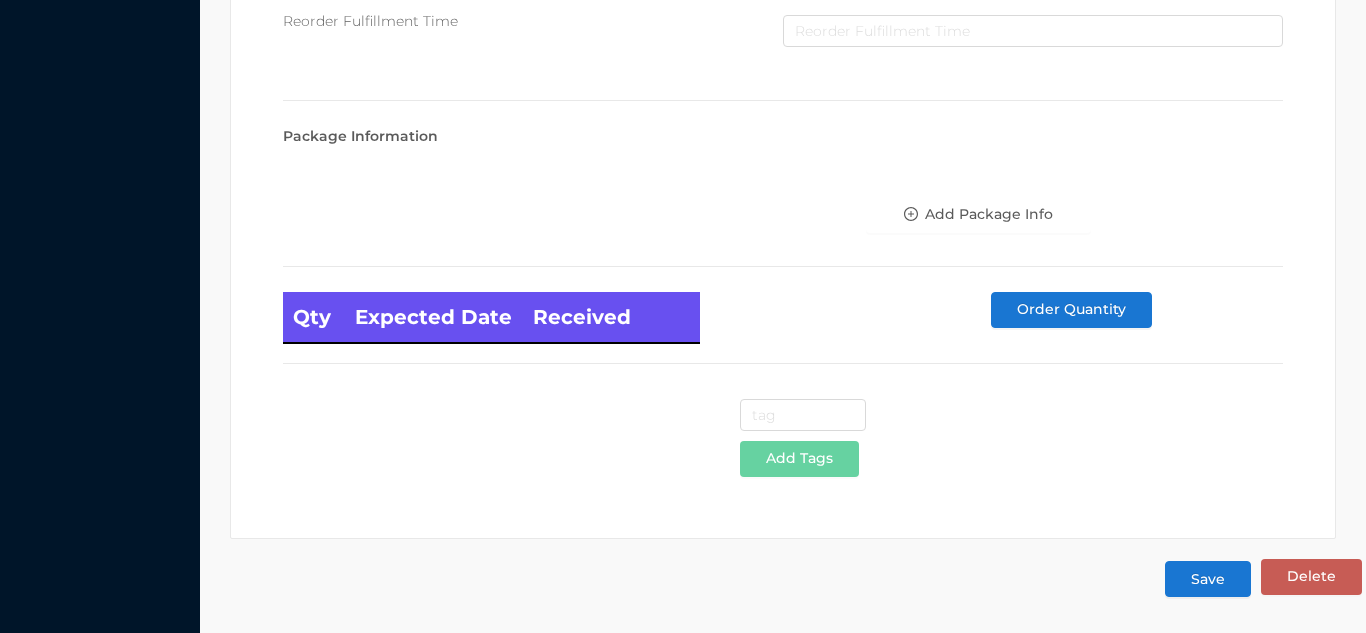 type on "12" 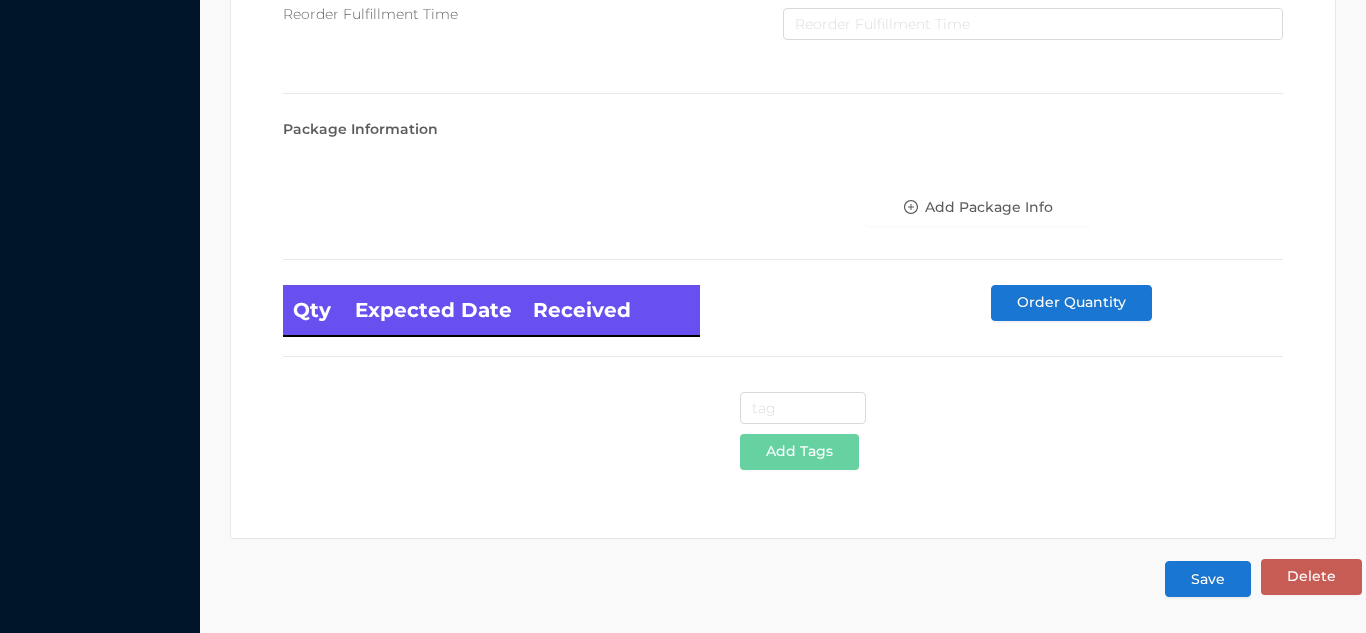 click on "Save" at bounding box center [1208, 579] 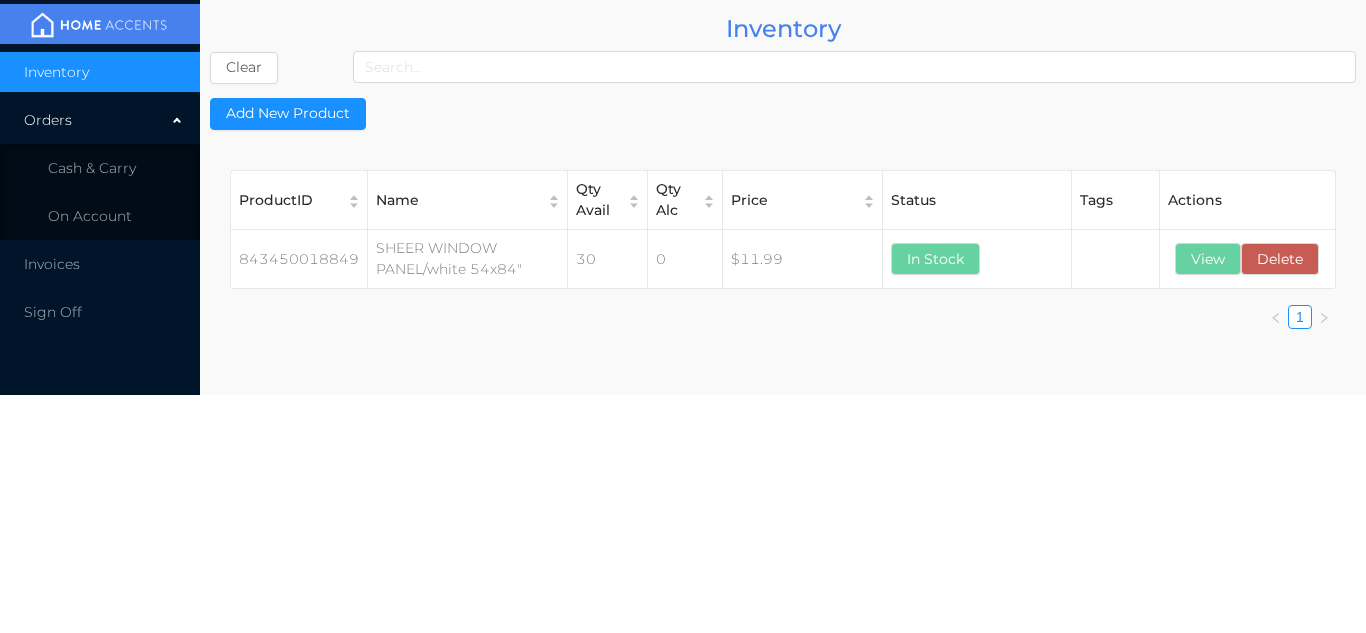 scroll, scrollTop: 0, scrollLeft: 0, axis: both 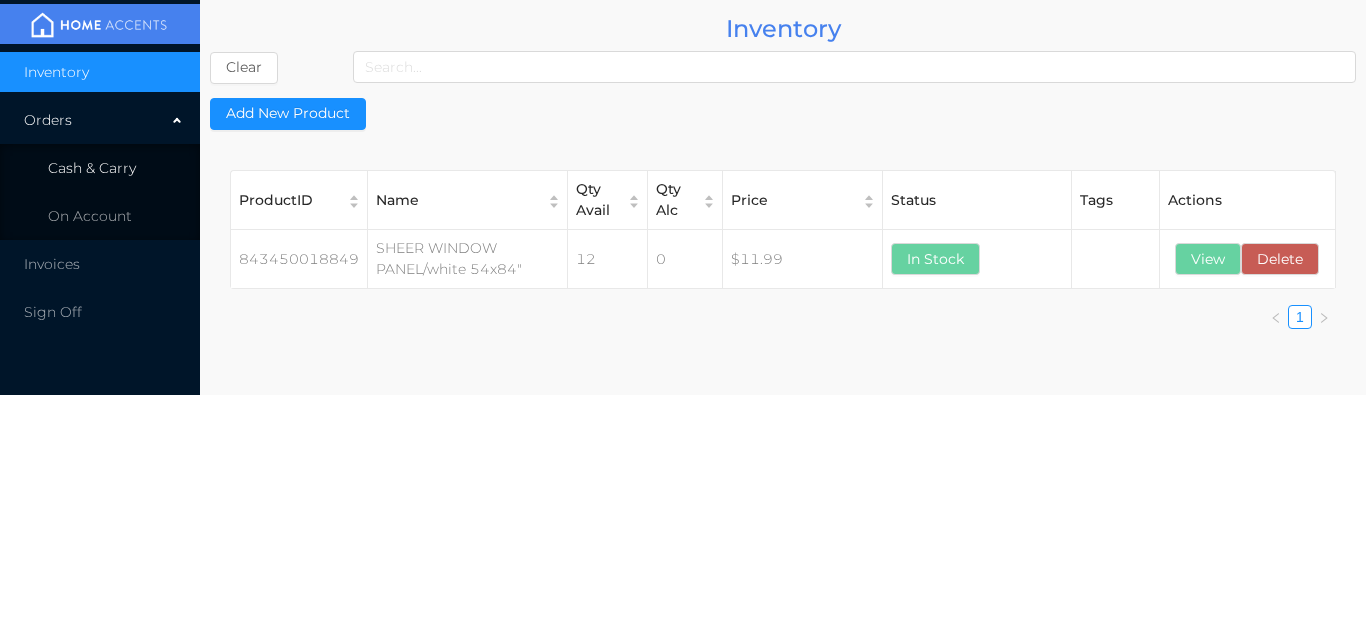 click on "Cash & Carry" at bounding box center (92, 168) 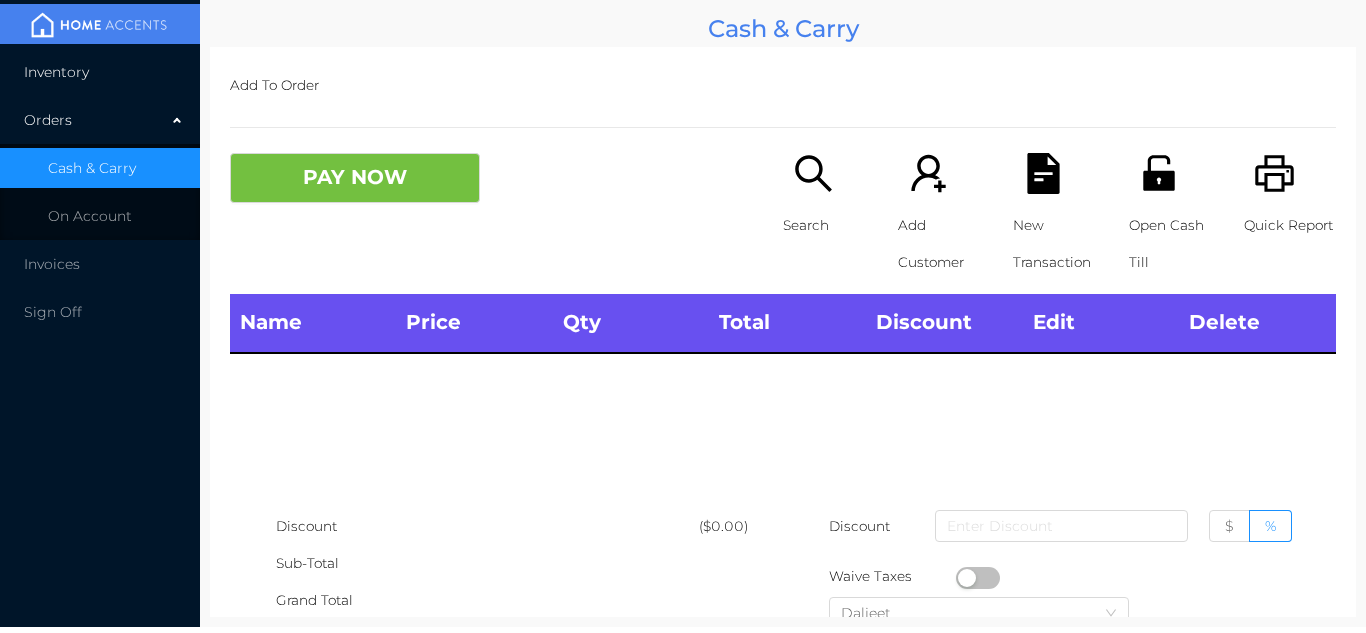 click on "Inventory" at bounding box center (100, 72) 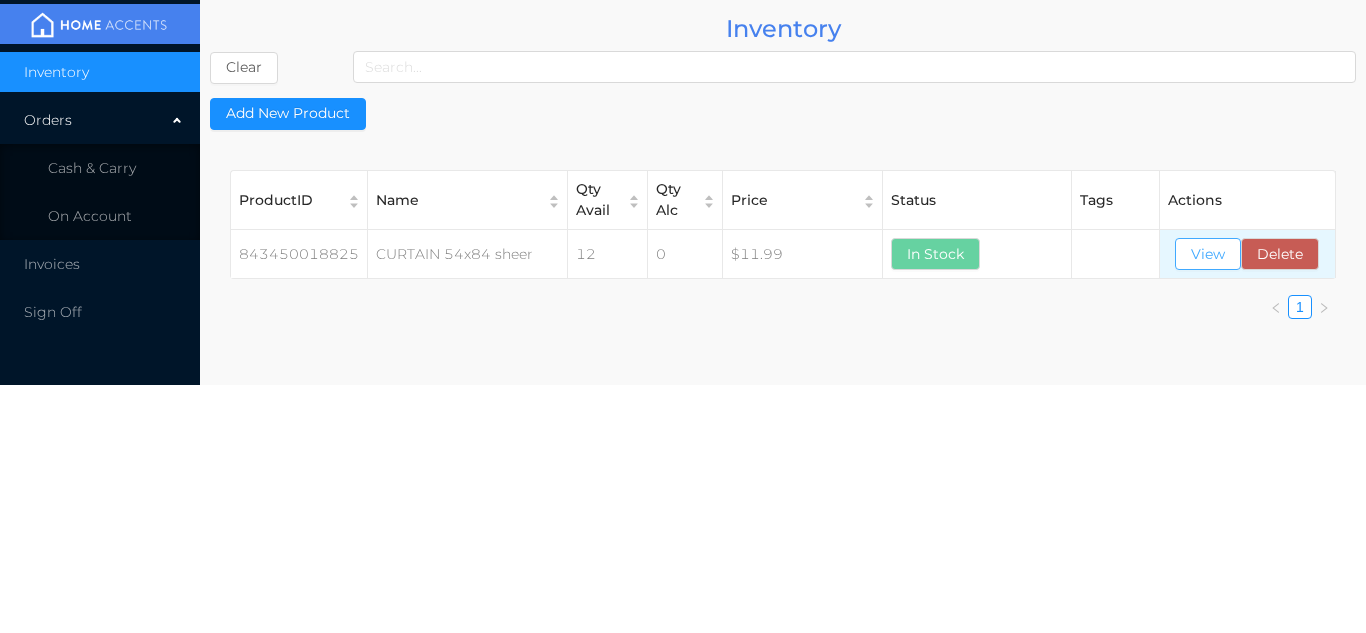 click on "View" at bounding box center (1208, 254) 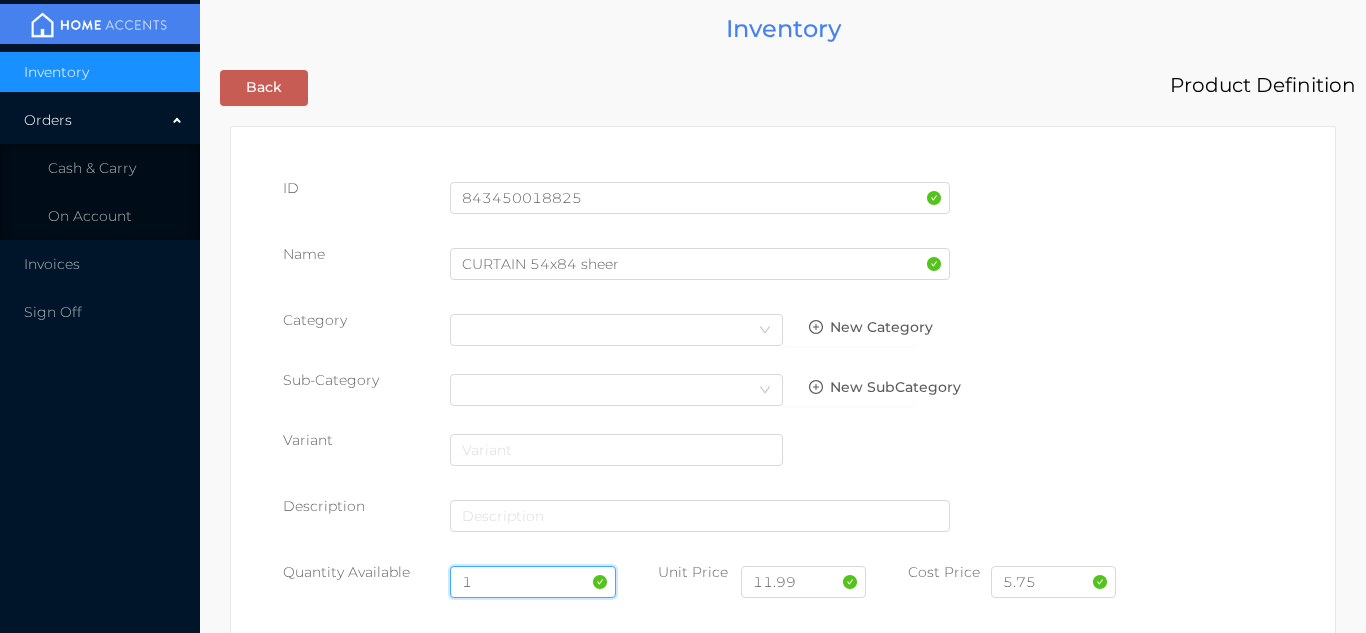click on "1" at bounding box center [533, 582] 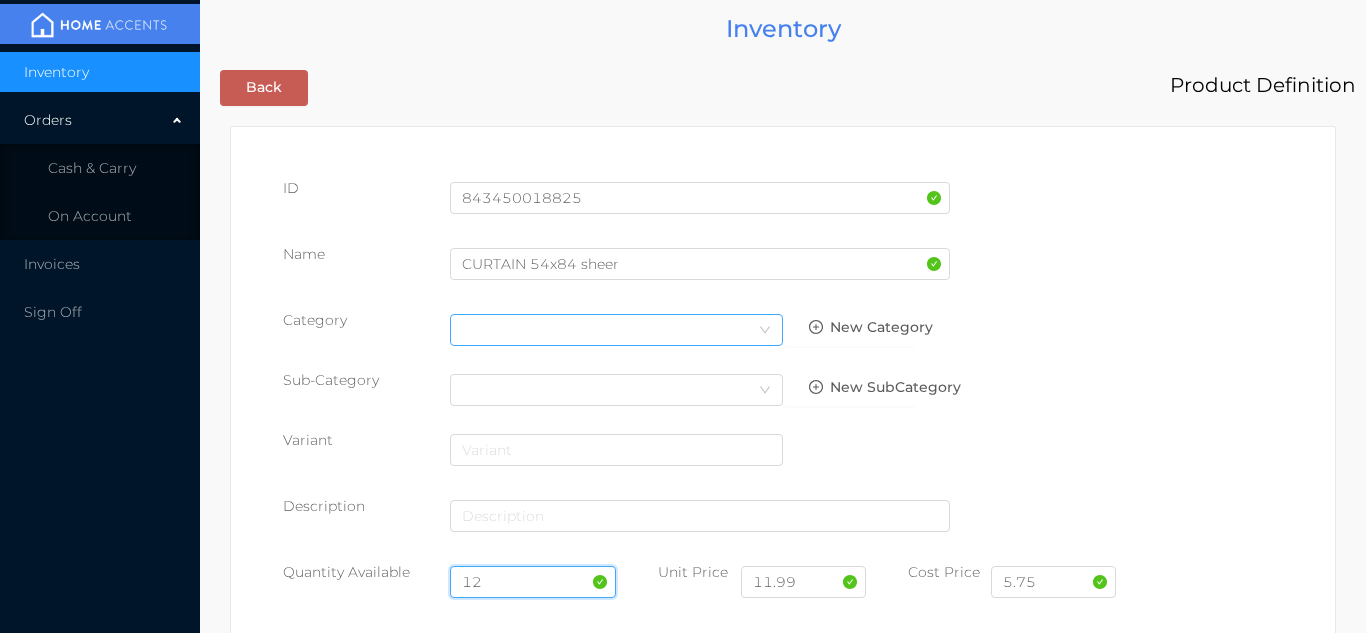 type on "12" 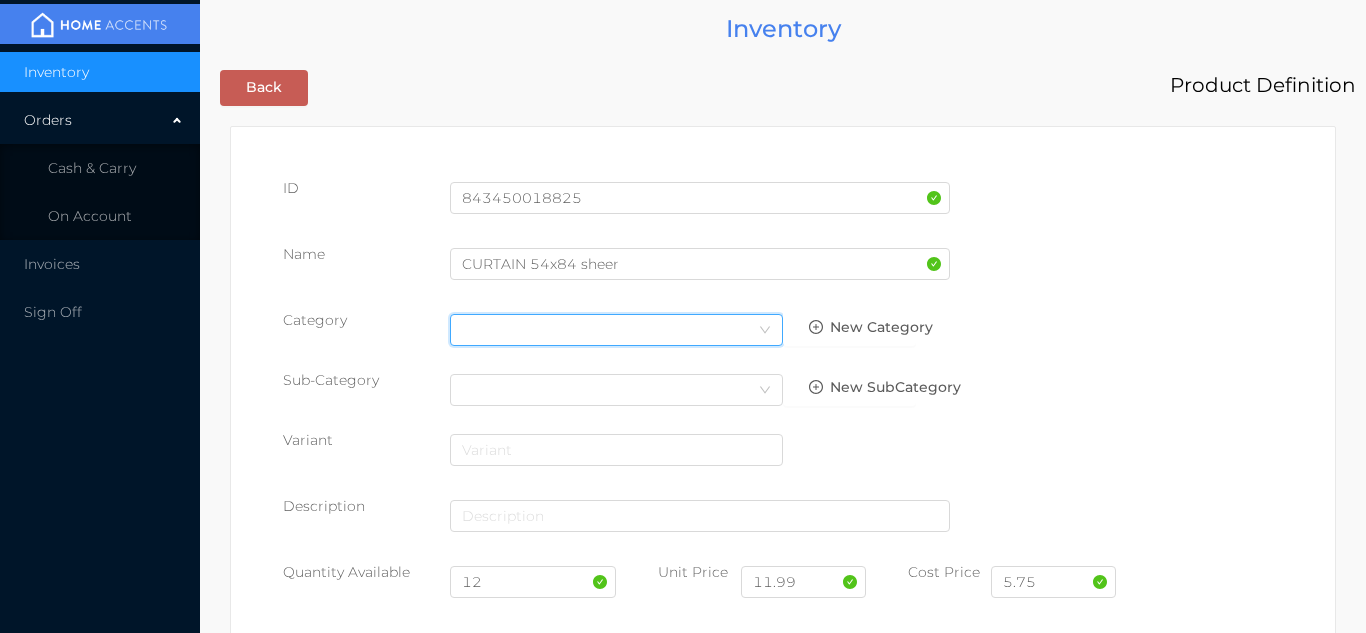 click on "Select Category" at bounding box center [616, 330] 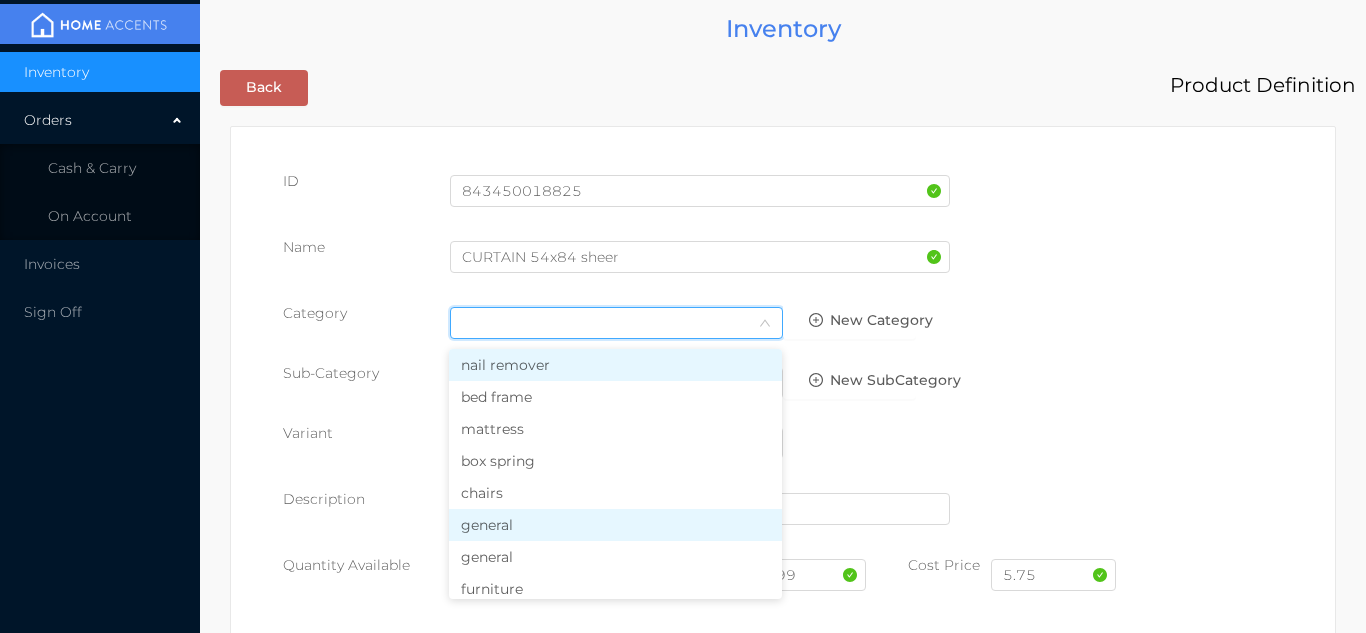click on "general" at bounding box center (615, 525) 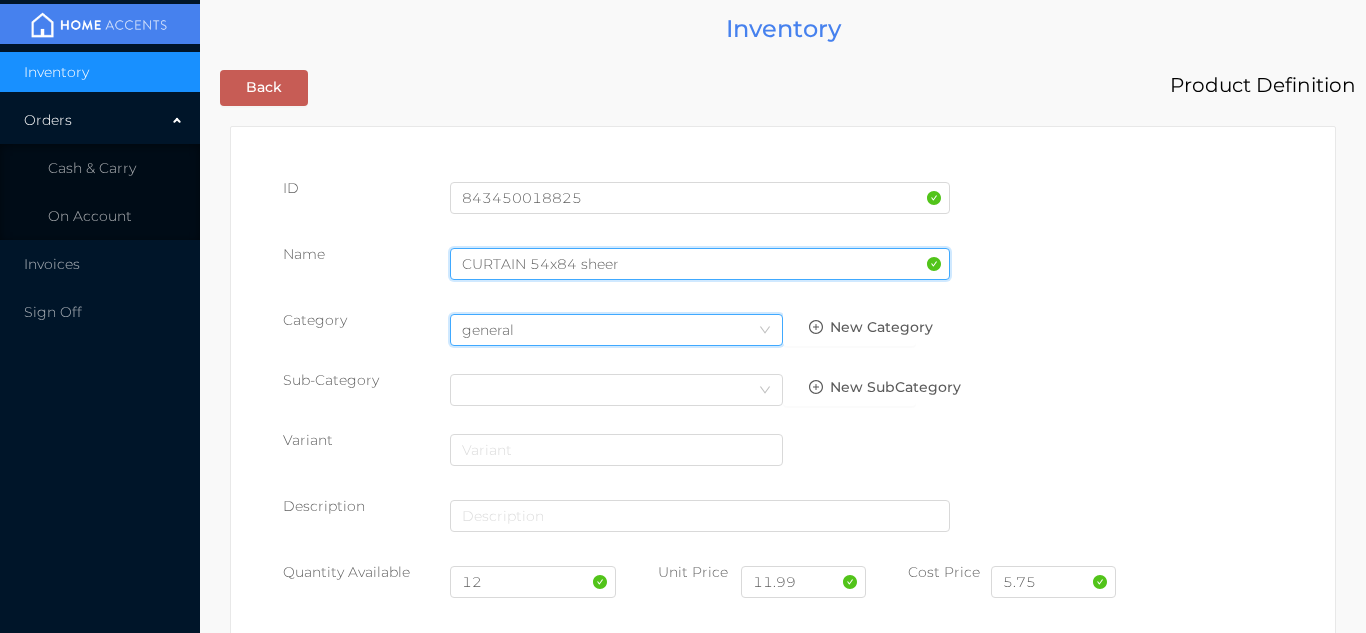 click on "CURTAIN 54x84 sheer" at bounding box center [700, 264] 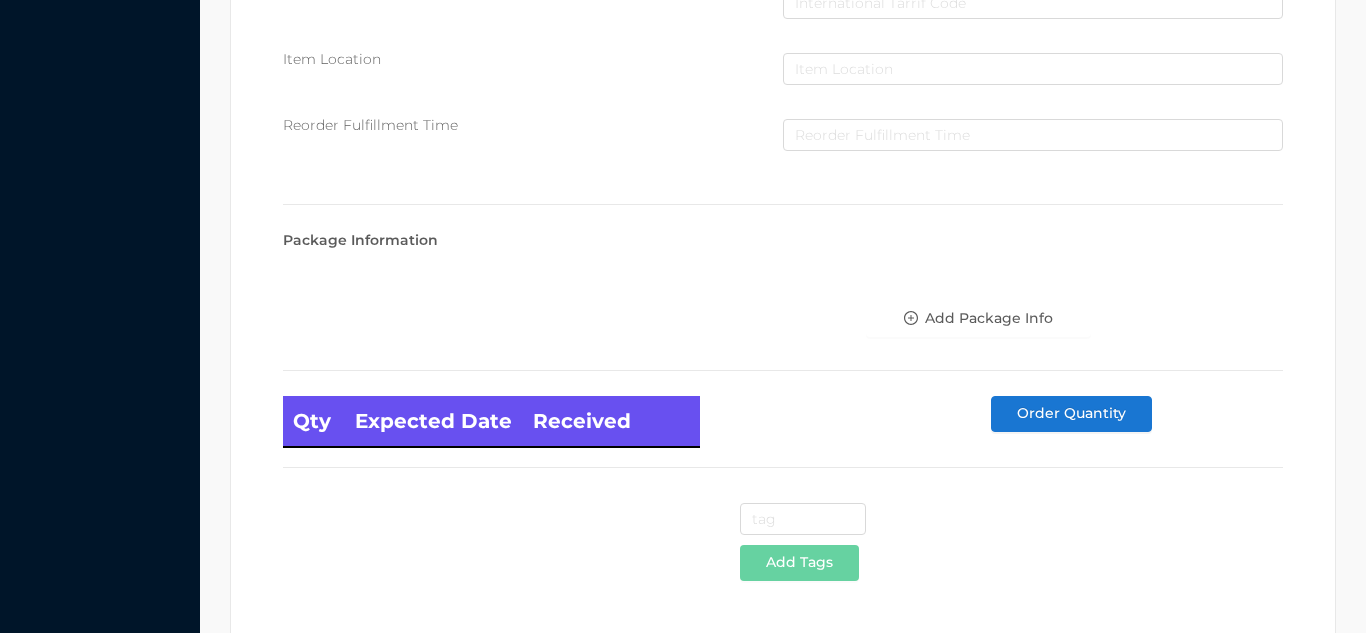 scroll, scrollTop: 1135, scrollLeft: 0, axis: vertical 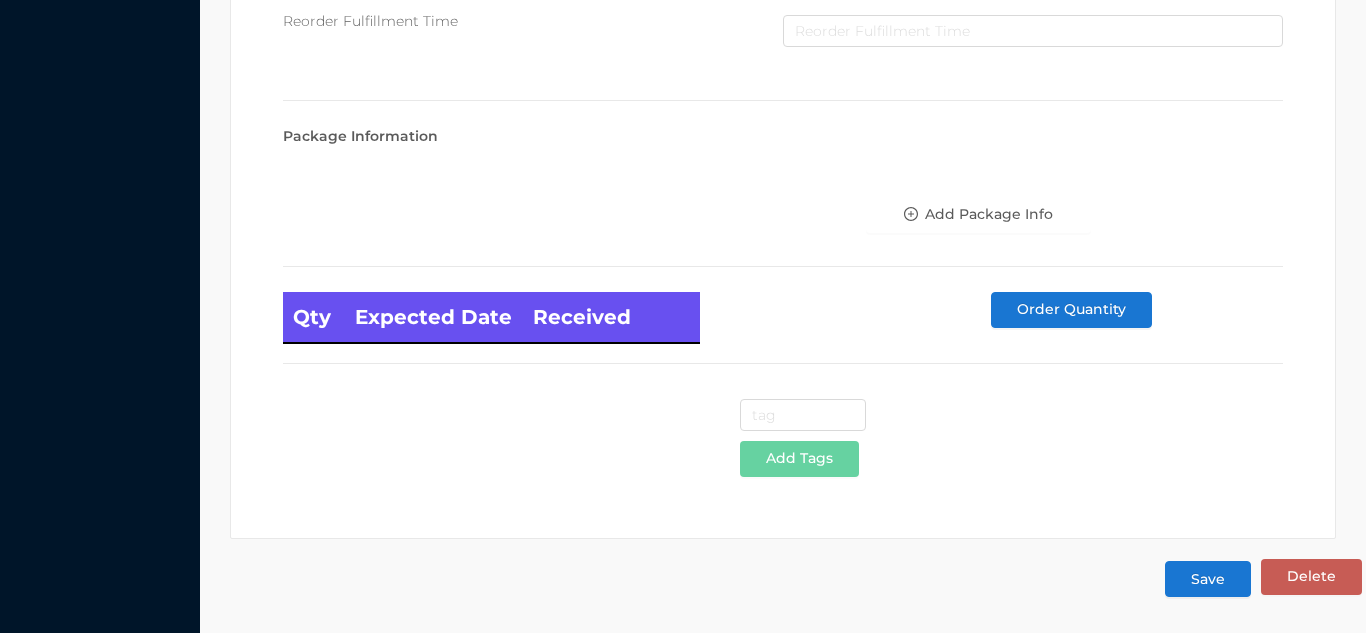 type on "CURTAIN 54x84 sheer/white-gray" 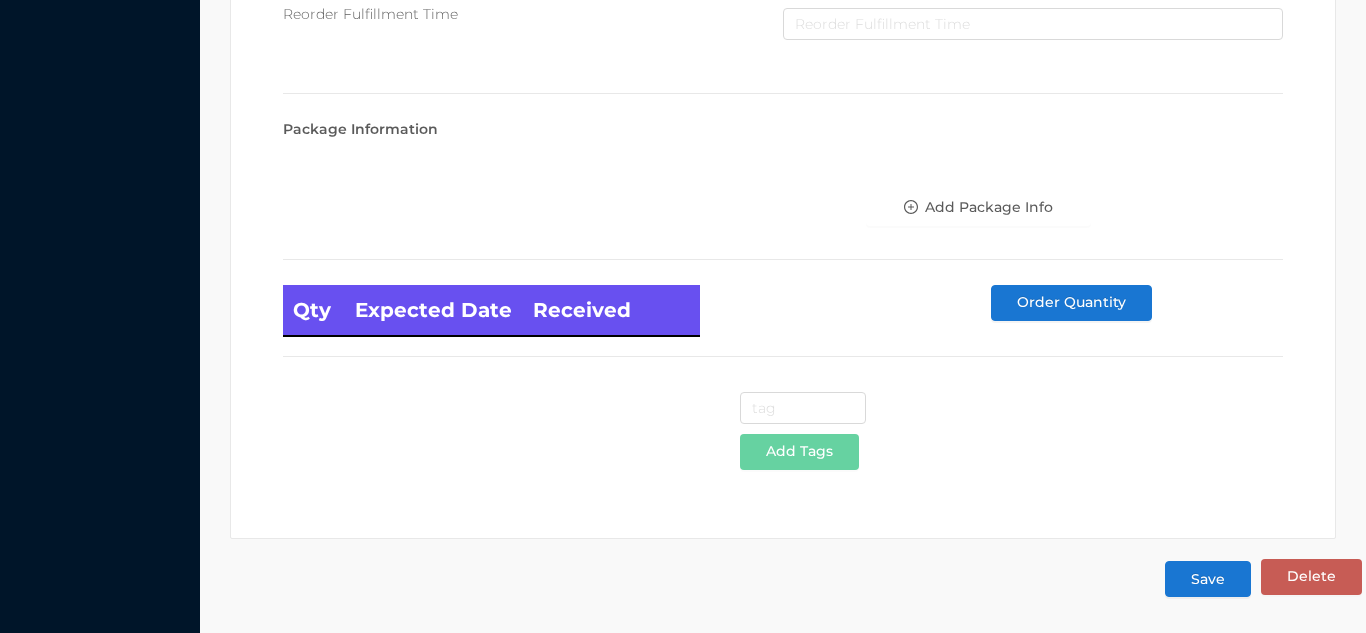 click on "Save" at bounding box center [1208, 579] 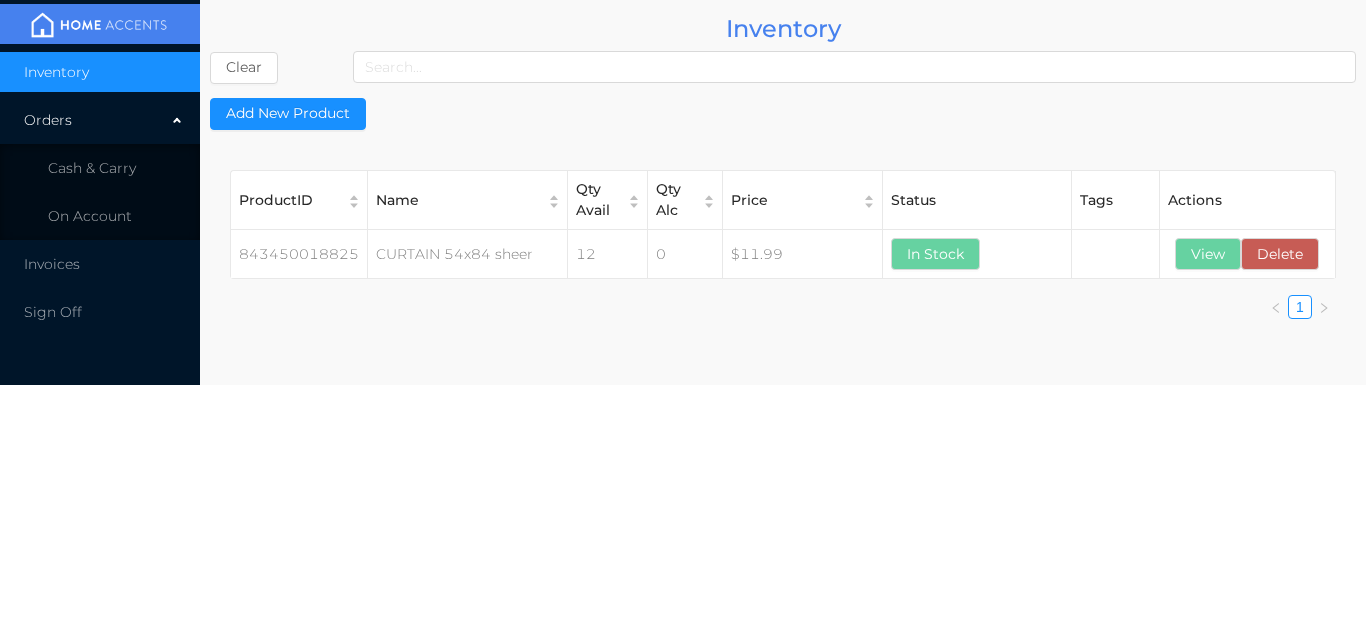 scroll, scrollTop: 0, scrollLeft: 0, axis: both 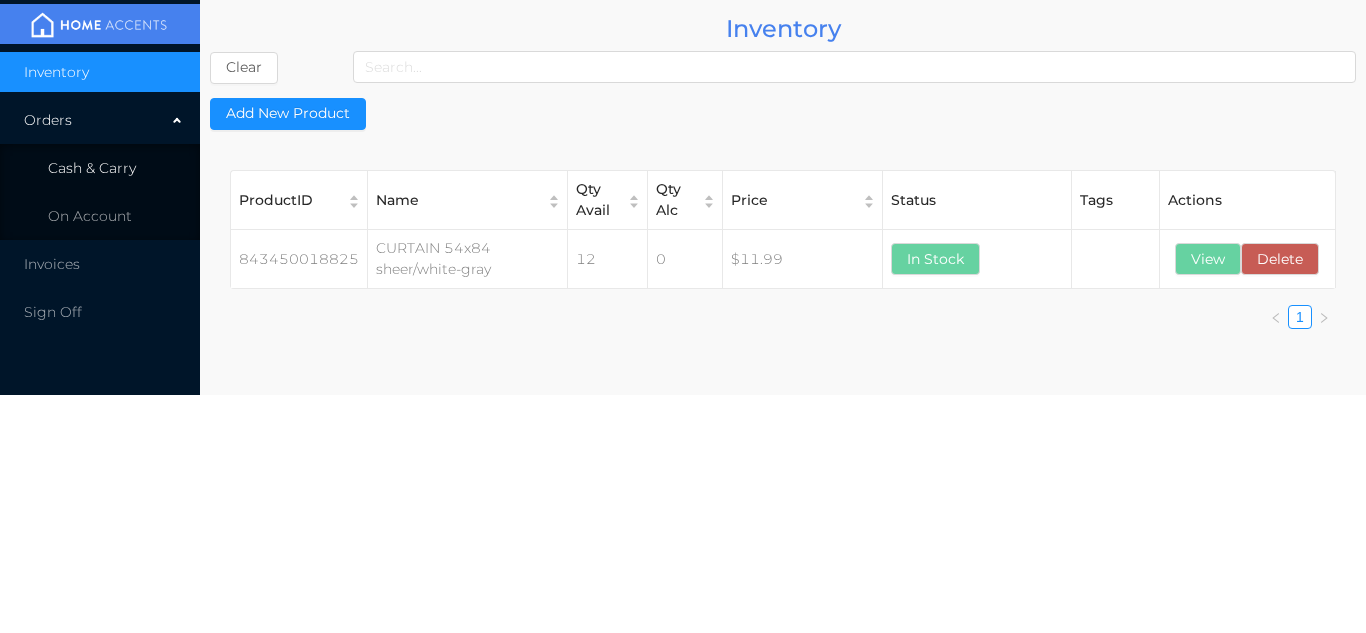 click on "Cash & Carry" at bounding box center [100, 168] 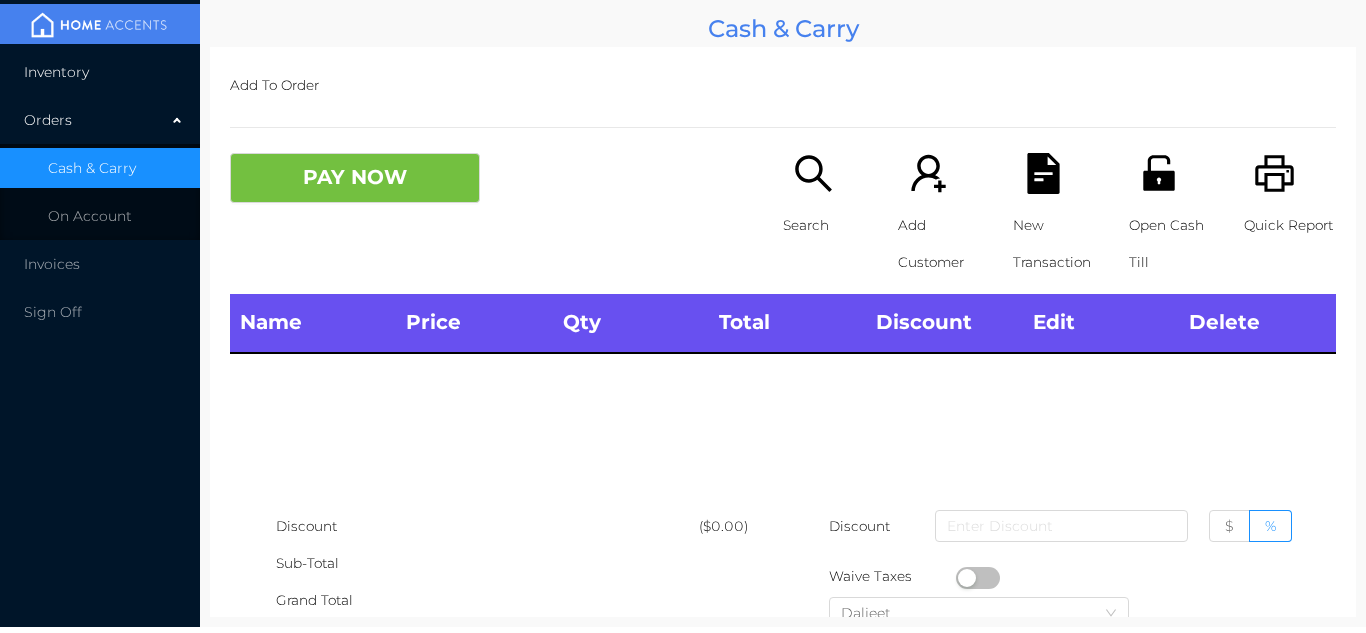 click on "Inventory" at bounding box center [100, 72] 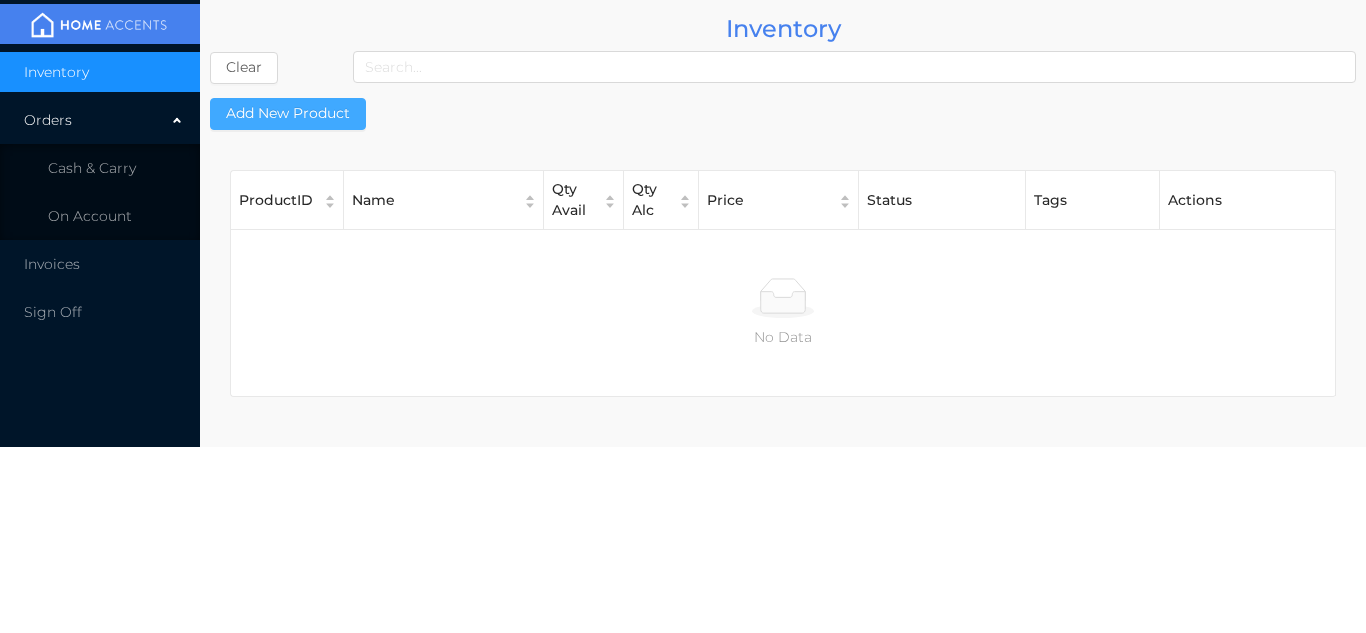 click on "Add New Product" at bounding box center [288, 114] 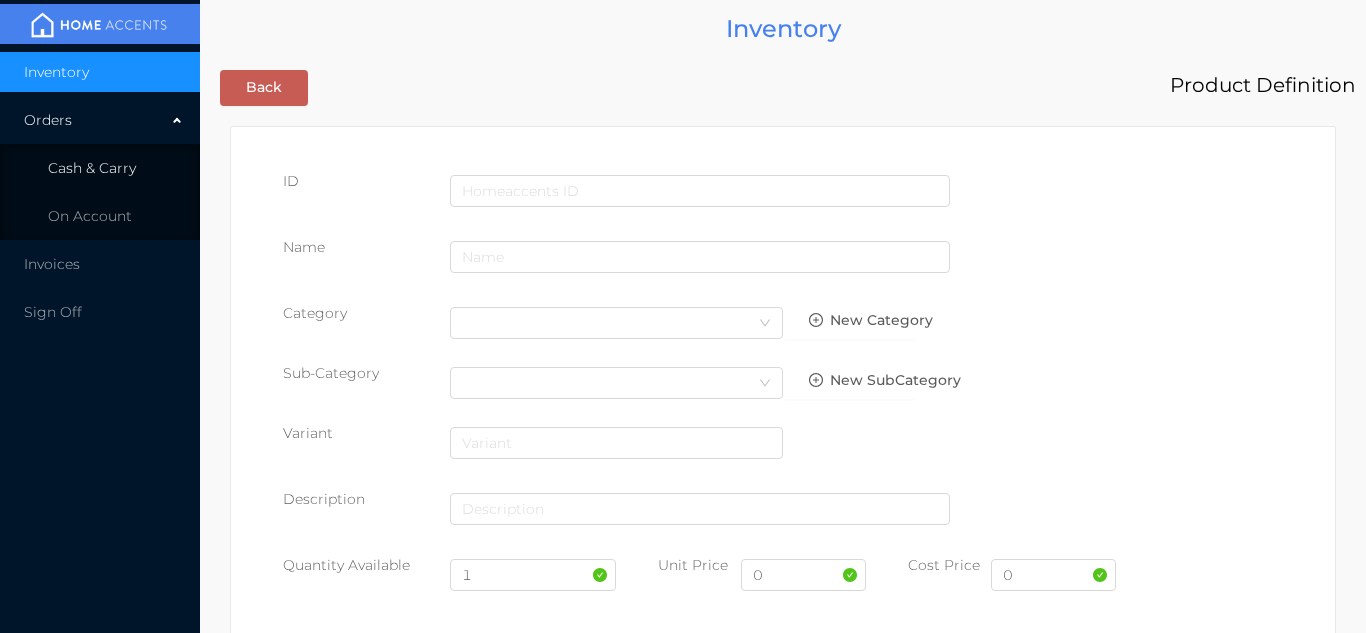 click on "Cash & Carry" at bounding box center [92, 168] 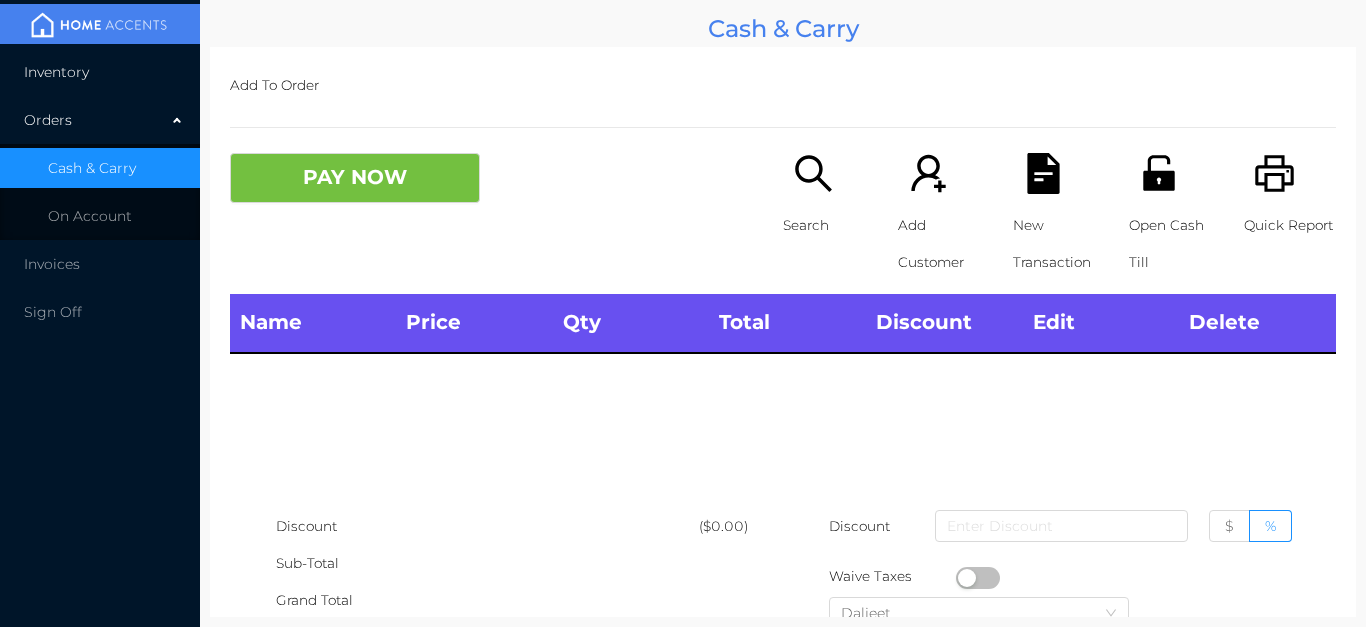 click on "Inventory" at bounding box center (100, 72) 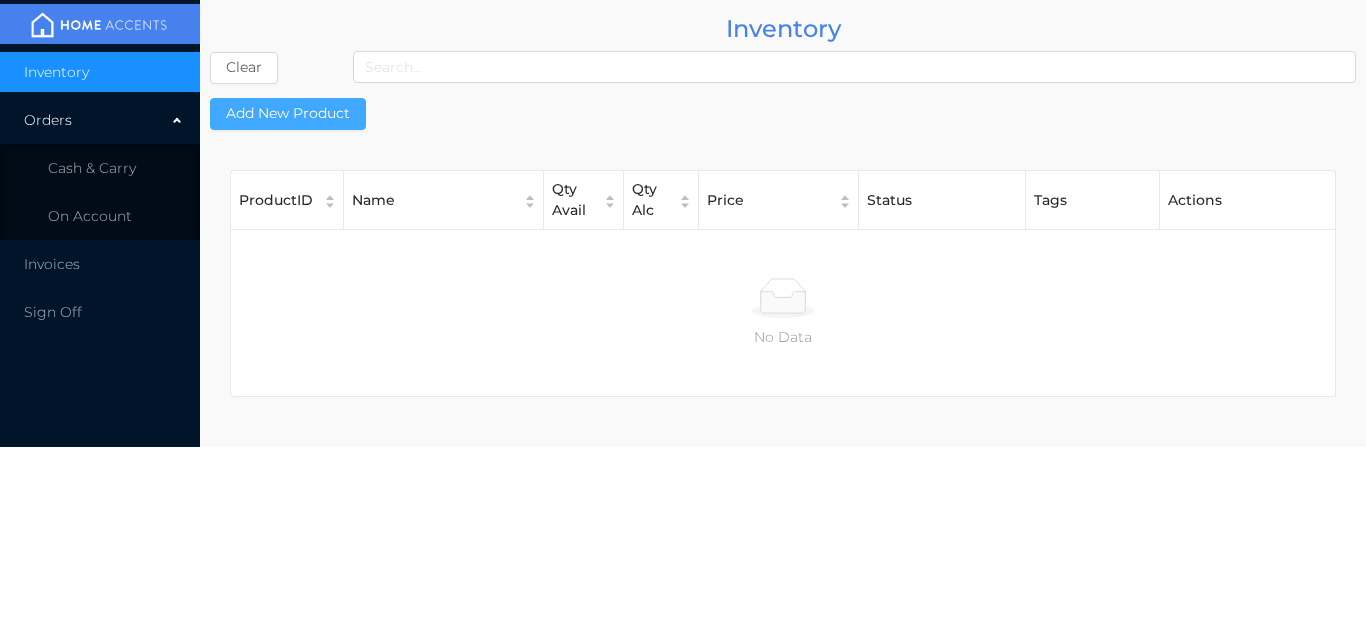click on "Add New Product" at bounding box center (288, 114) 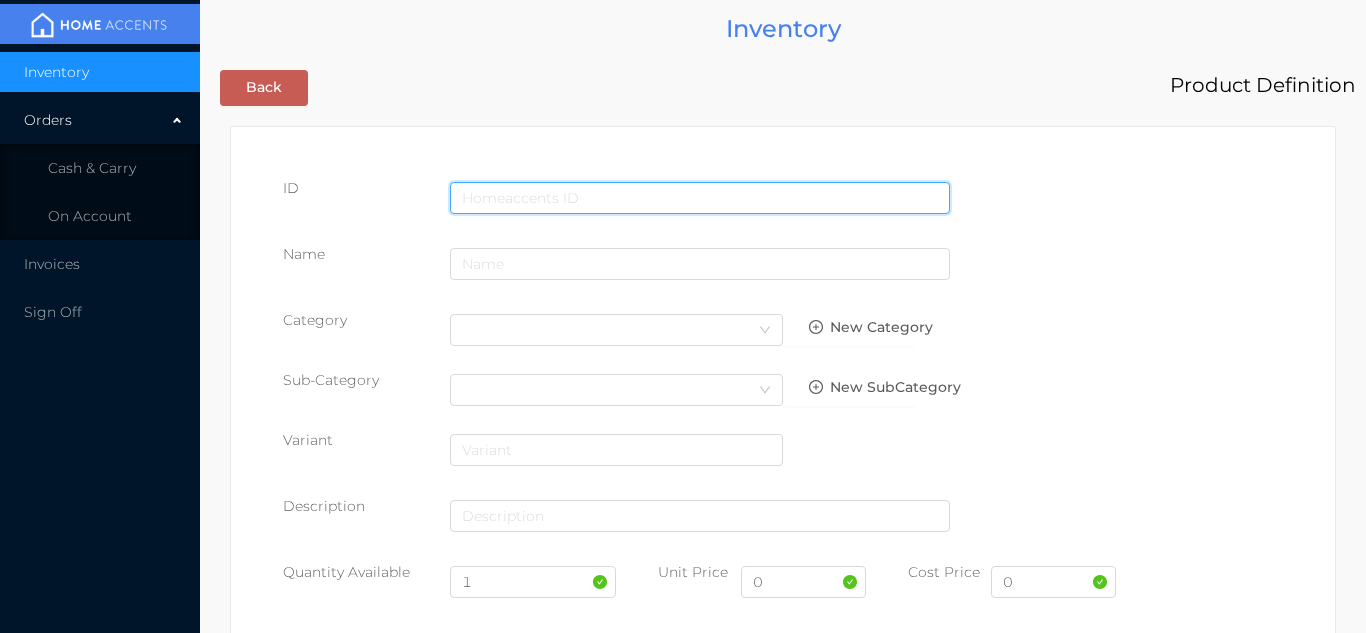 click at bounding box center [700, 198] 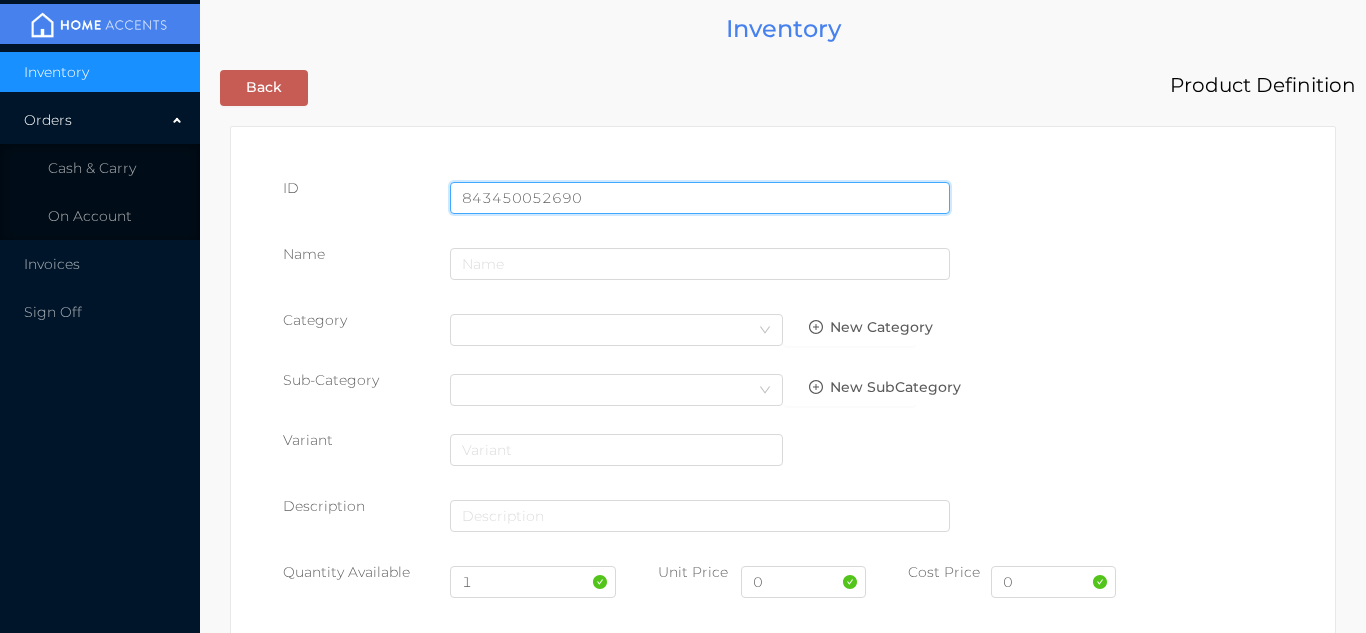 type on "843450052690" 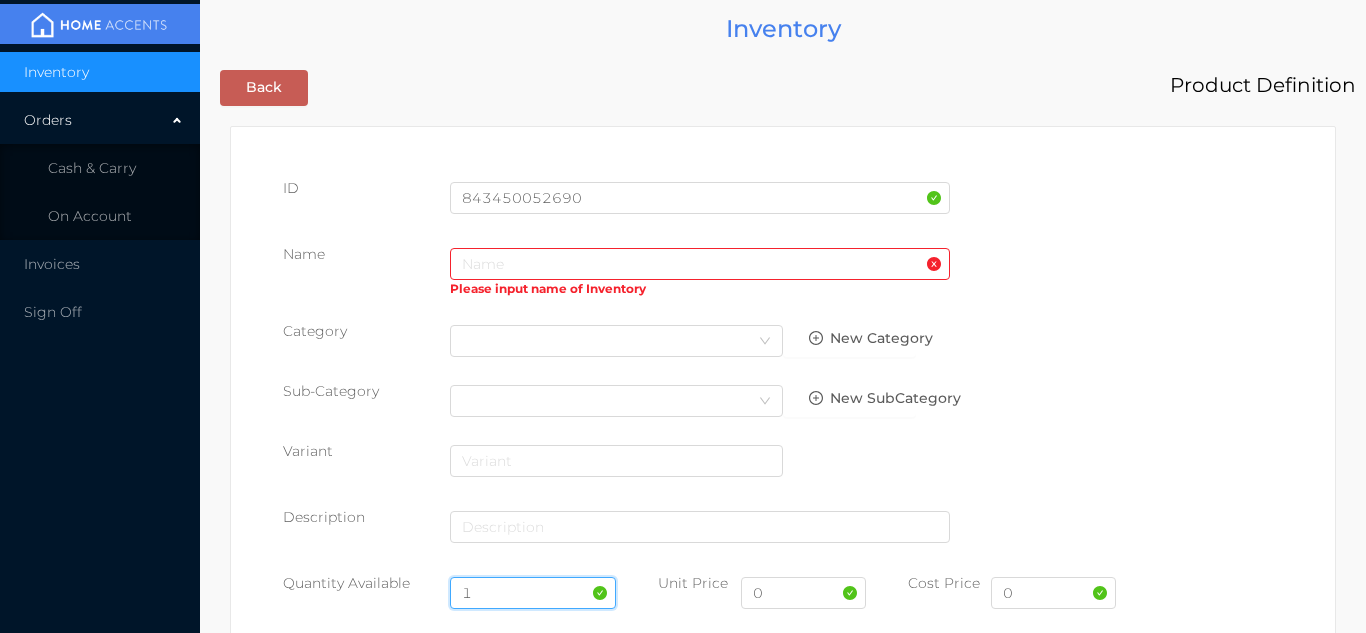 click on "1" at bounding box center [533, 593] 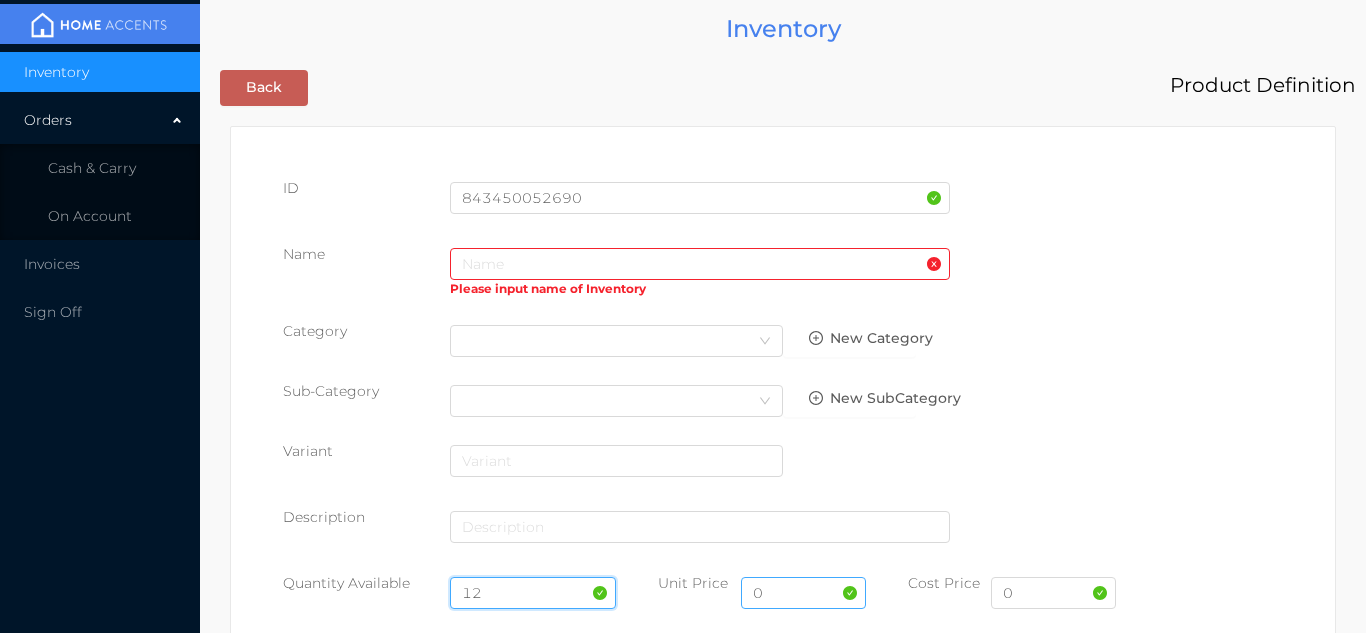 type on "12" 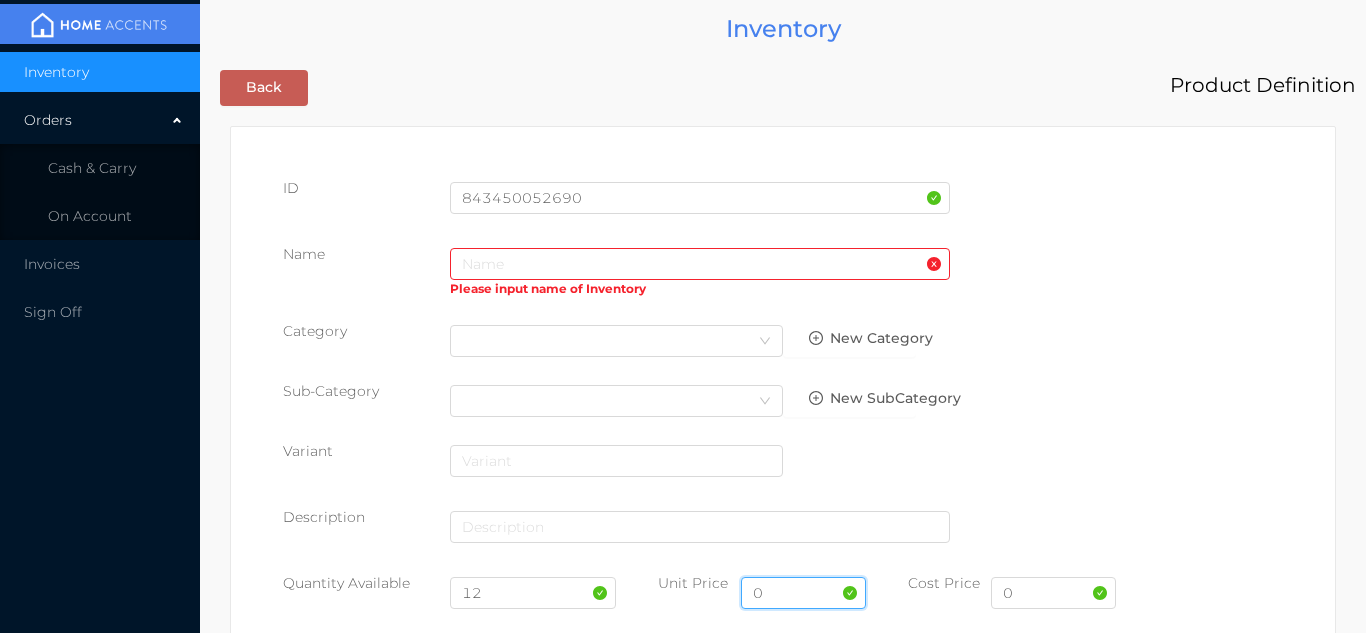 click on "0" at bounding box center (803, 593) 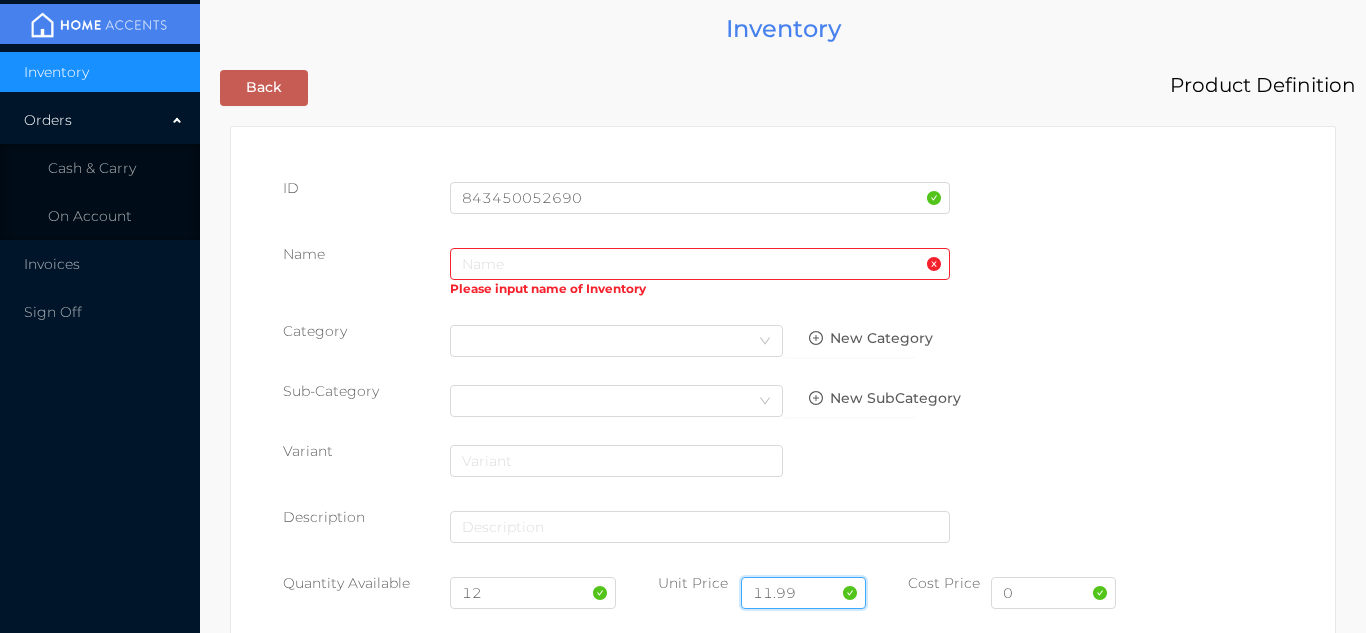 type on "11.99" 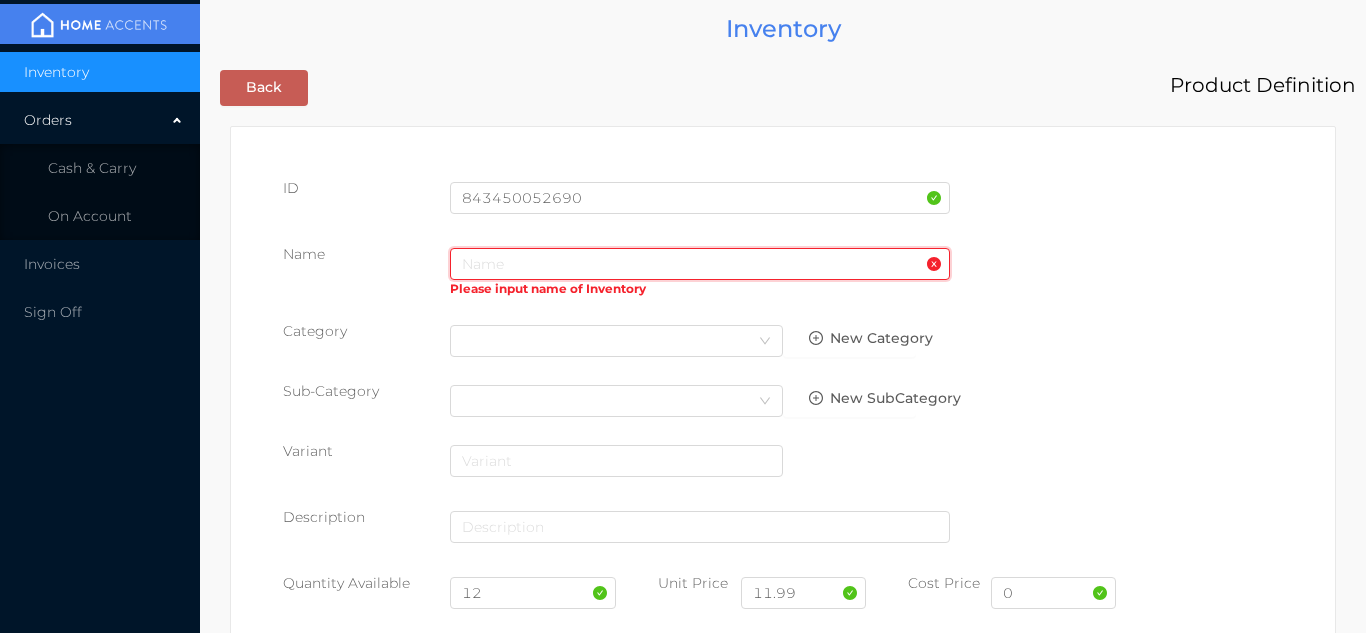 click at bounding box center [700, 264] 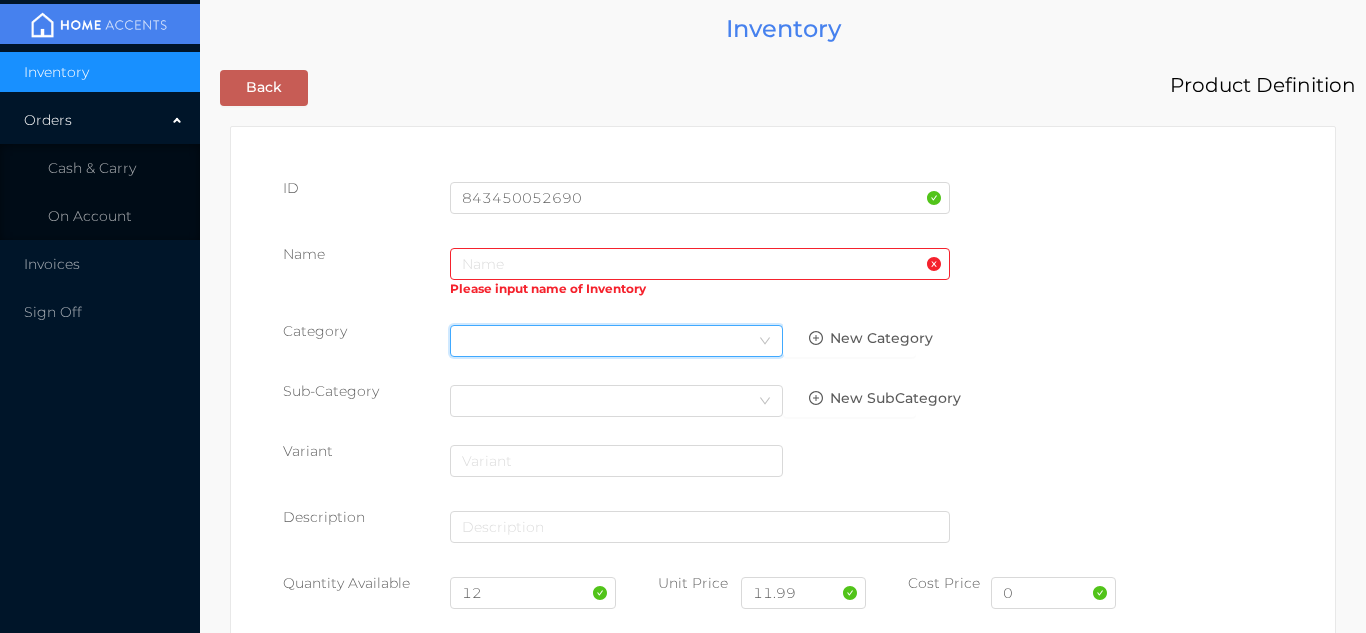click on "Select Category" at bounding box center [616, 341] 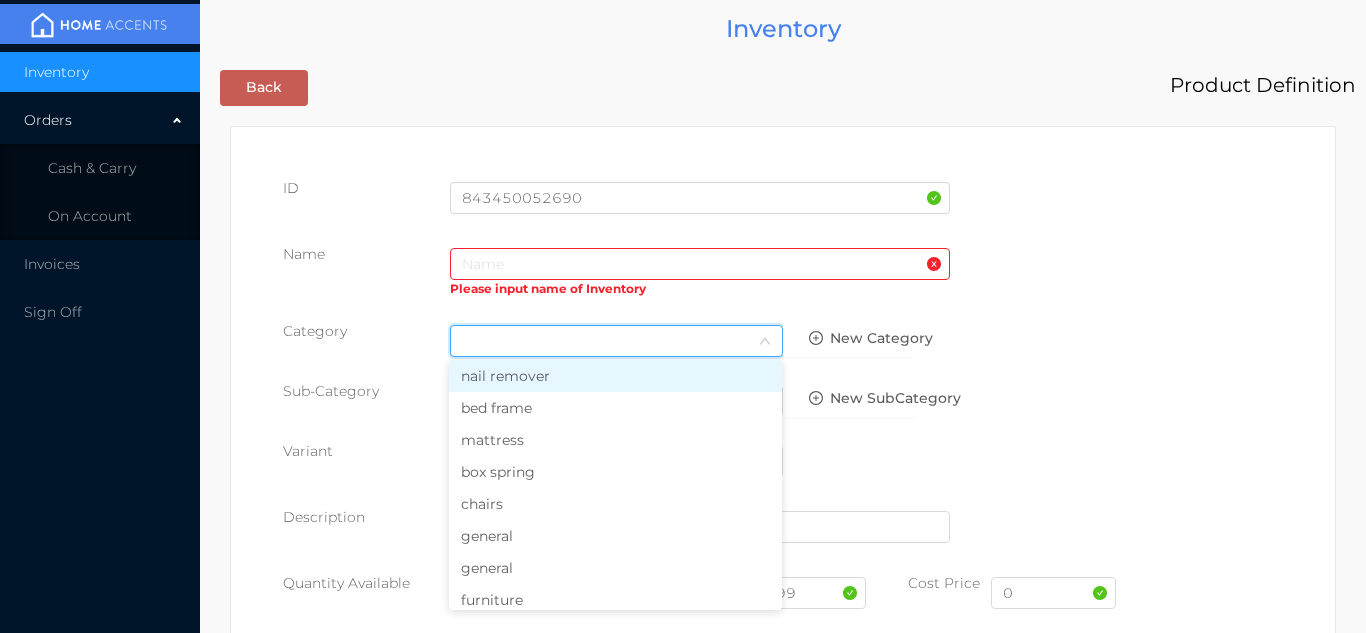 click on "general" at bounding box center [615, 536] 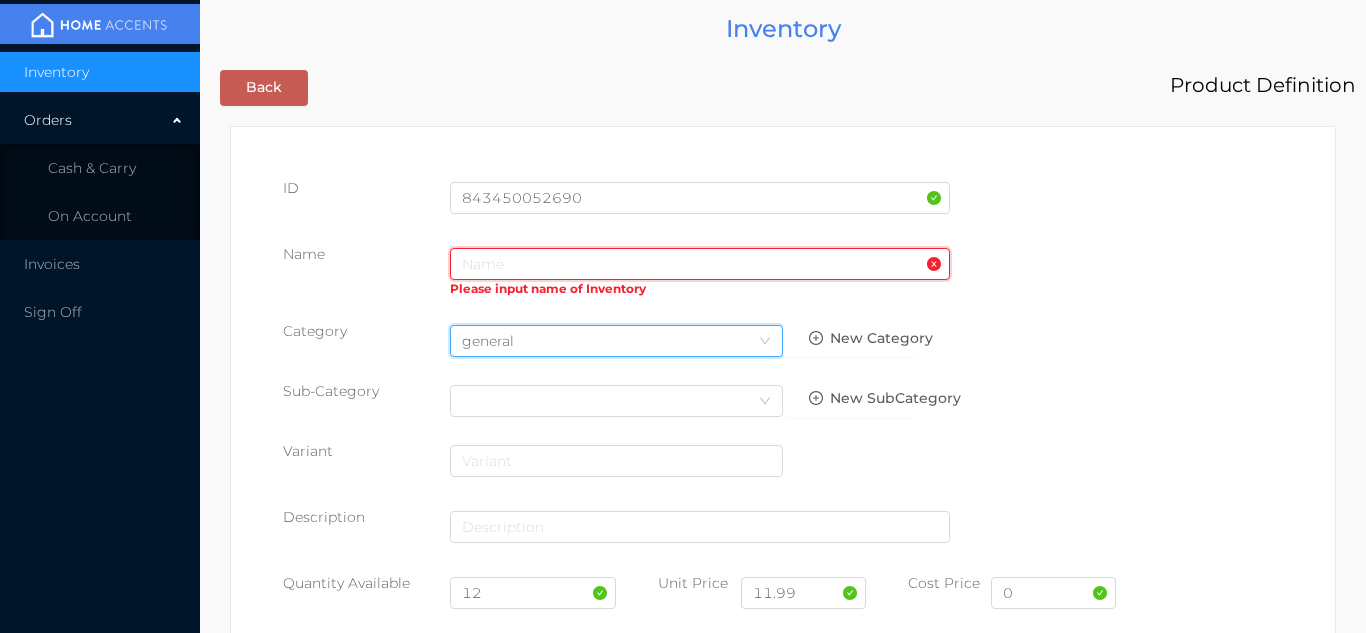 click at bounding box center (700, 264) 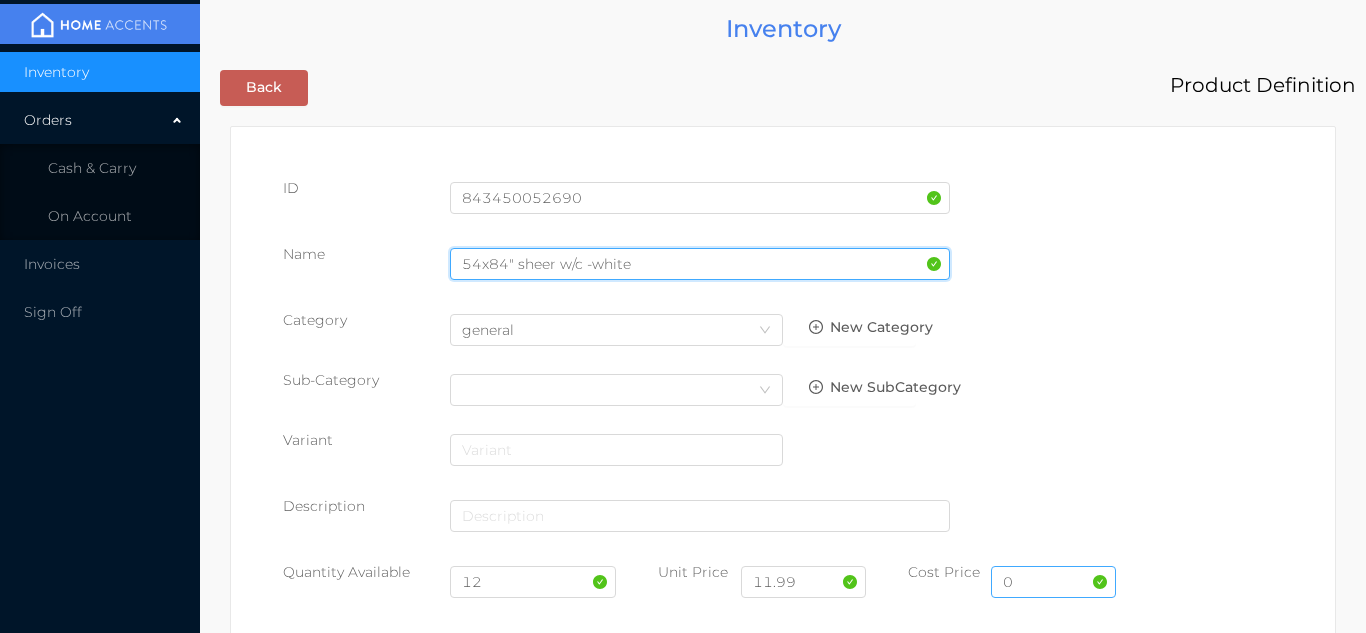 type on "54x84" sheer w/c -white" 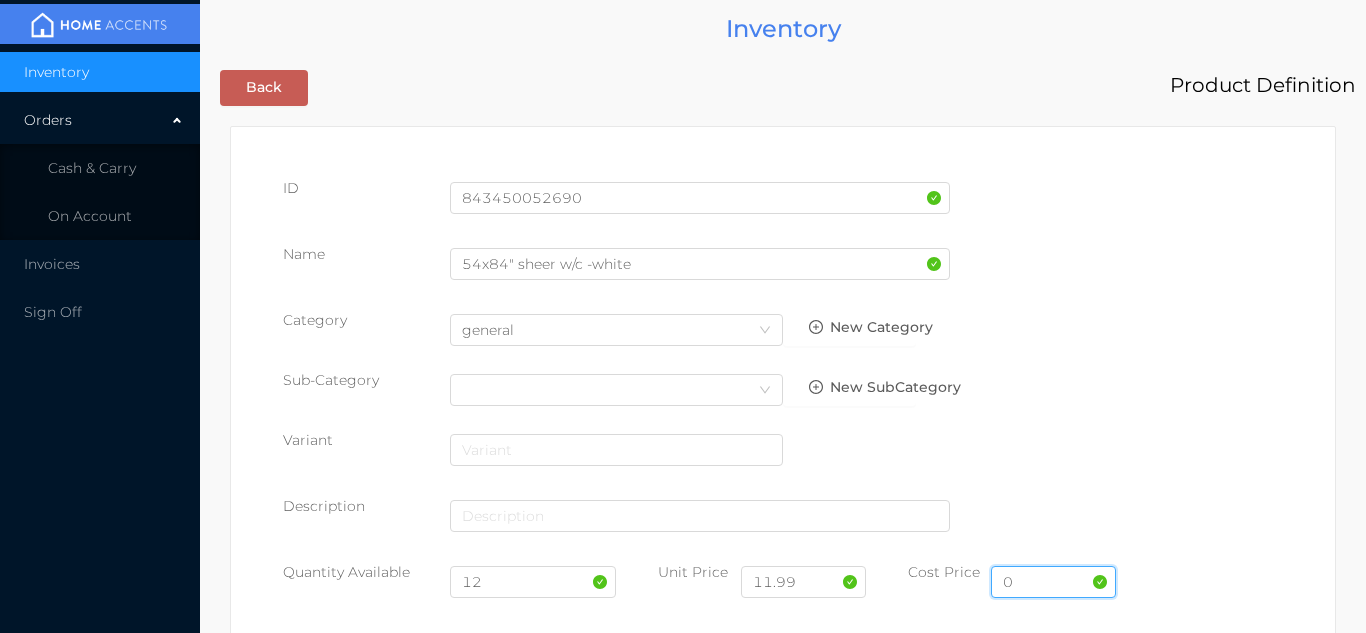 click on "0" at bounding box center (1053, 582) 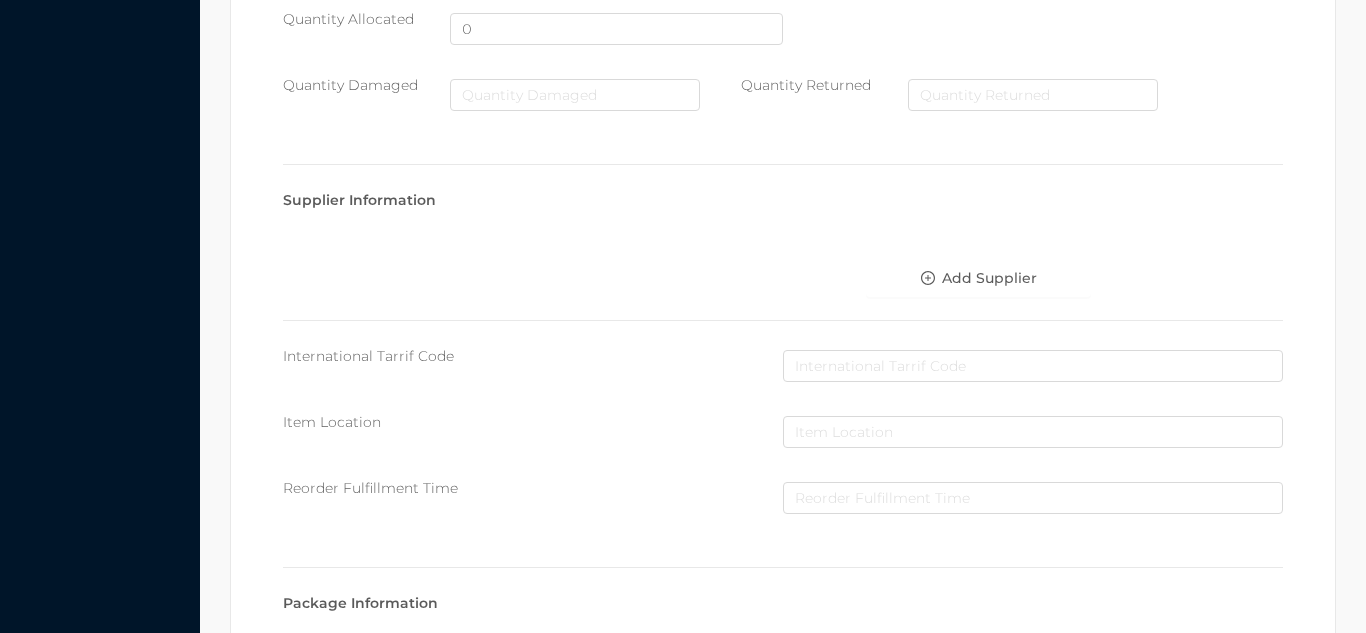 scroll, scrollTop: 1028, scrollLeft: 0, axis: vertical 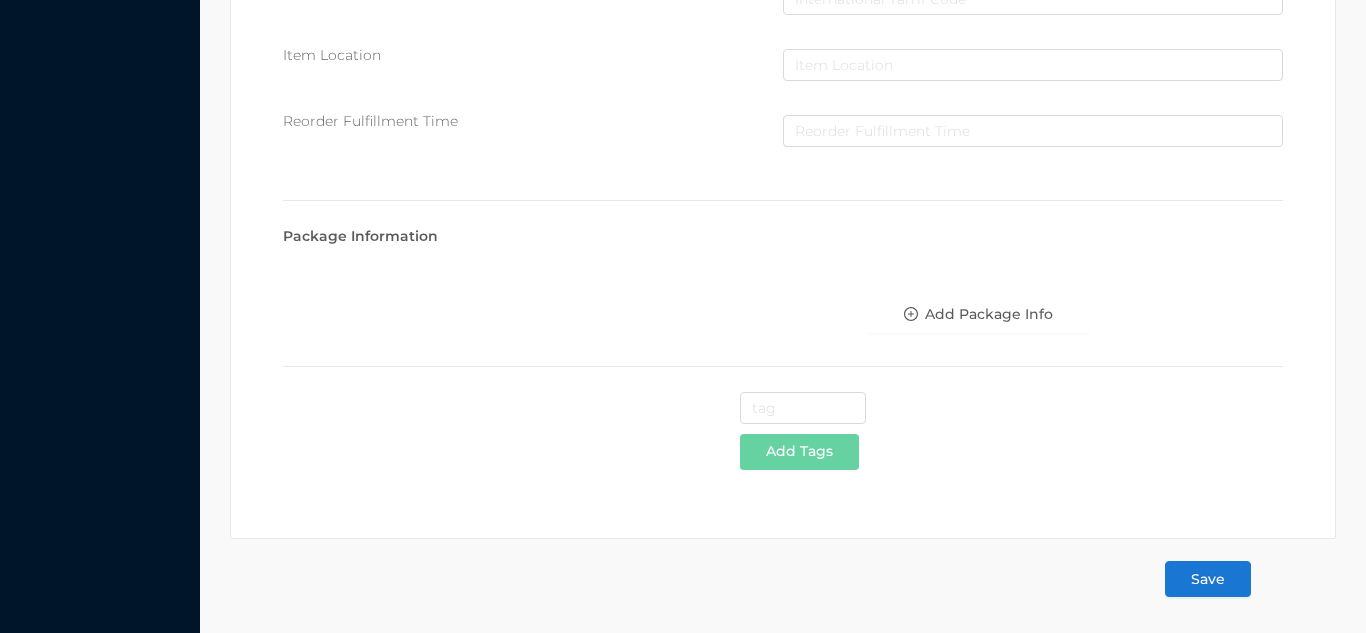type on "5.75" 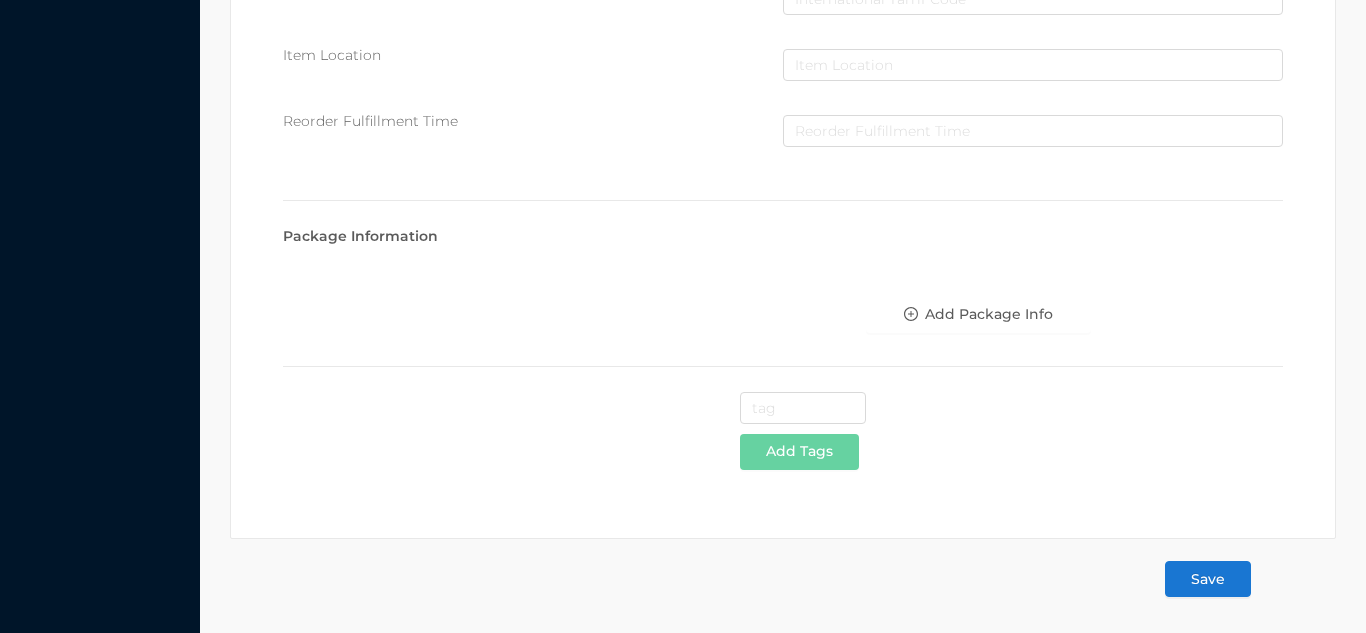 click on "Save" at bounding box center [1208, 579] 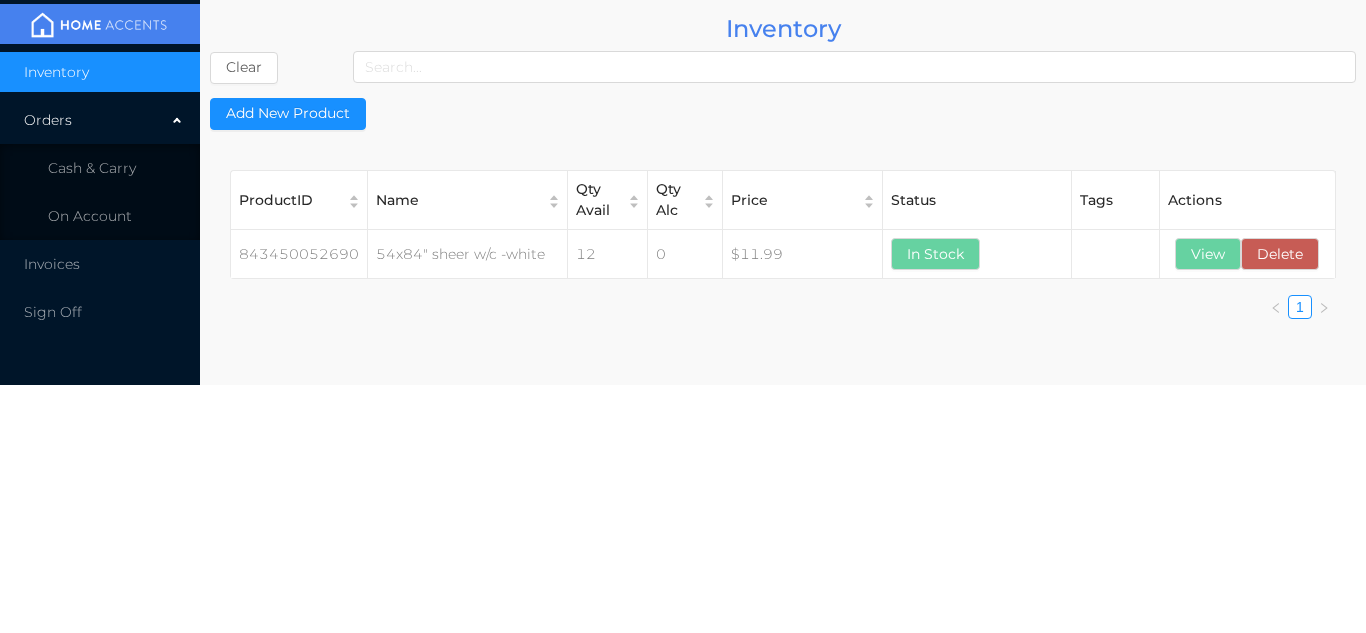 scroll, scrollTop: 0, scrollLeft: 0, axis: both 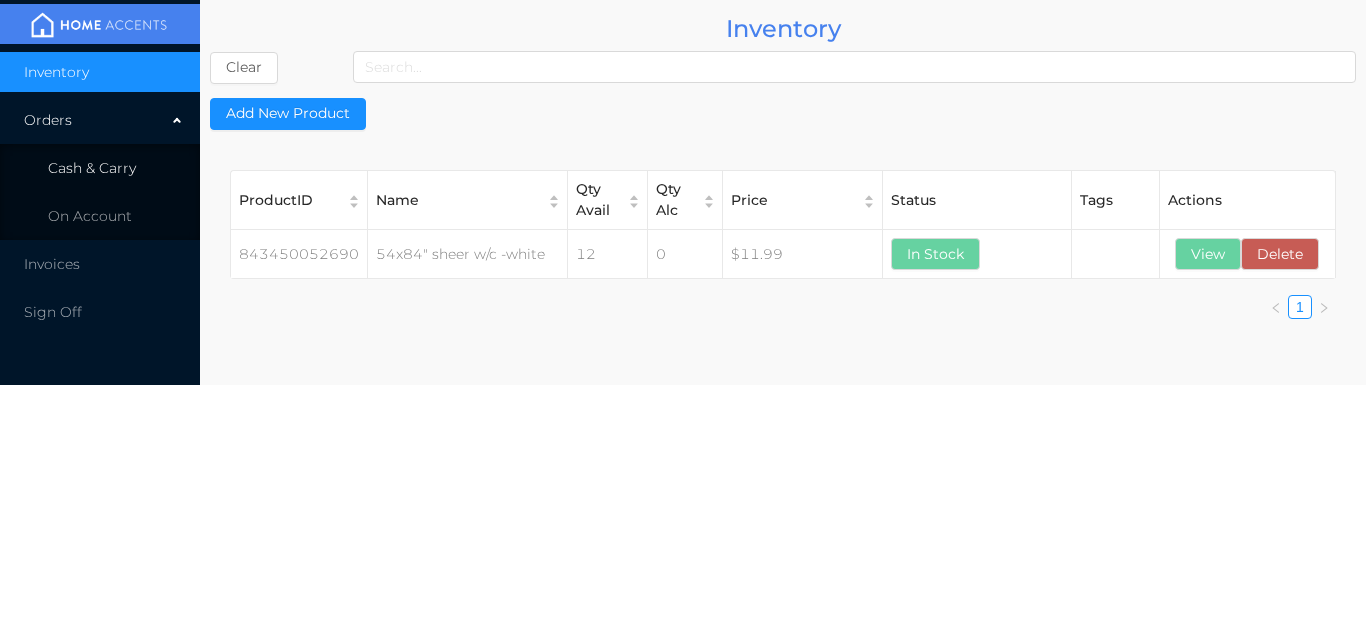 click on "Cash & Carry" at bounding box center [92, 168] 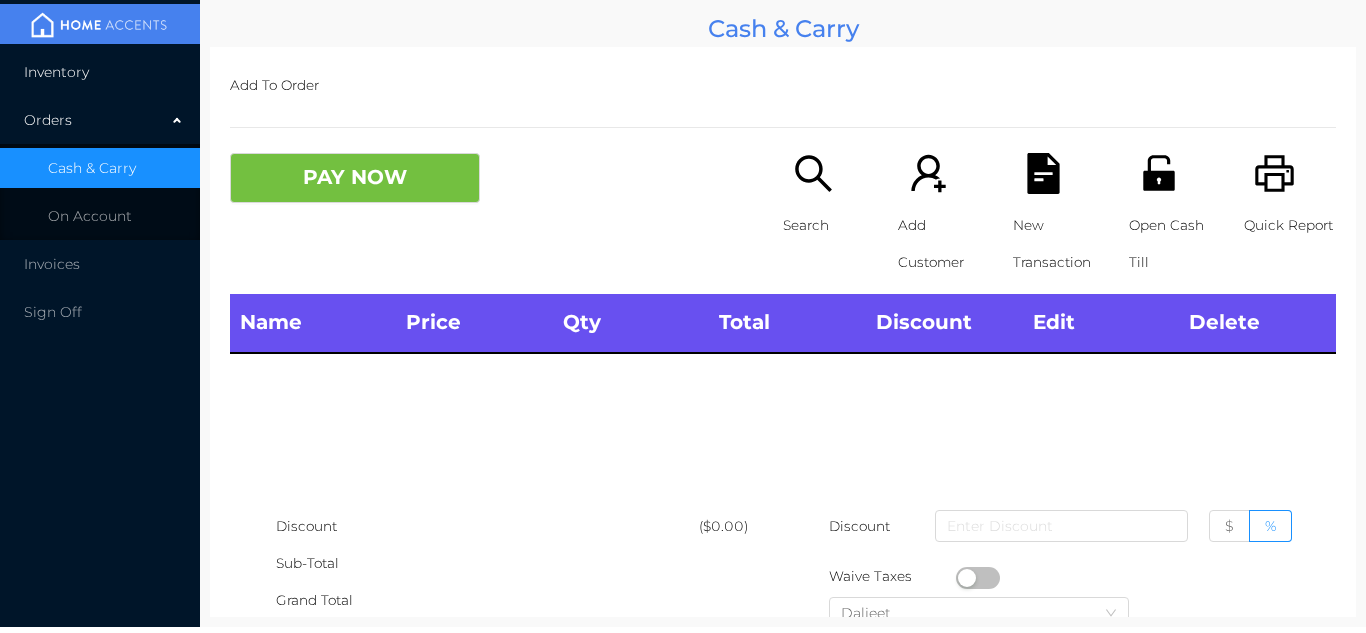 click on "Inventory" at bounding box center [100, 72] 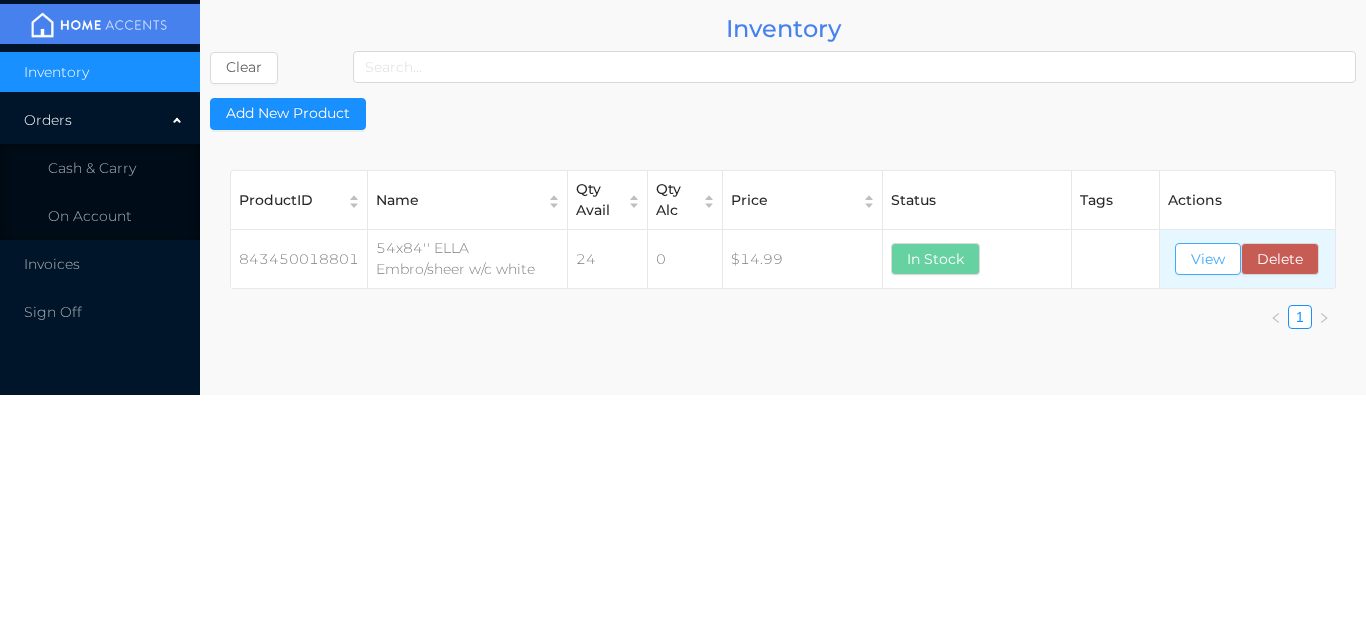 click on "View" at bounding box center [1208, 259] 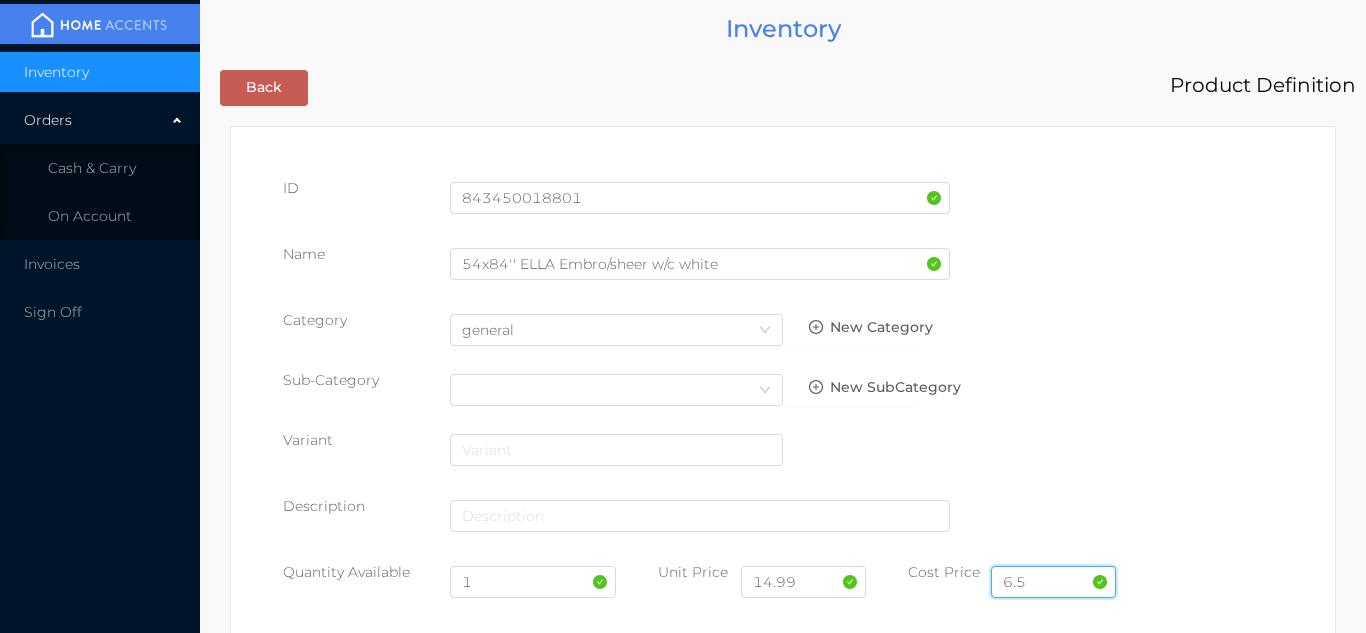 click on "6.5" at bounding box center (1053, 582) 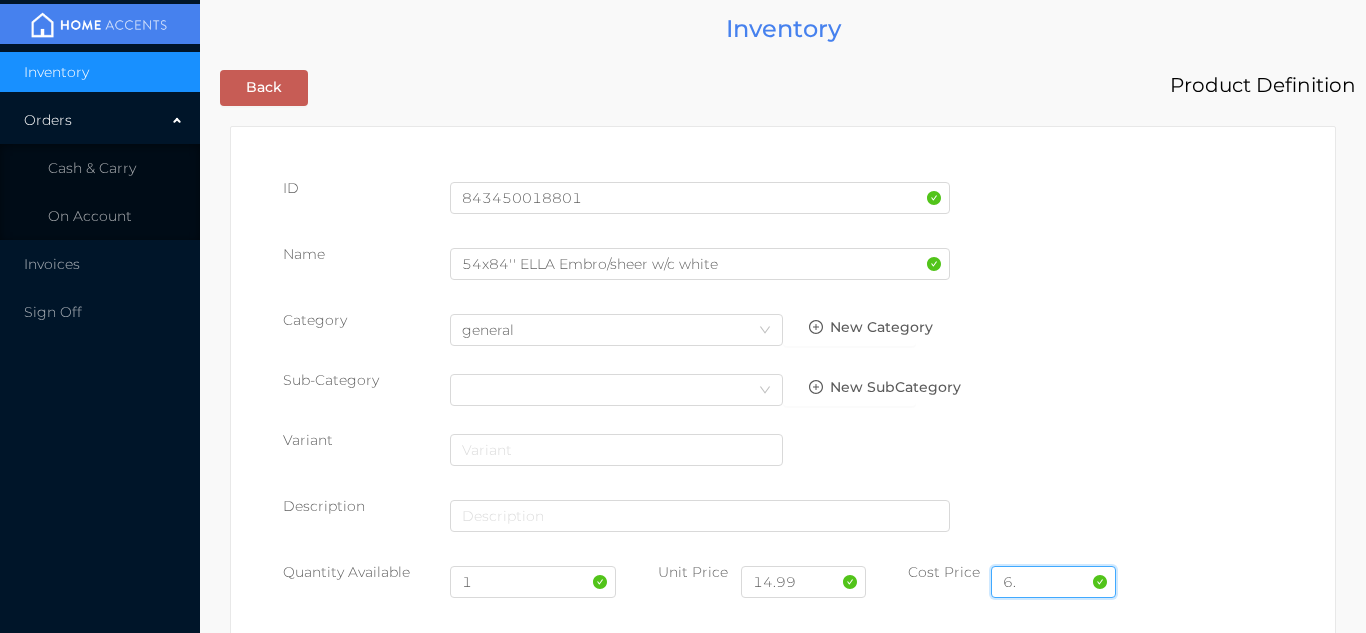 type on "6" 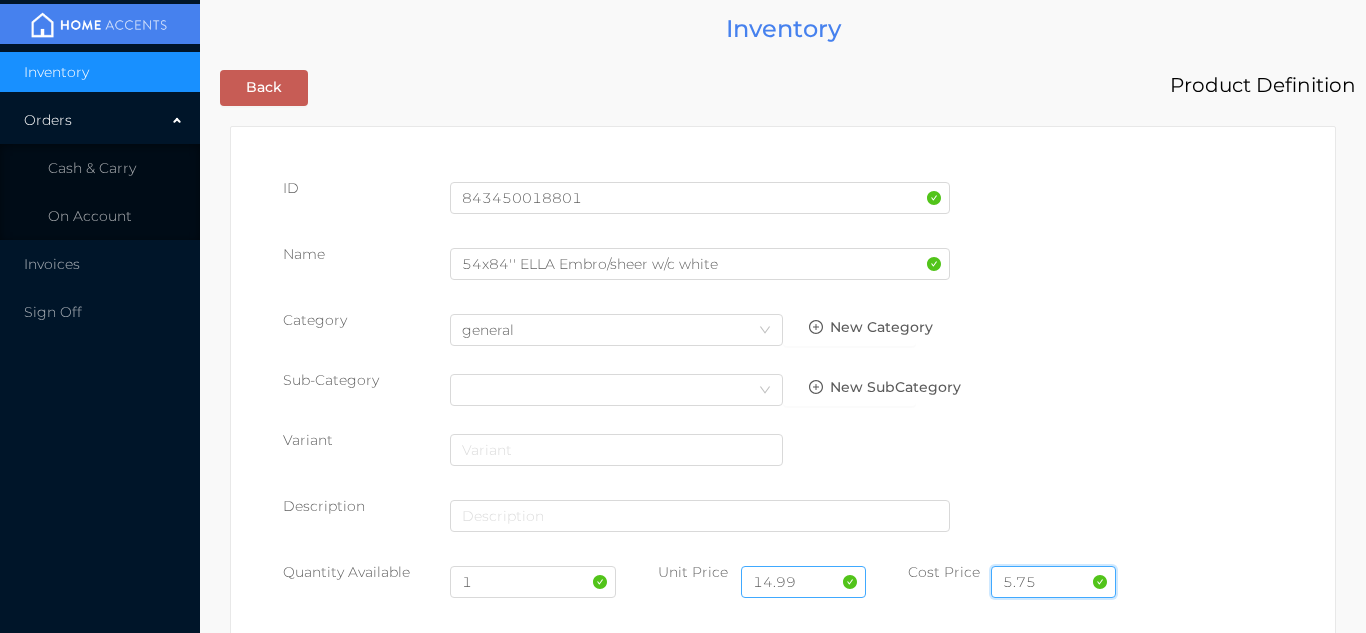 type on "5.75" 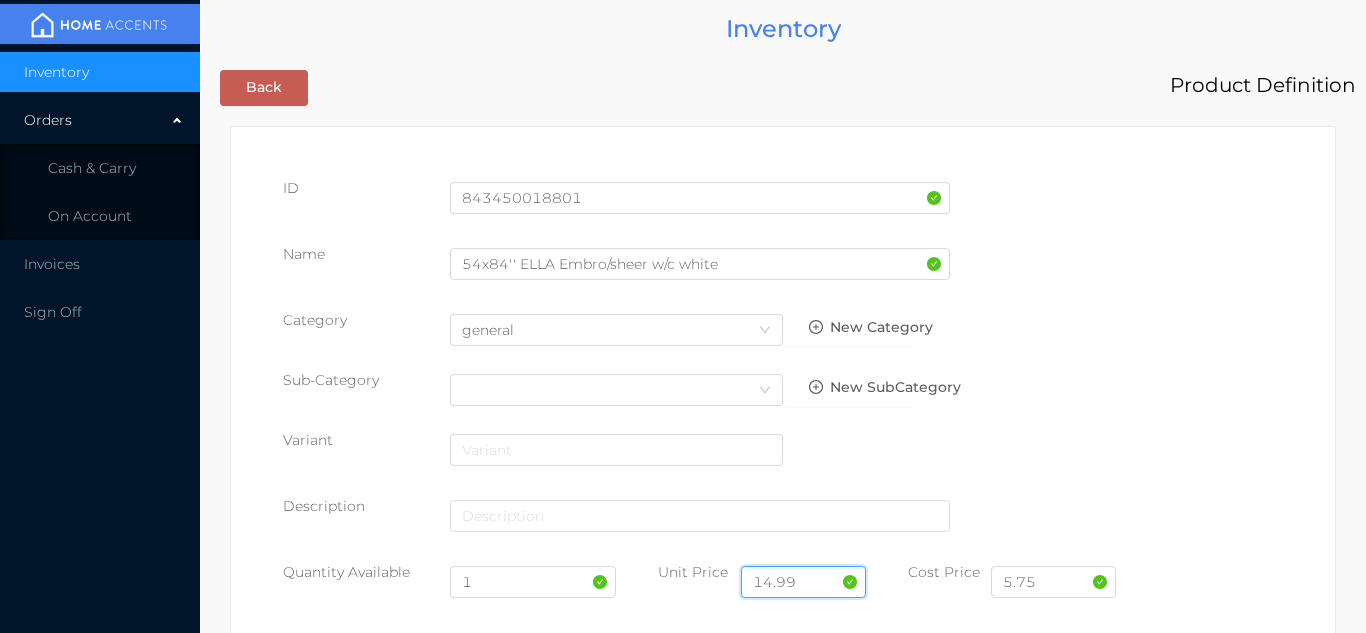 click on "14.99" at bounding box center (803, 582) 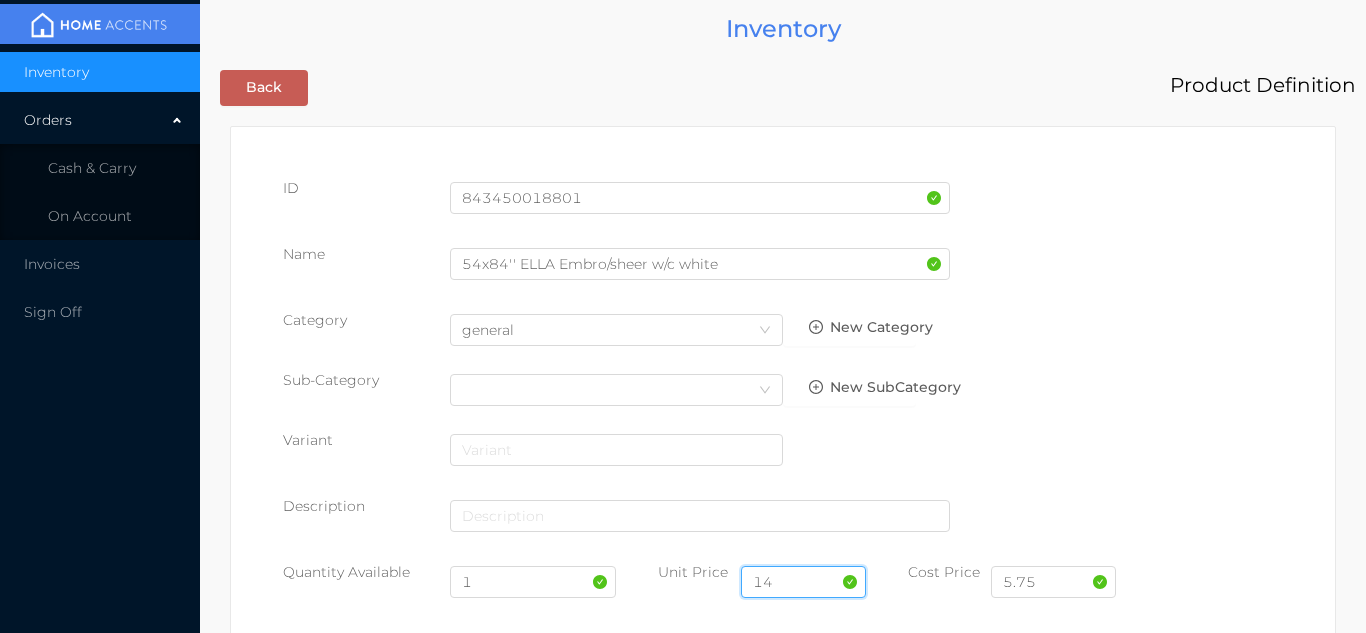 type on "1" 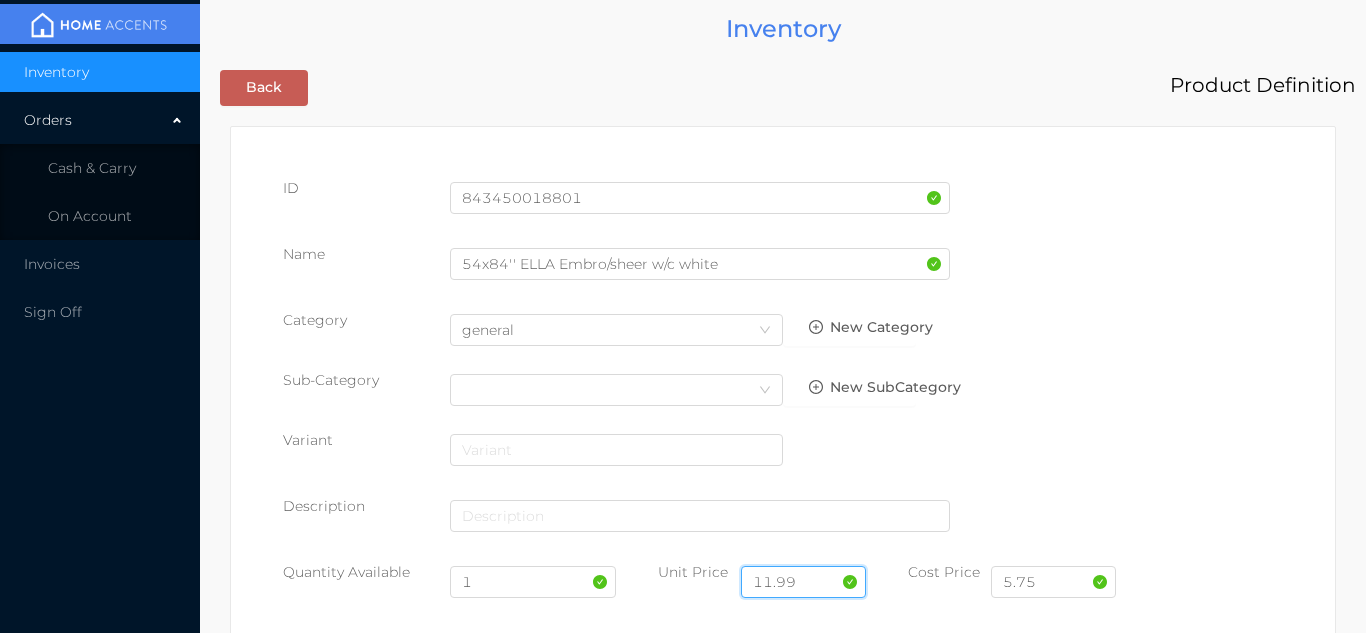 type on "11.99" 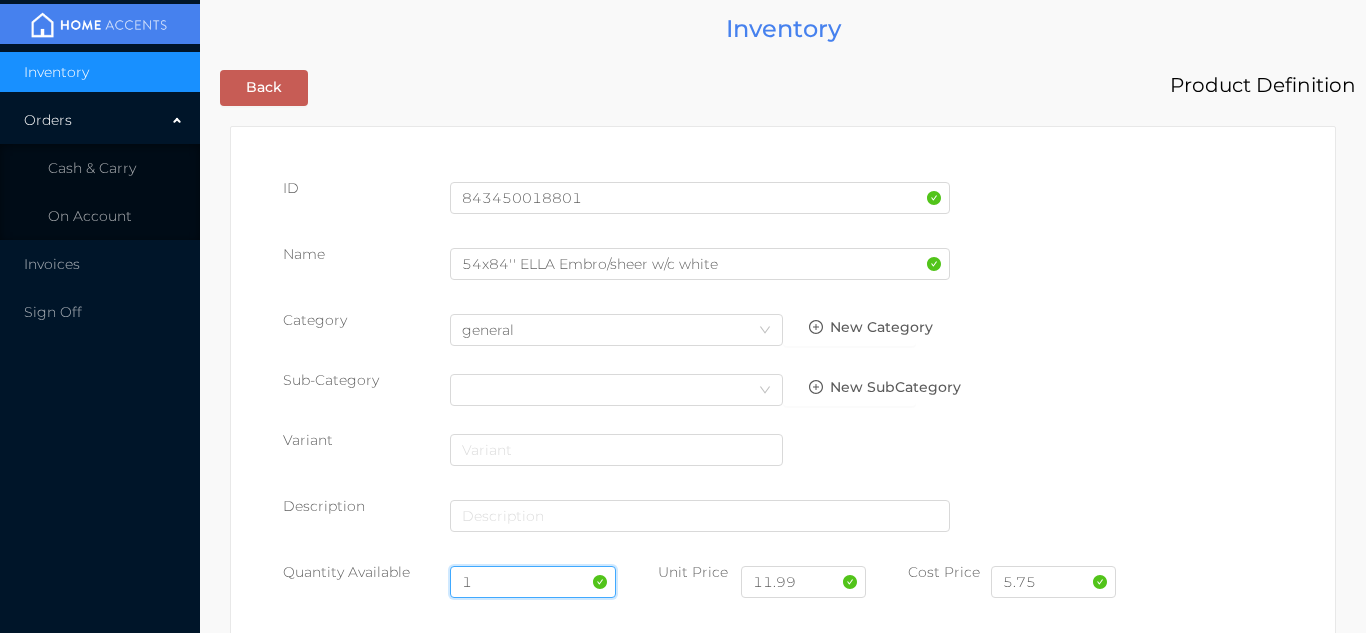 click on "1" at bounding box center [533, 582] 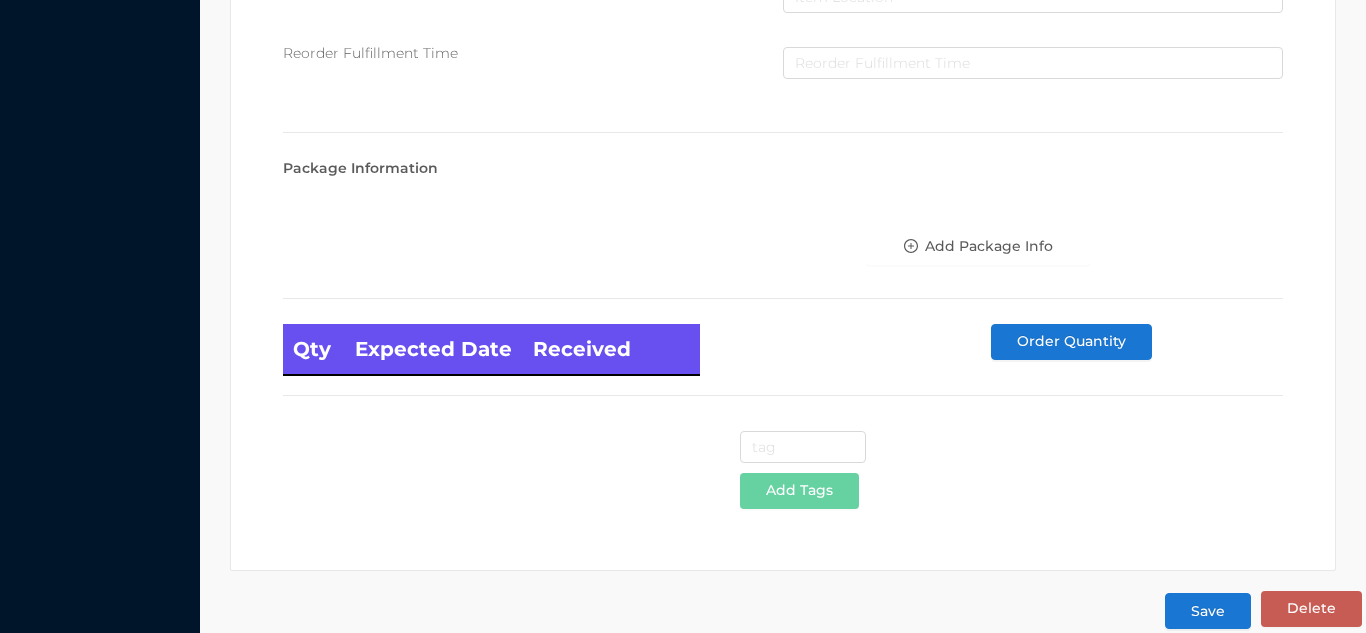 scroll, scrollTop: 1135, scrollLeft: 0, axis: vertical 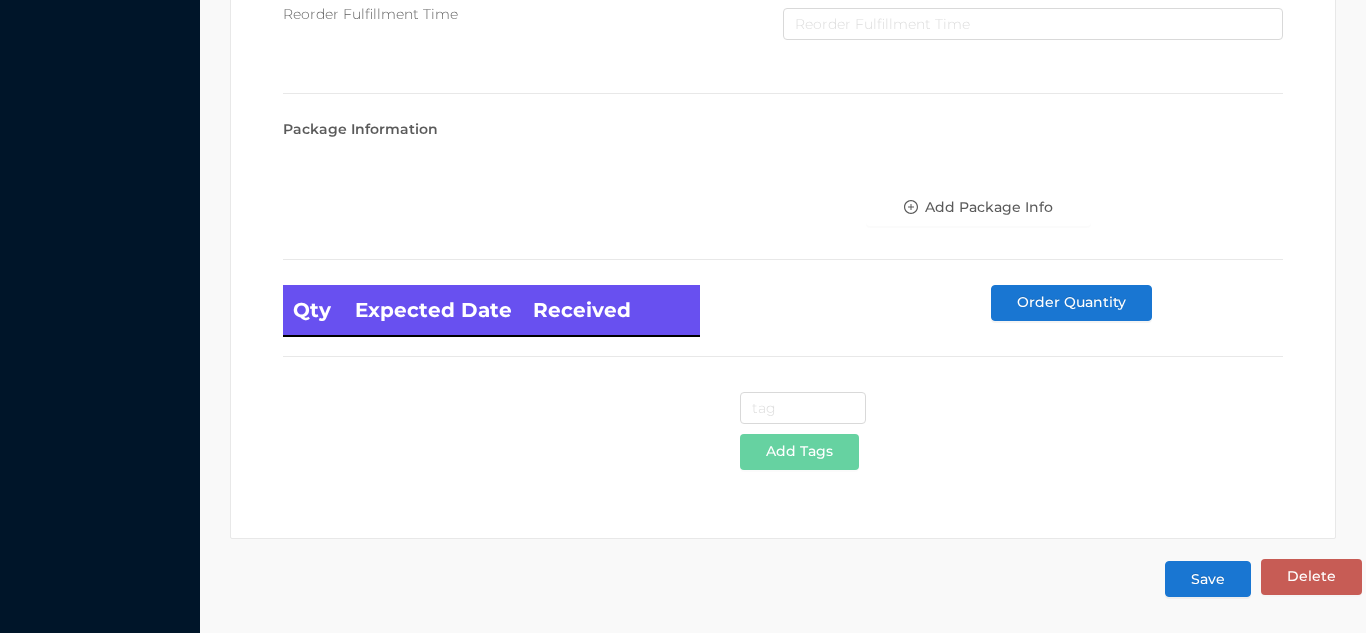type on "12" 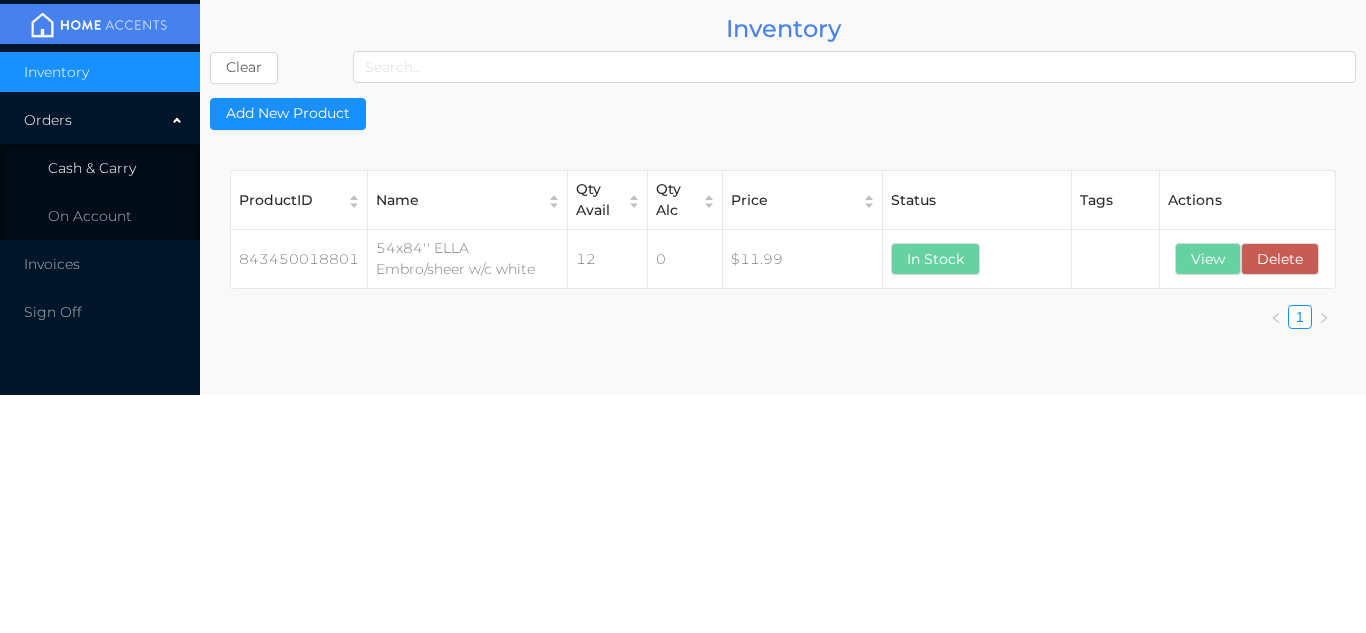 click on "Cash & Carry" at bounding box center [92, 168] 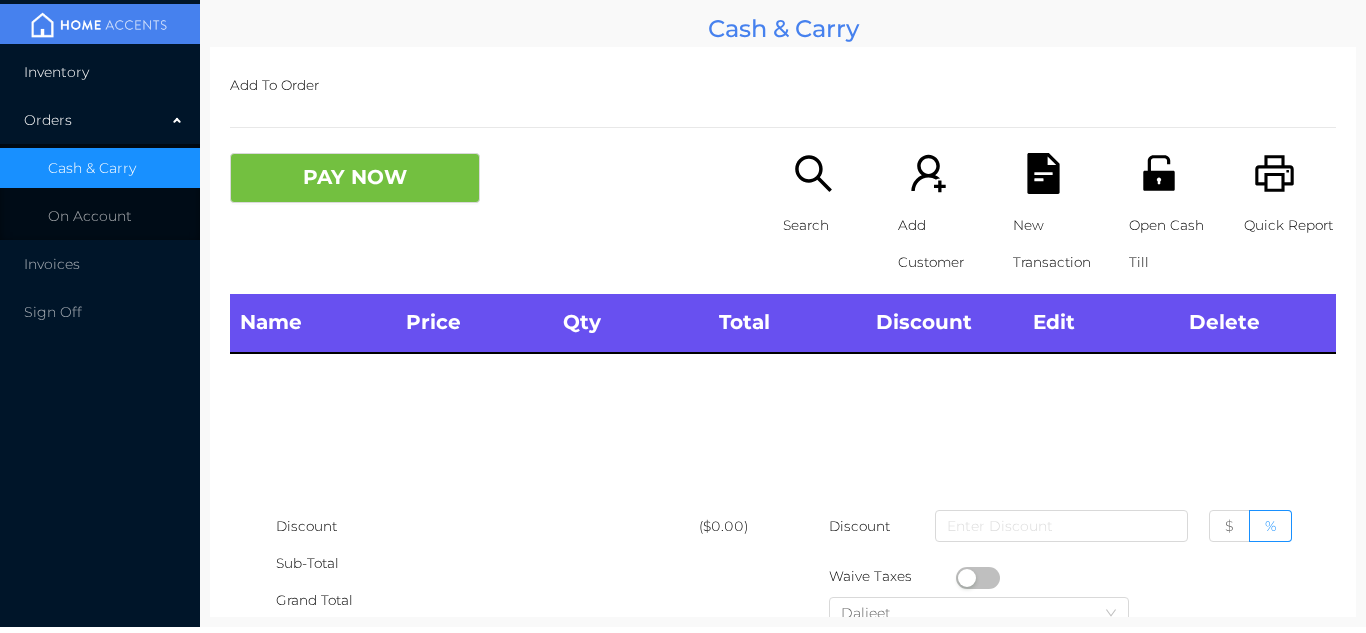 click on "Inventory" at bounding box center (100, 72) 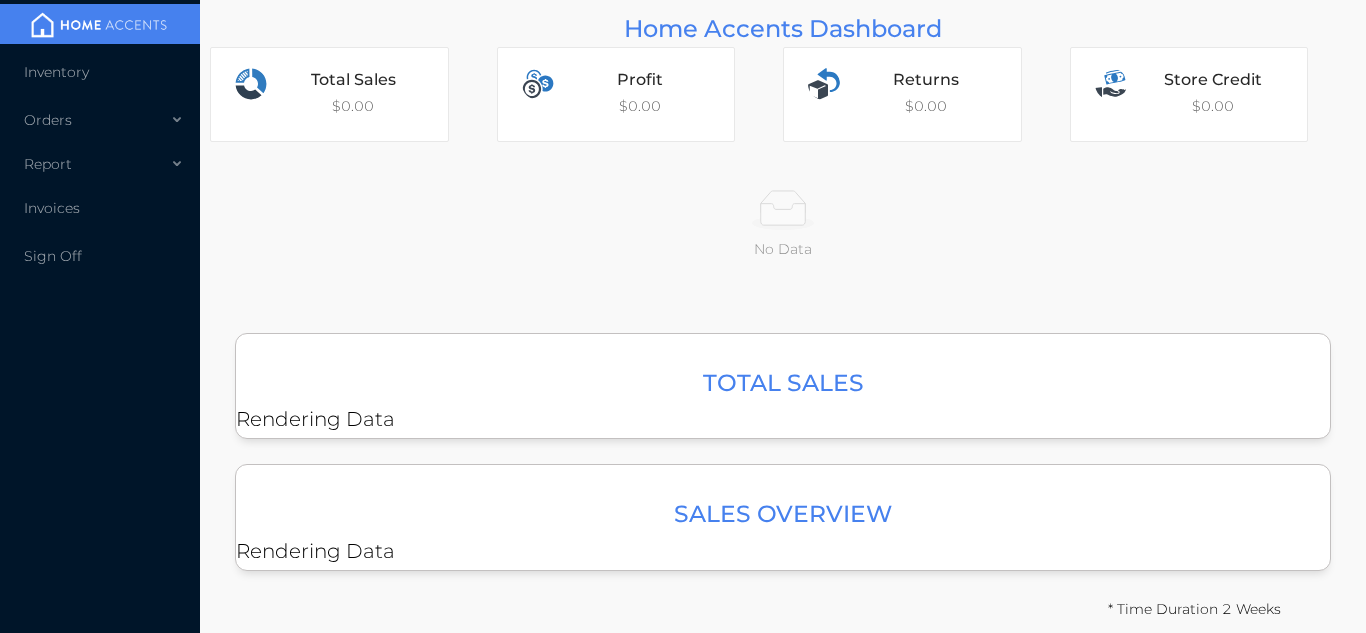 scroll, scrollTop: 0, scrollLeft: 0, axis: both 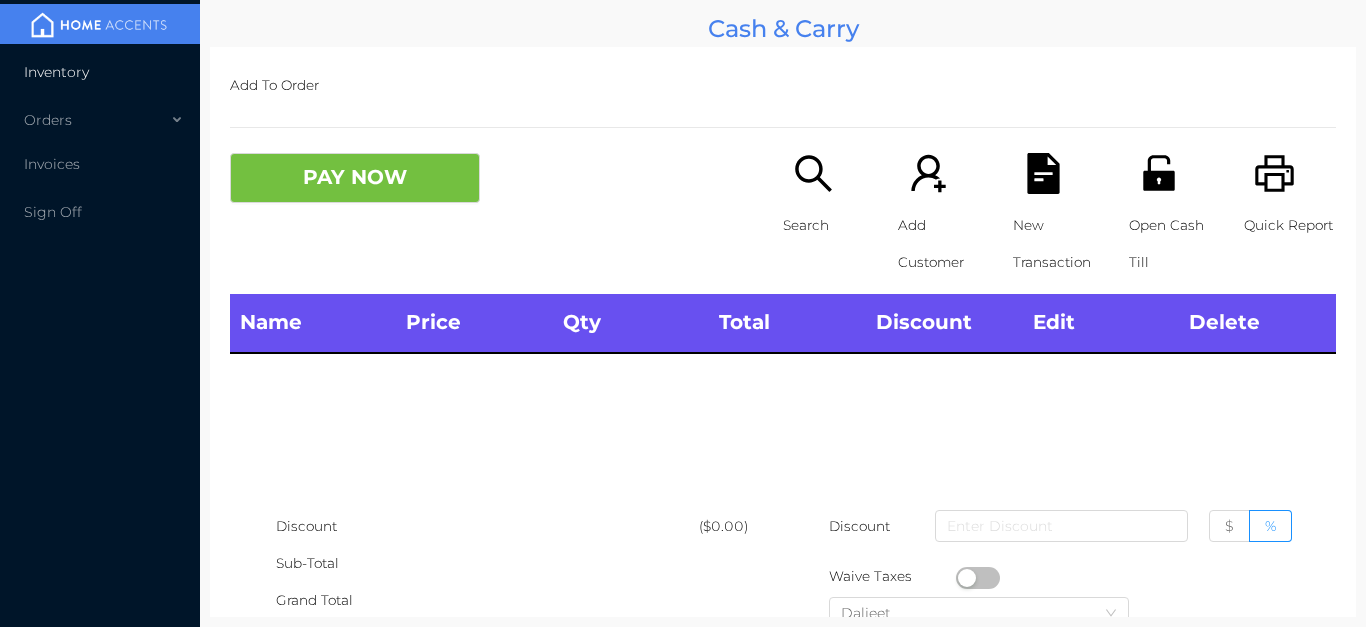 click on "Inventory" at bounding box center (56, 72) 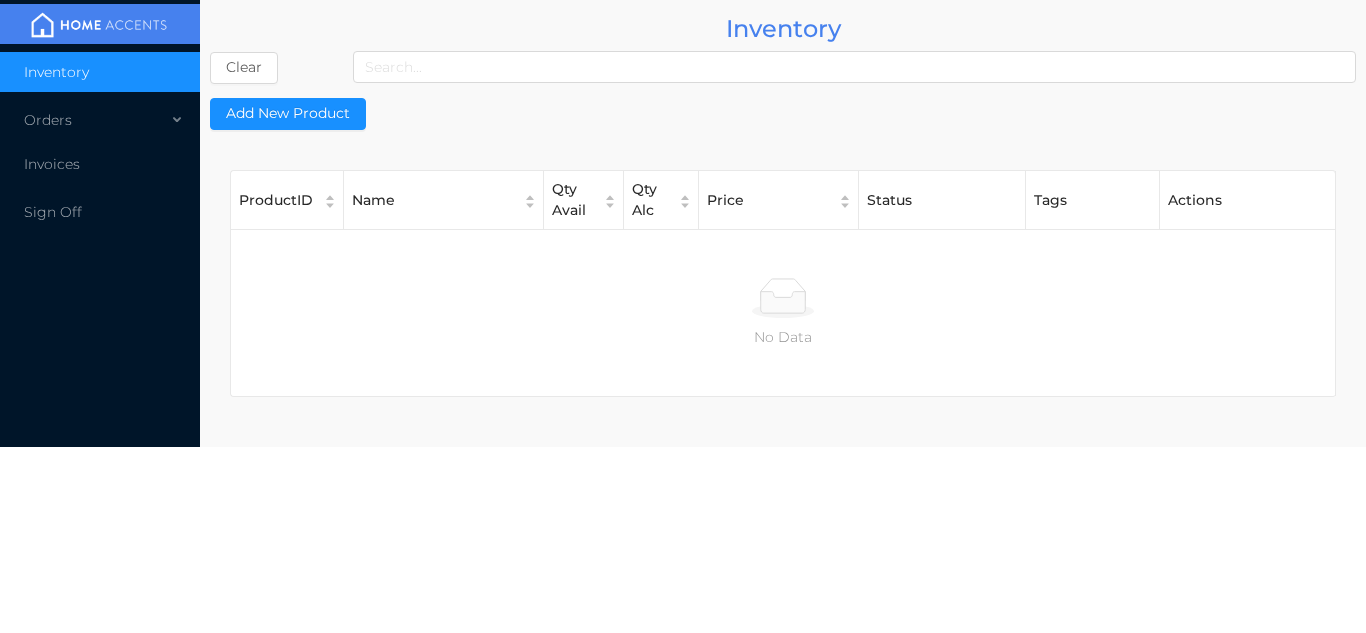 drag, startPoint x: 82, startPoint y: 66, endPoint x: 376, endPoint y: 511, distance: 533.3489 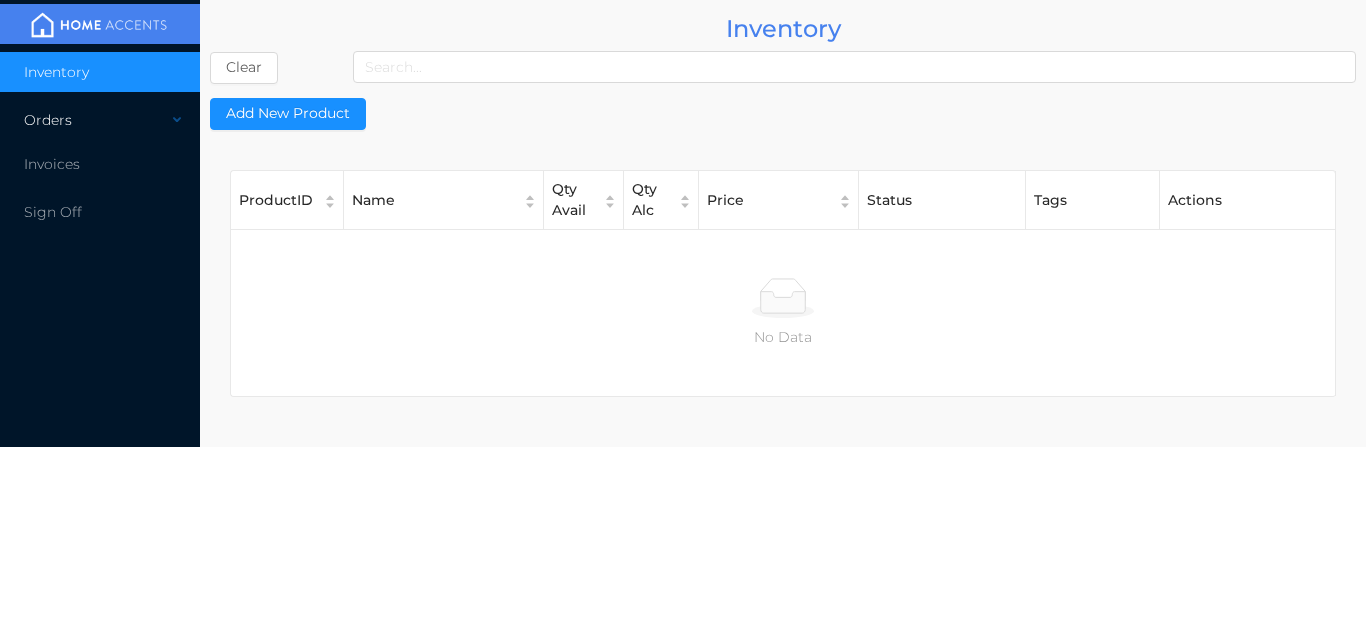 click on "Orders" at bounding box center (100, 120) 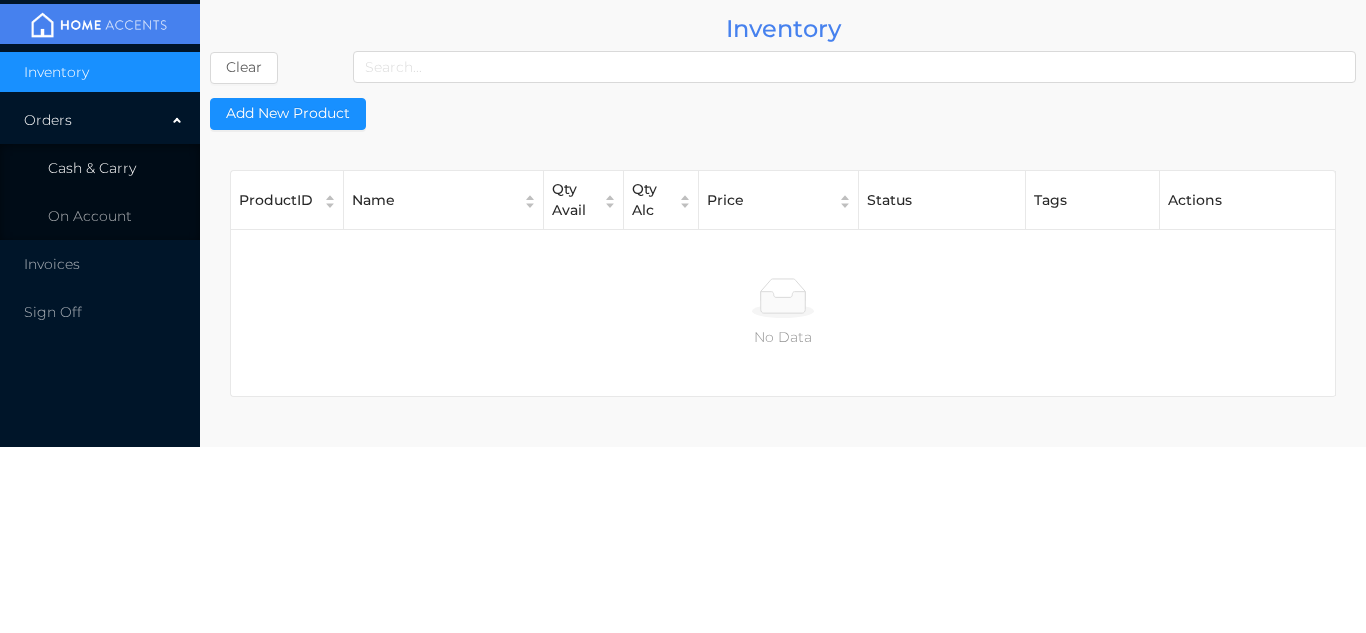 click on "Cash & Carry" at bounding box center [92, 168] 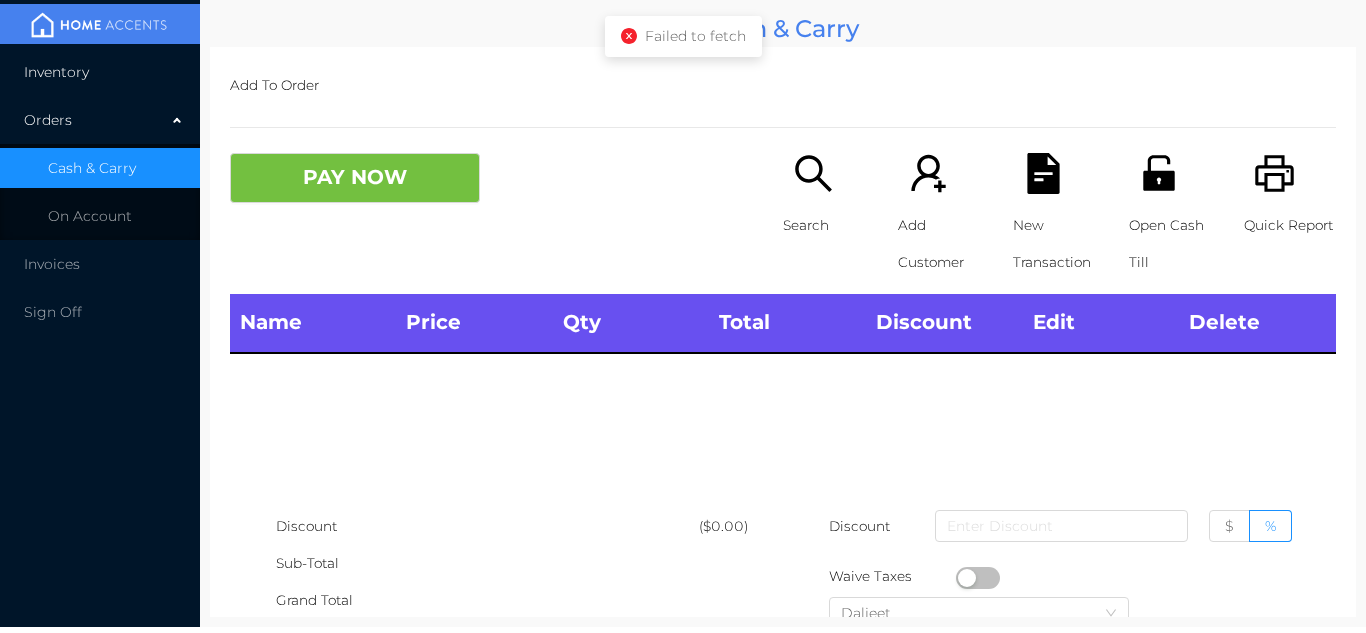 click on "Inventory" at bounding box center [100, 72] 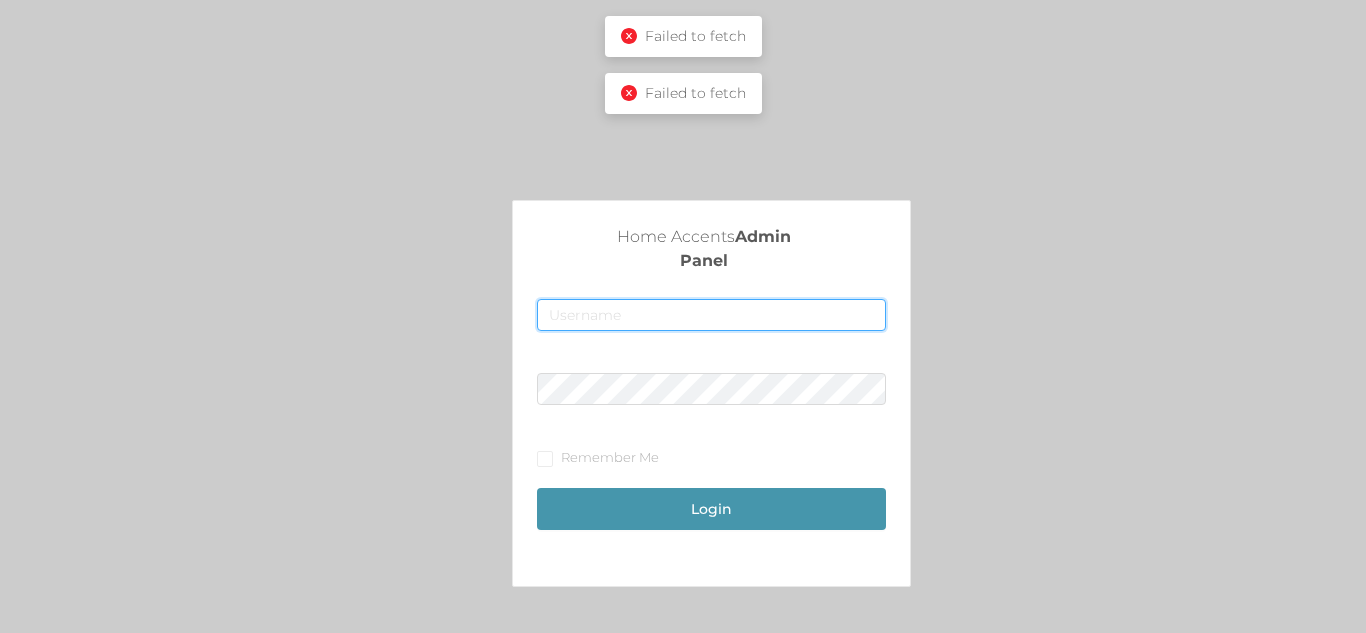 type on "[EMAIL]" 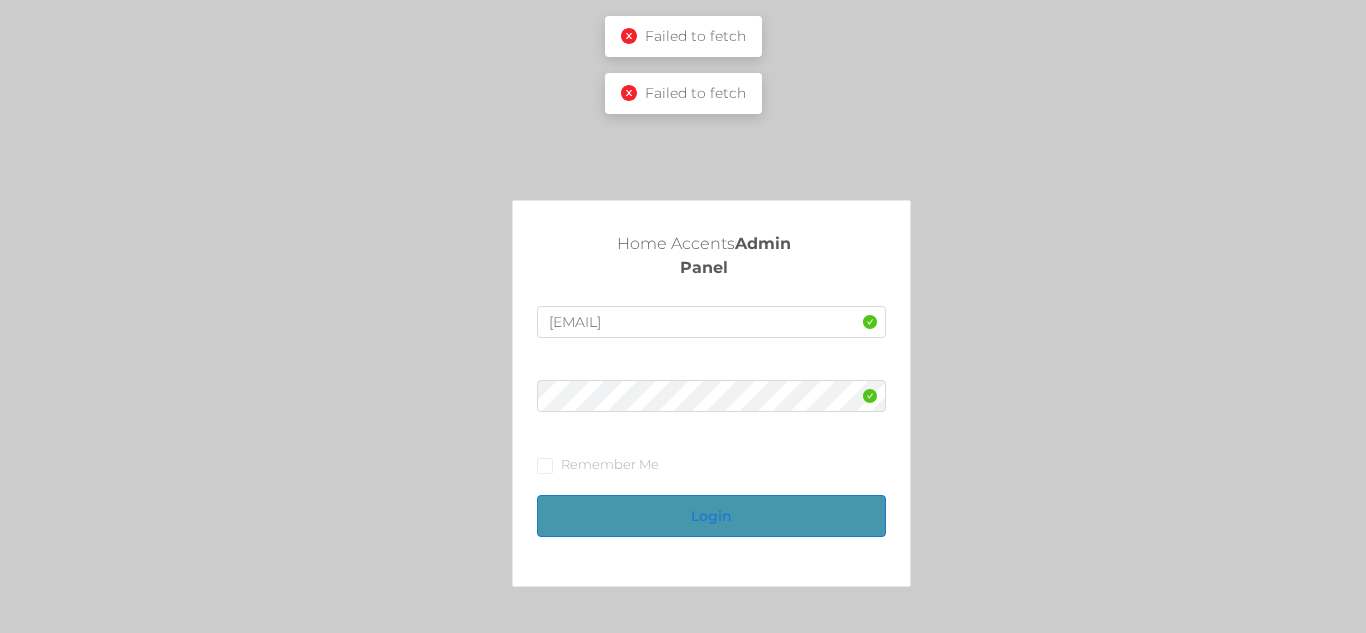 click on "Login" at bounding box center [711, 516] 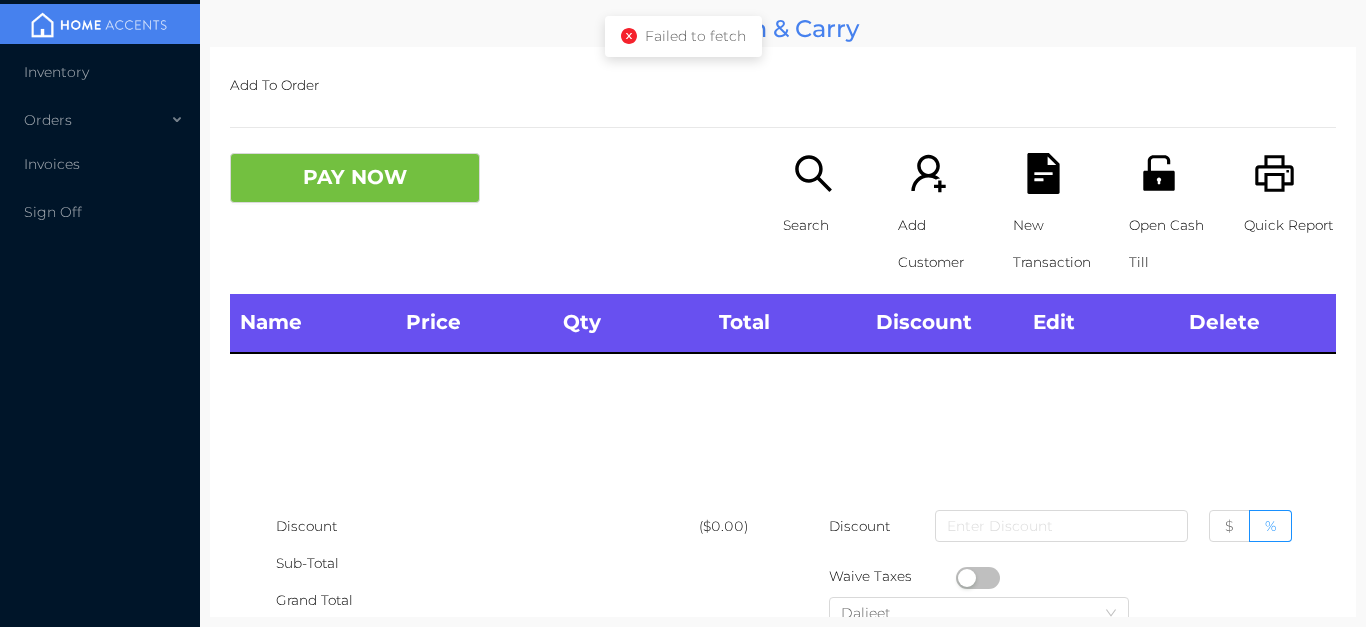 type 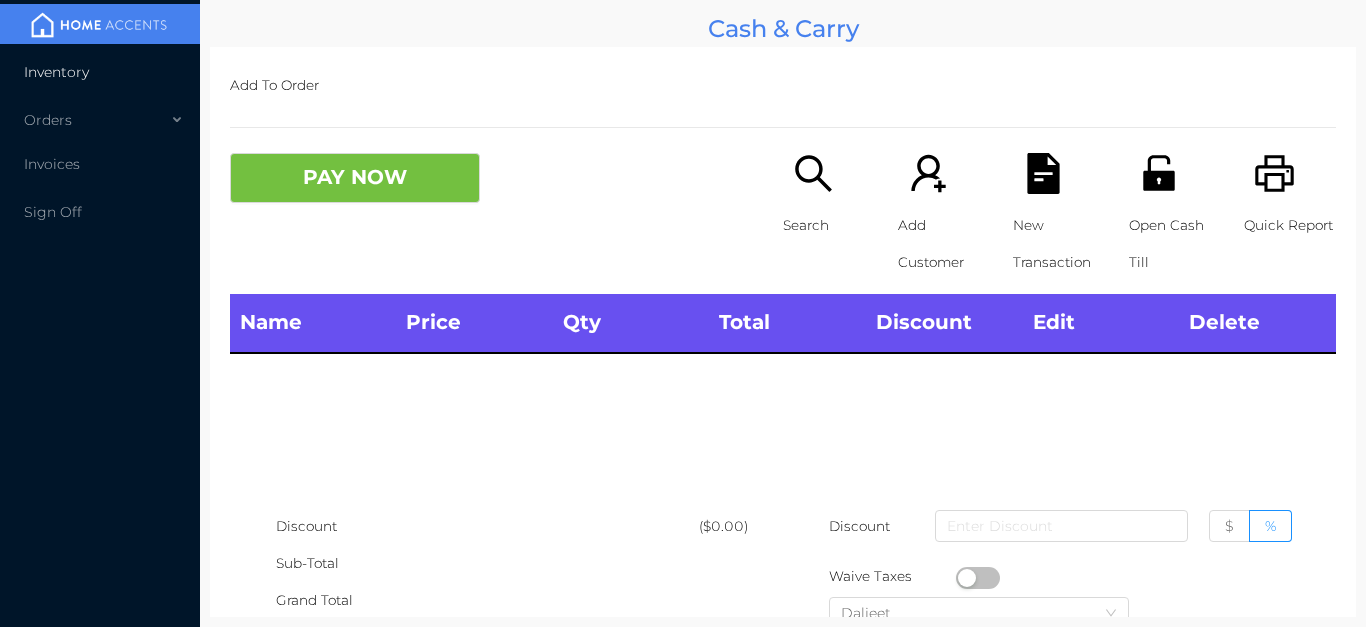 click on "Inventory" at bounding box center [100, 72] 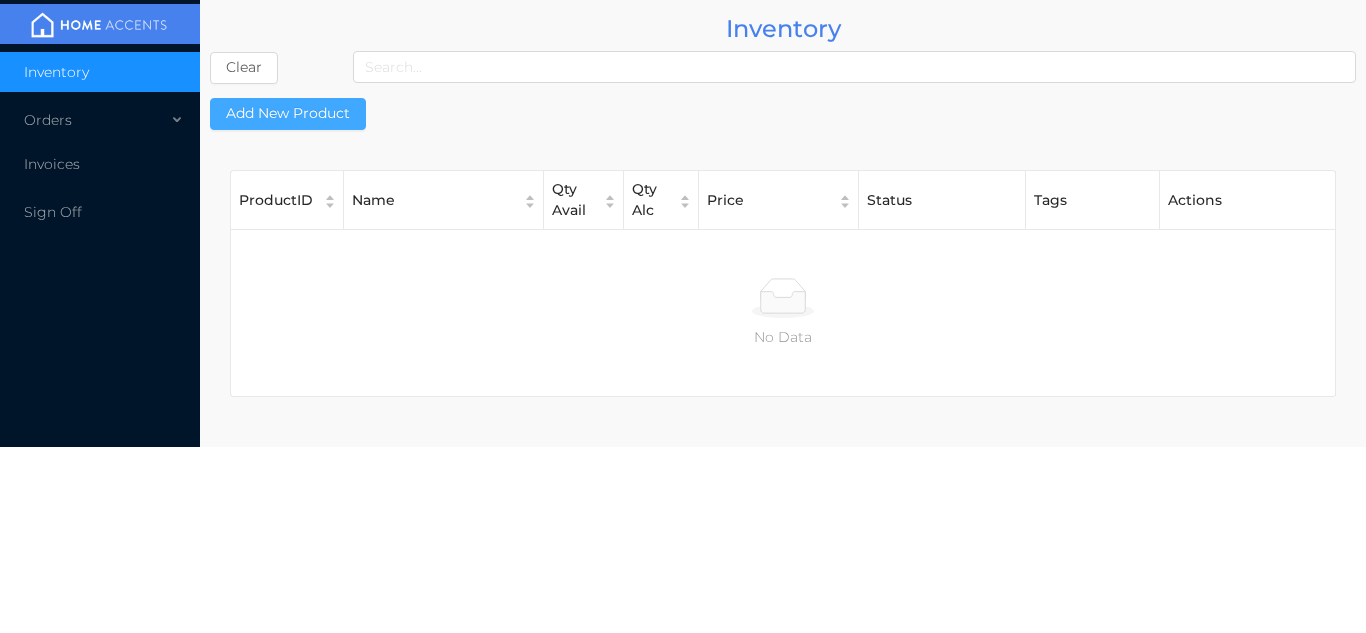 click on "Add New Product" at bounding box center (288, 114) 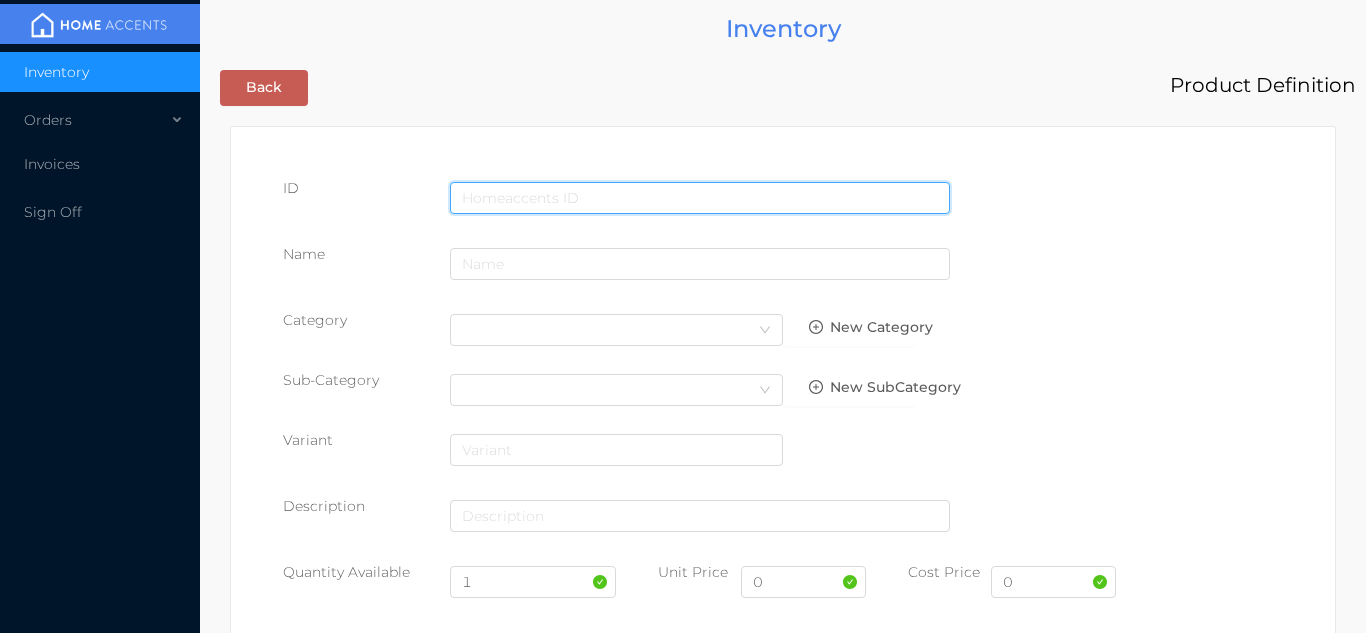 click at bounding box center [700, 198] 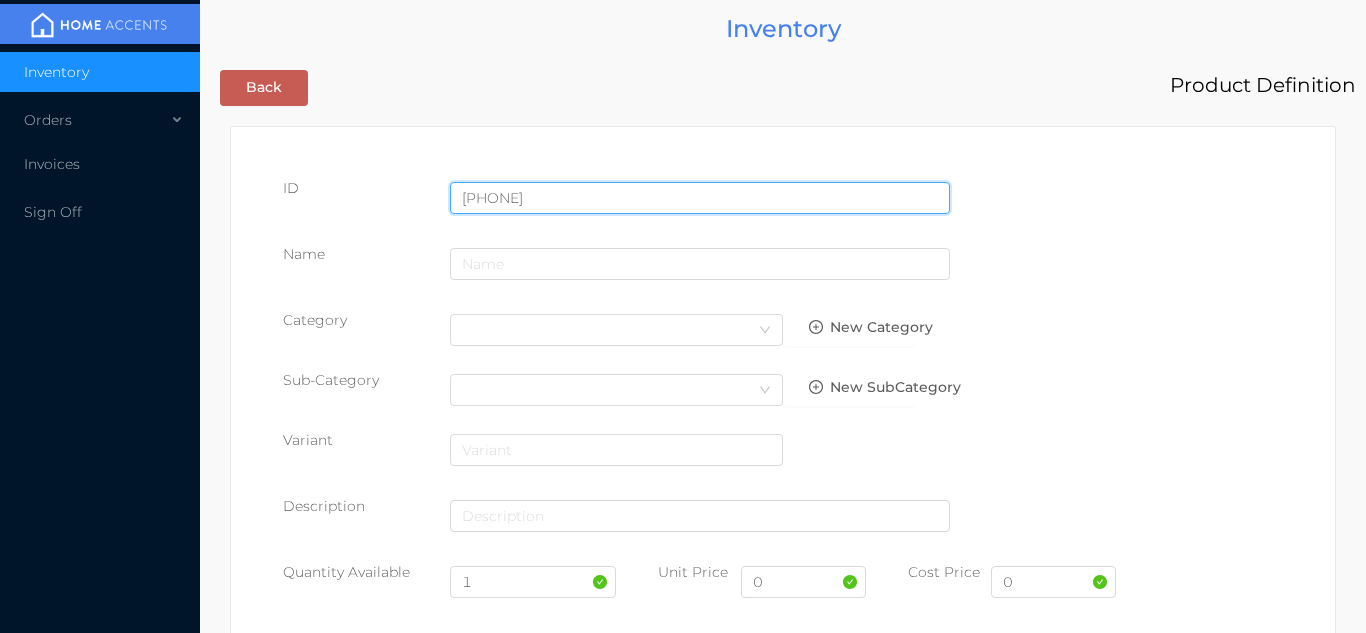 type on "[PHONE]" 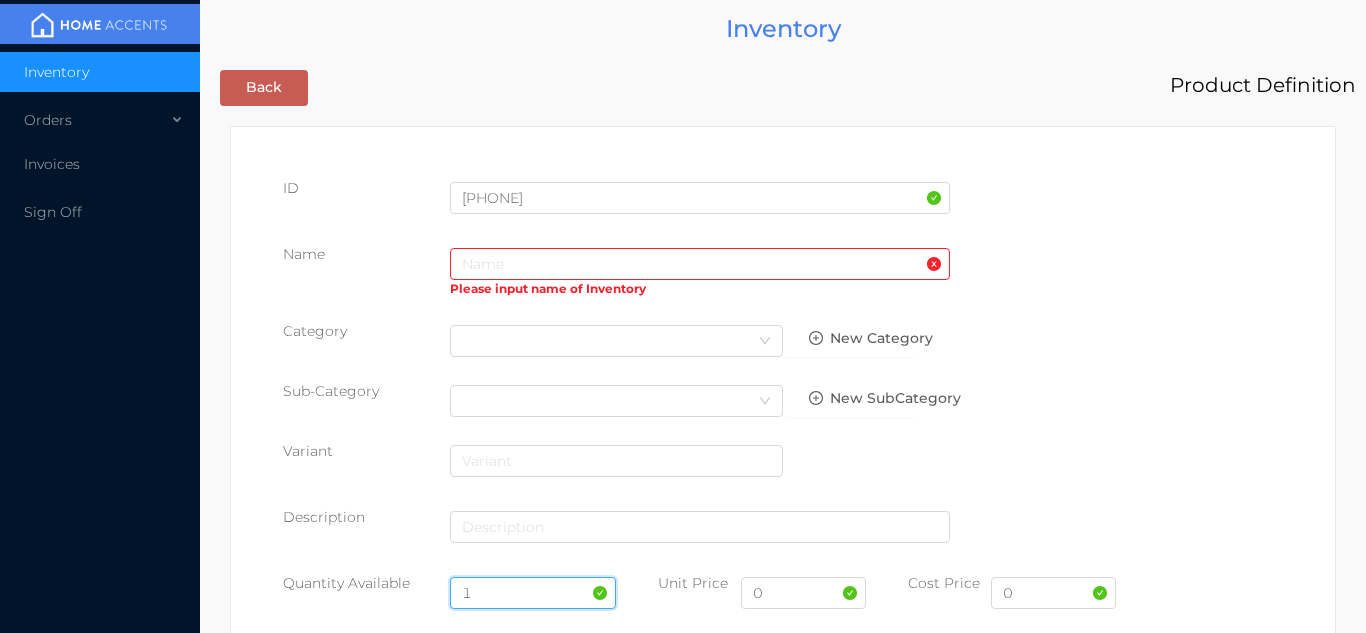 click on "1" at bounding box center (533, 593) 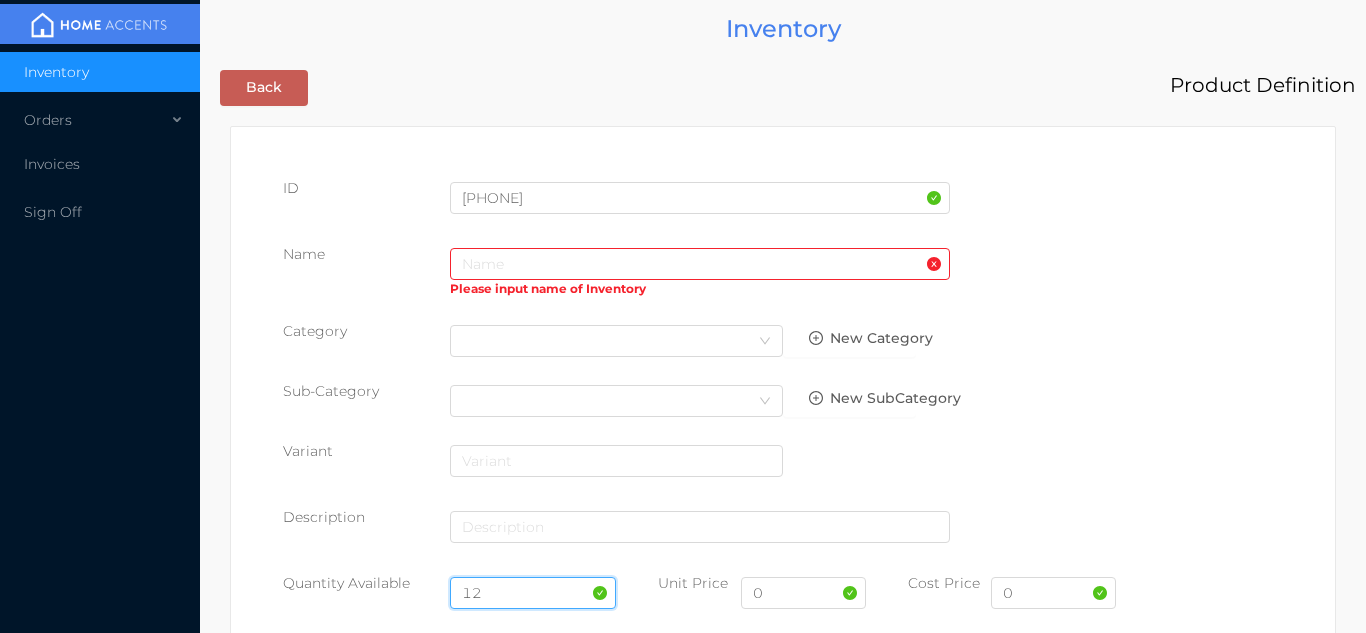 type on "12" 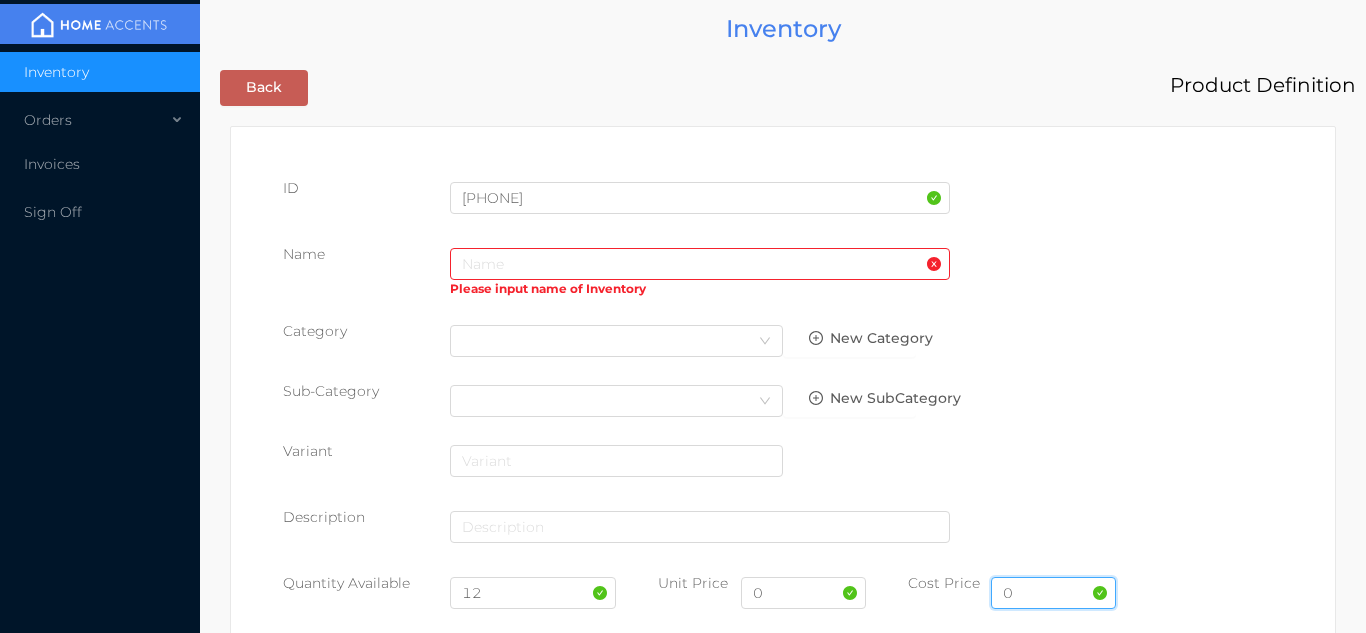 click on "0" at bounding box center (1053, 593) 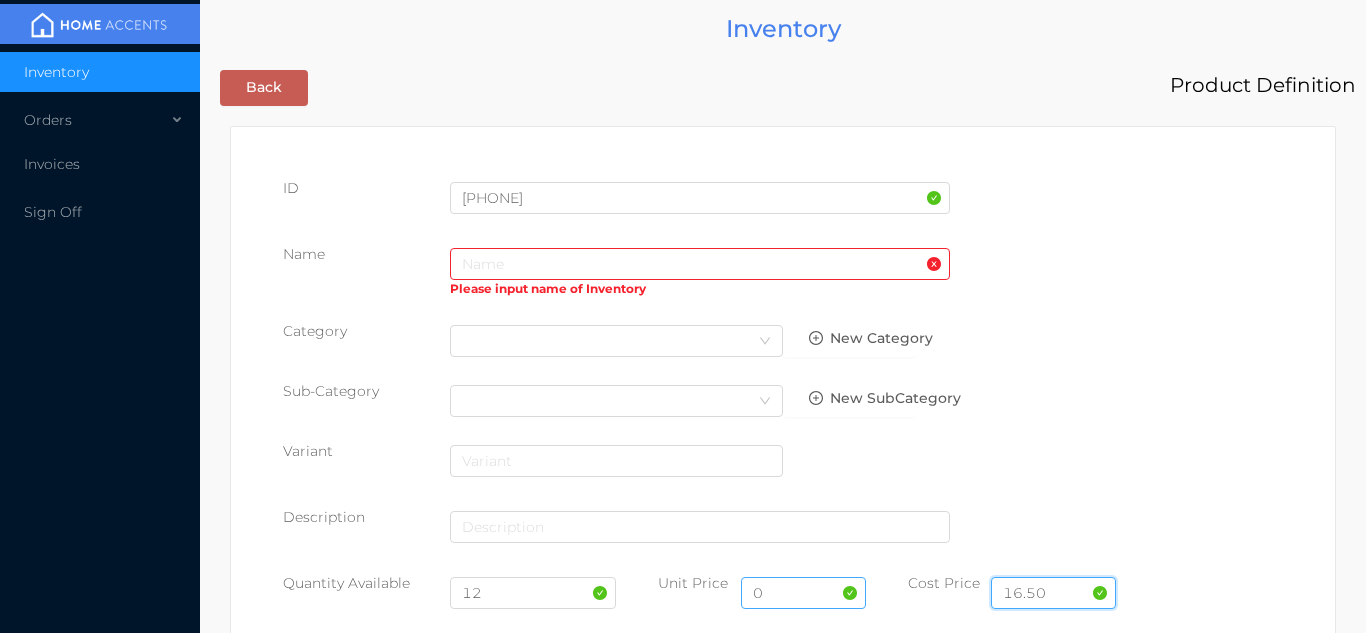 type on "16.50" 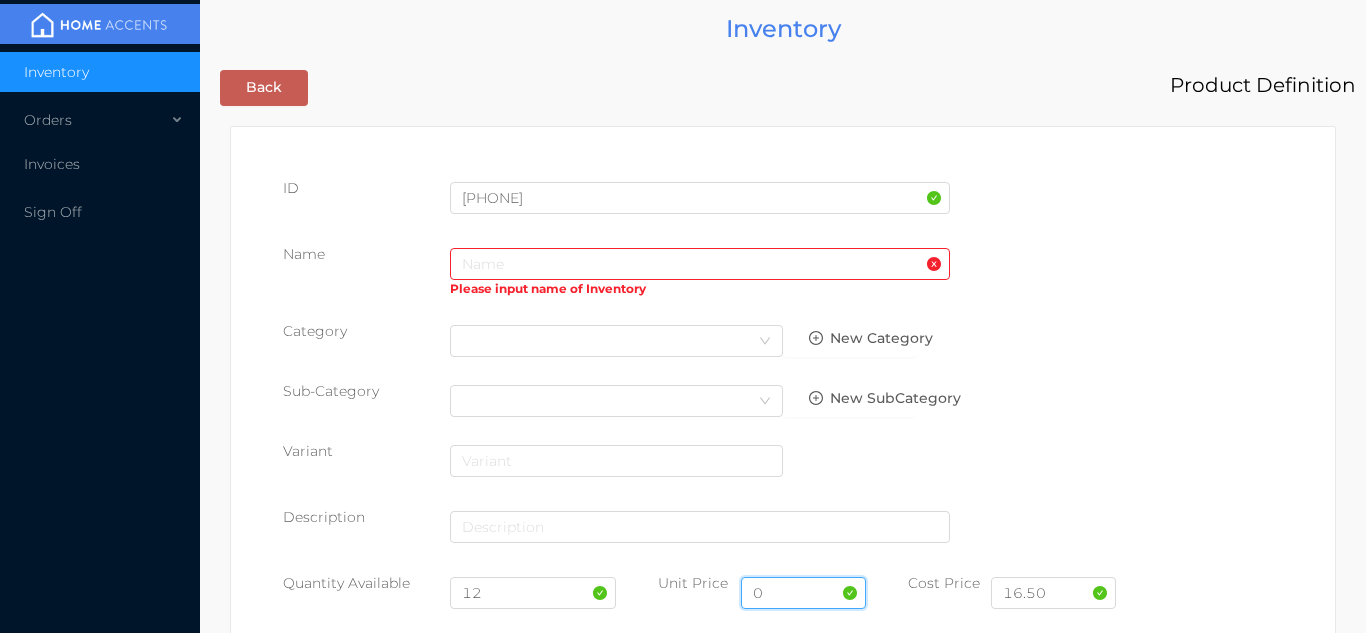 click on "0" at bounding box center [803, 593] 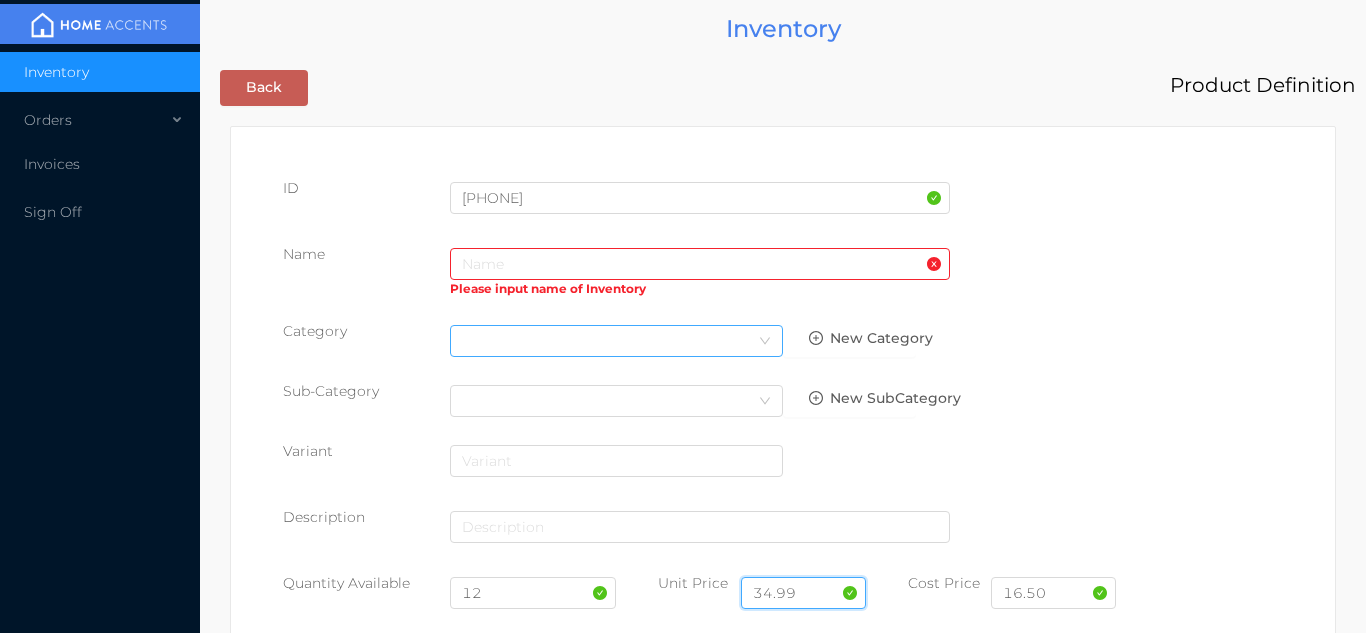 type on "34.99" 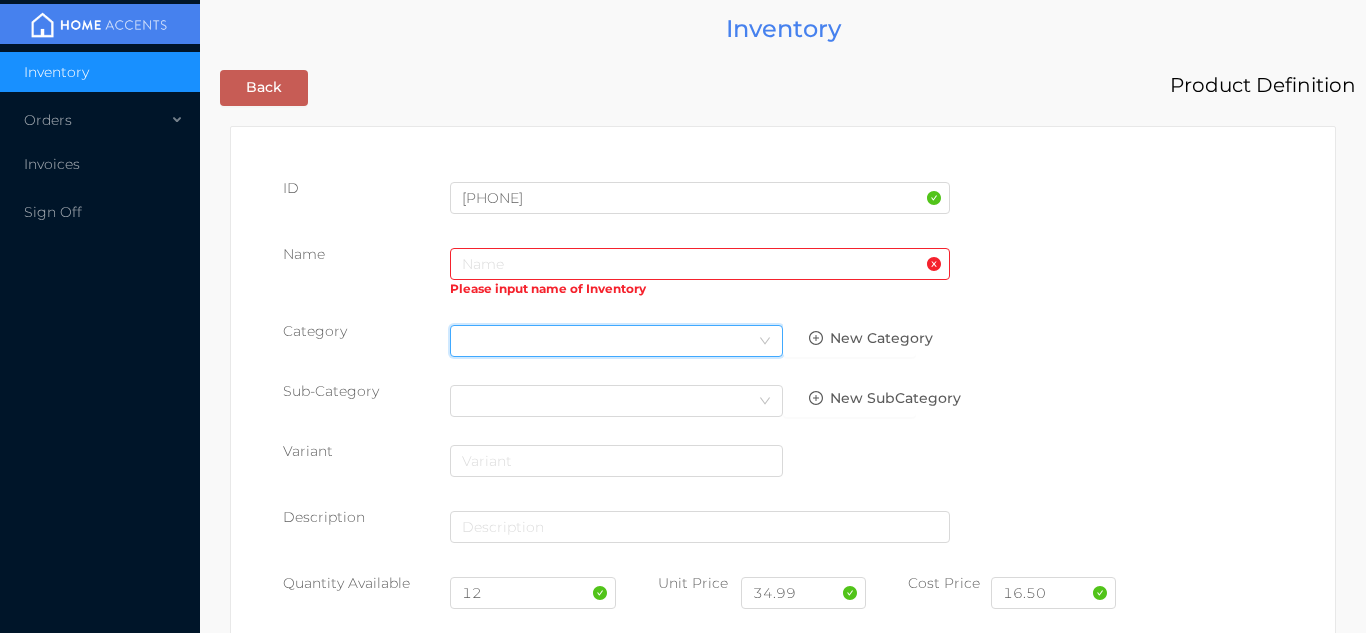 click on "Select Category" at bounding box center (616, 341) 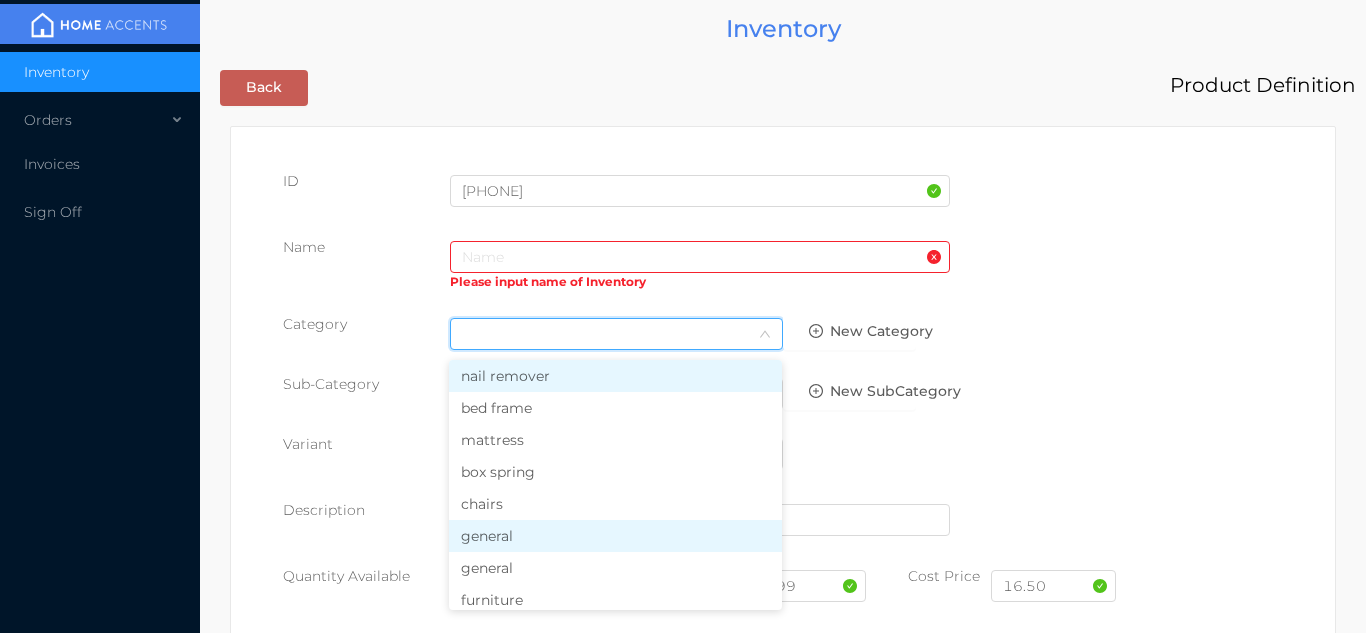 click on "general" at bounding box center [615, 536] 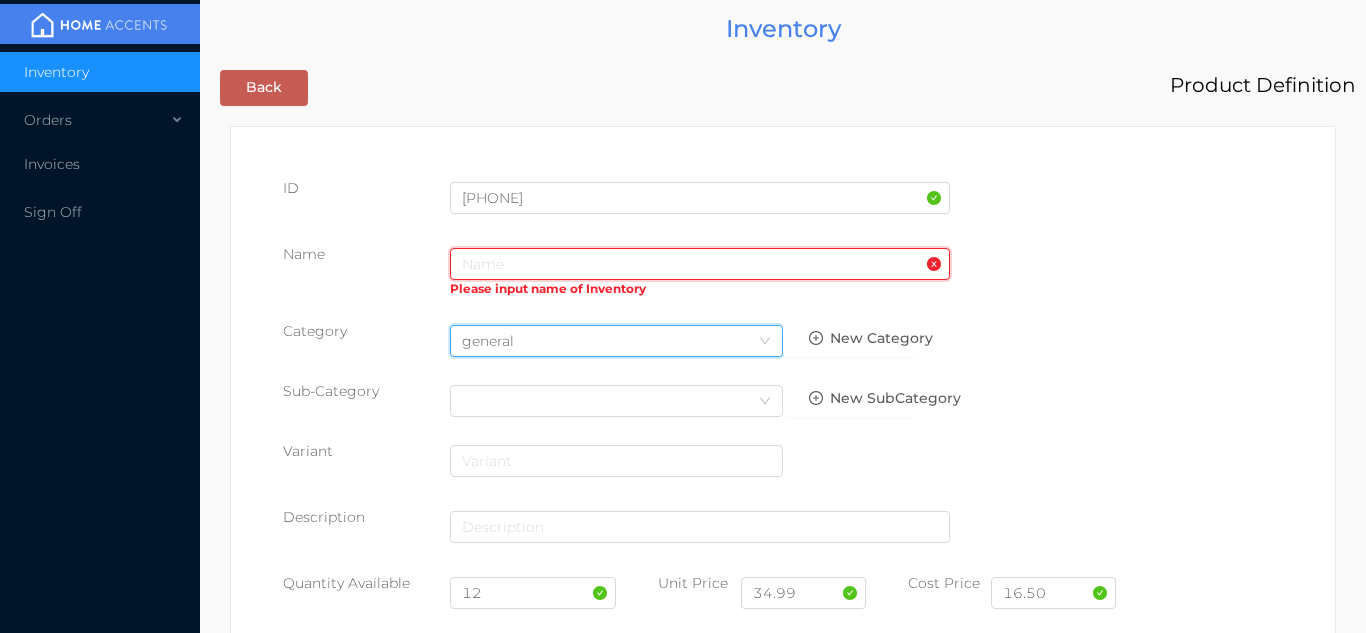 click at bounding box center (700, 264) 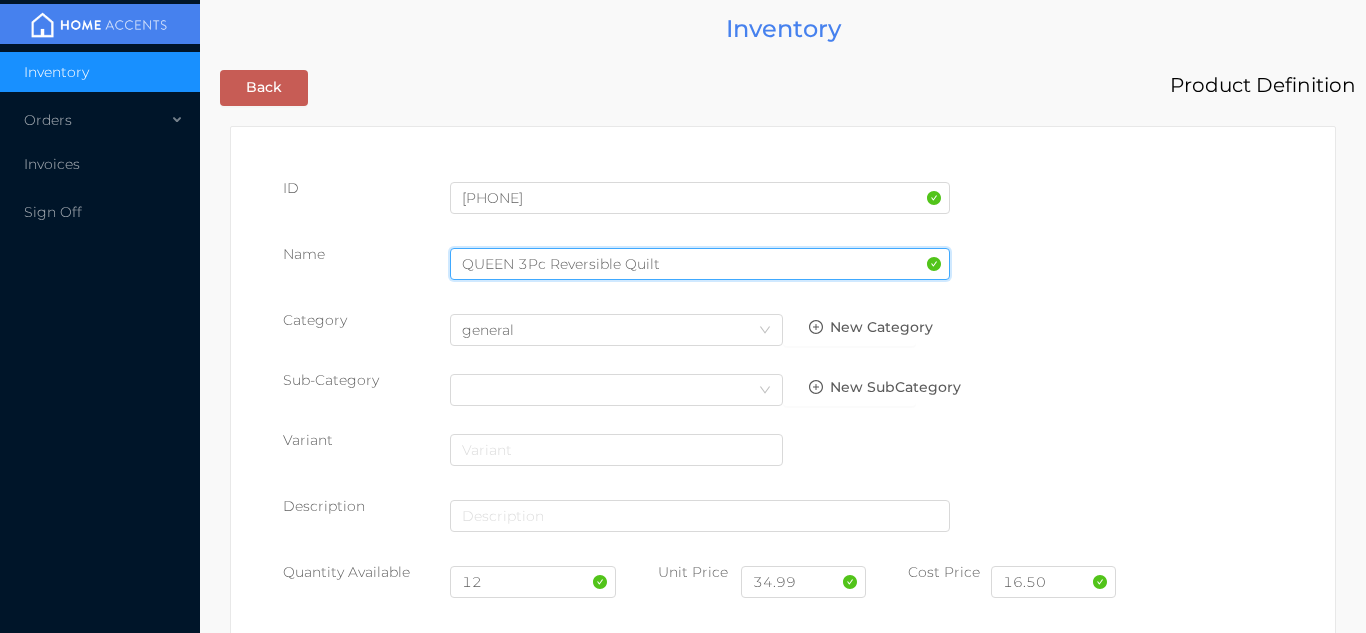 type on "QUEEN 3Pc Reversible Quilt set" 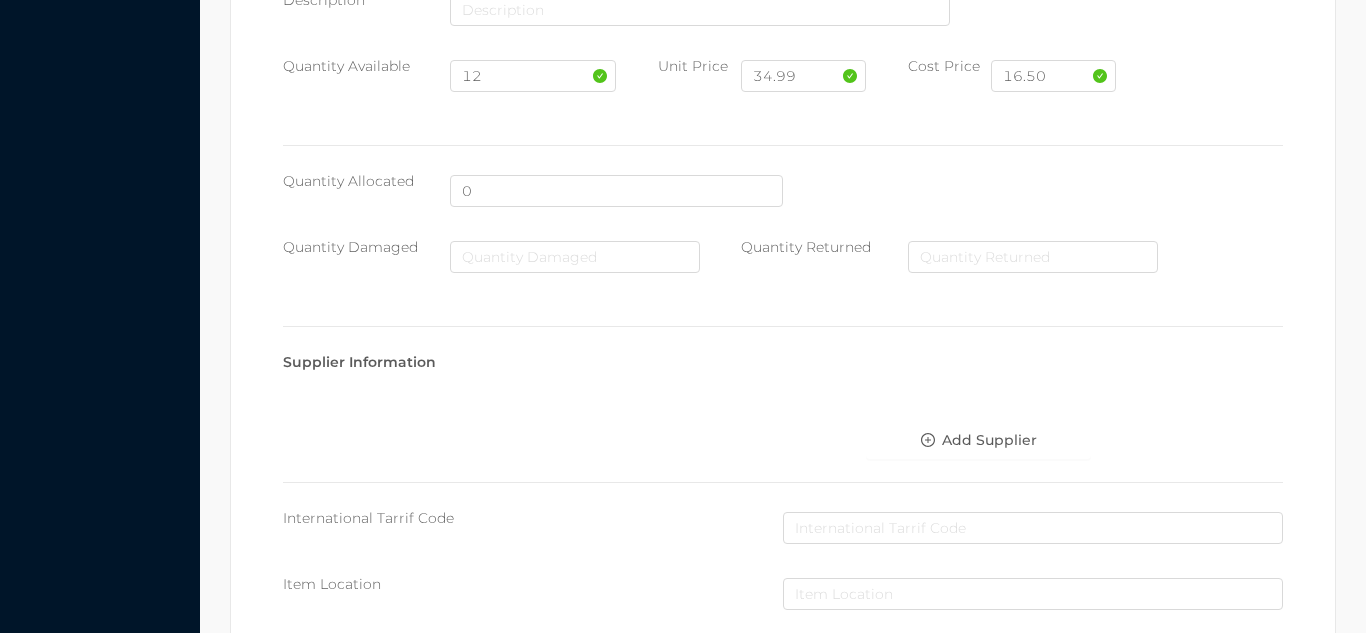 scroll, scrollTop: 1028, scrollLeft: 0, axis: vertical 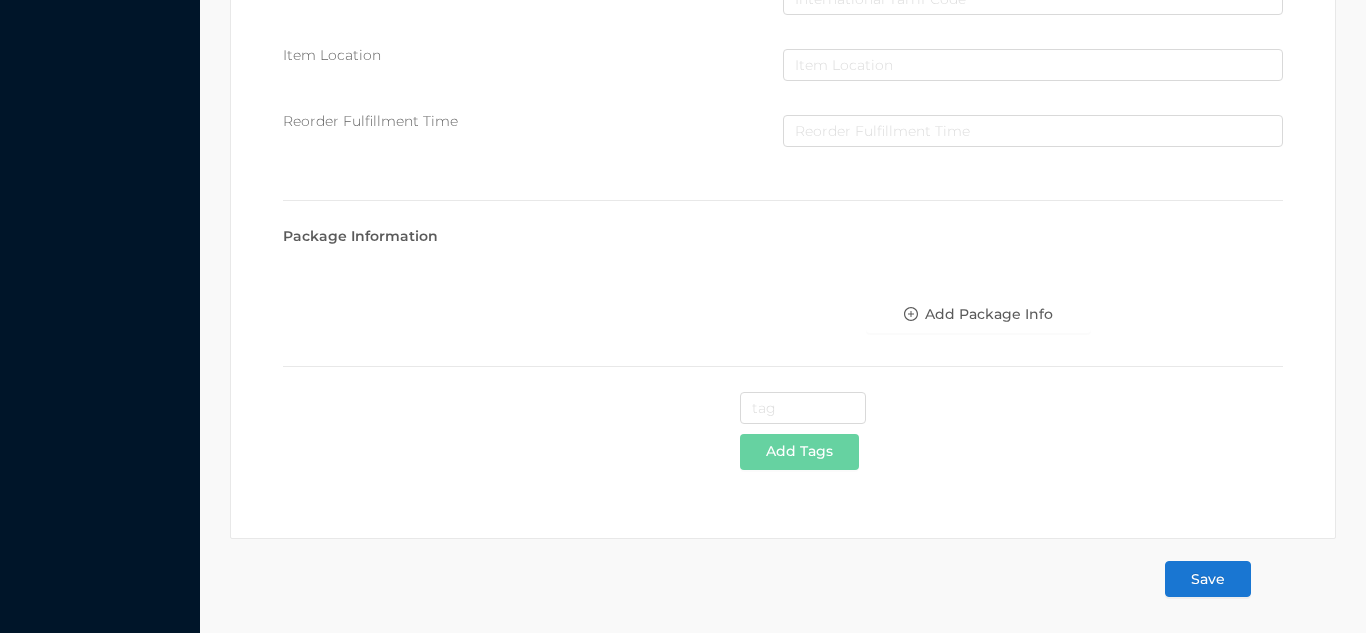 click on "Save" at bounding box center (1208, 579) 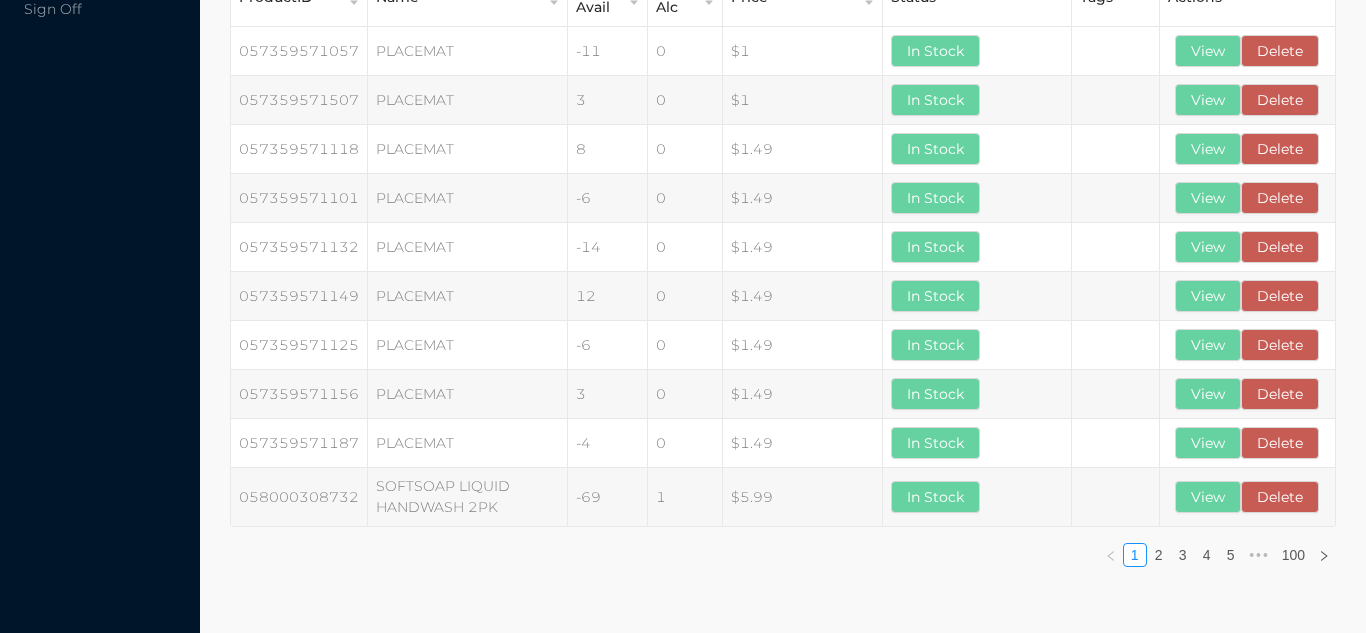 scroll, scrollTop: 0, scrollLeft: 0, axis: both 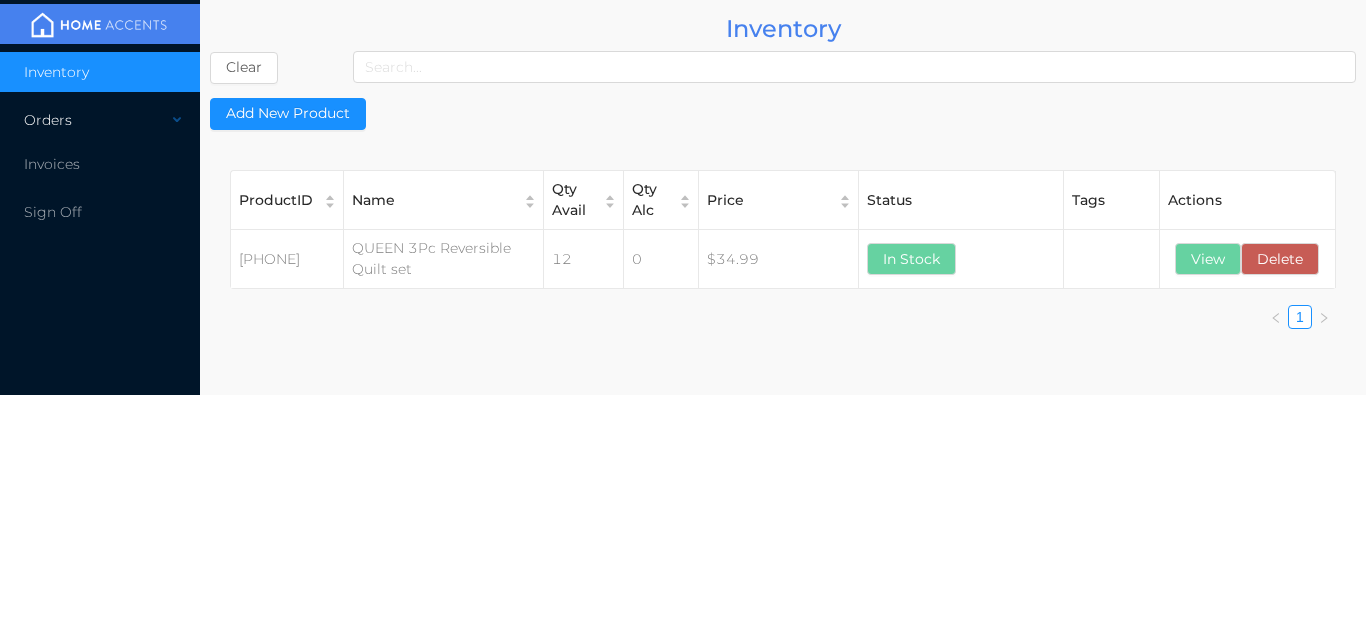 click on "Orders" at bounding box center [100, 120] 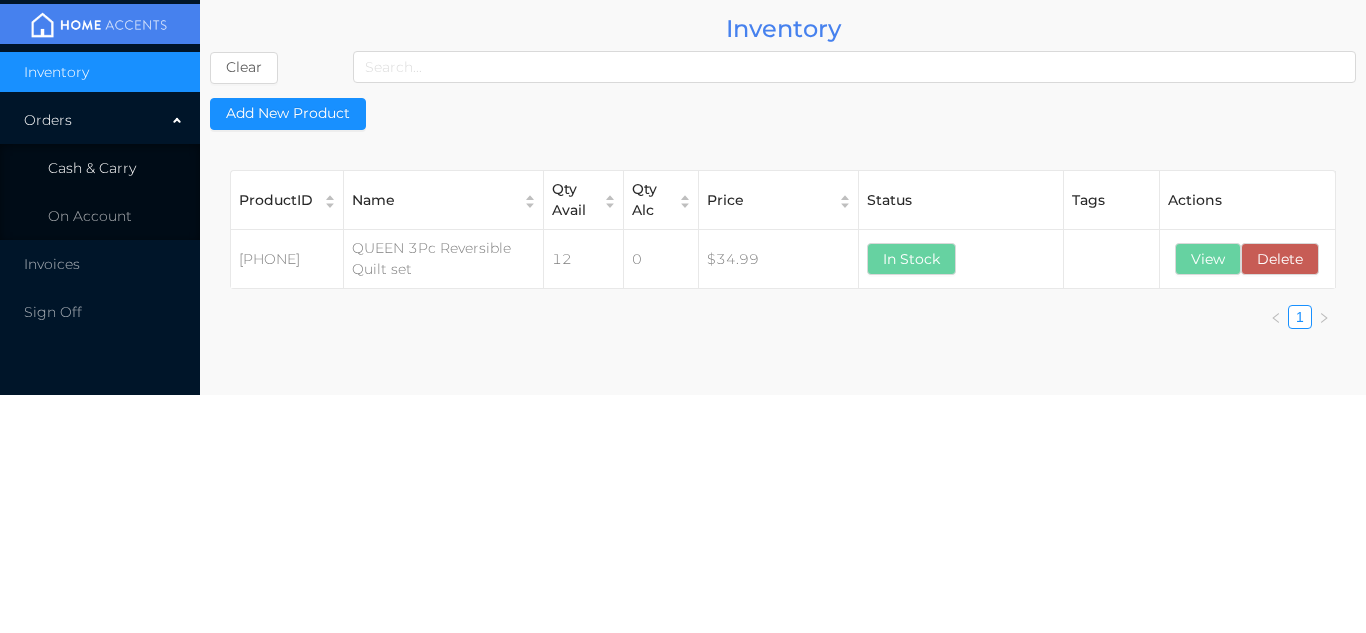 click on "Cash & Carry" at bounding box center (100, 168) 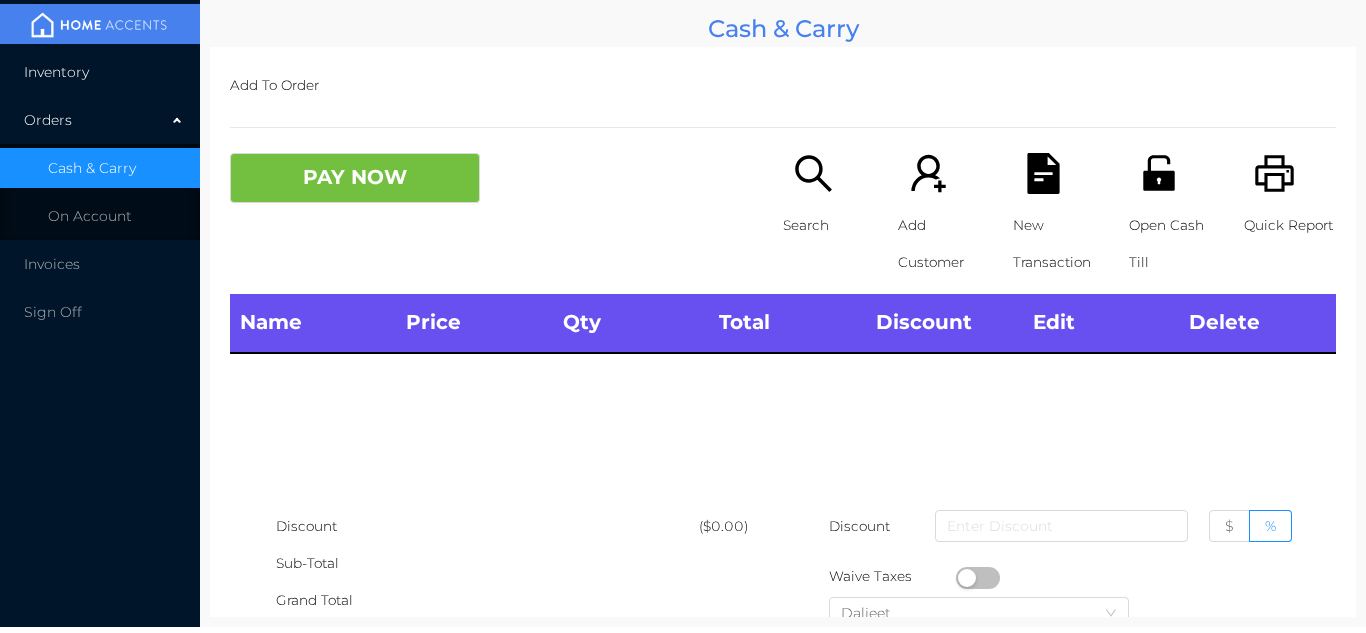 click on "Inventory" at bounding box center [100, 72] 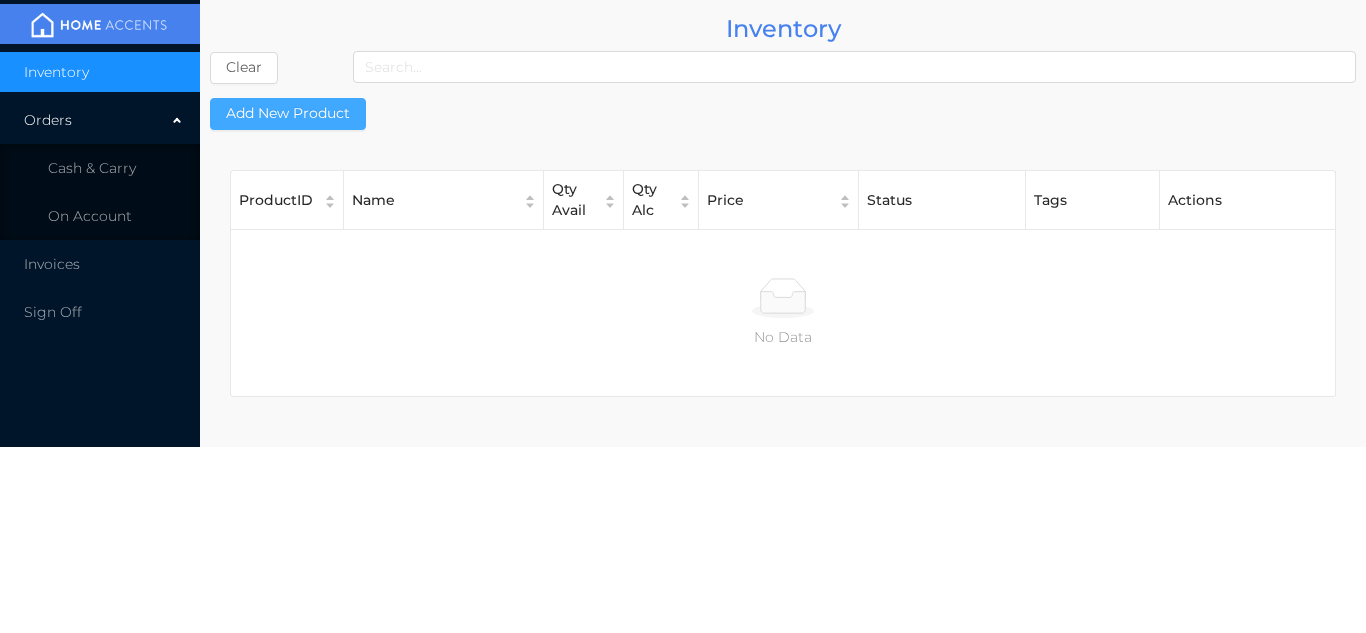 click on "Add New Product" at bounding box center [288, 114] 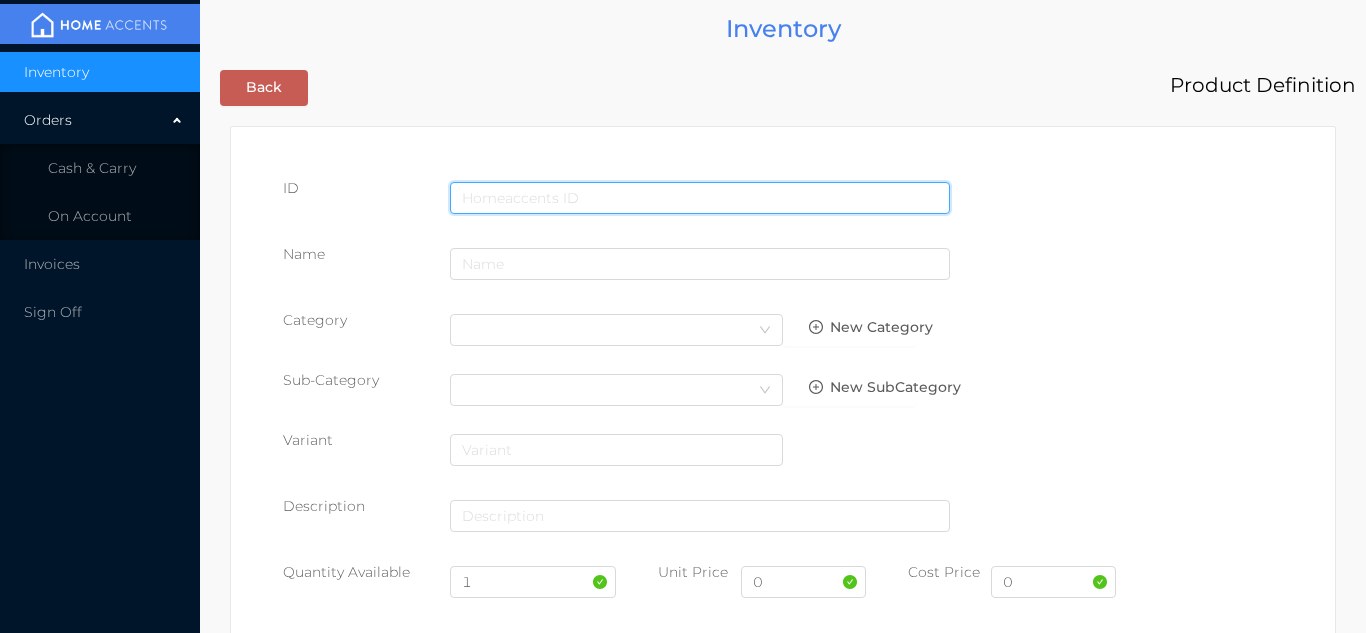 click at bounding box center [700, 198] 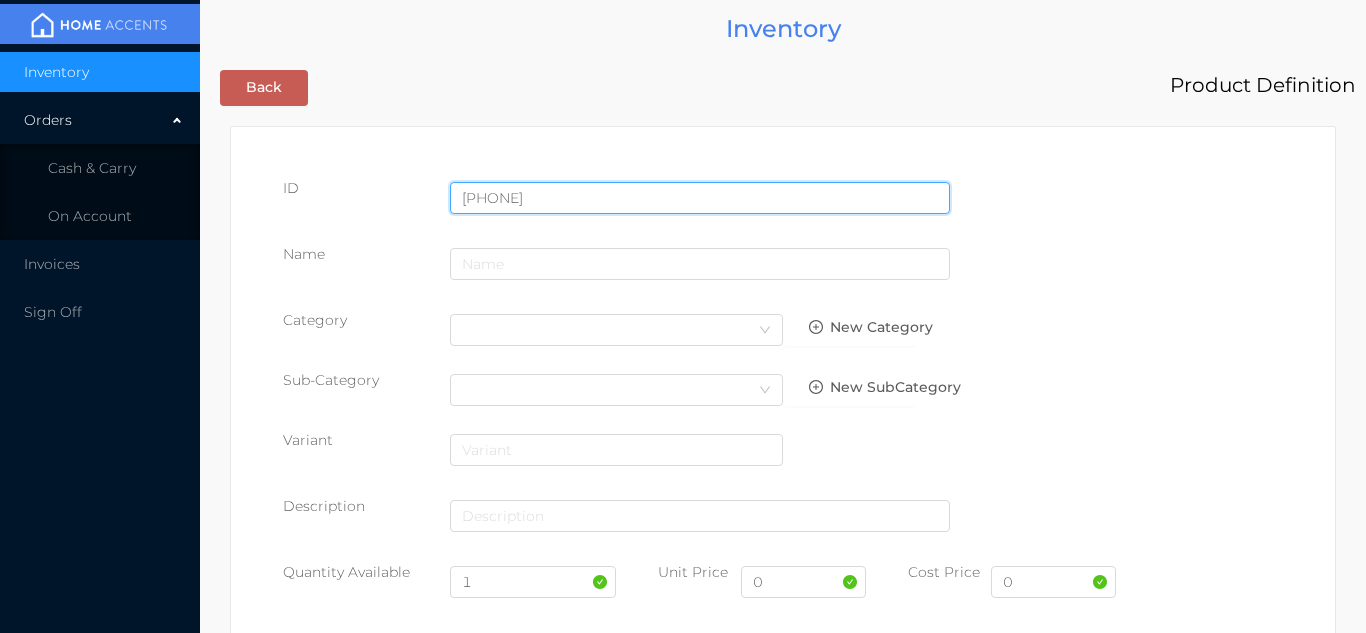 type on "[PHONE]" 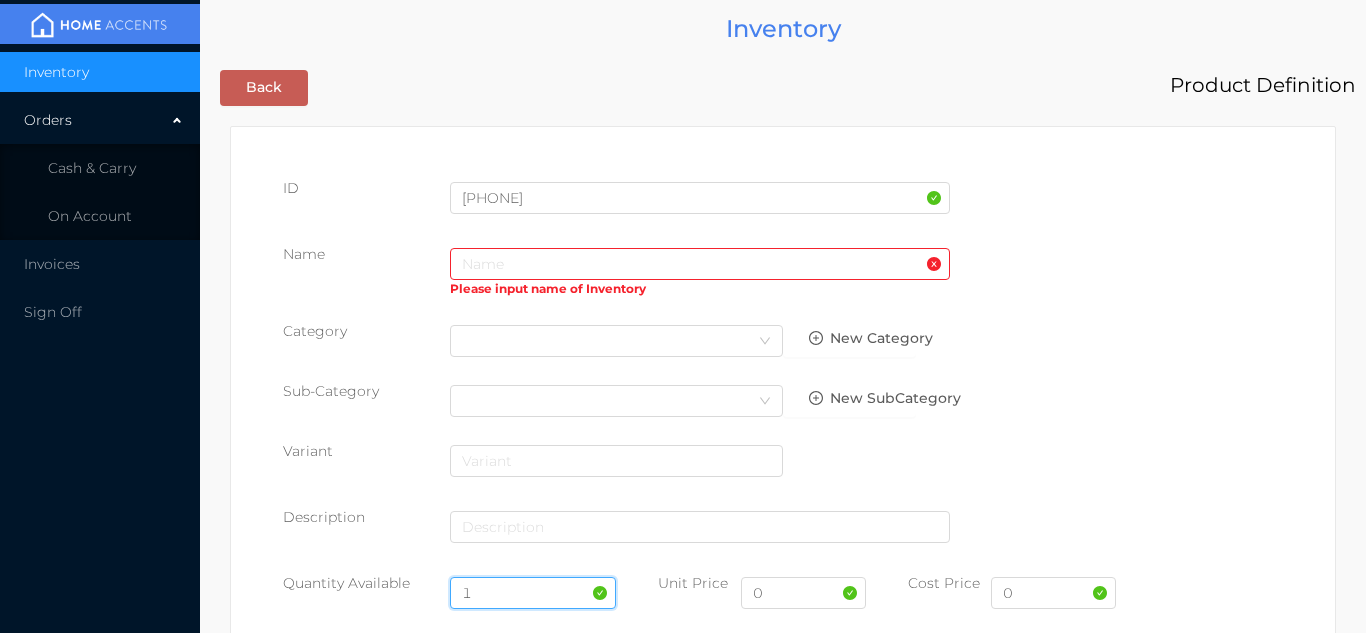 click on "1" at bounding box center [533, 593] 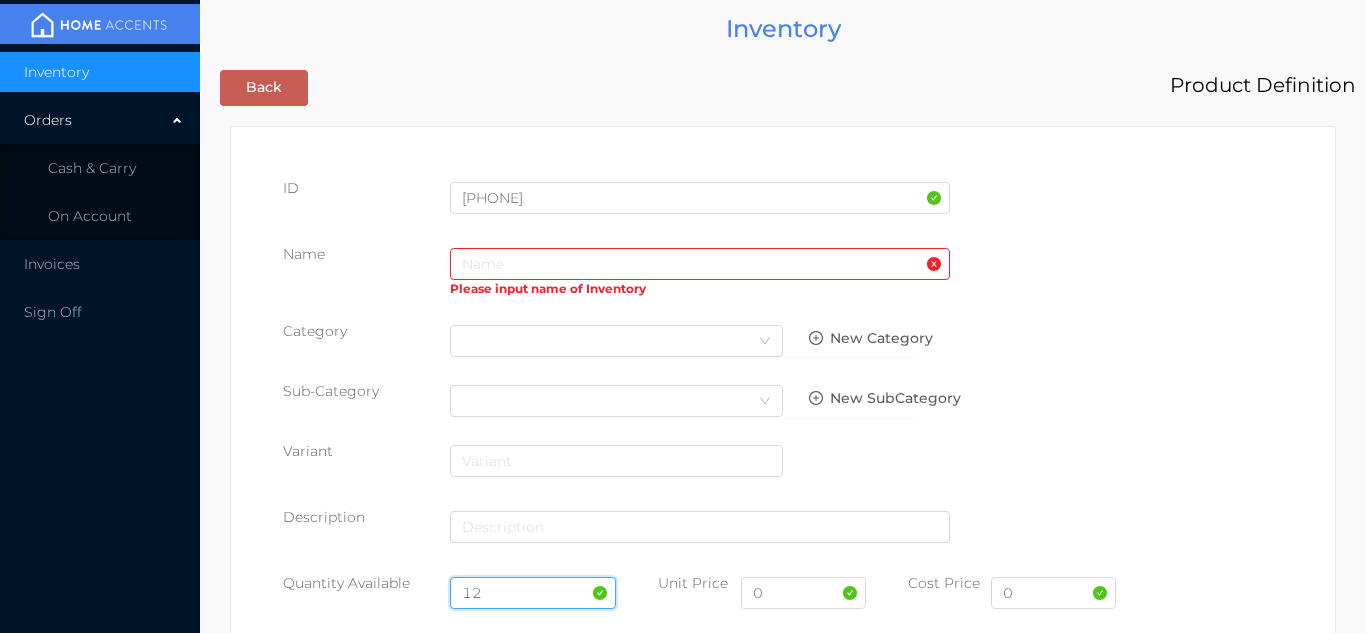 type on "12" 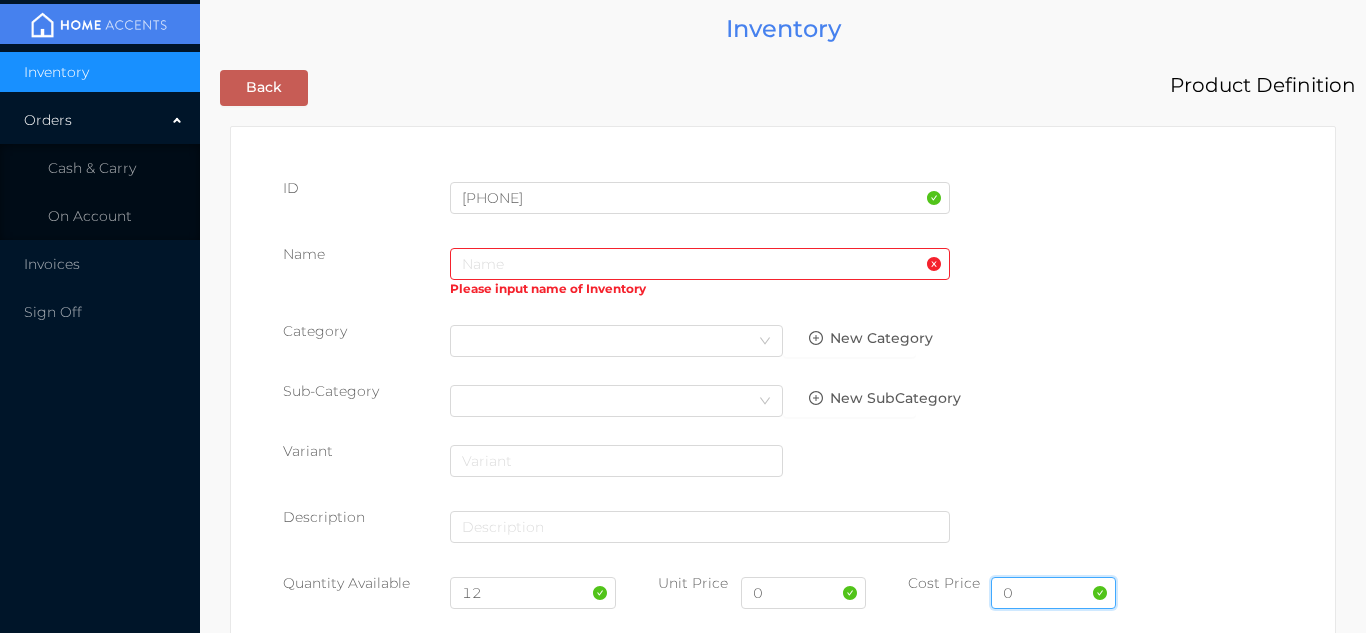 click on "0" at bounding box center [1053, 593] 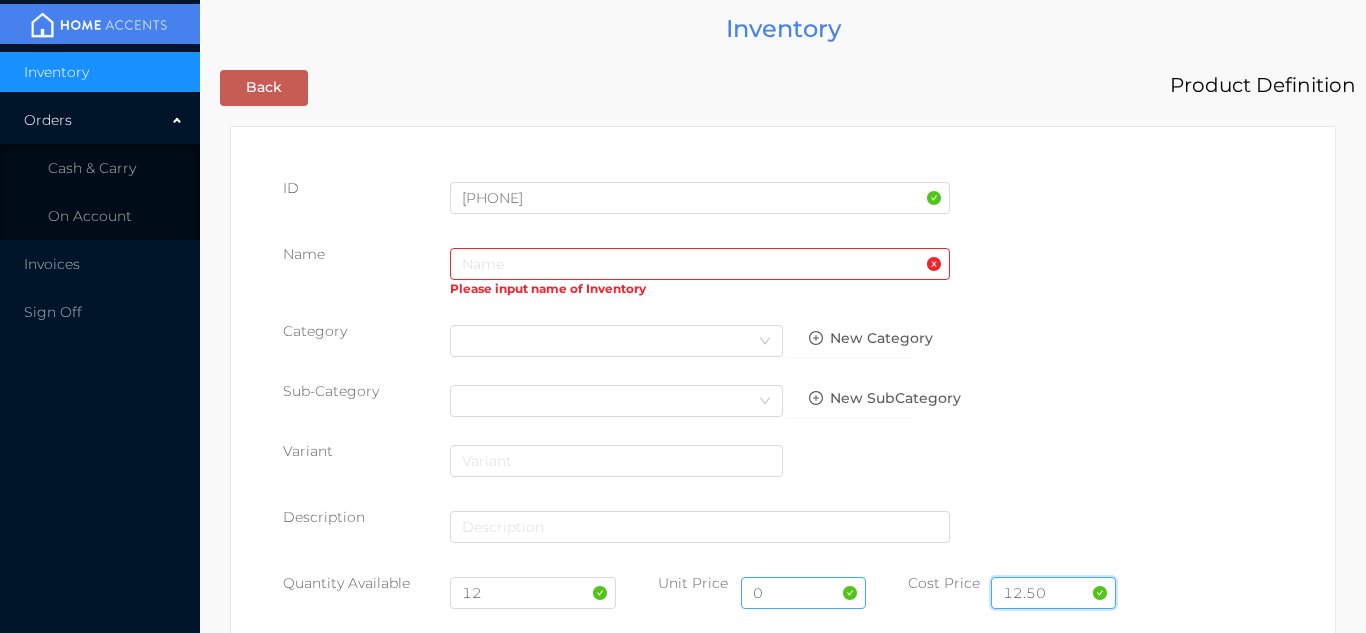 type on "12.50" 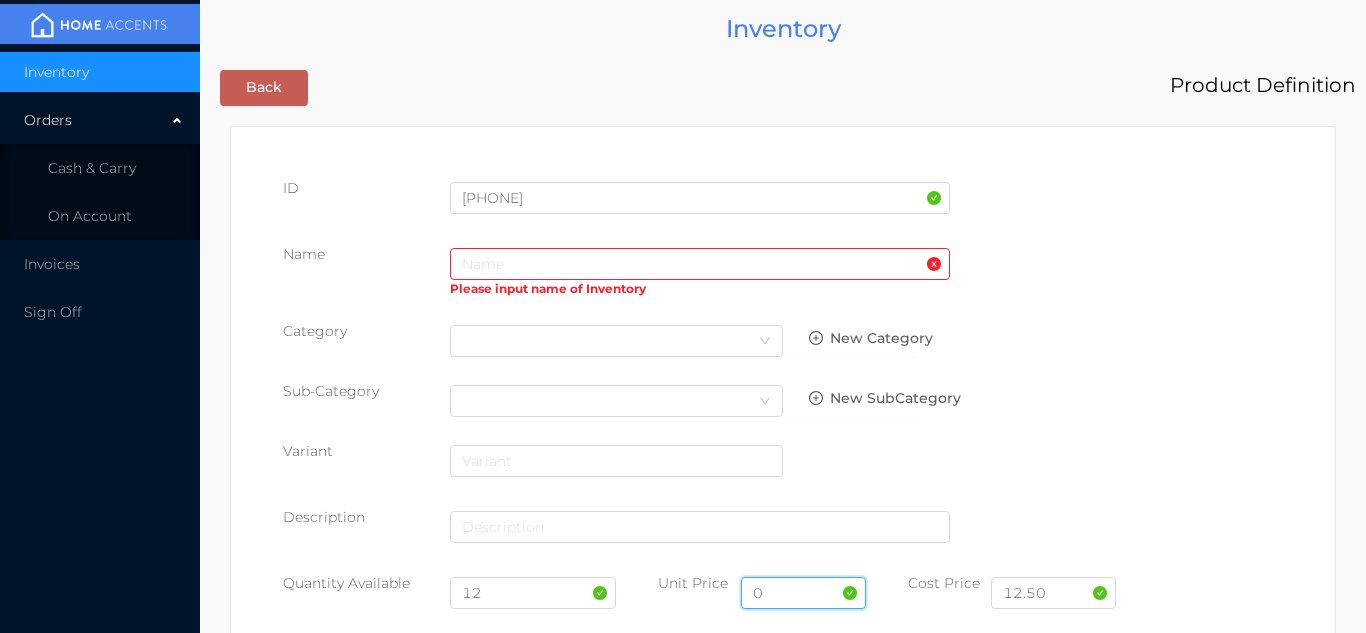 click on "0" at bounding box center (803, 593) 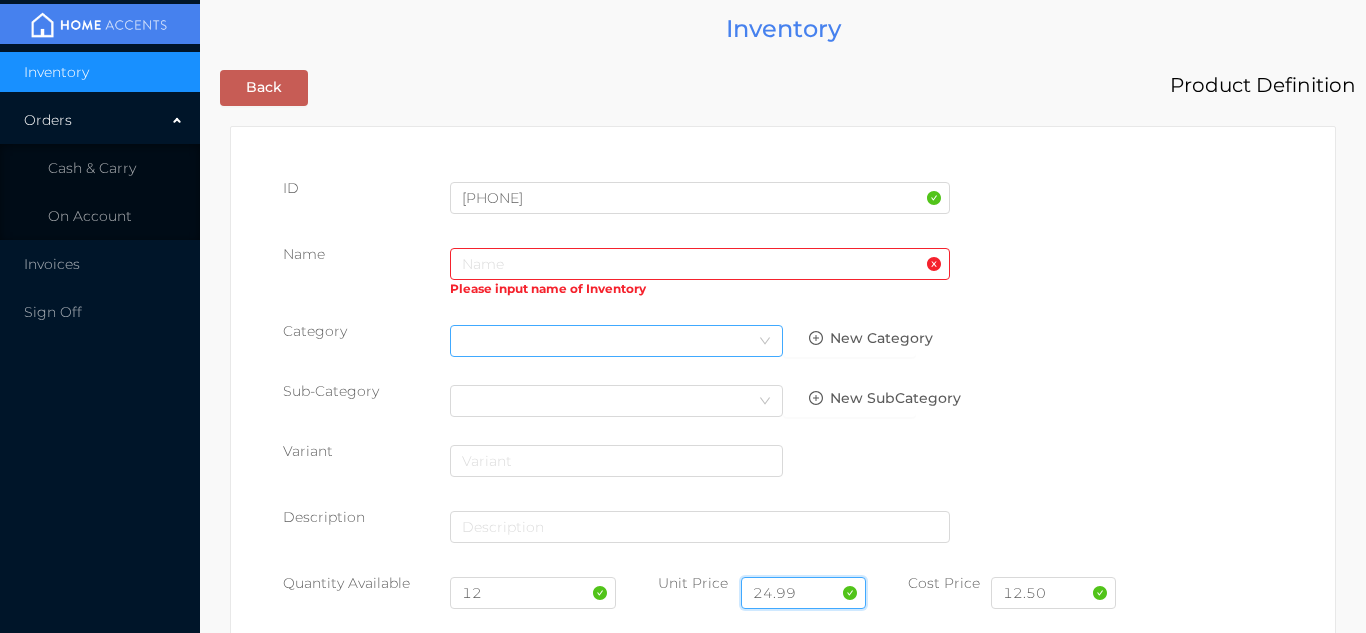 type on "24.99" 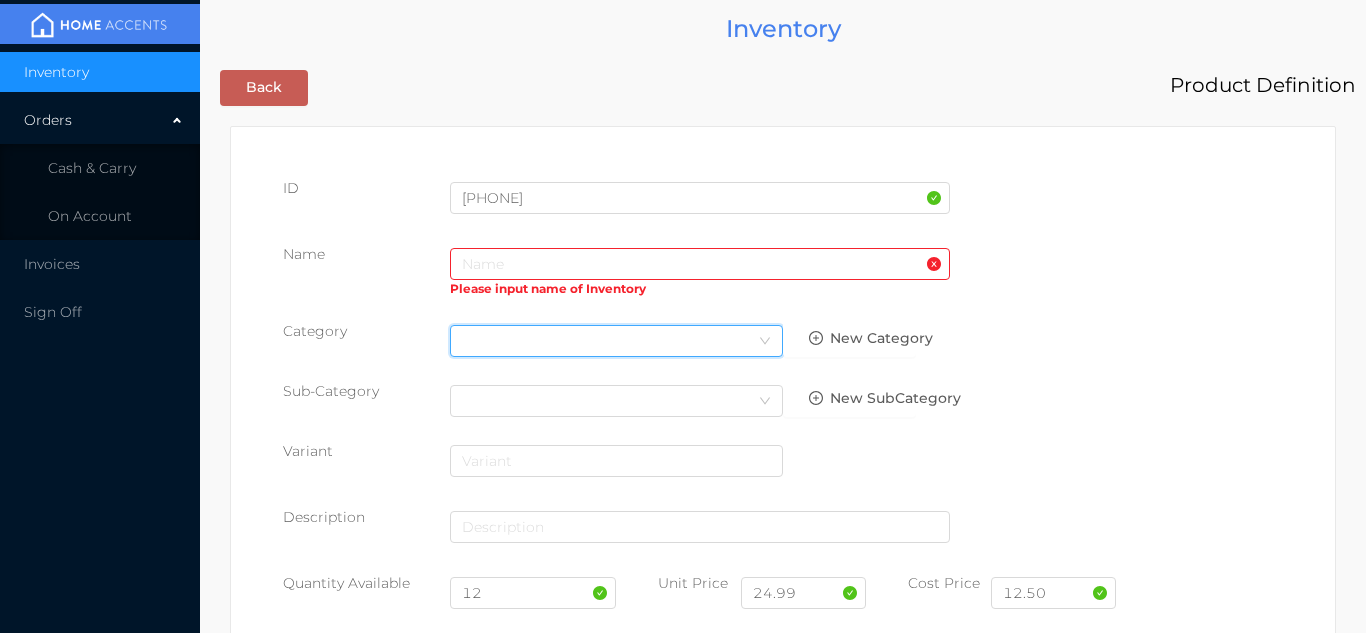 click on "Select Category" at bounding box center [616, 341] 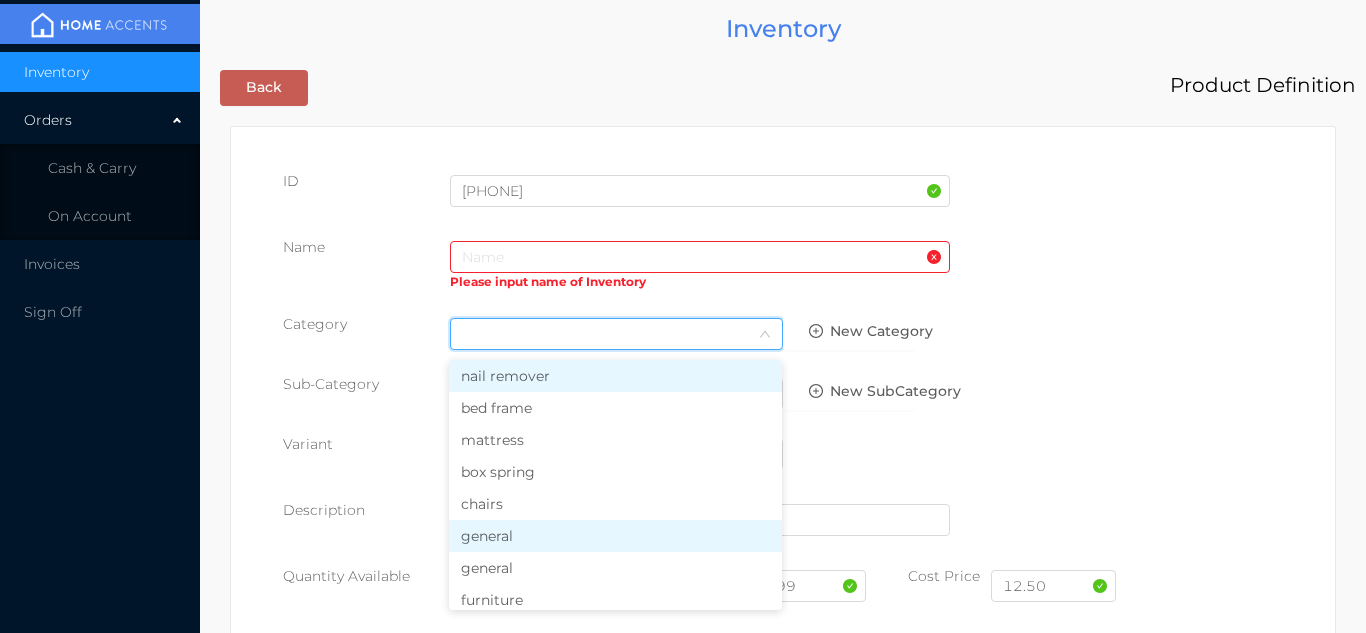 click on "general" at bounding box center [615, 536] 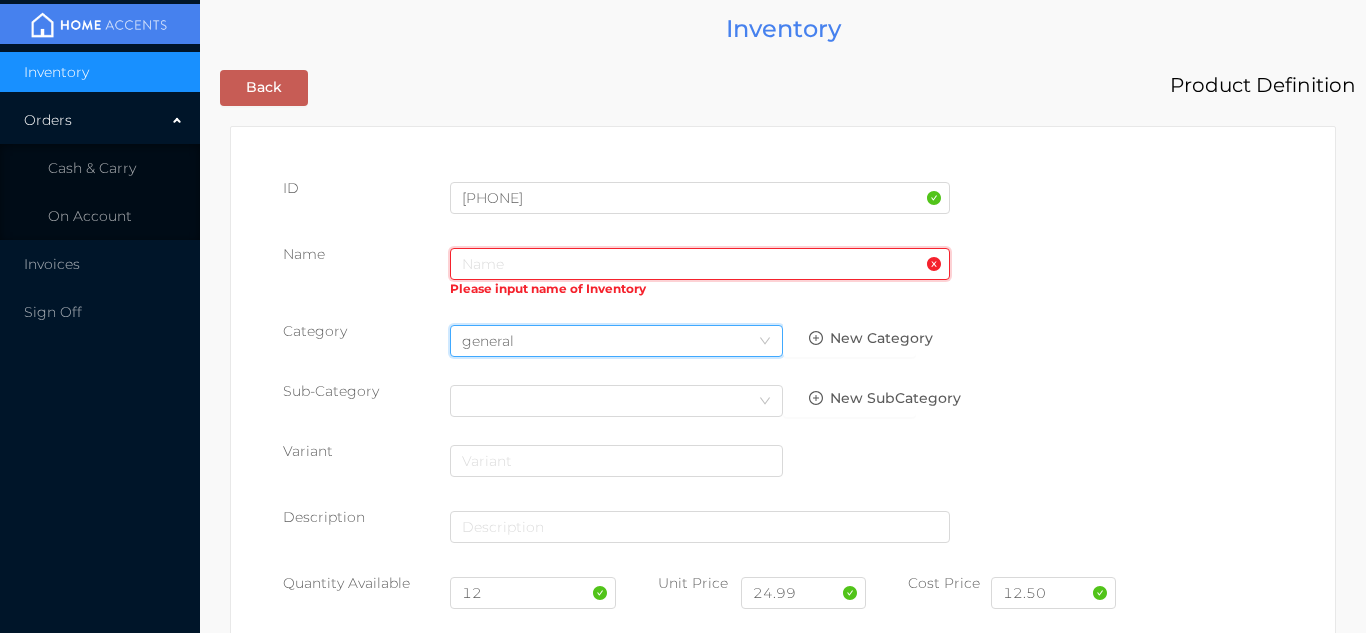 click at bounding box center [700, 264] 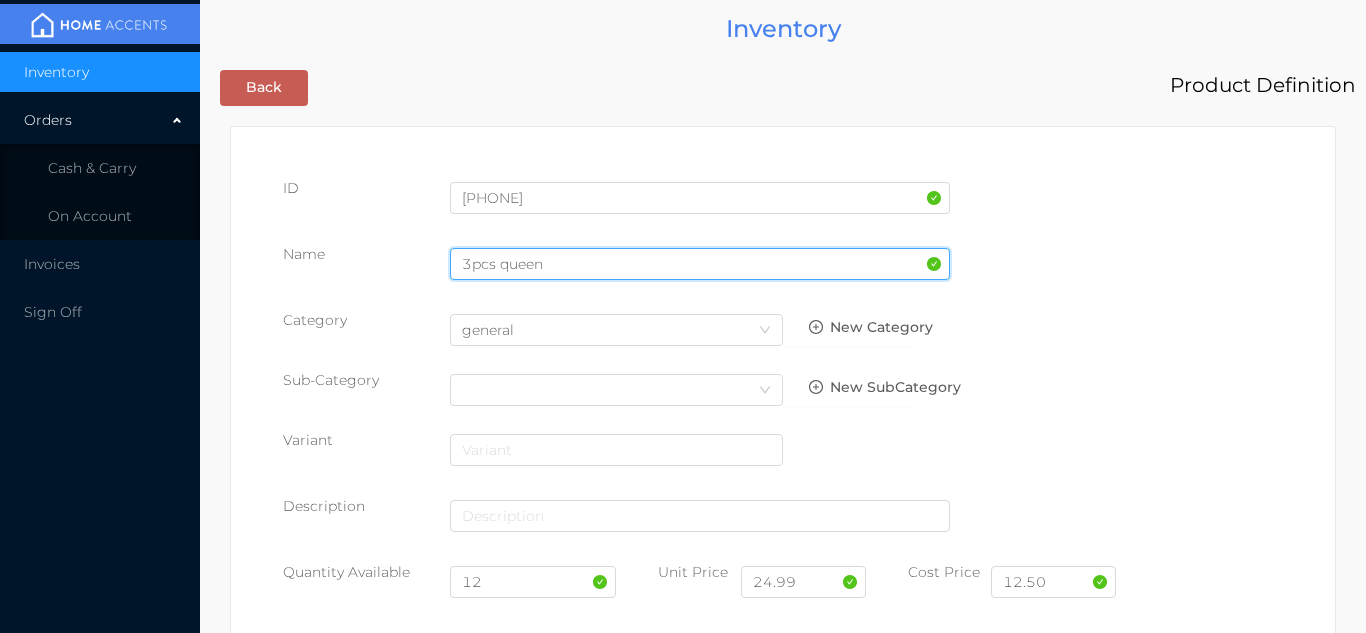 click on "3pcs queen" at bounding box center [700, 264] 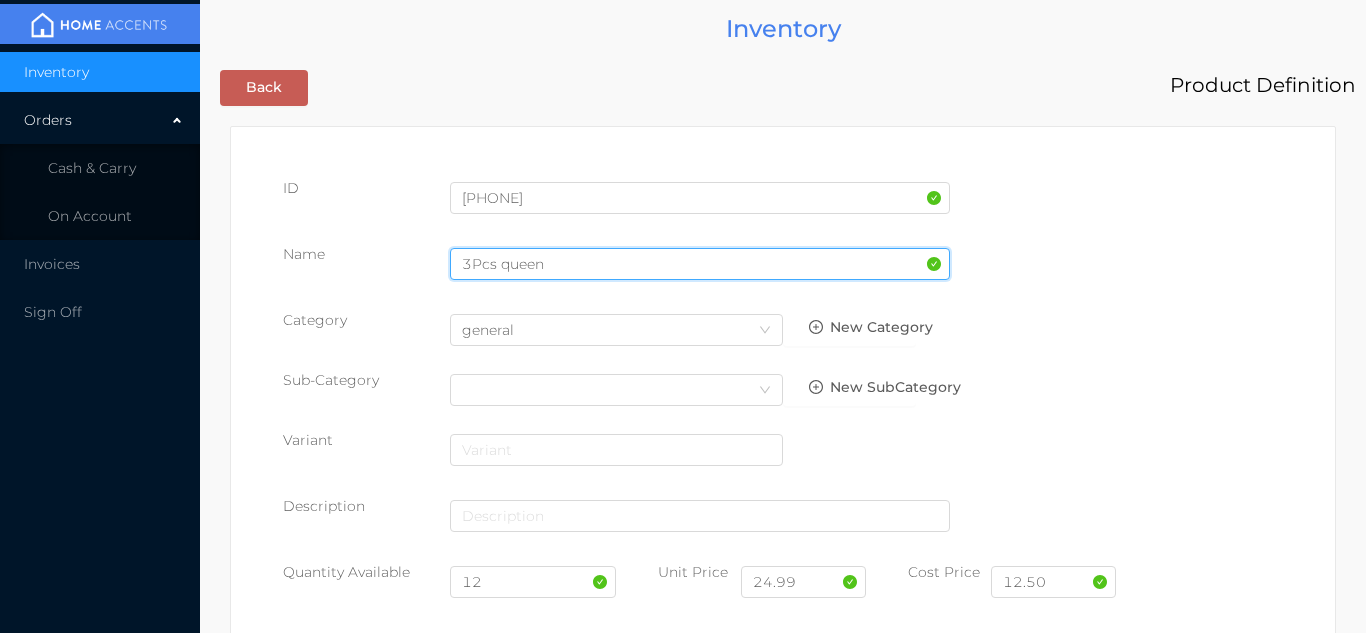 click on "3Pcs queen" at bounding box center (700, 264) 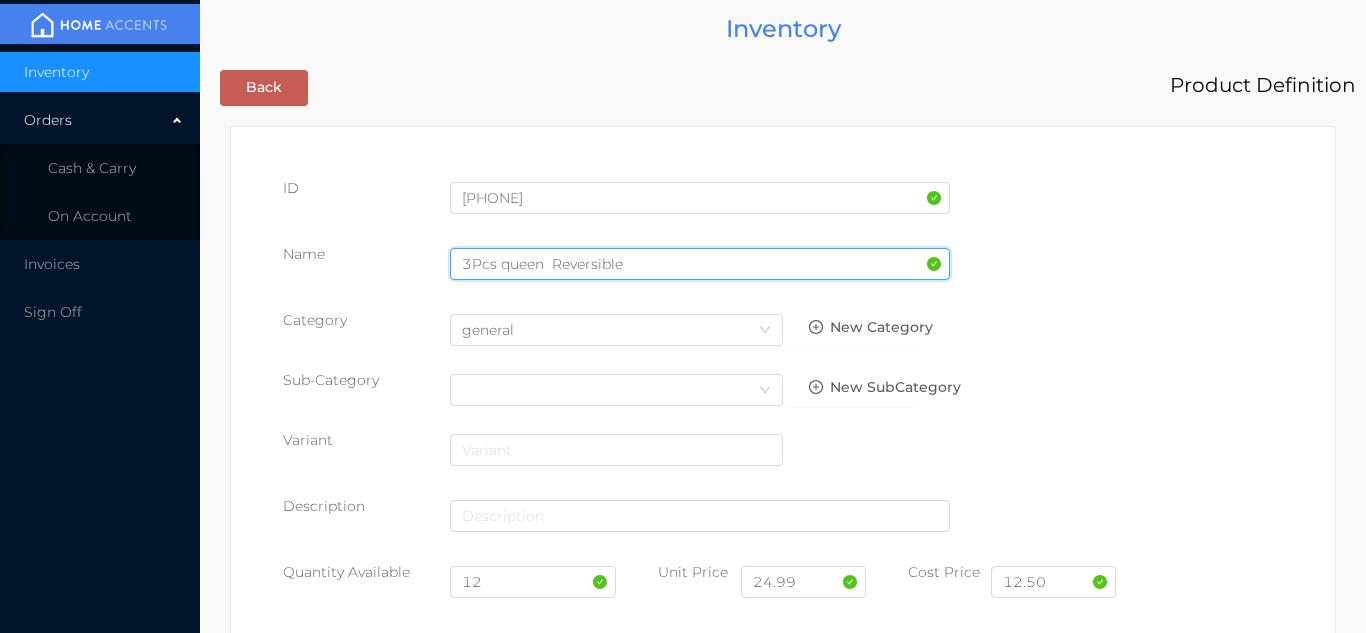 click on "3Pcs queen  Reversible" at bounding box center [700, 264] 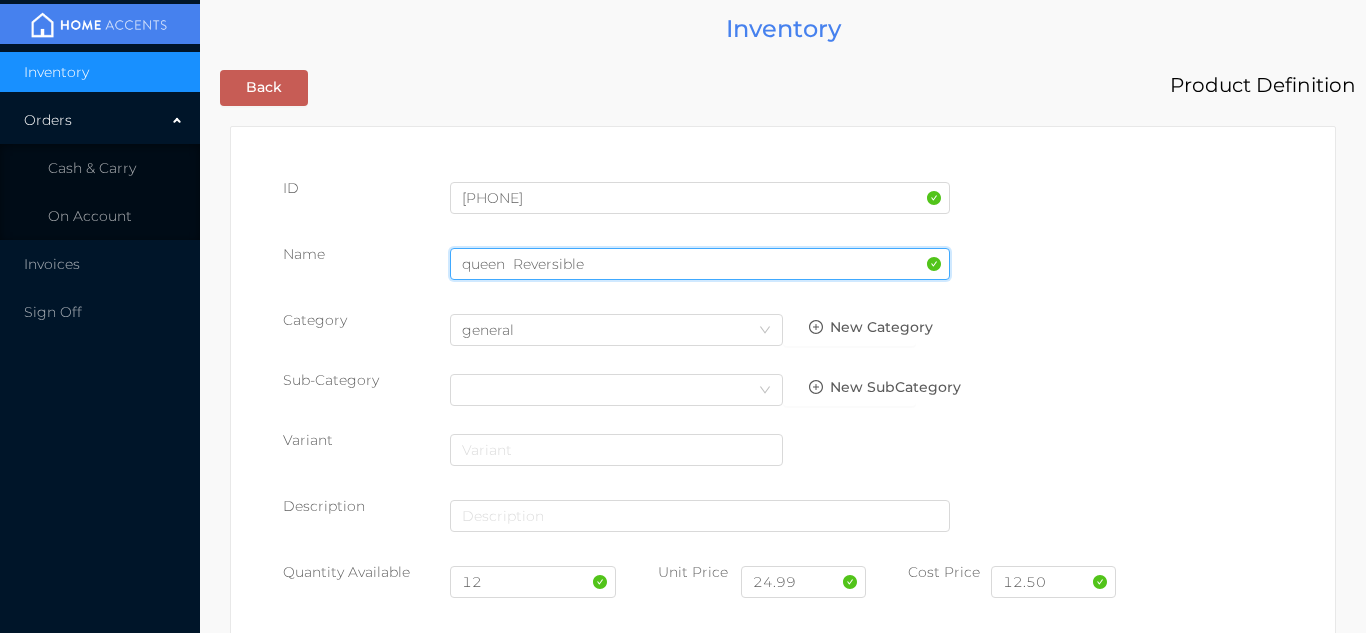 click on "queen  Reversible" at bounding box center (700, 264) 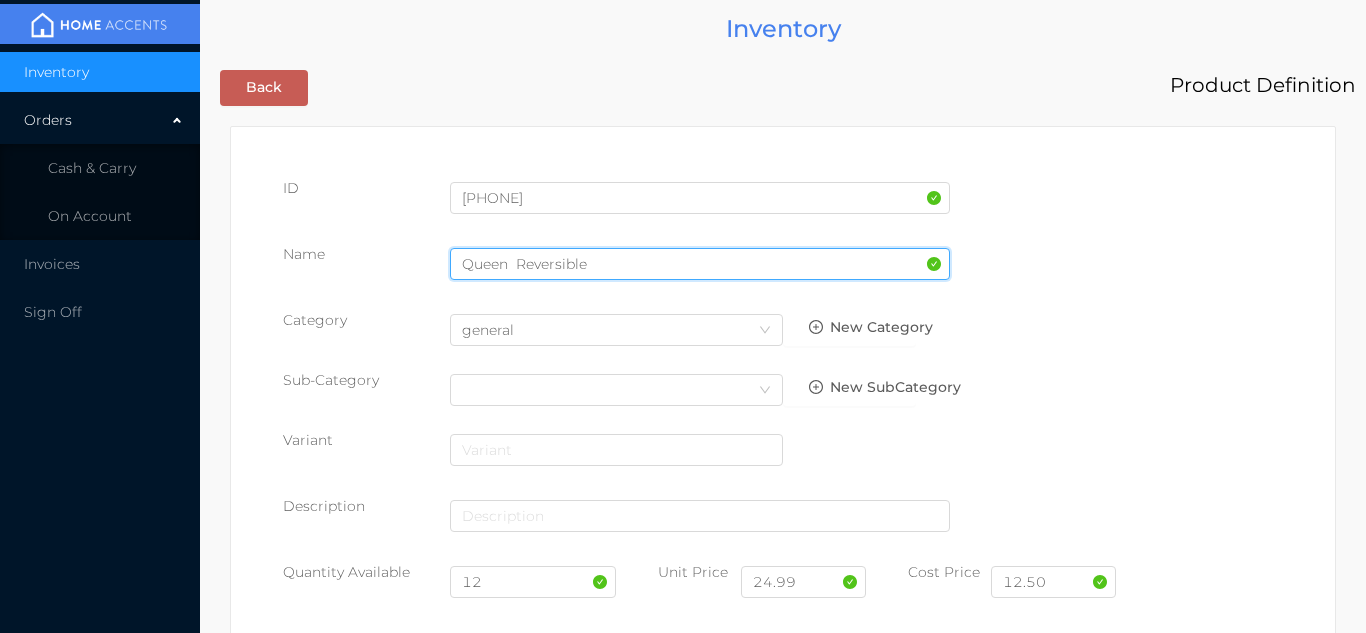 click on "Queen  Reversible" at bounding box center [700, 264] 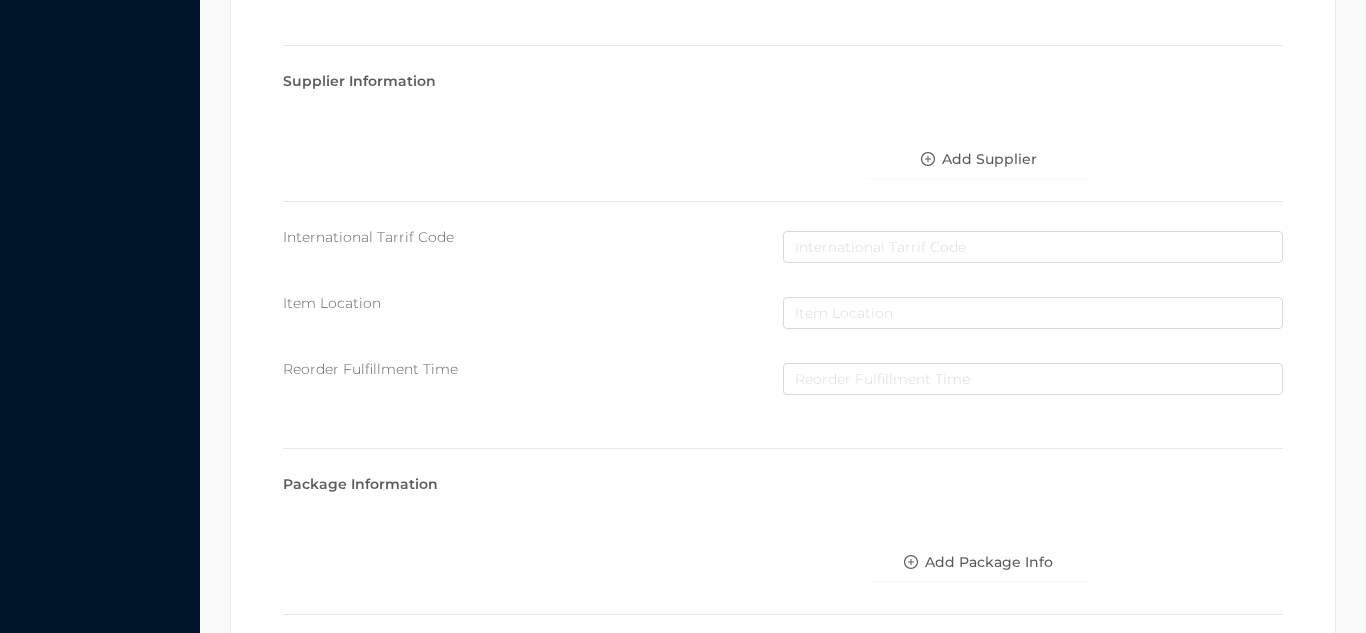 scroll, scrollTop: 1028, scrollLeft: 0, axis: vertical 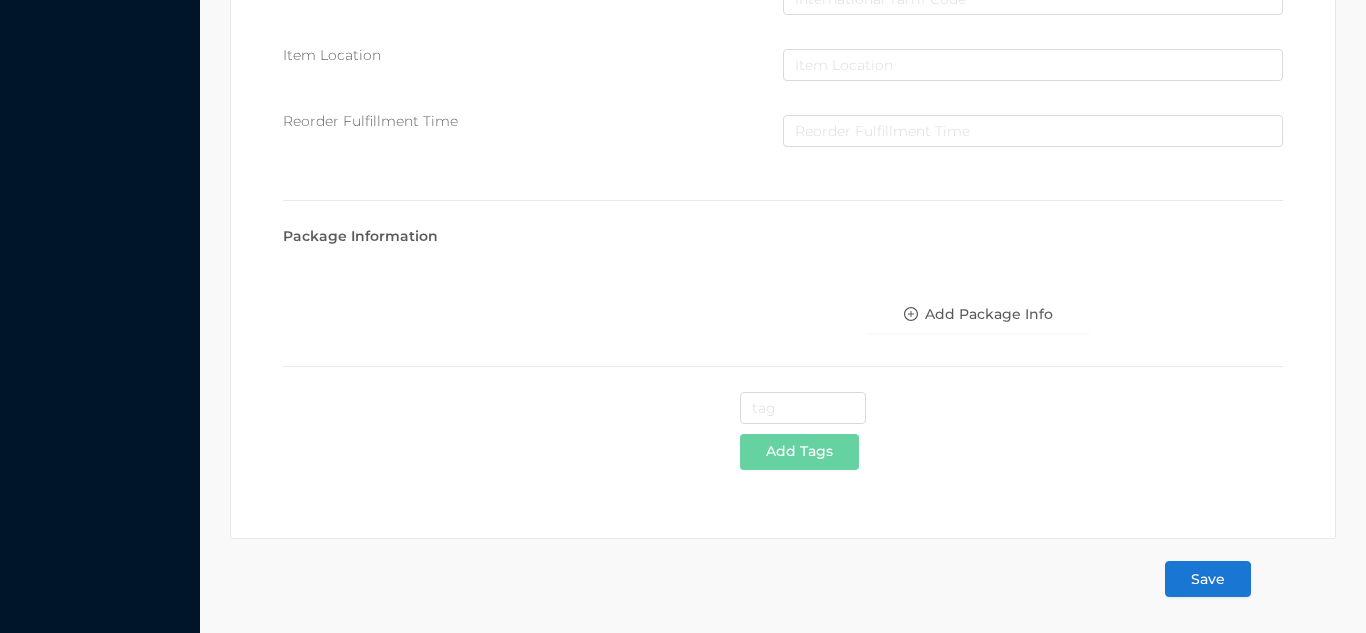 type on "Queen  Reversible 3pcs Quilt" 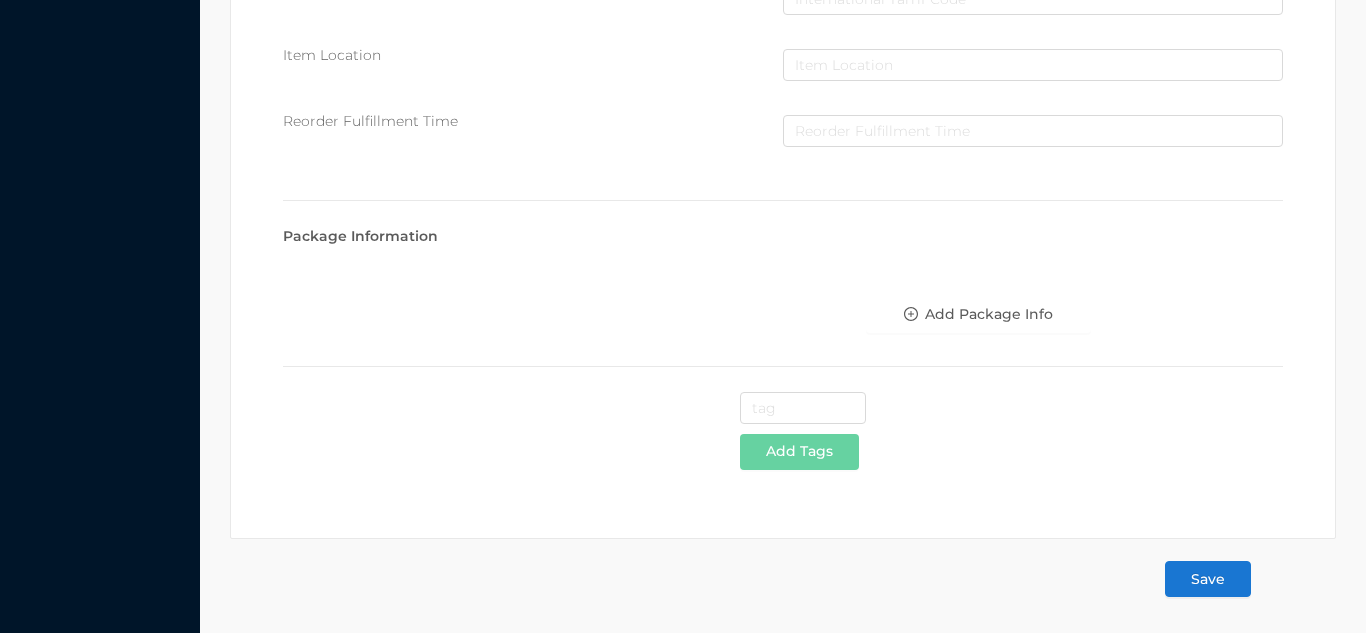 click on "Save" at bounding box center [1208, 579] 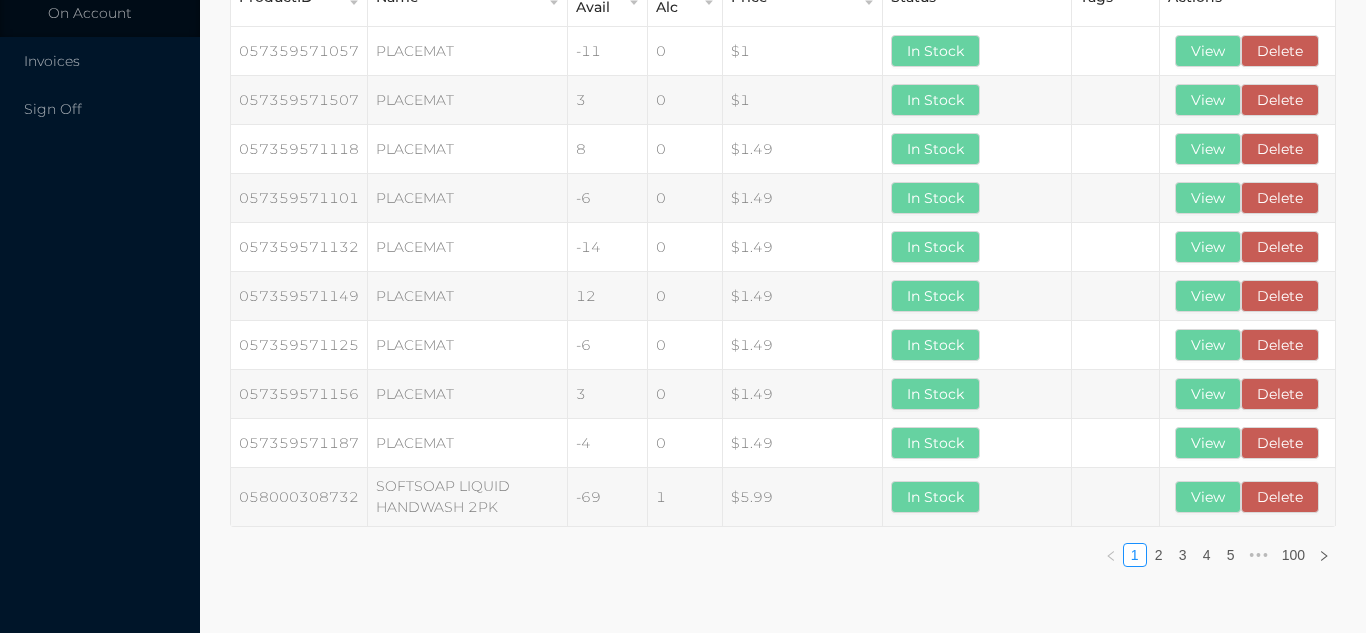 scroll, scrollTop: 0, scrollLeft: 0, axis: both 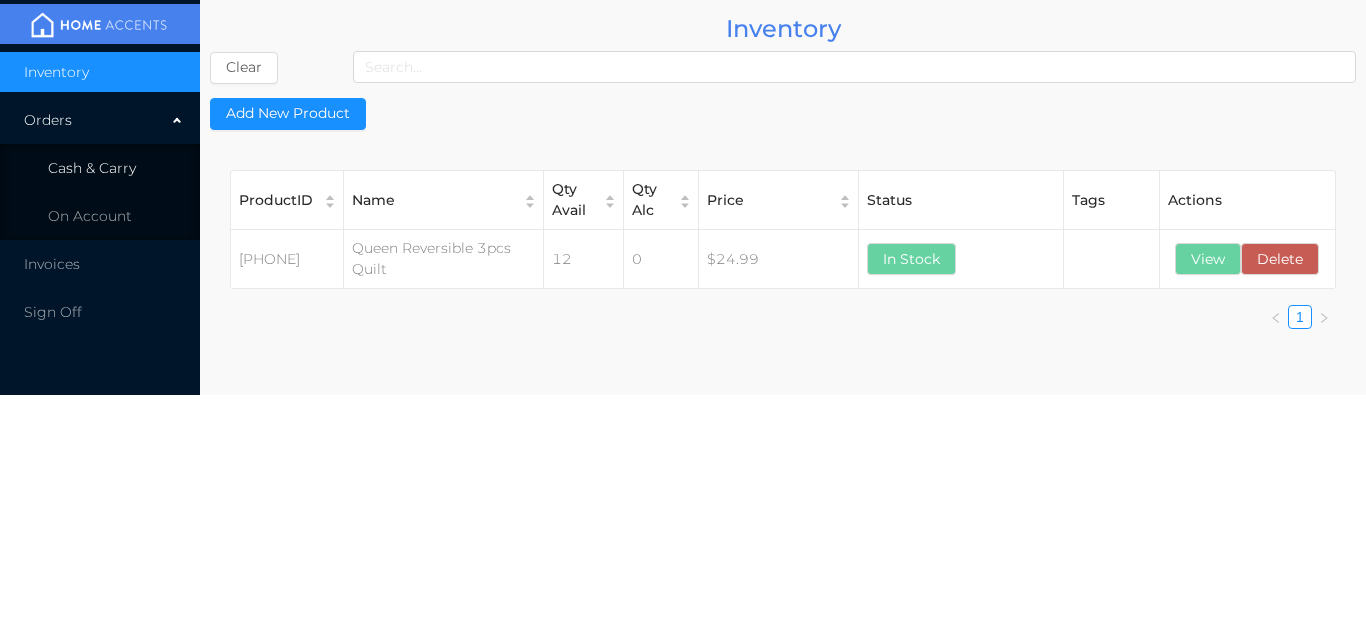 click on "Cash & Carry" at bounding box center (92, 168) 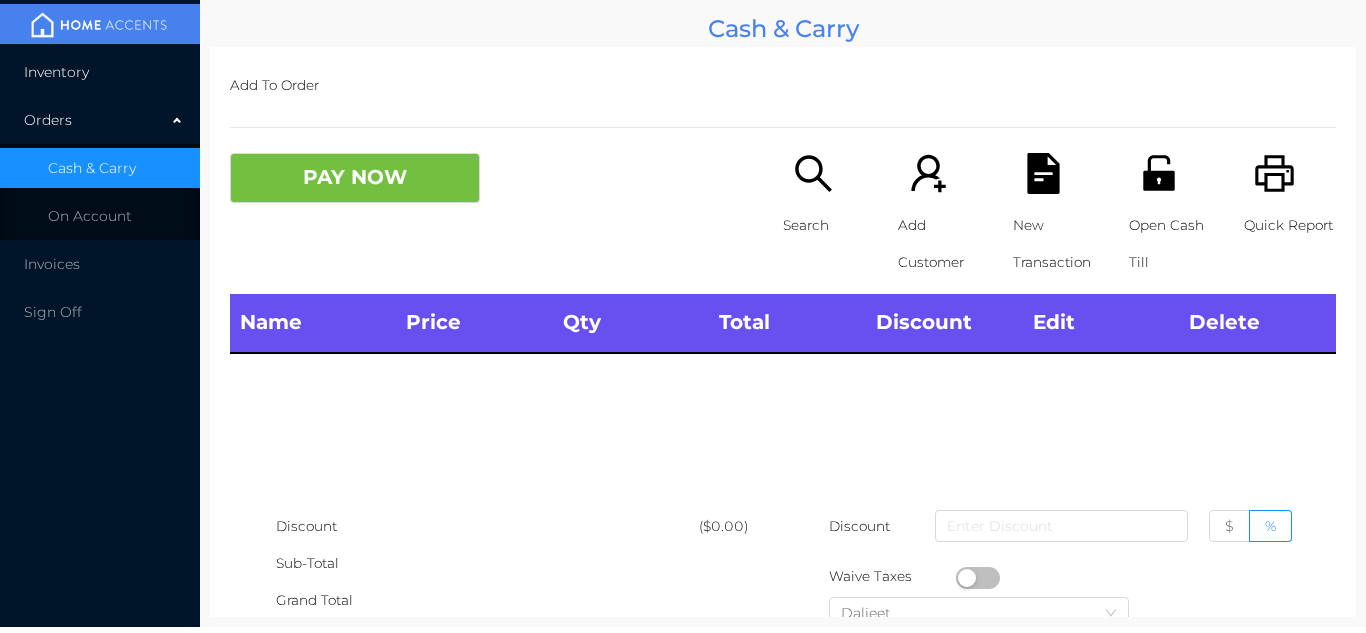 click on "Inventory" at bounding box center [100, 72] 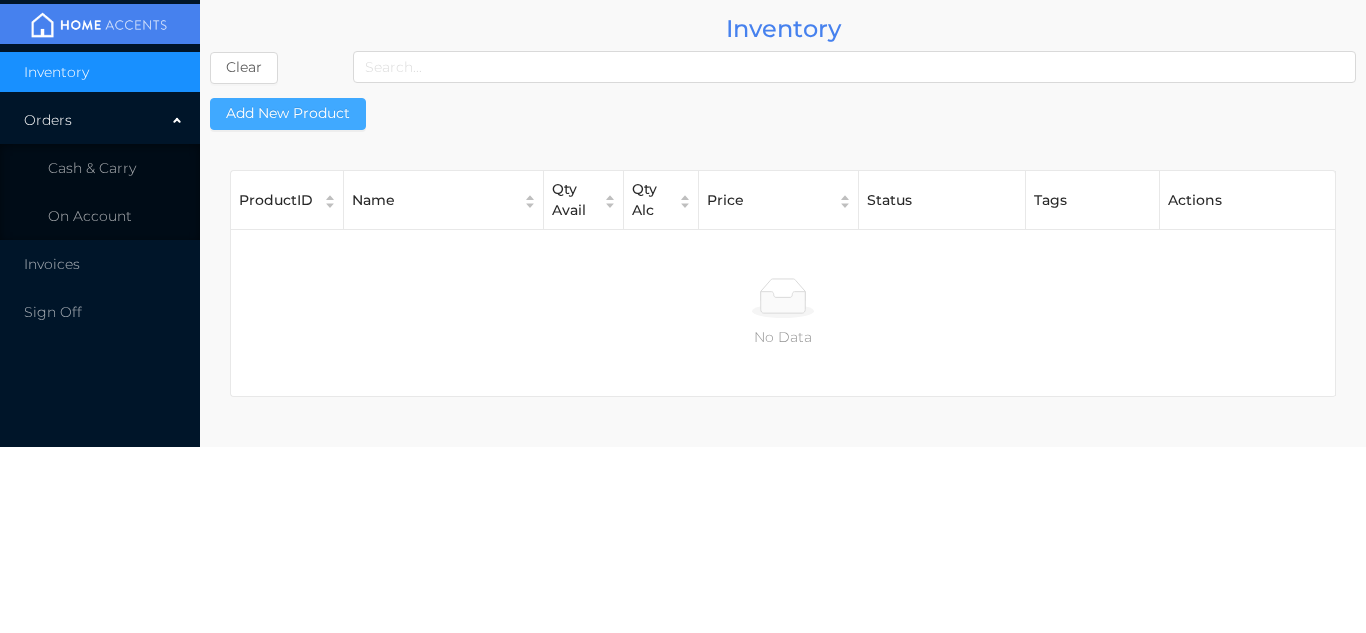 click on "Add New Product" at bounding box center (288, 114) 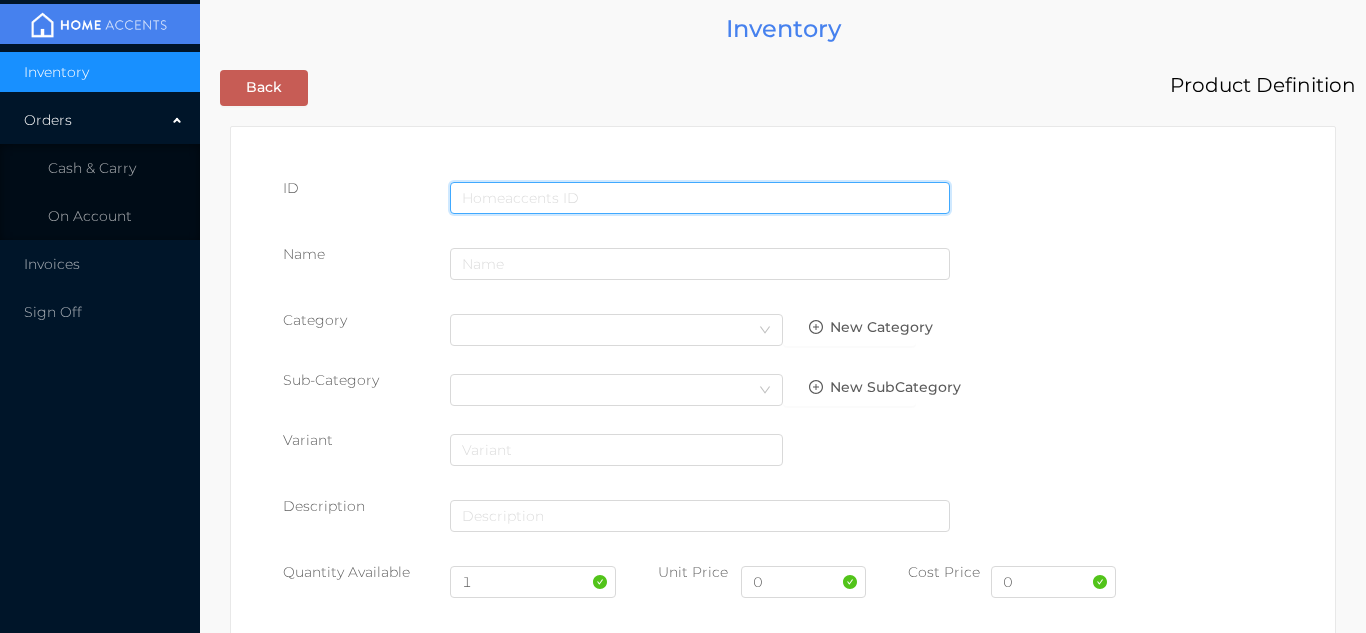 click at bounding box center (700, 198) 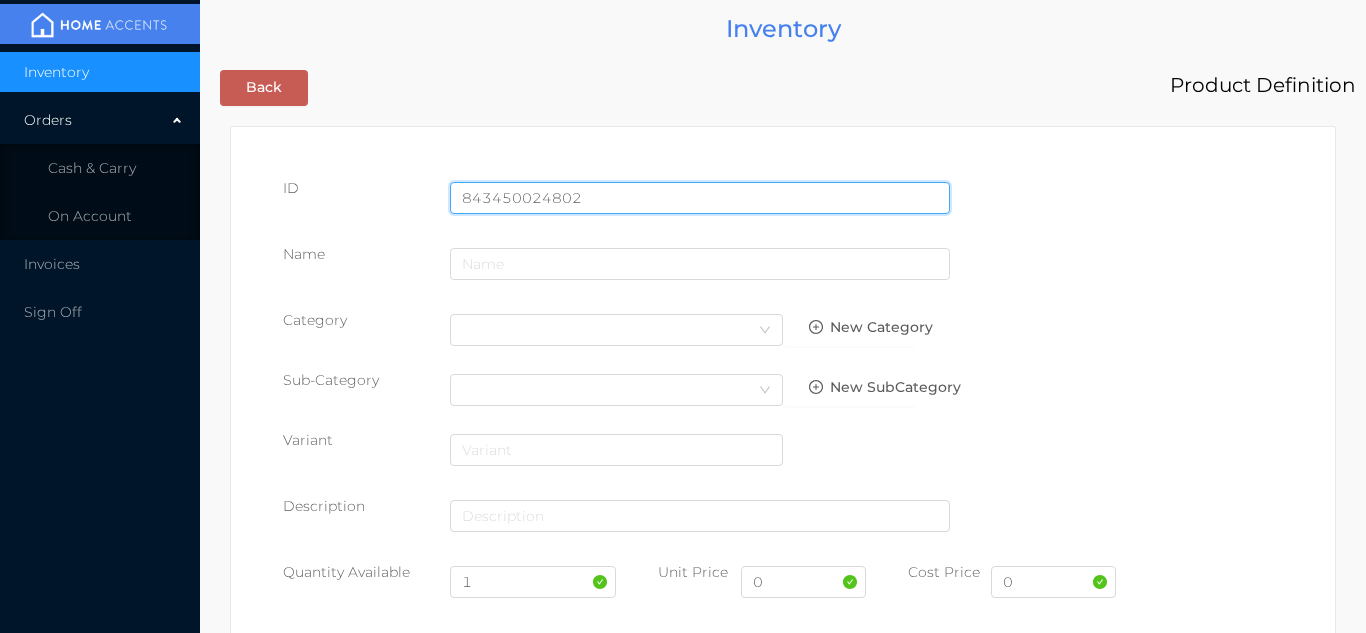 type on "843450024802" 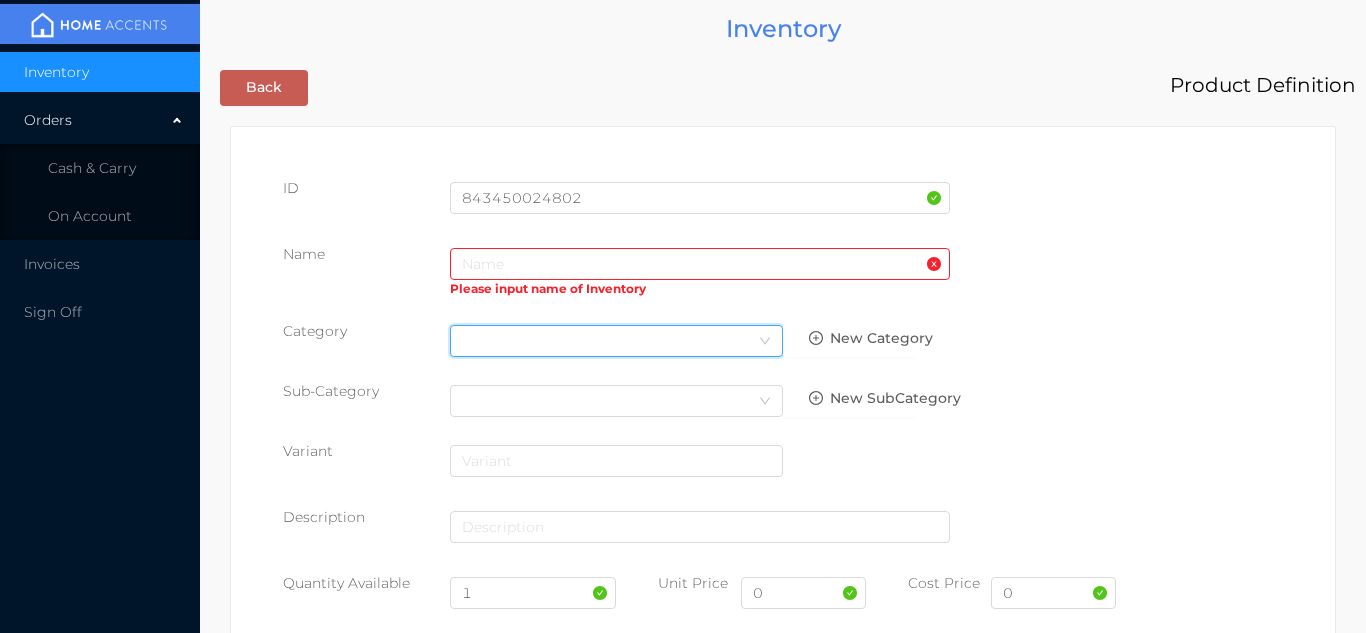 click on "Select Category" at bounding box center (616, 341) 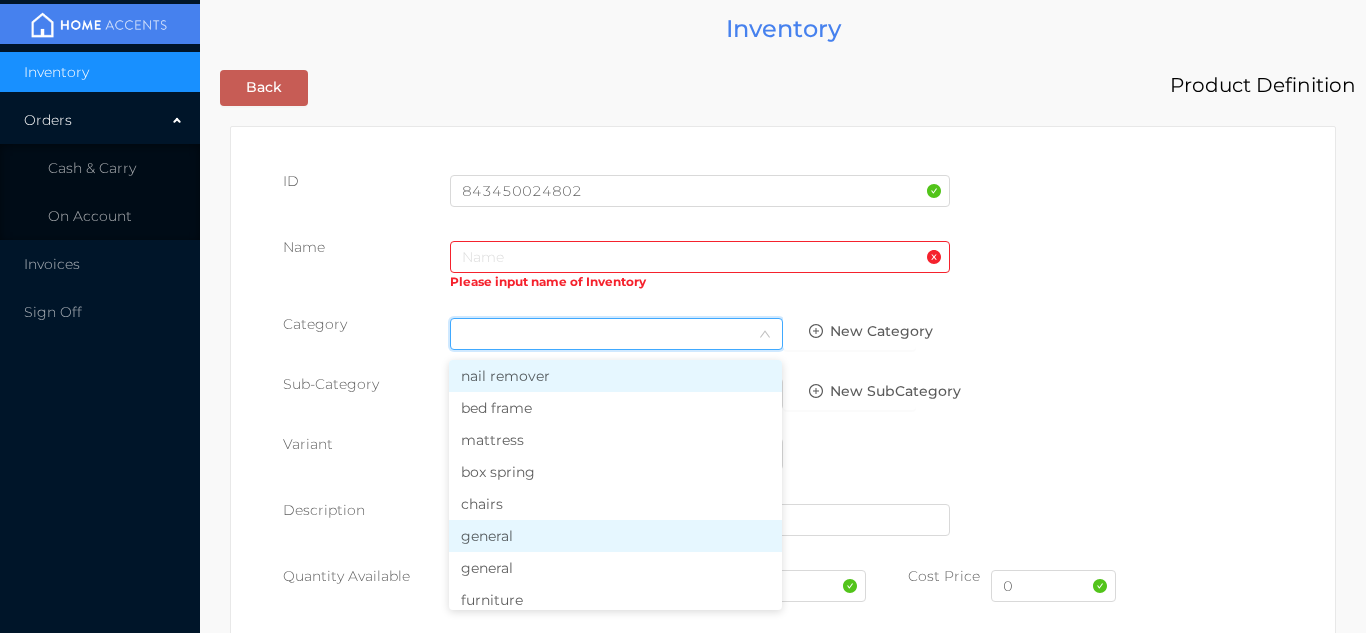 click on "general" at bounding box center (615, 536) 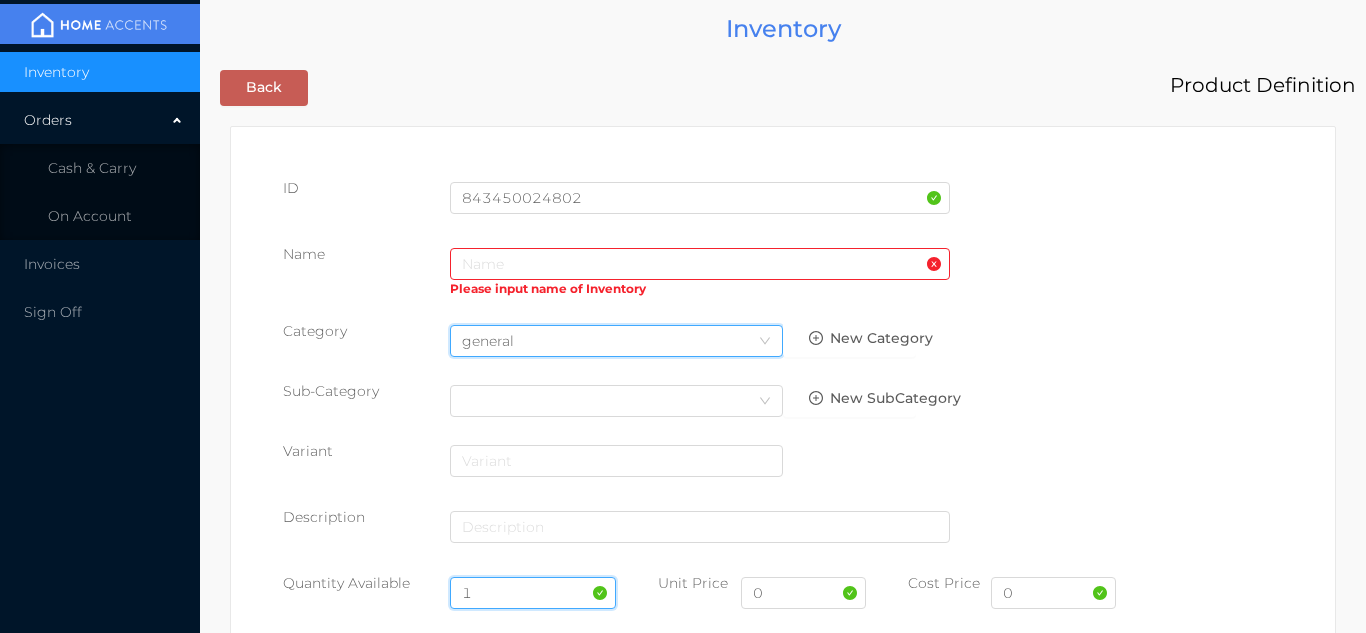 click on "1" at bounding box center [533, 593] 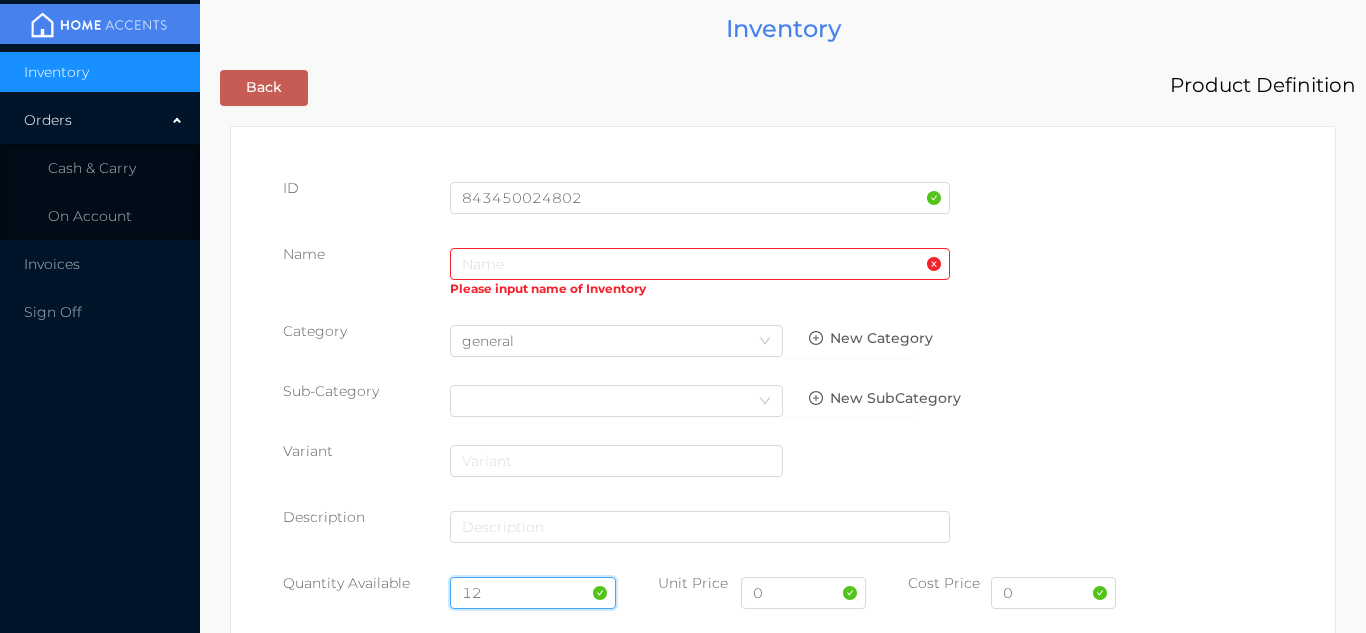 type on "12" 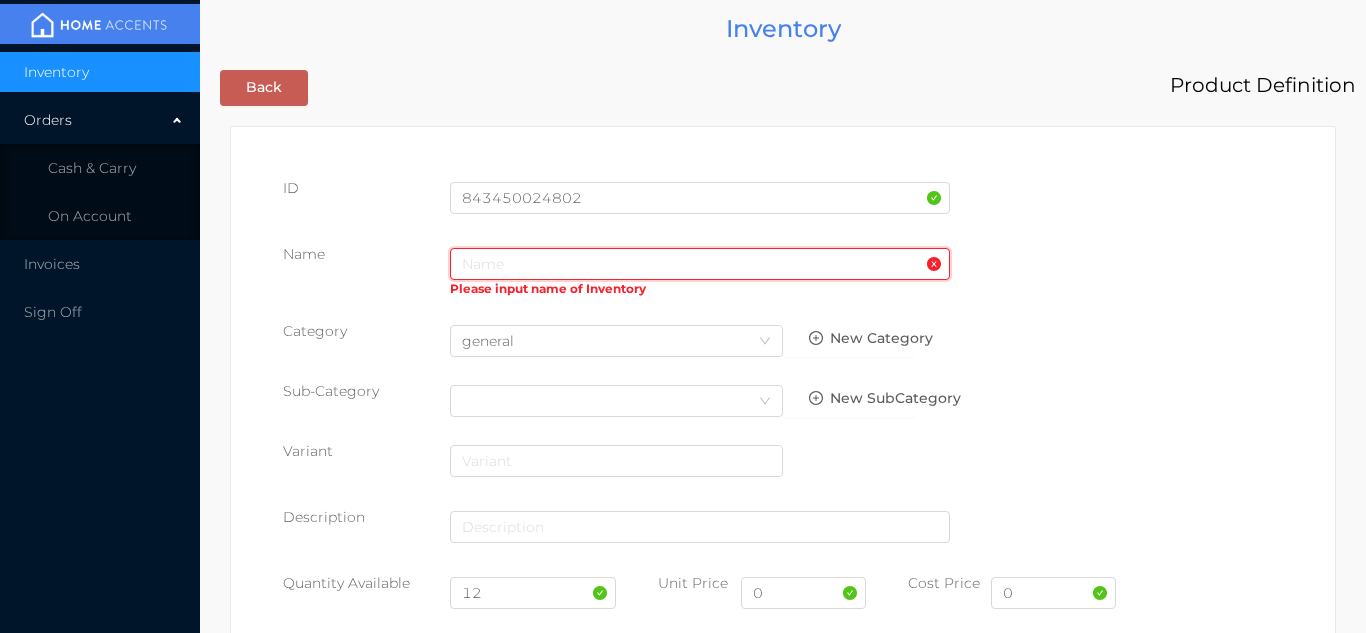 click at bounding box center (700, 264) 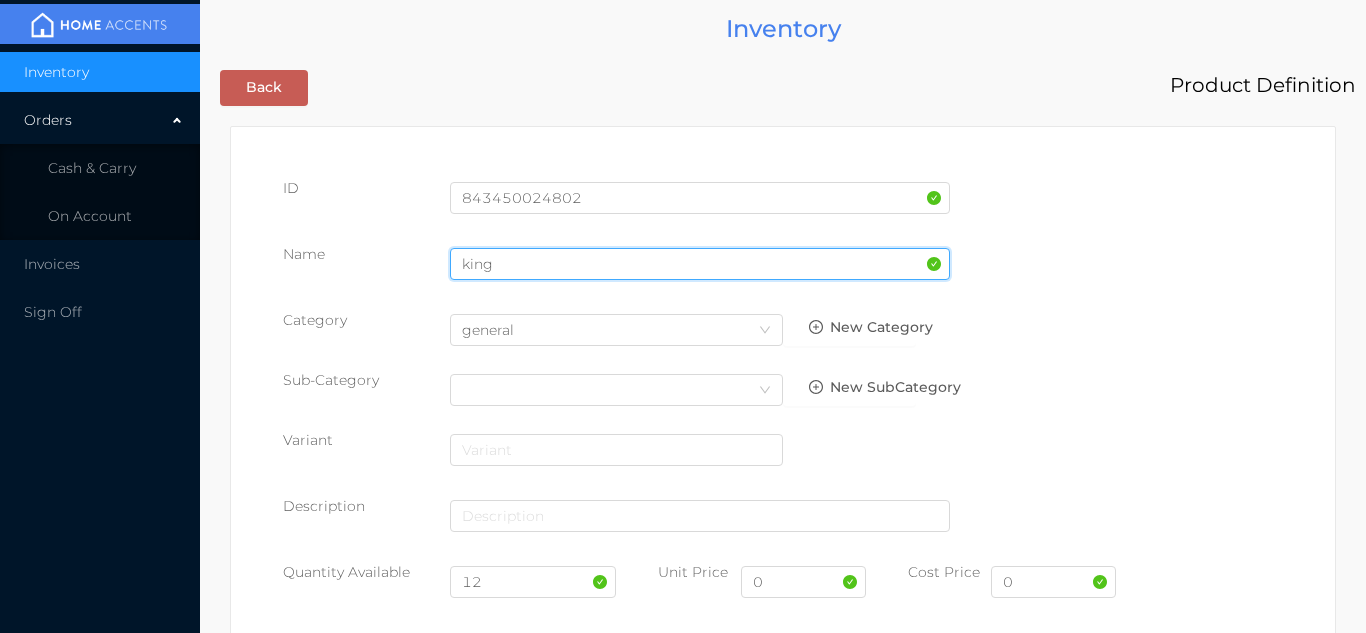 type on "king size quilt set 3Pcs/Reversible" 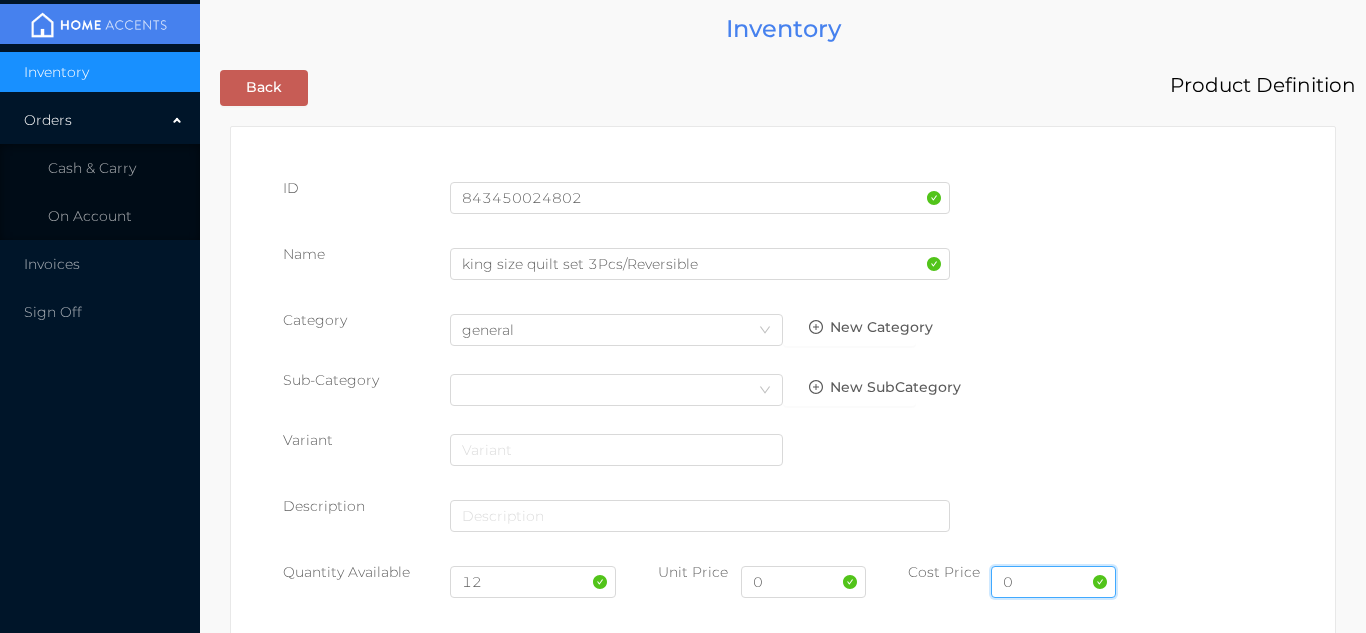click on "0" at bounding box center [1053, 582] 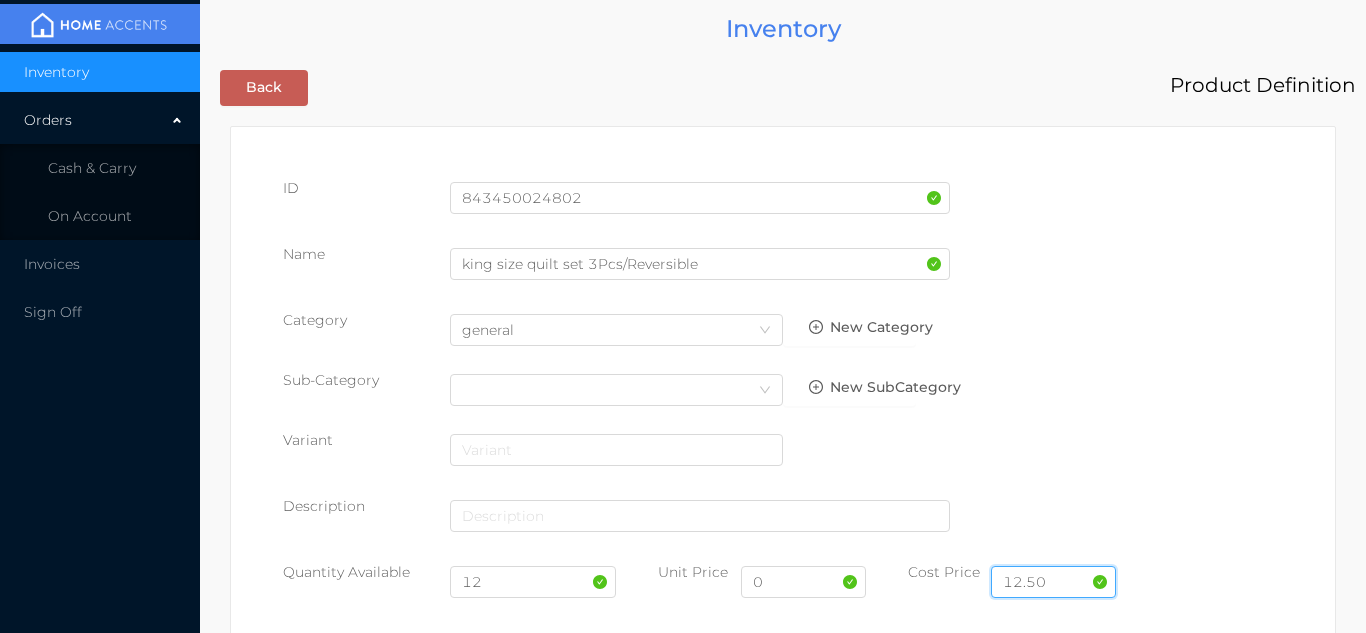 type on "18.50" 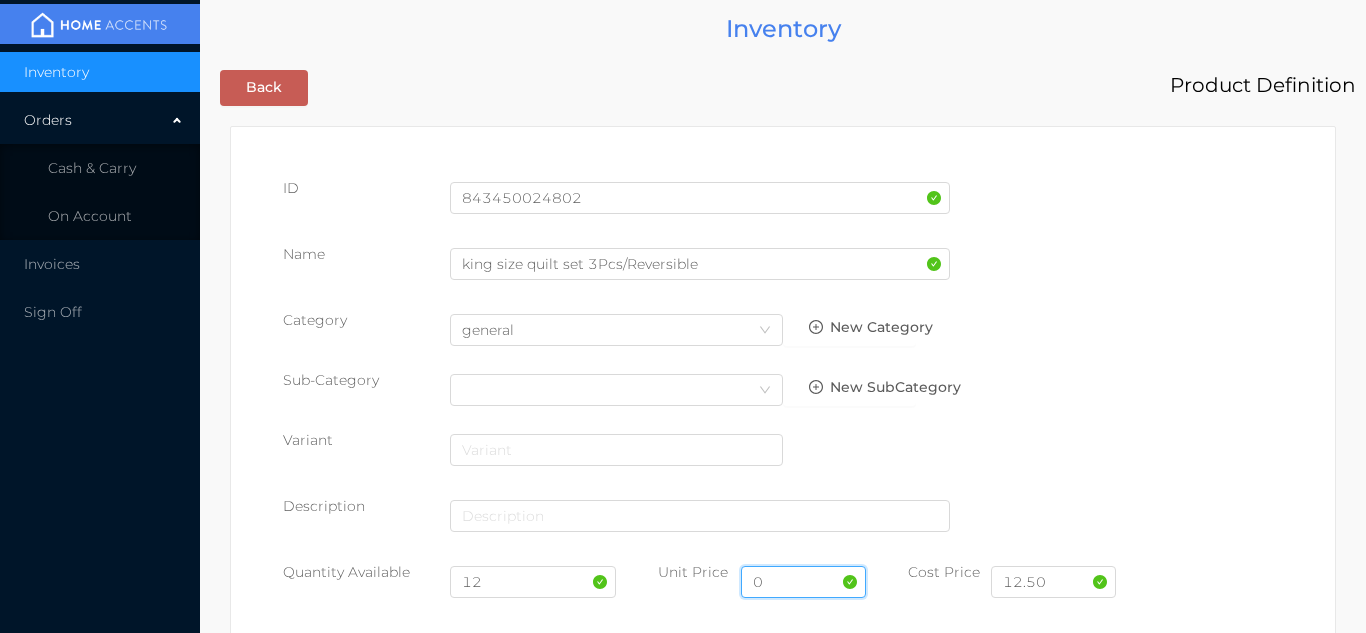 click on "0" at bounding box center [803, 582] 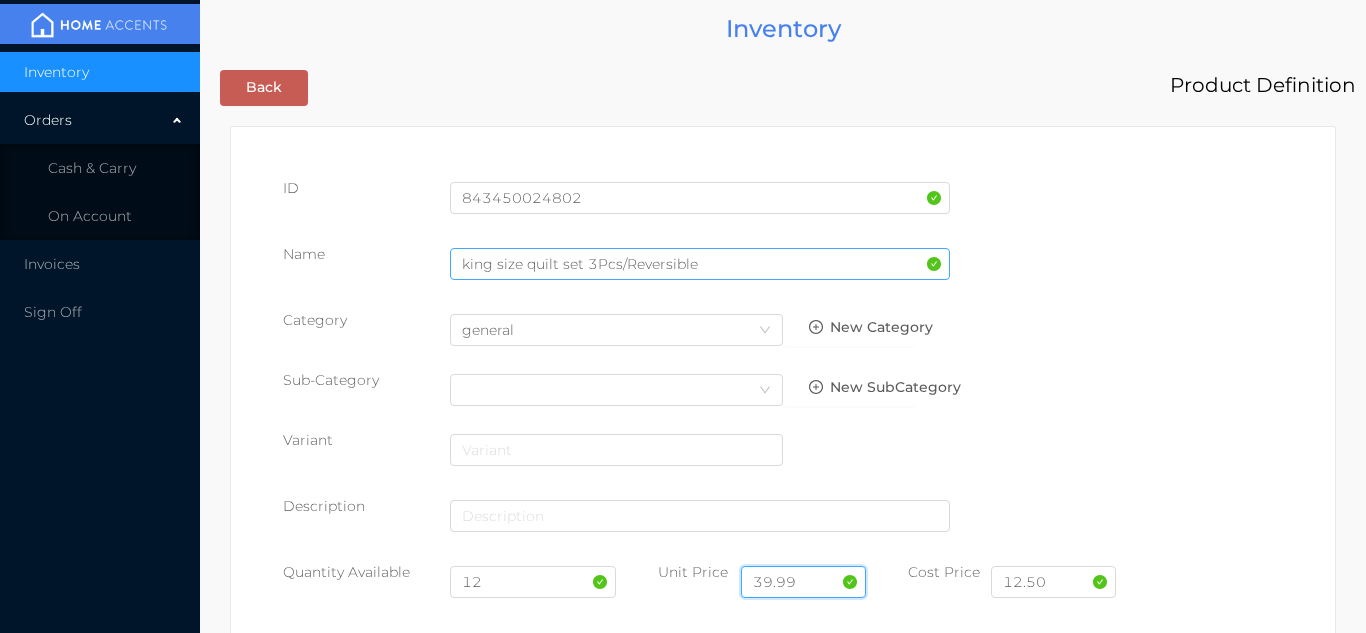 type on "39.99" 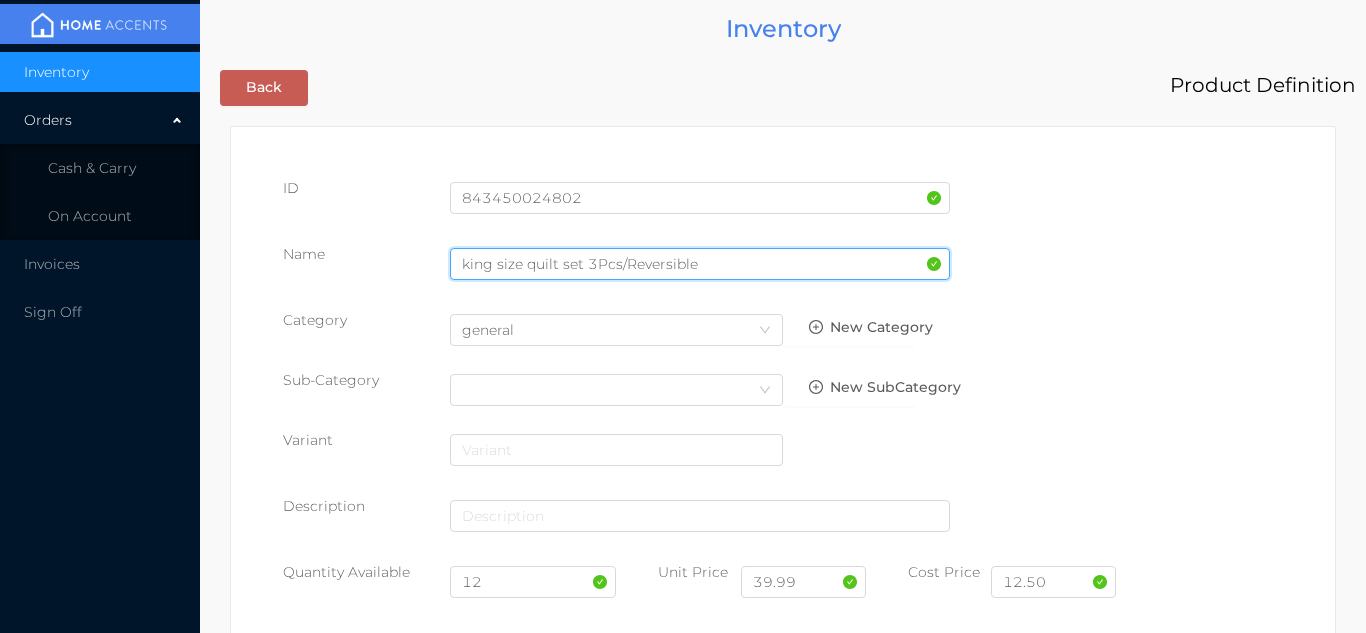 click on "king size quilt set 3Pcs/Reversible" at bounding box center [700, 264] 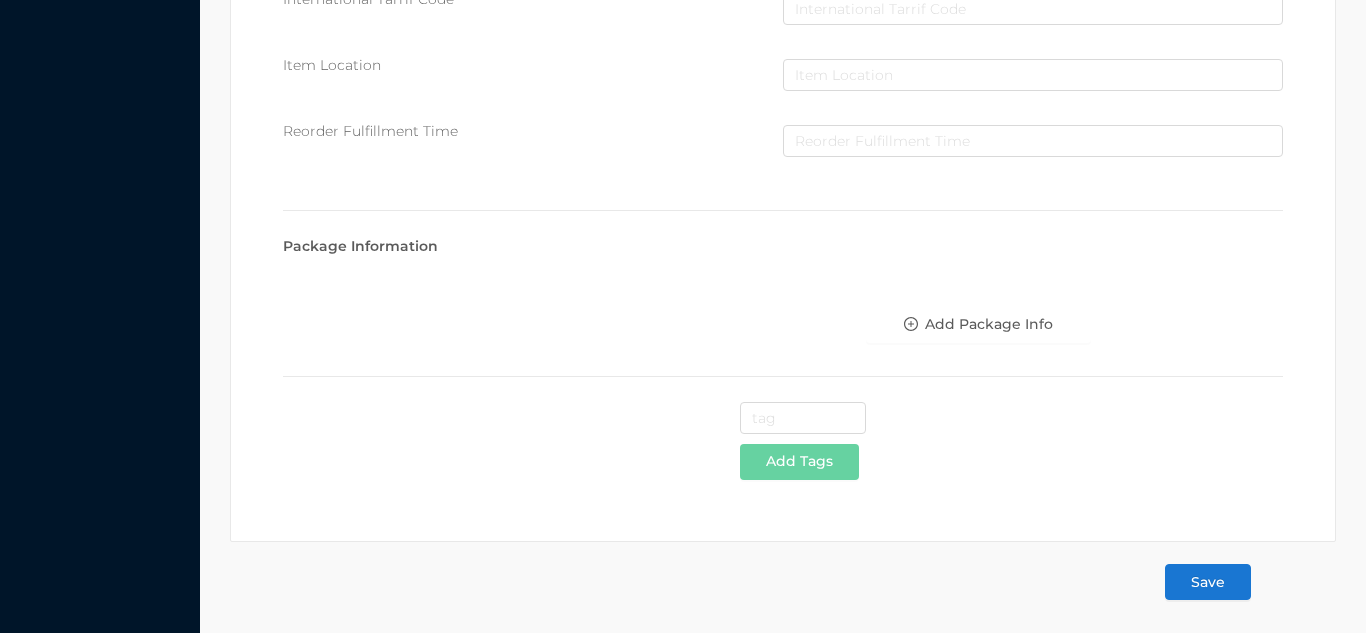 scroll, scrollTop: 1028, scrollLeft: 0, axis: vertical 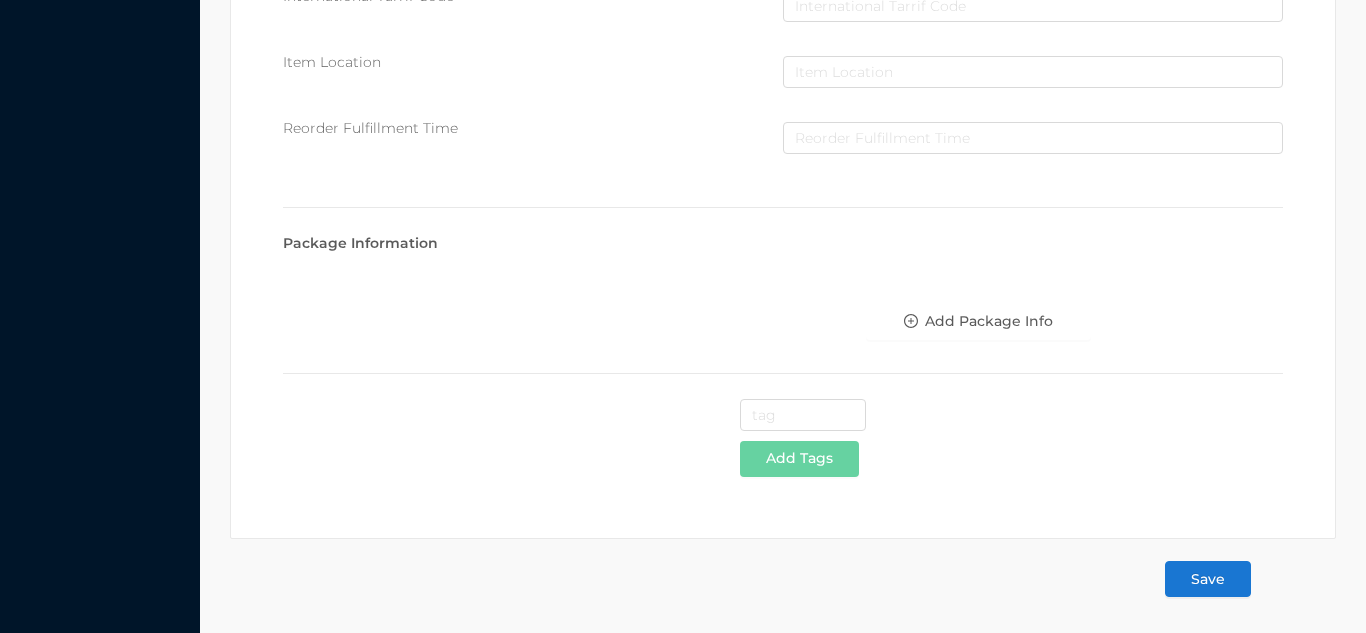type on "king size quilt set 3Pcs/Erica" 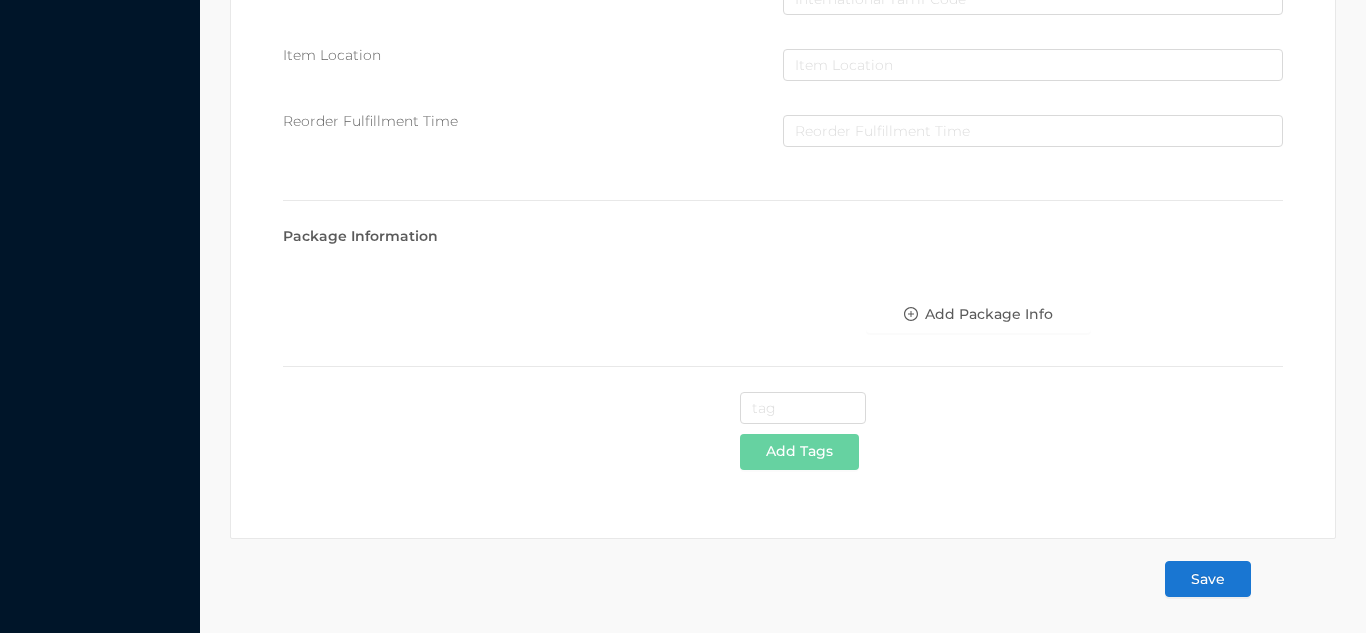 click on "Save" at bounding box center (1208, 579) 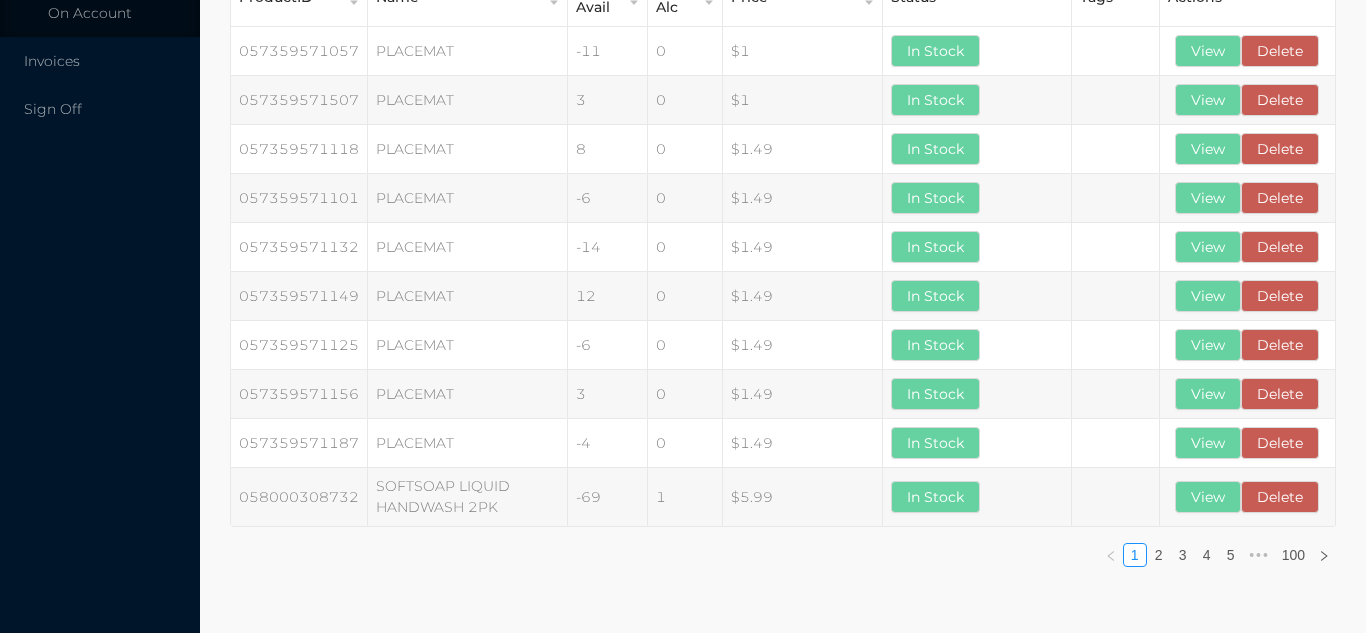 scroll, scrollTop: 0, scrollLeft: 0, axis: both 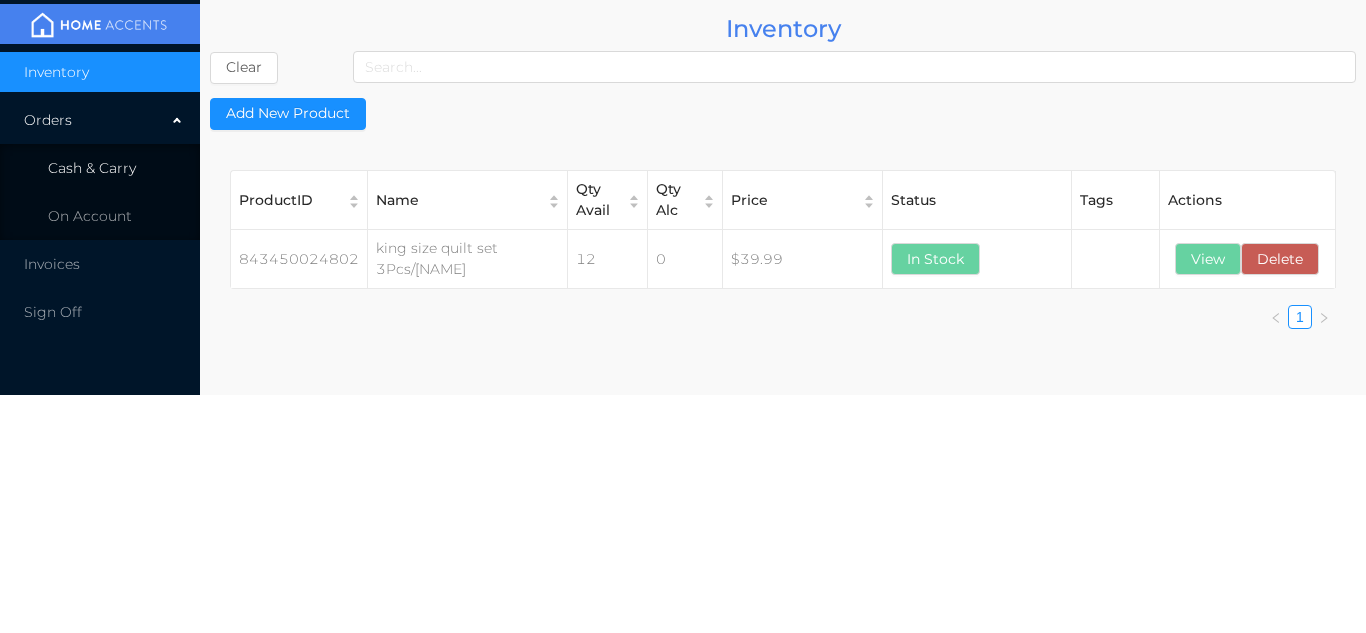 click on "Cash & Carry" at bounding box center [100, 168] 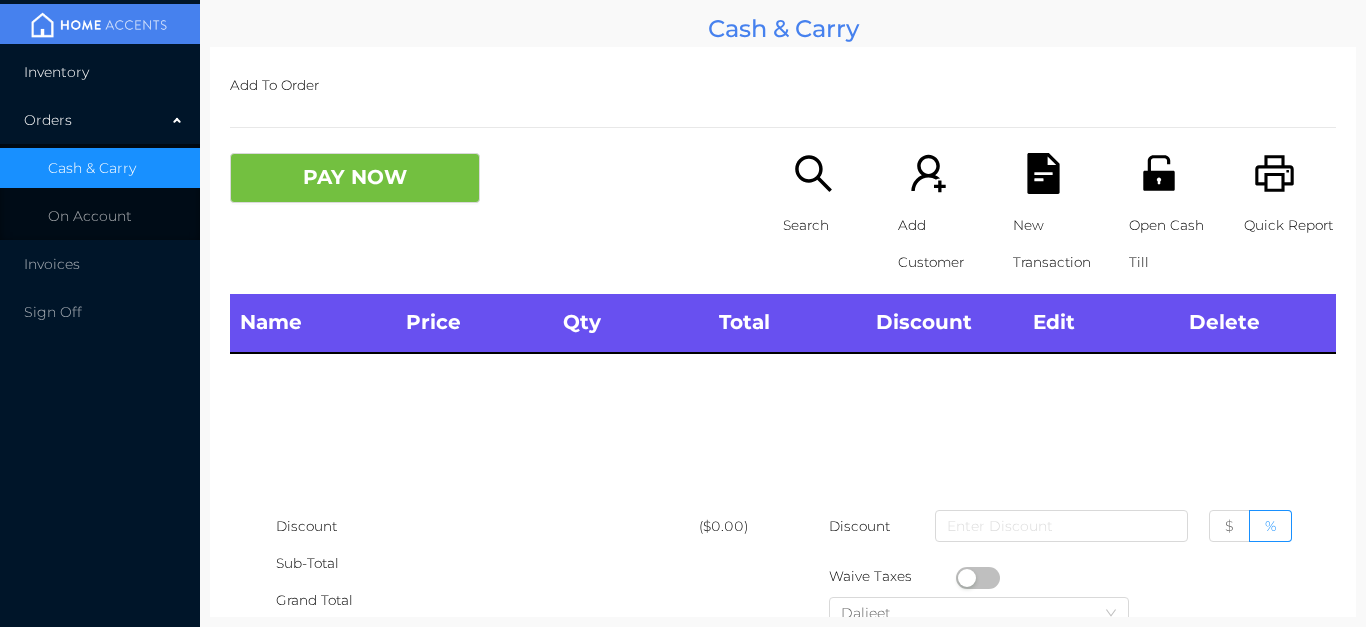 click on "Inventory" at bounding box center [100, 72] 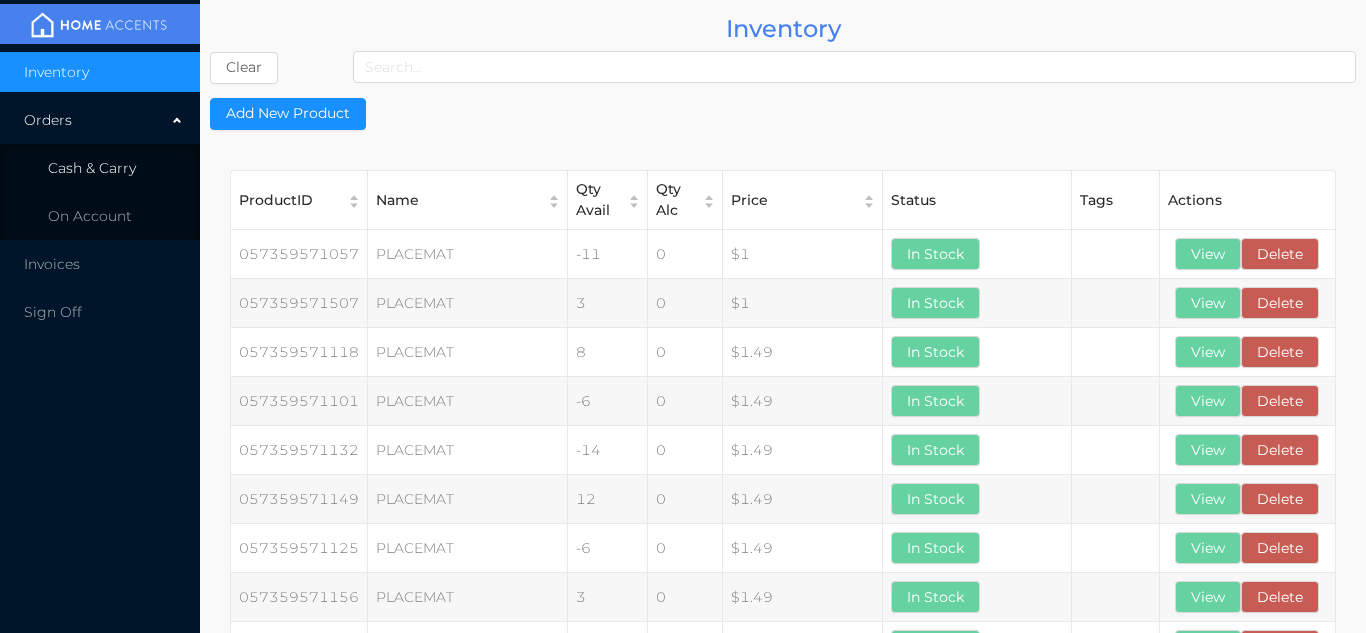 click on "Cash & Carry" at bounding box center (92, 168) 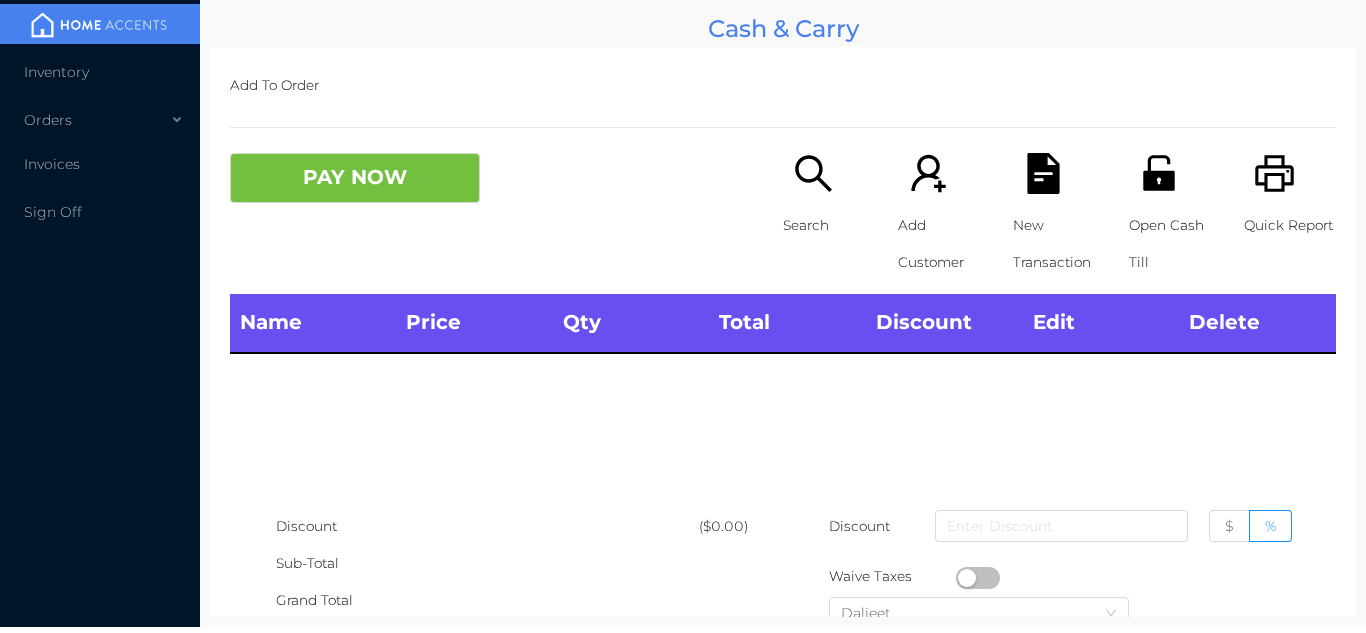 scroll, scrollTop: 0, scrollLeft: 0, axis: both 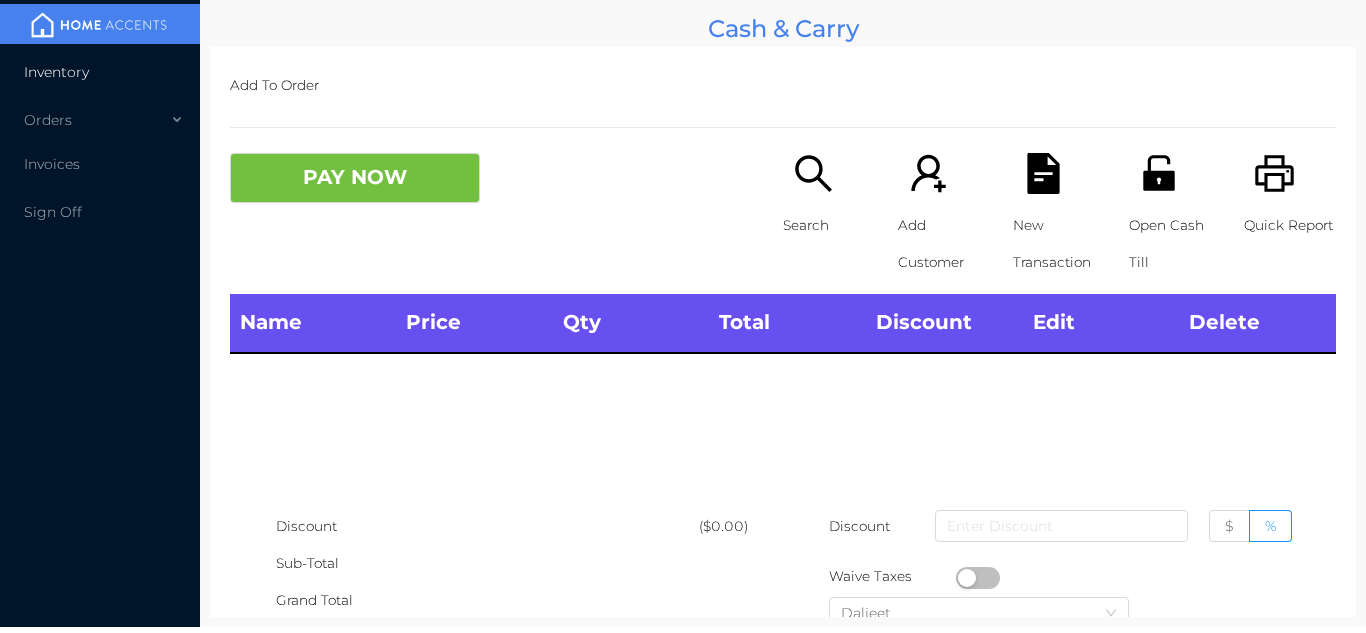 click on "Inventory" at bounding box center [100, 72] 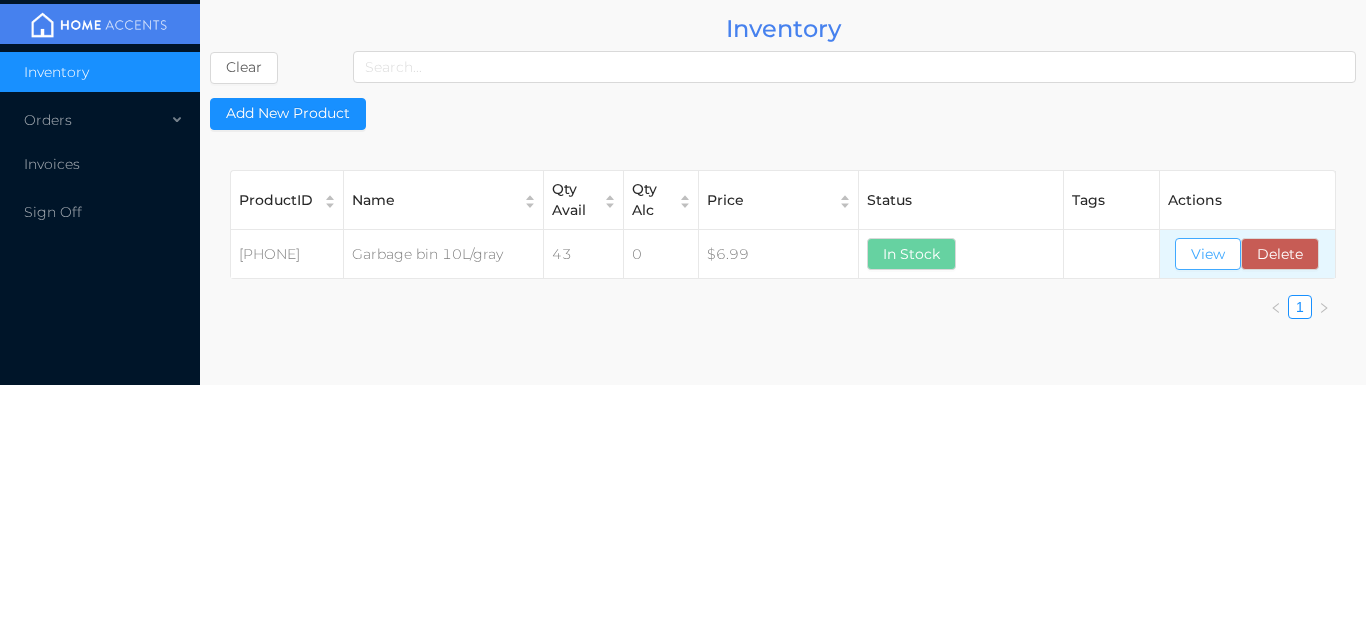 click on "View" at bounding box center (1208, 254) 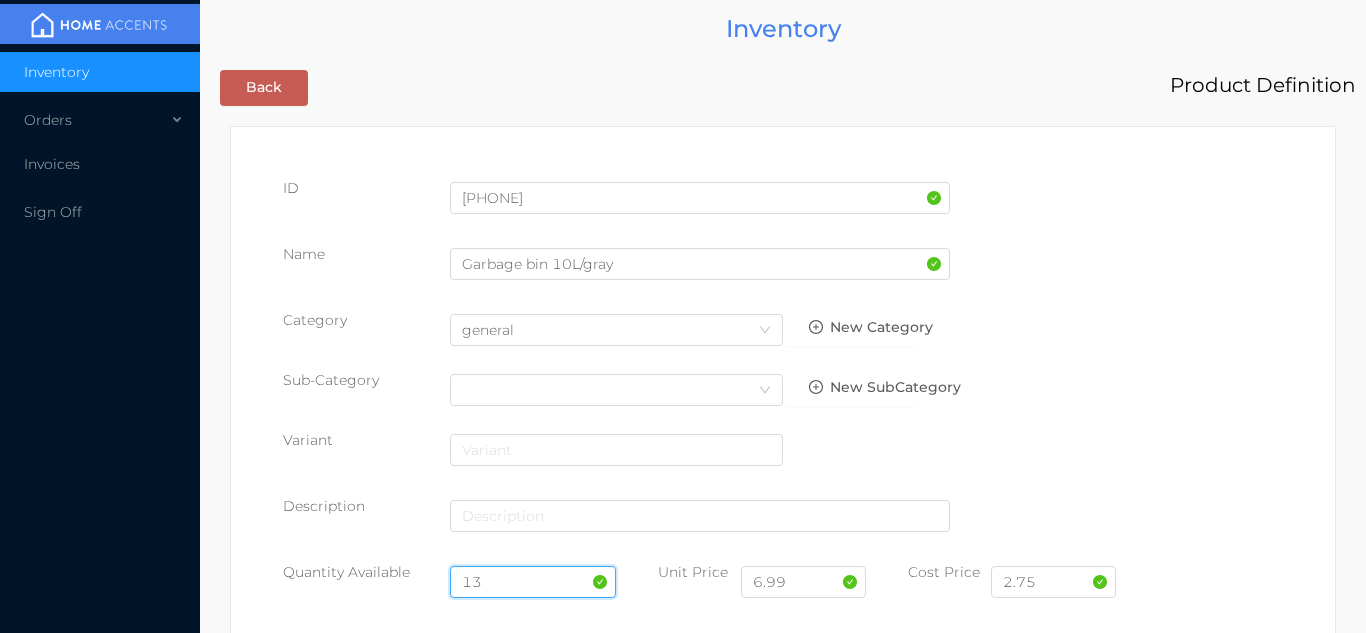 click on "13" at bounding box center (533, 582) 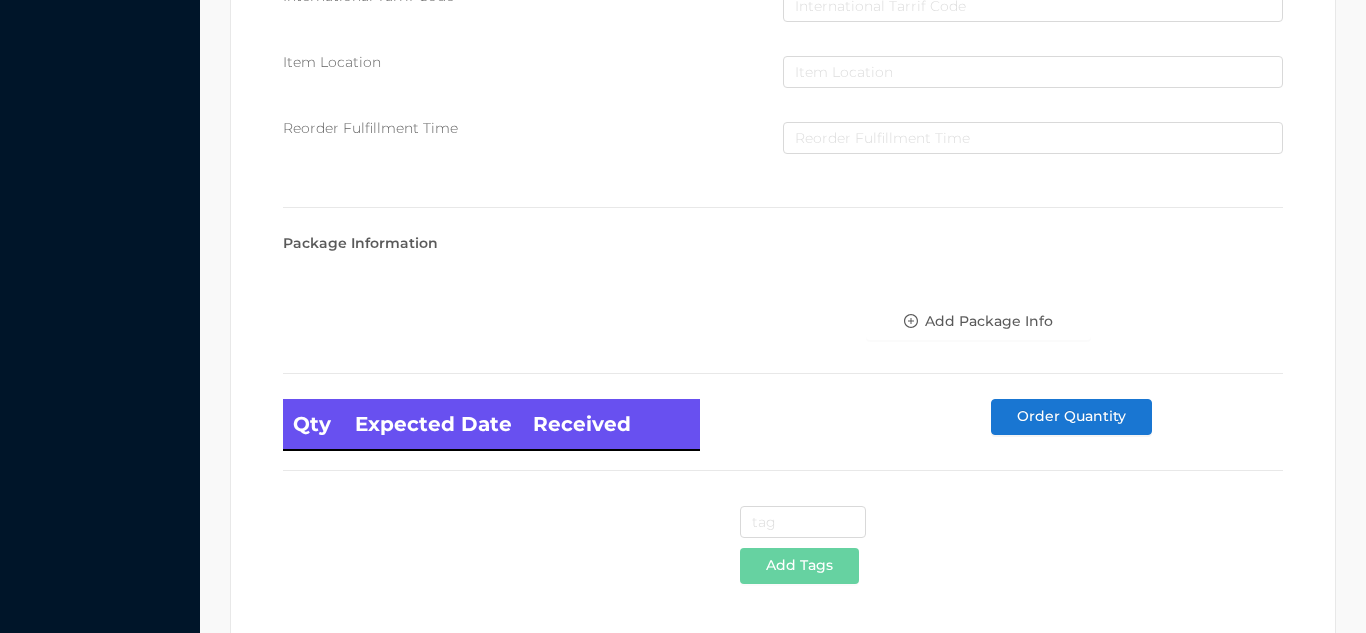 scroll, scrollTop: 1135, scrollLeft: 0, axis: vertical 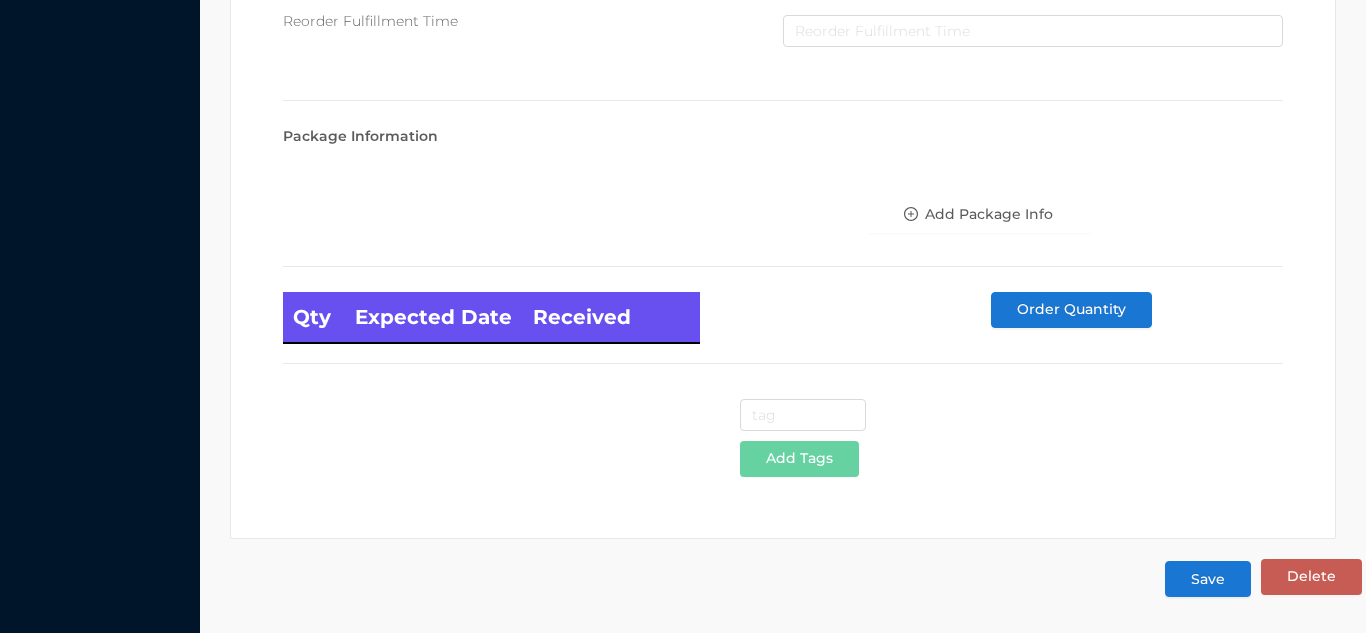 type on "46" 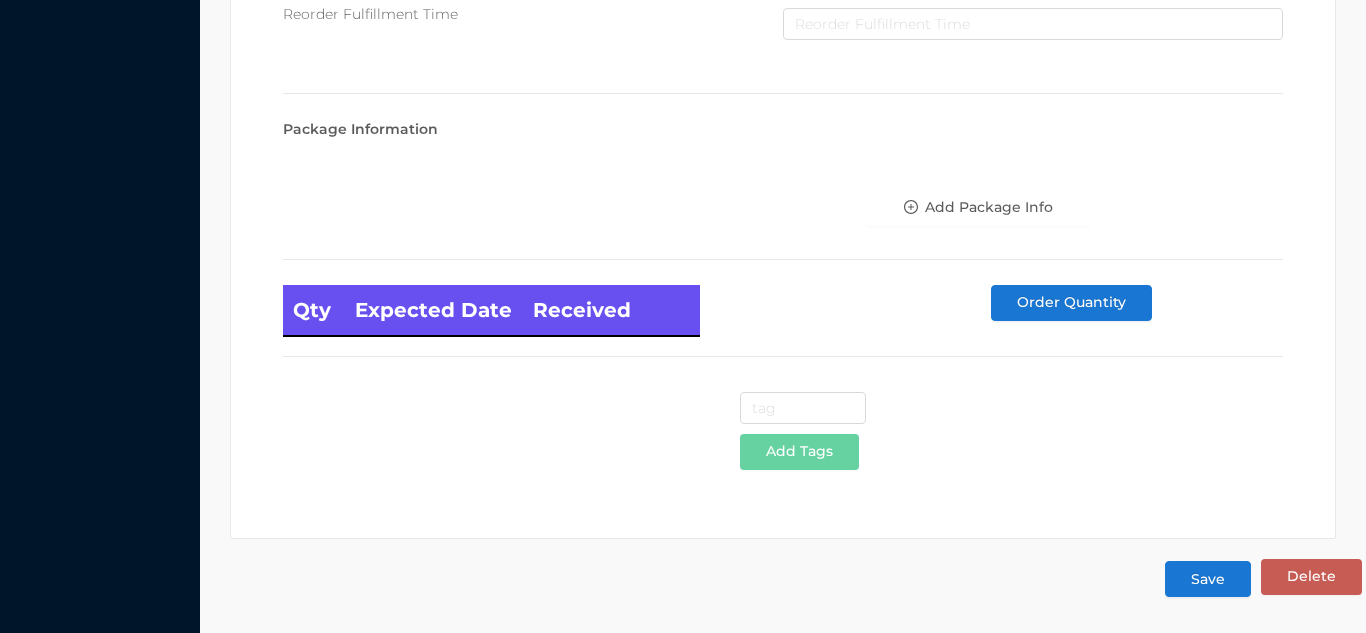 click on "Save" at bounding box center [1208, 579] 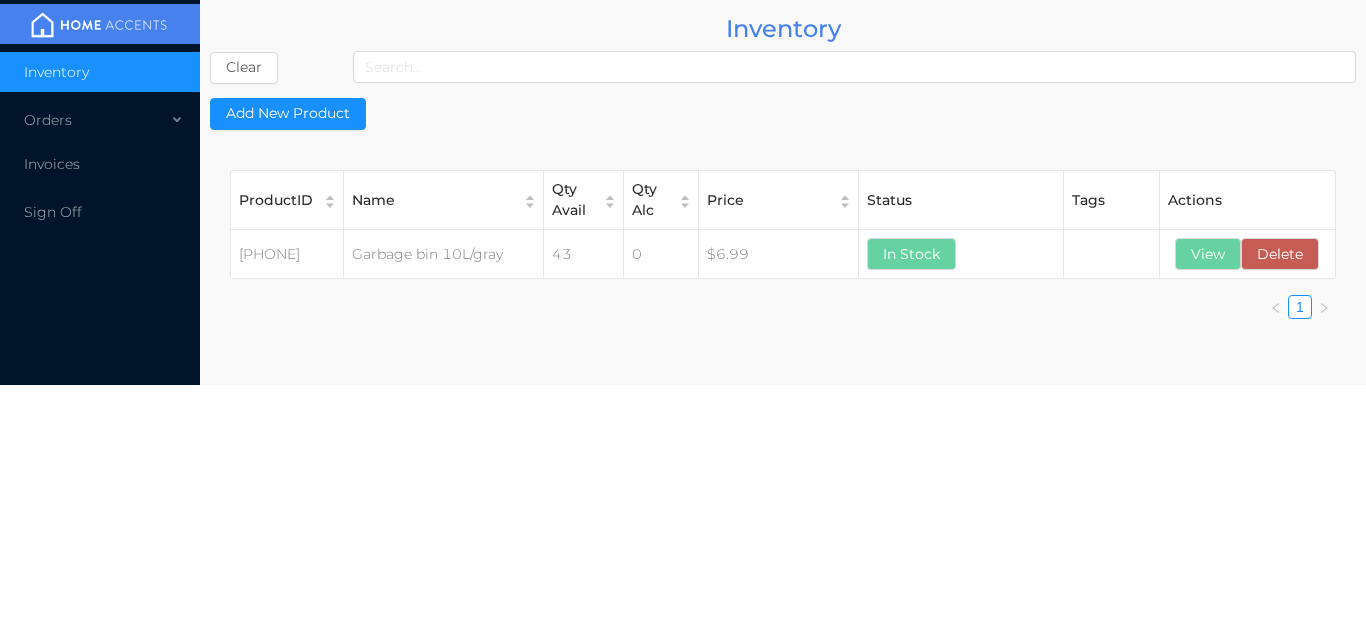 scroll, scrollTop: 0, scrollLeft: 0, axis: both 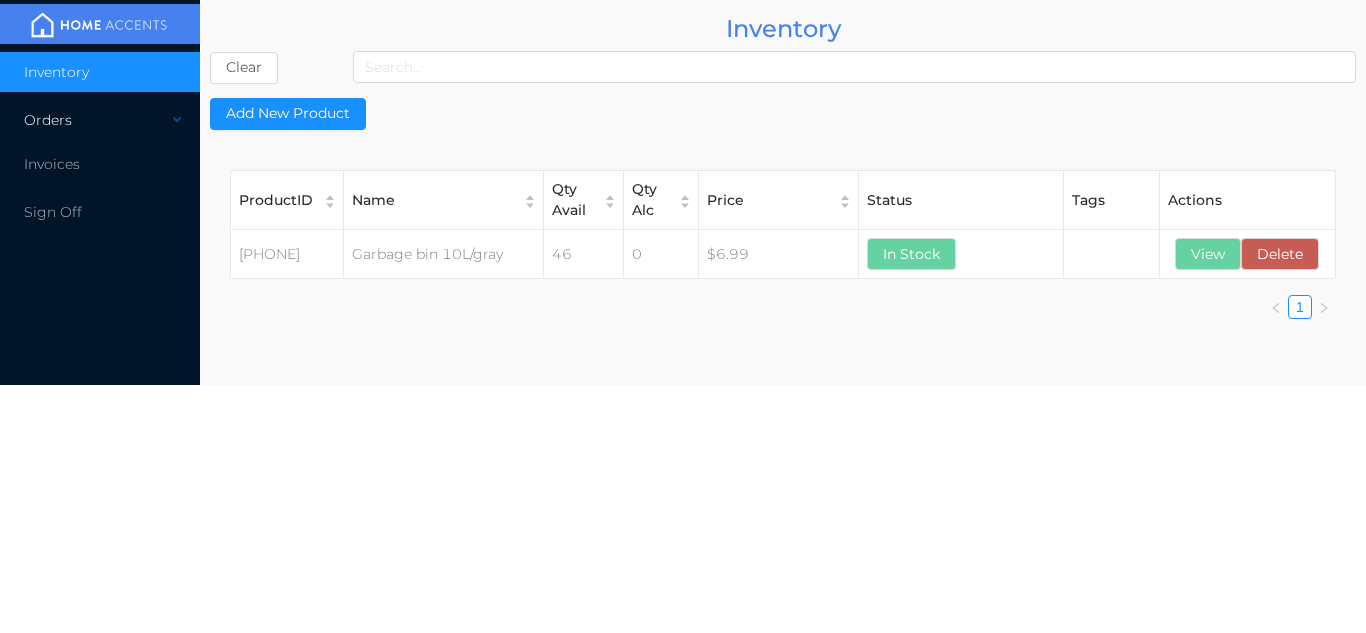 click on "Orders" at bounding box center [100, 120] 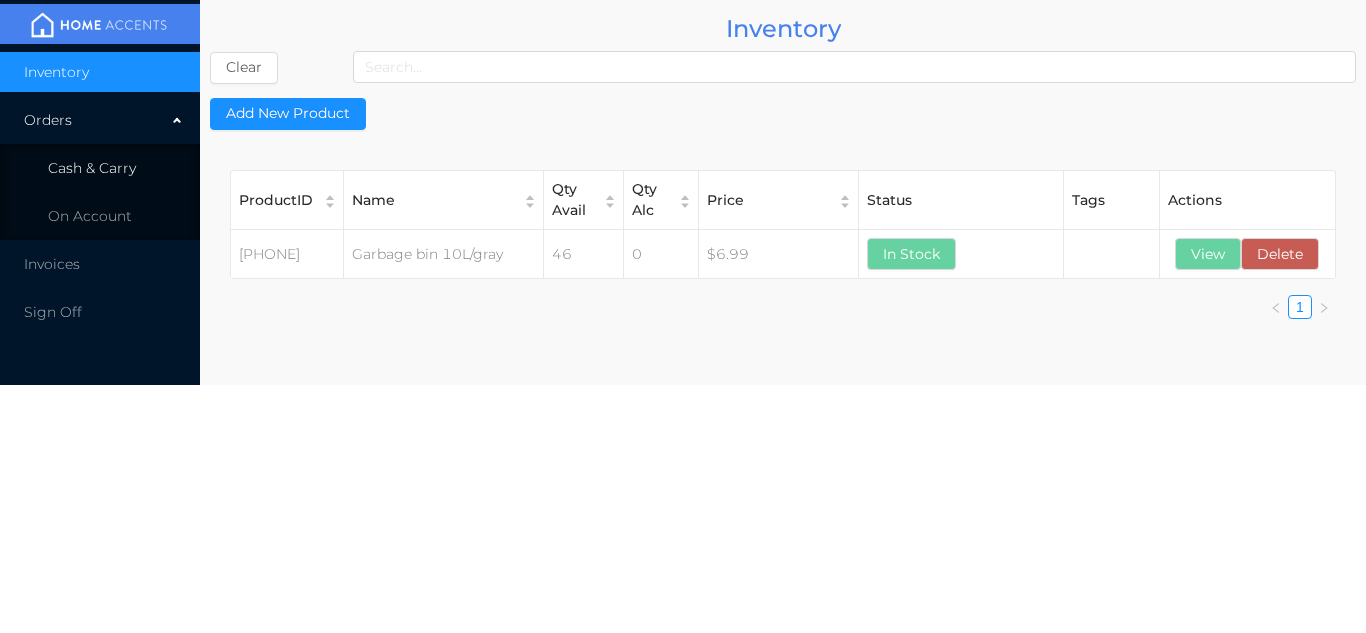 click on "Cash & Carry" at bounding box center (100, 168) 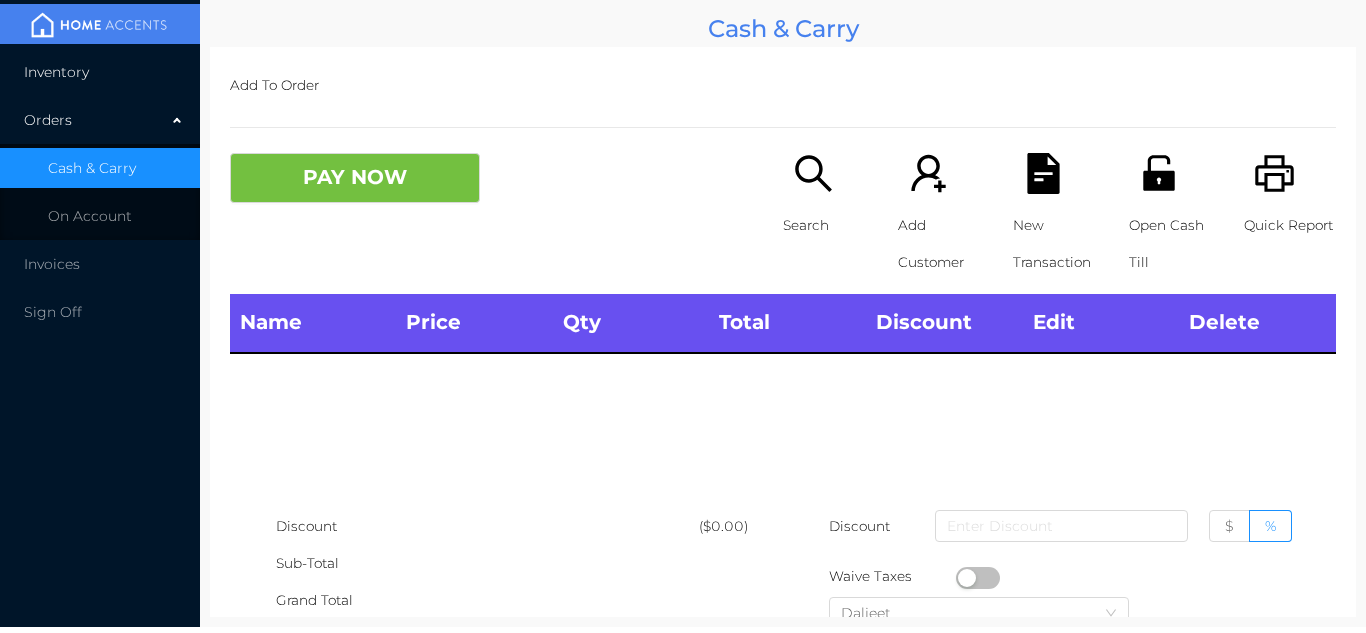 click on "Inventory" at bounding box center (100, 72) 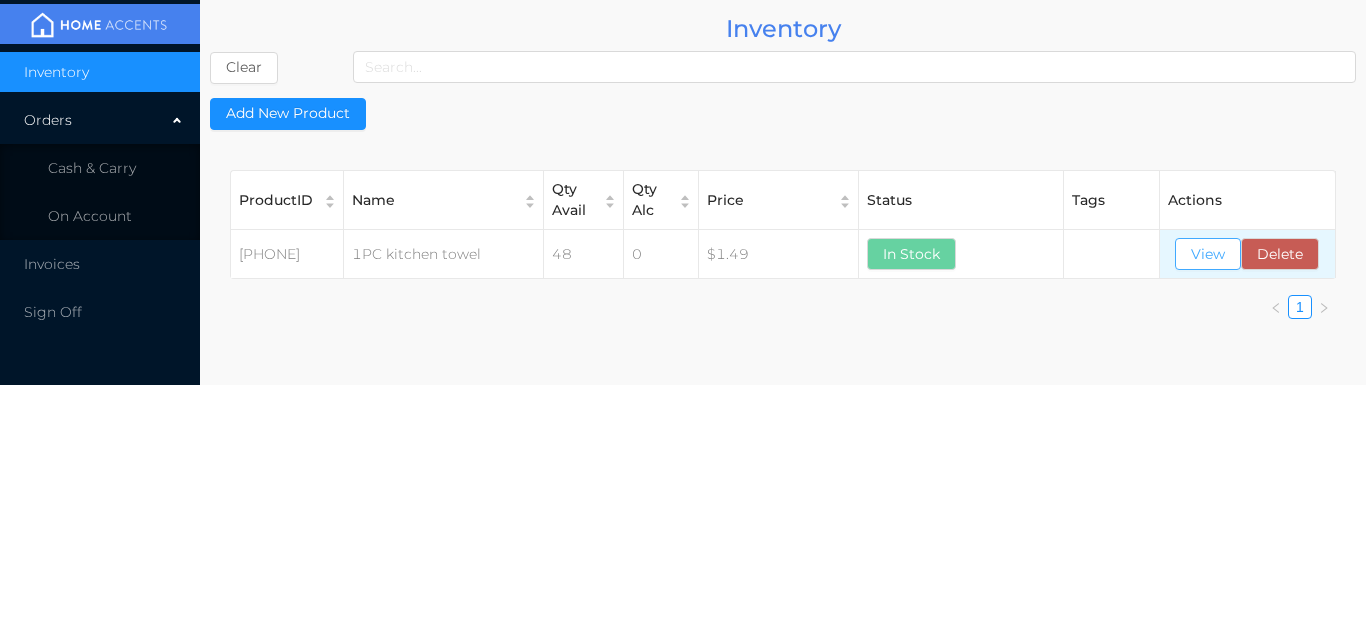 click on "View" at bounding box center [1208, 254] 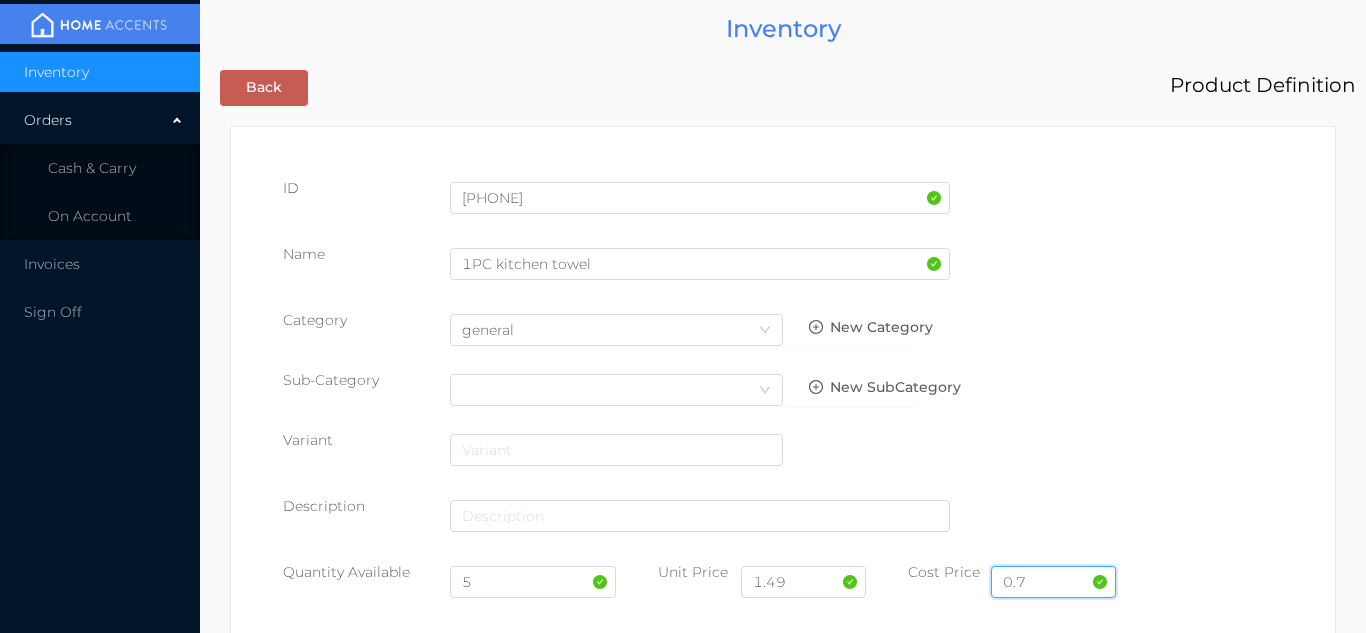 click on "0.7" at bounding box center [1053, 582] 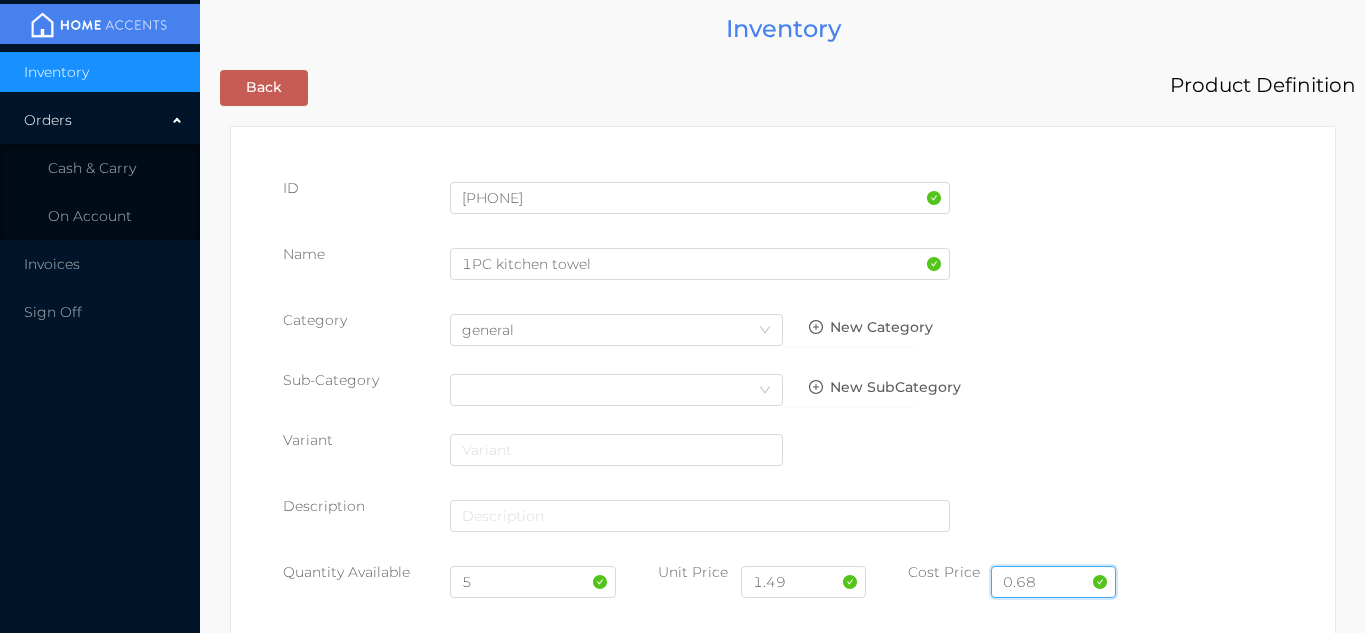 type on "0.68" 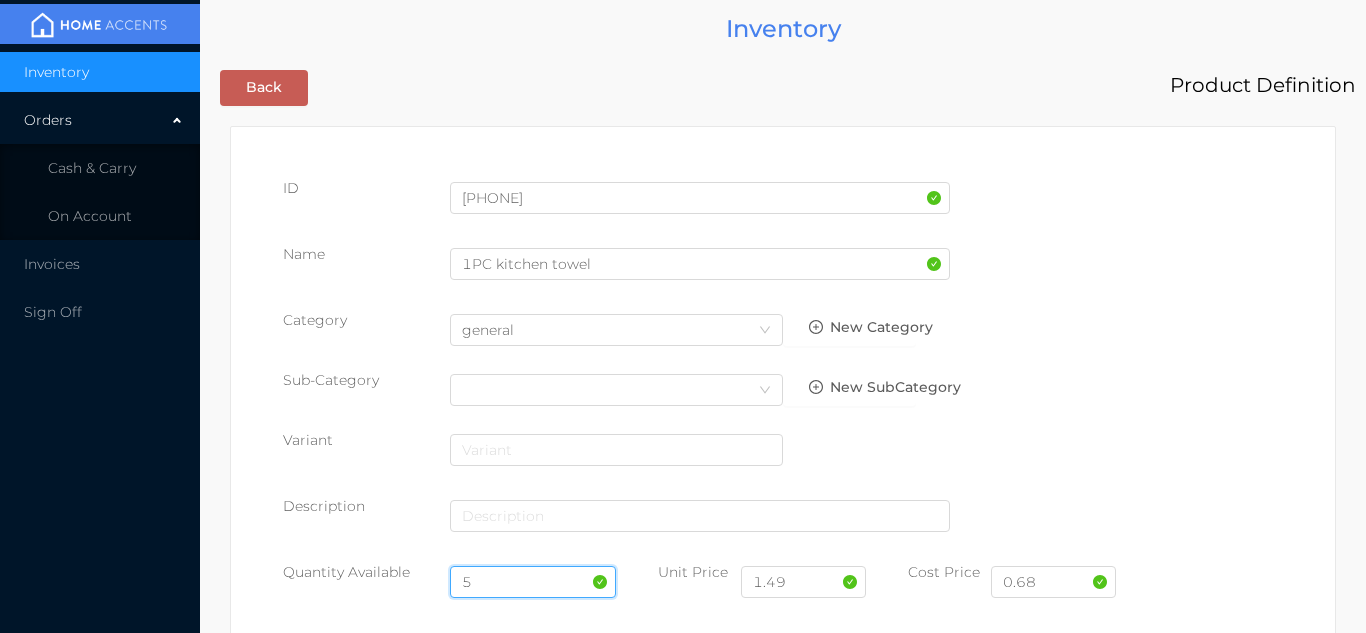 click on "5" at bounding box center [533, 582] 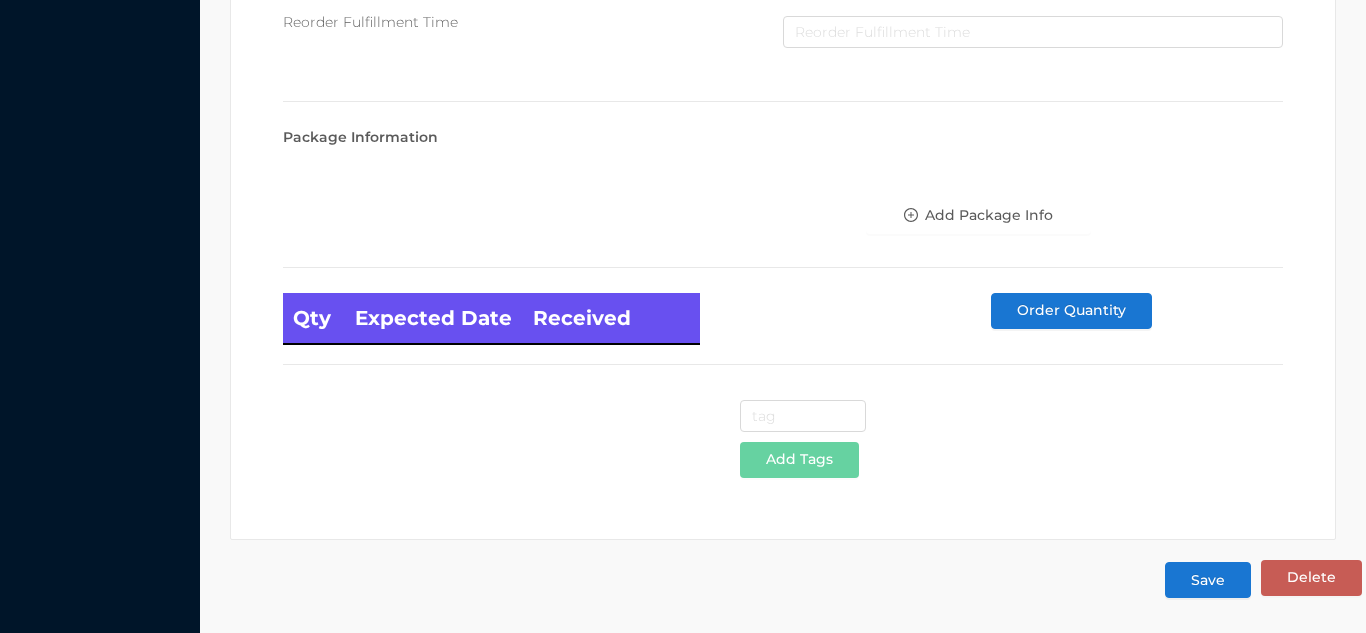 scroll, scrollTop: 1135, scrollLeft: 0, axis: vertical 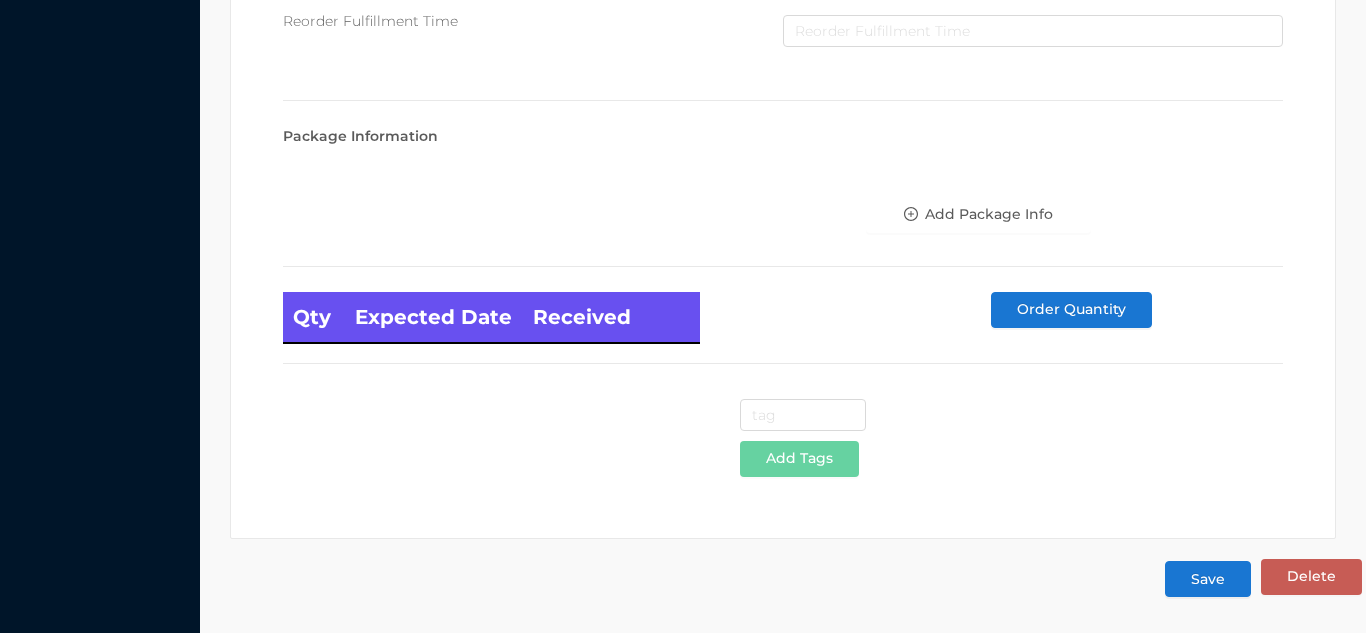 type on "53" 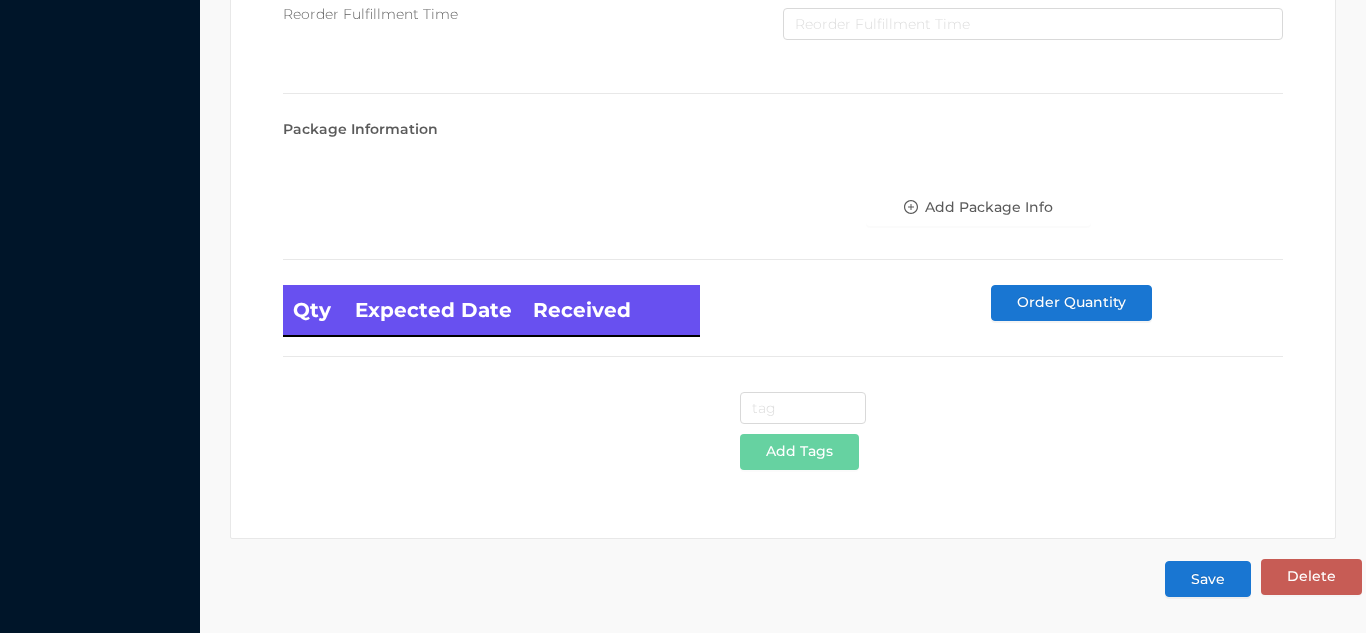 click on "Save" at bounding box center (1208, 579) 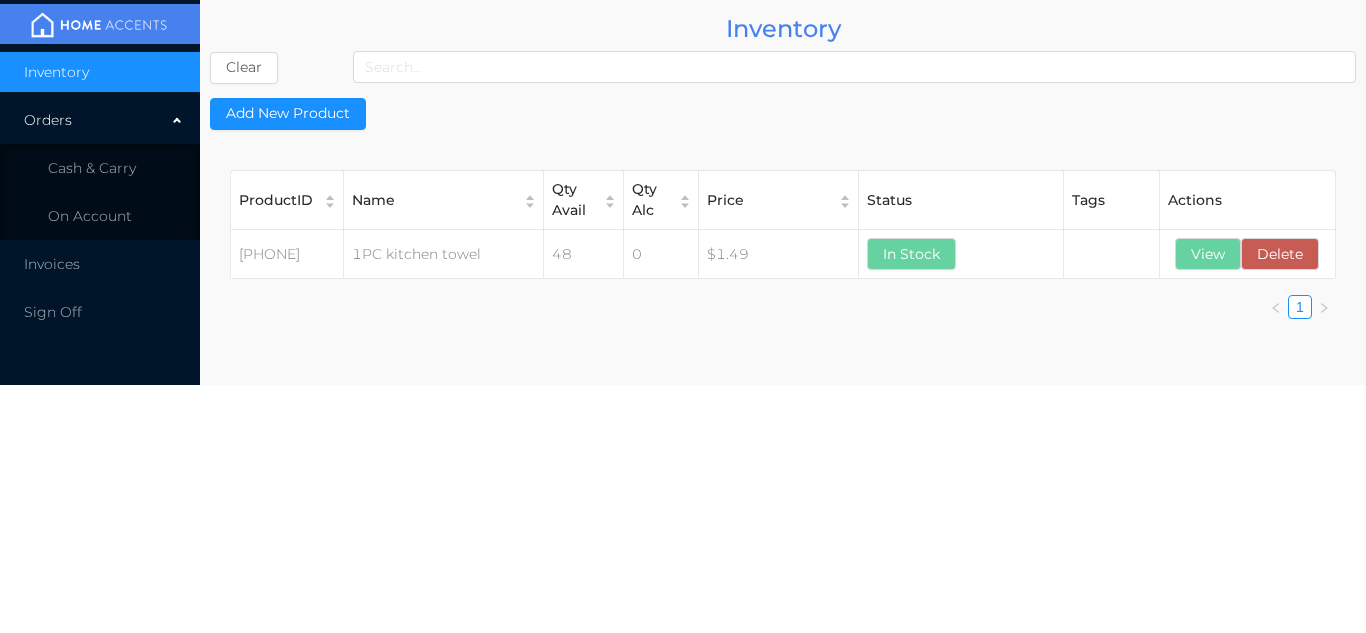 scroll, scrollTop: 0, scrollLeft: 0, axis: both 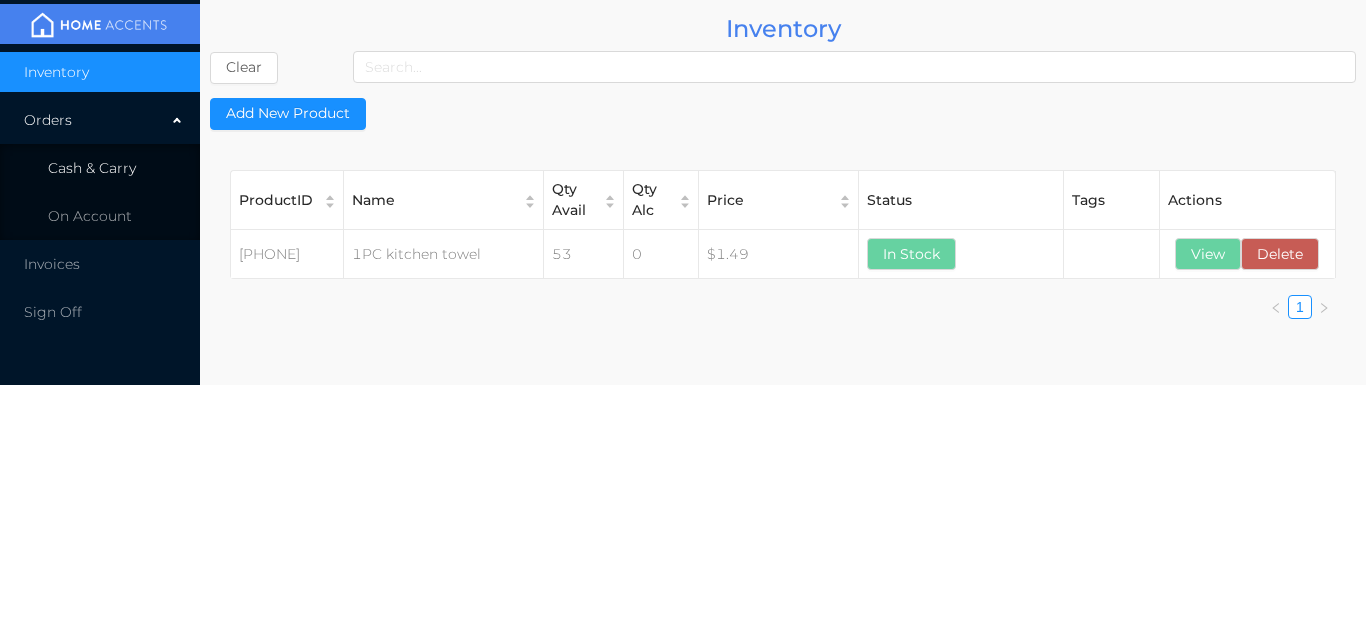 click on "Cash & Carry" at bounding box center [100, 168] 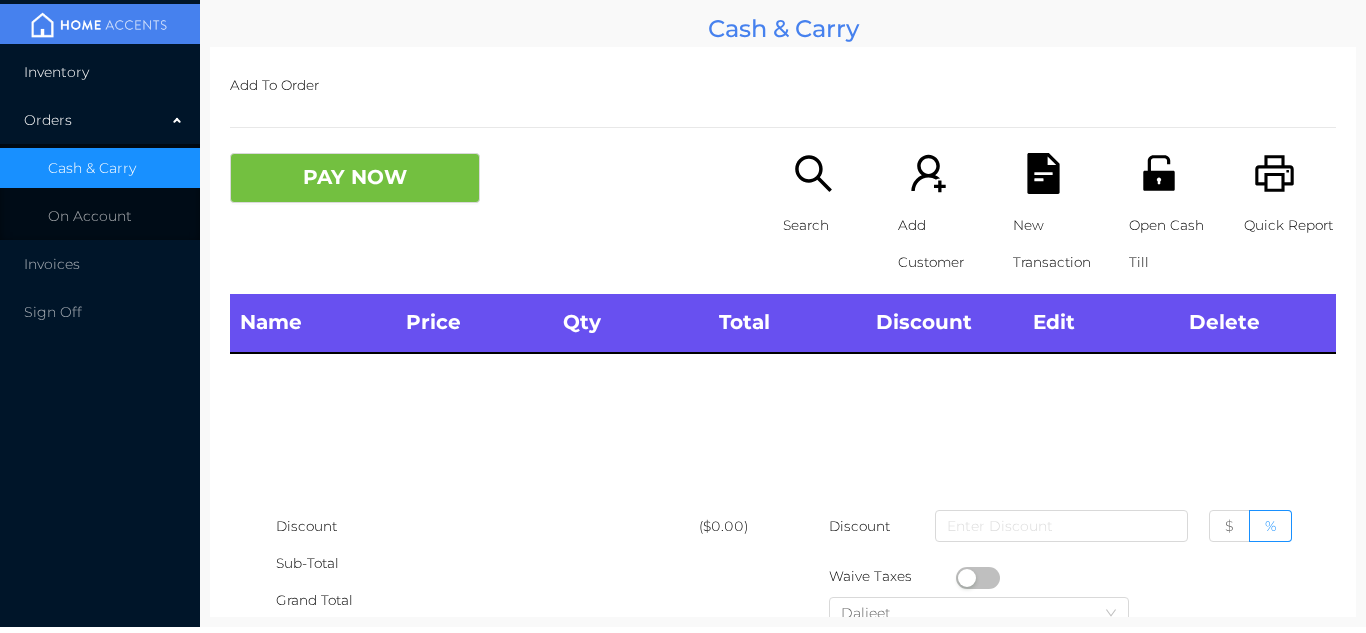 click on "Inventory" at bounding box center (100, 72) 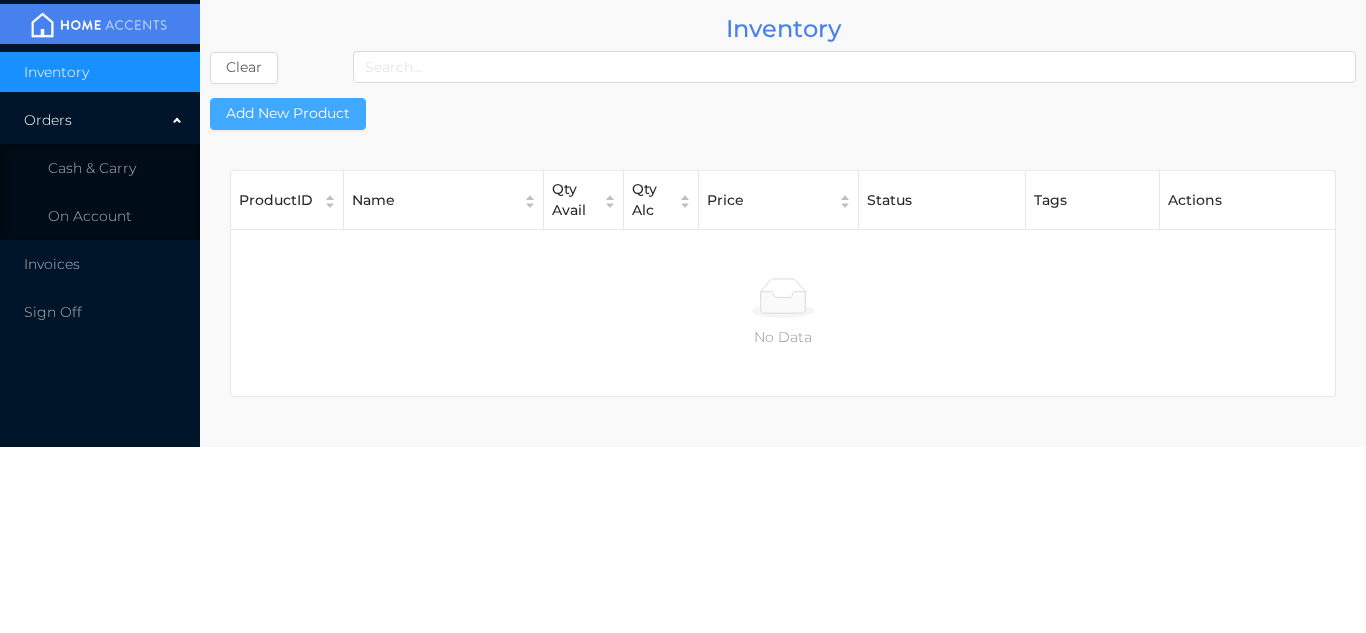 click on "Add New Product" at bounding box center [288, 114] 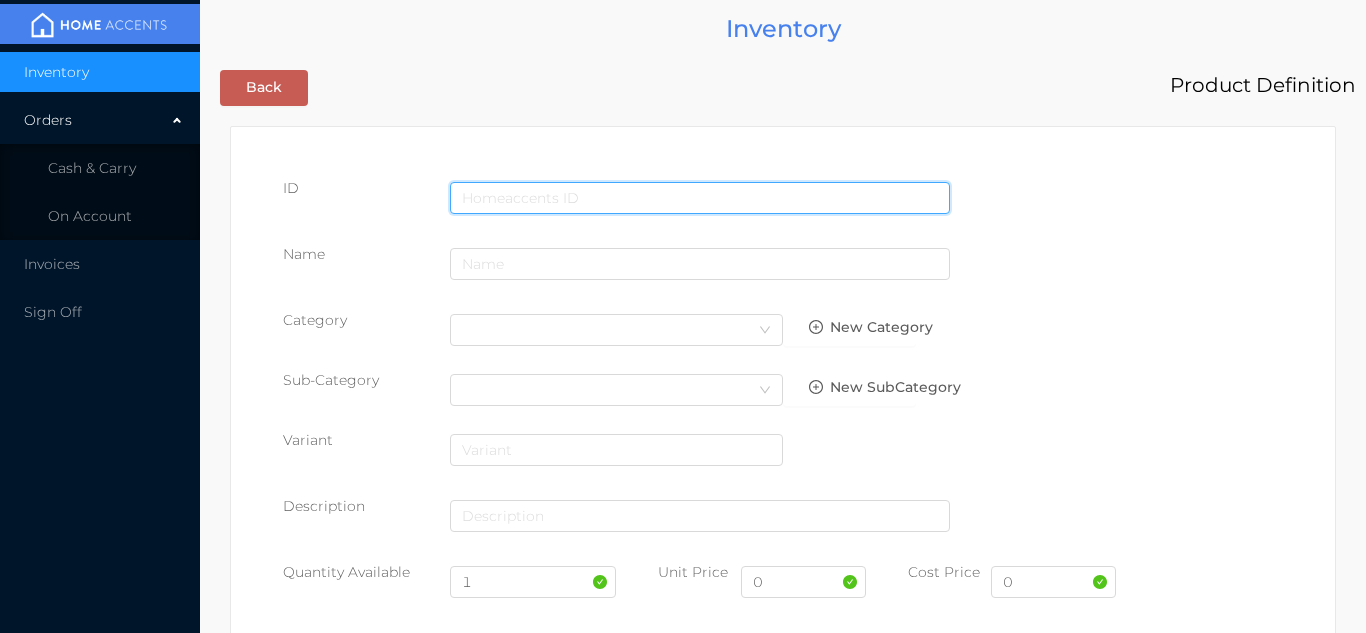 click at bounding box center [700, 198] 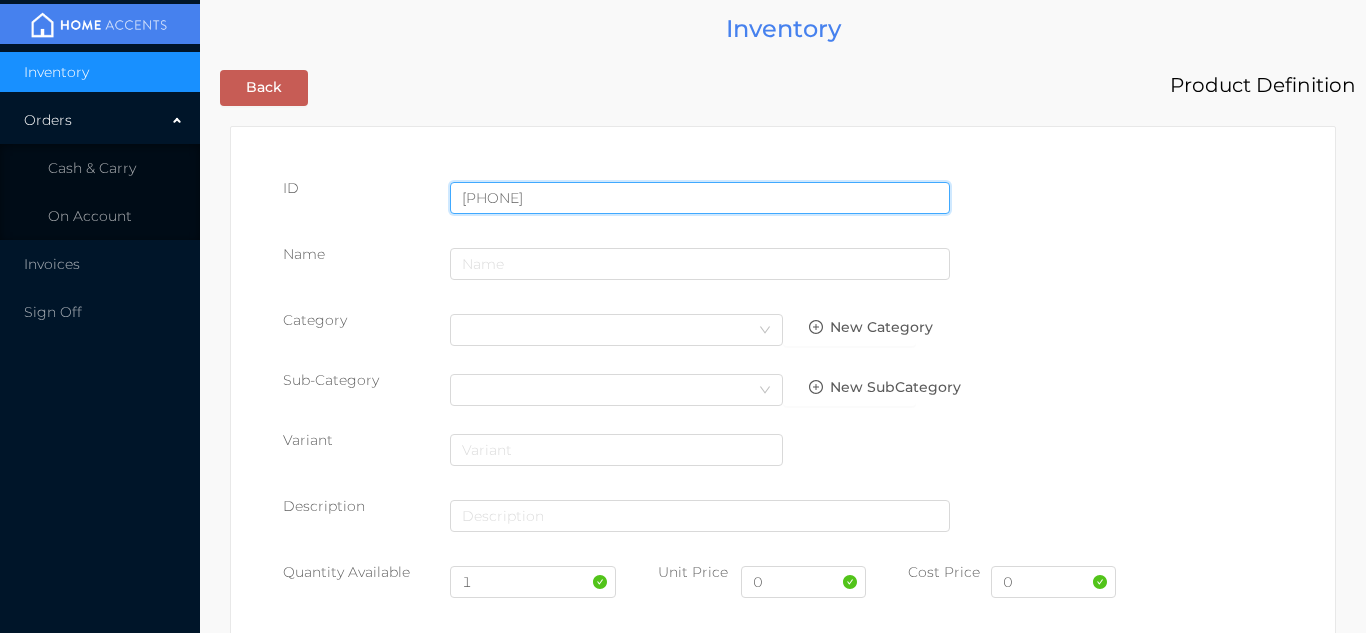 type on "843450063276" 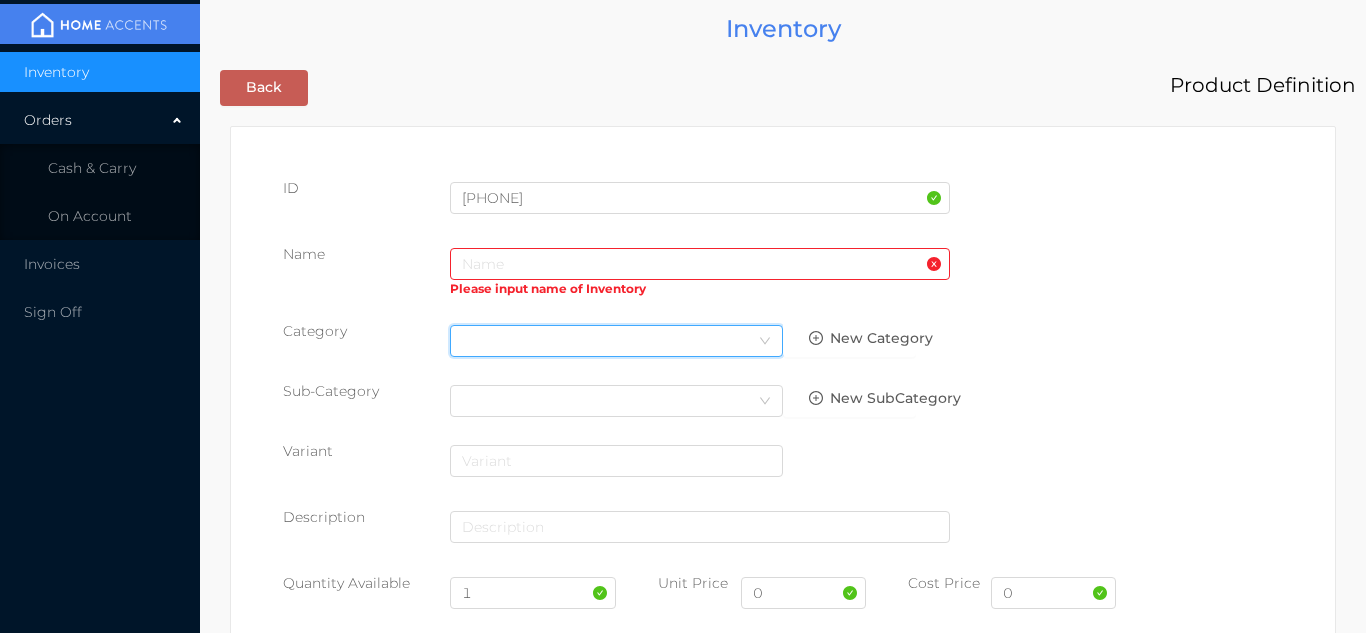 click on "Select Category" at bounding box center (616, 341) 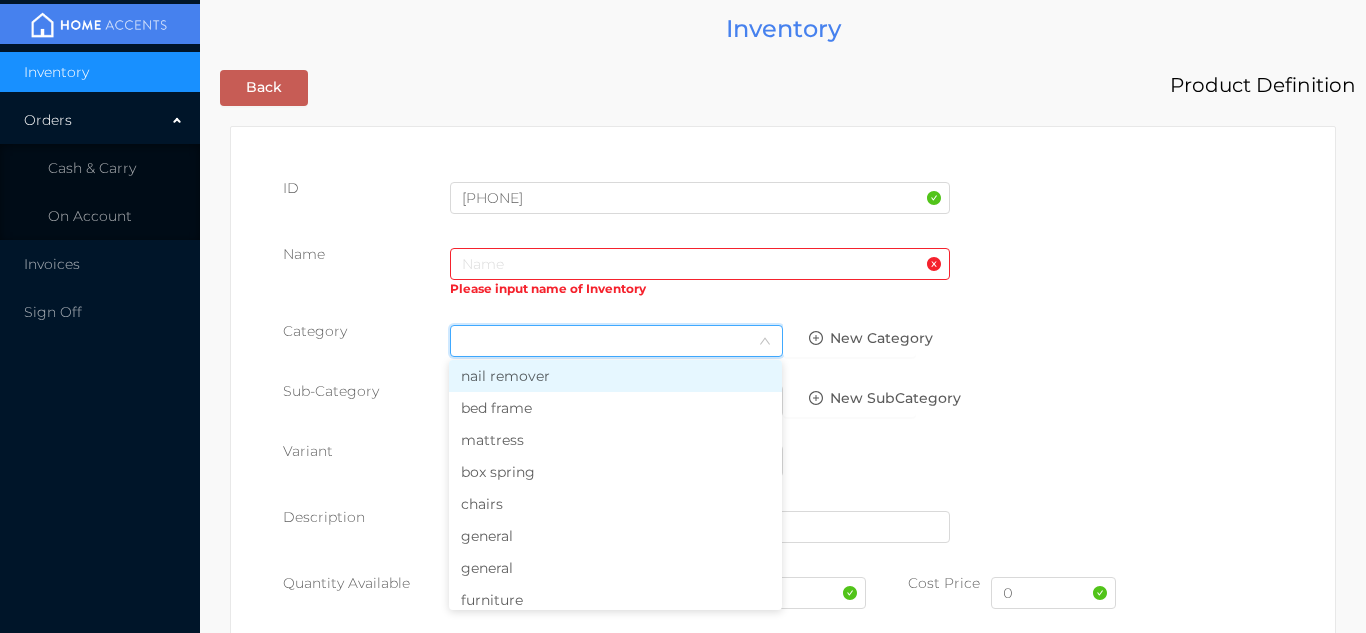 click on "general" at bounding box center [615, 568] 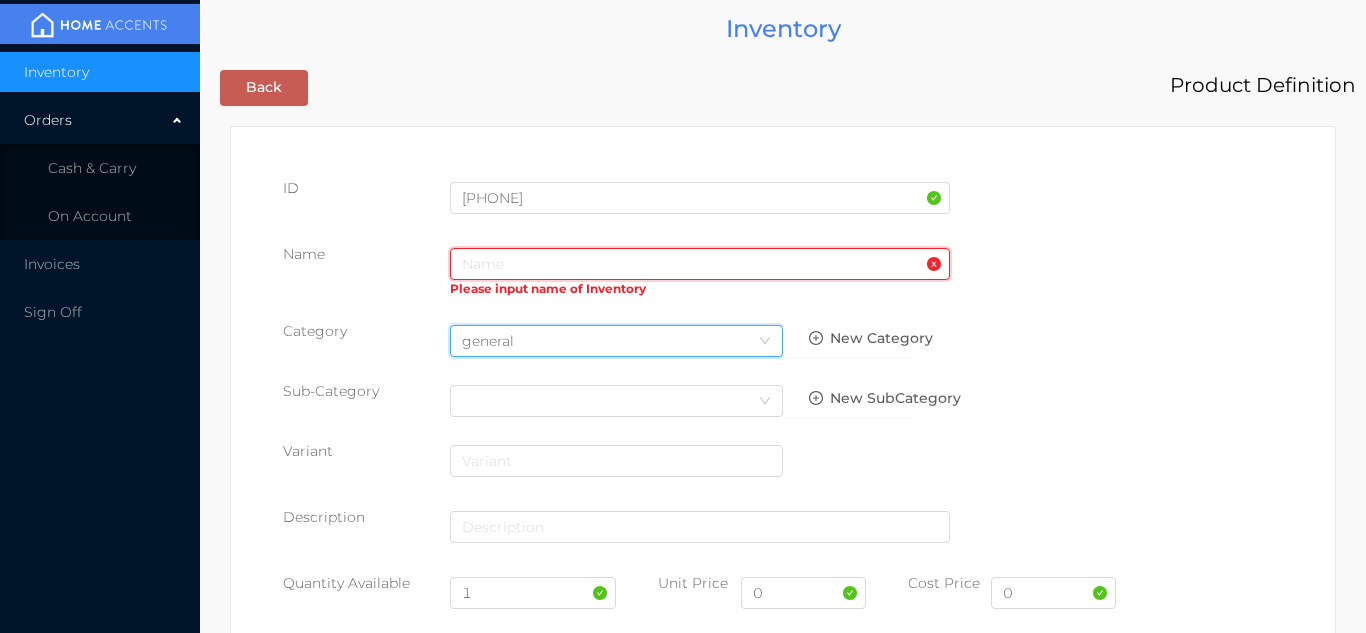 click at bounding box center (700, 264) 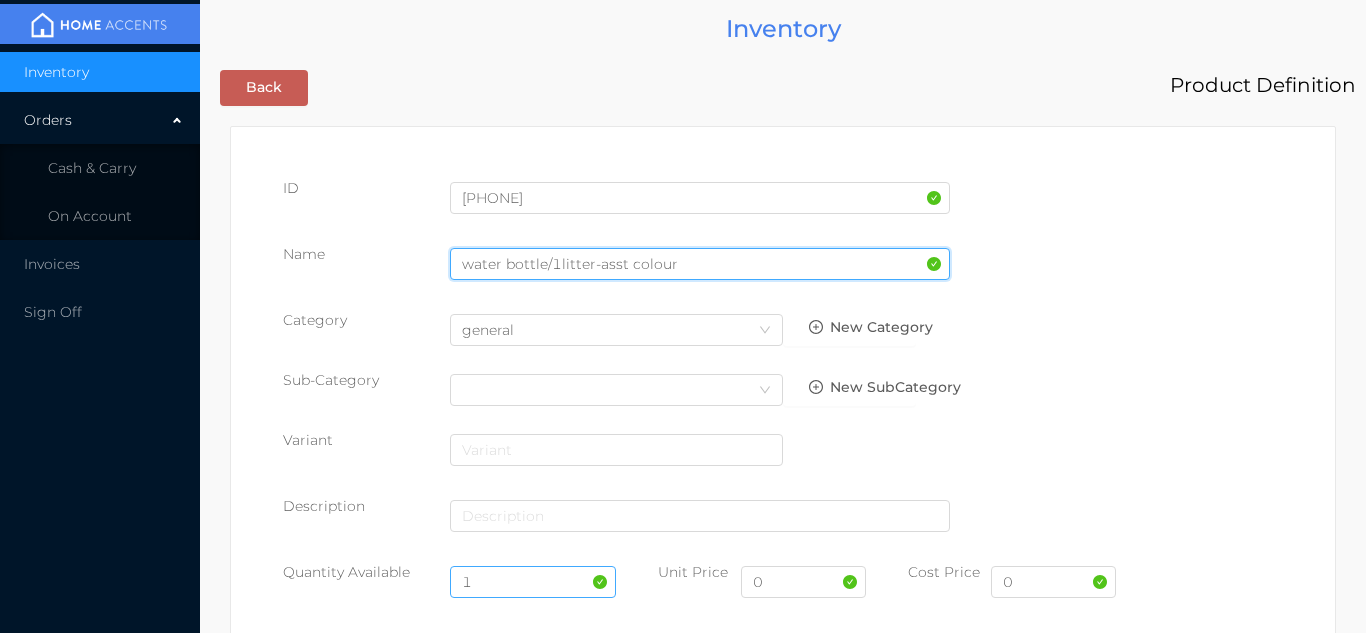 type on "water bottle/1litter-asst colour" 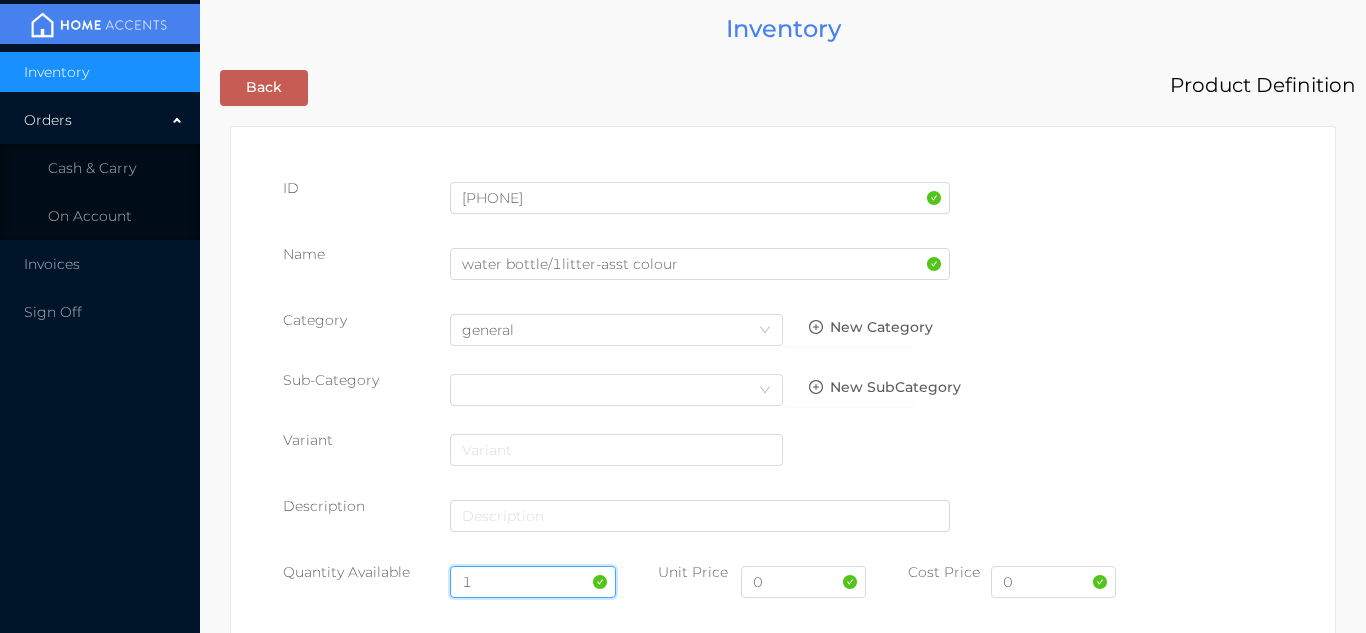 click on "1" at bounding box center [533, 582] 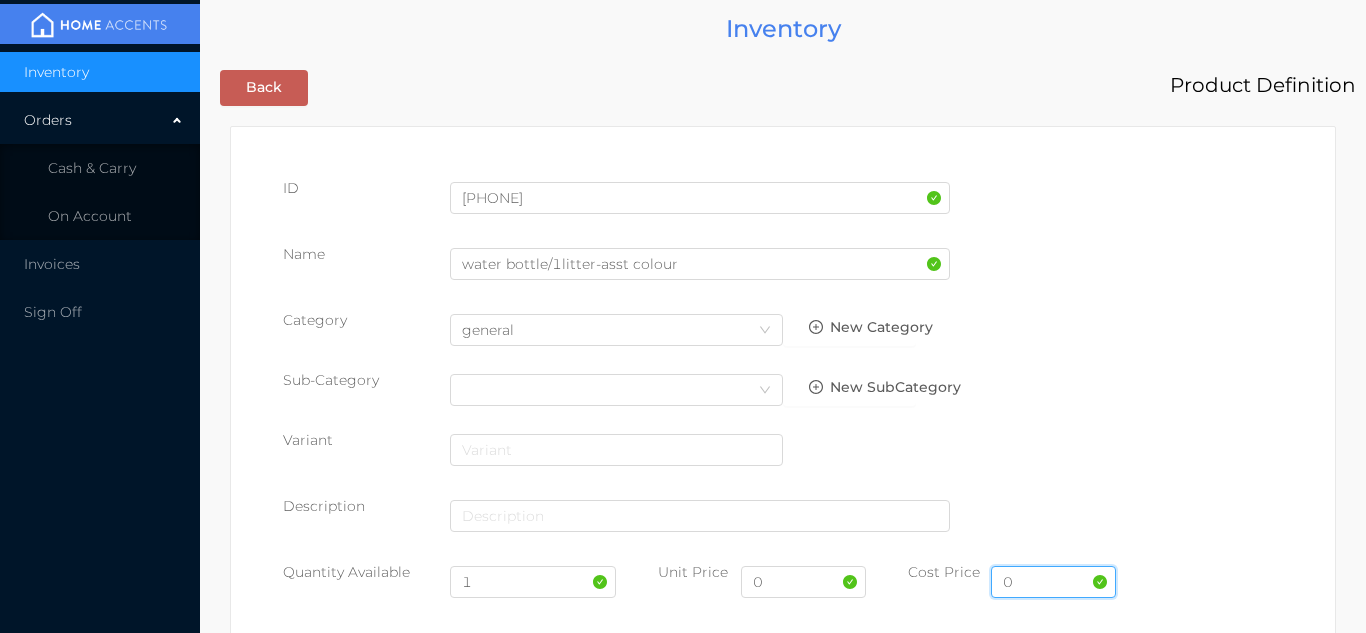 click on "0" at bounding box center [1053, 582] 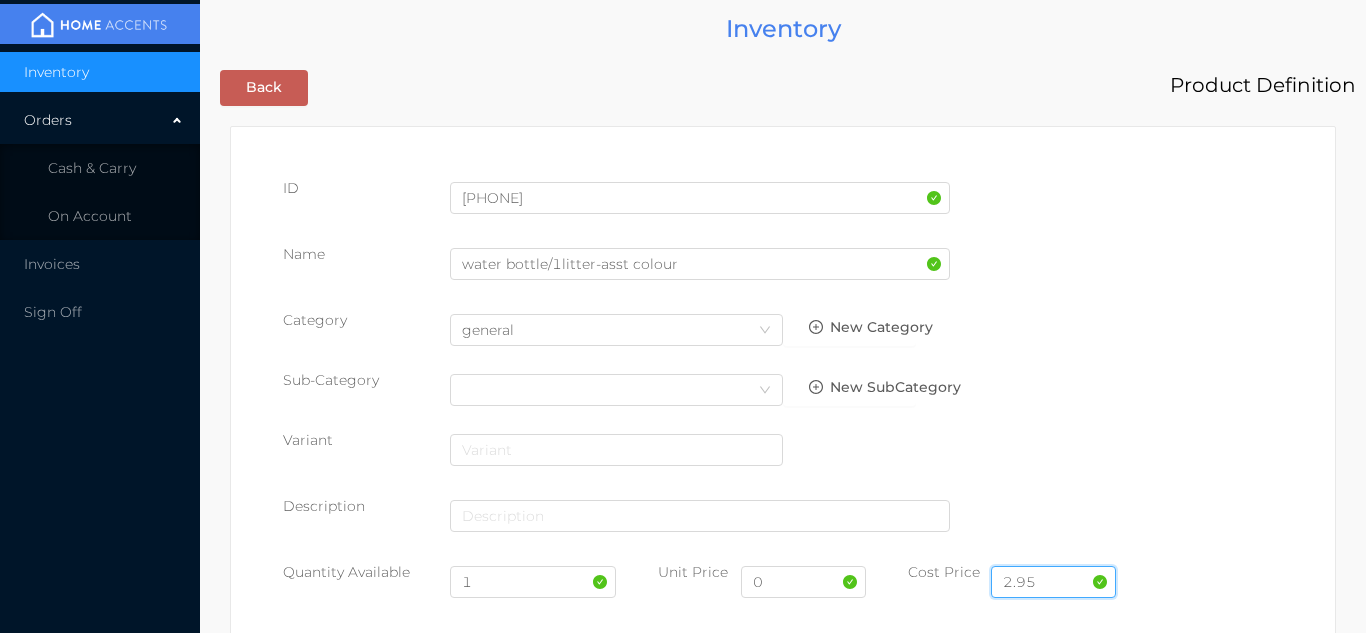 type on "2.95" 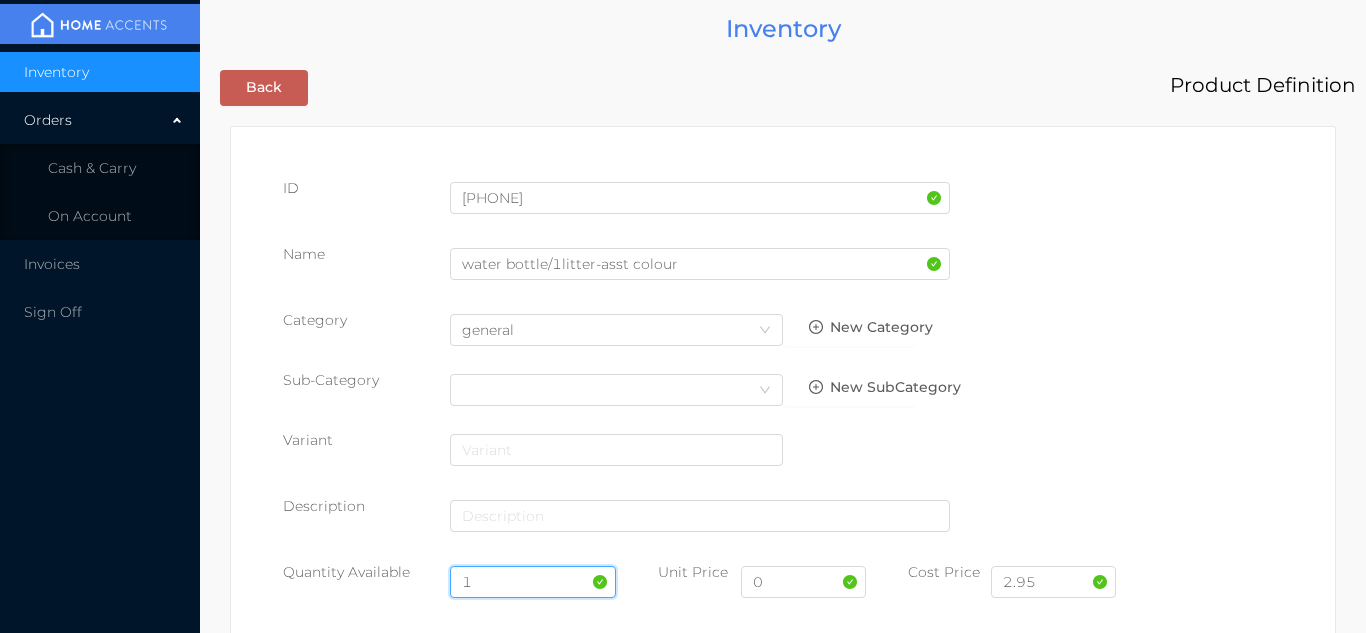 click on "1" at bounding box center (533, 582) 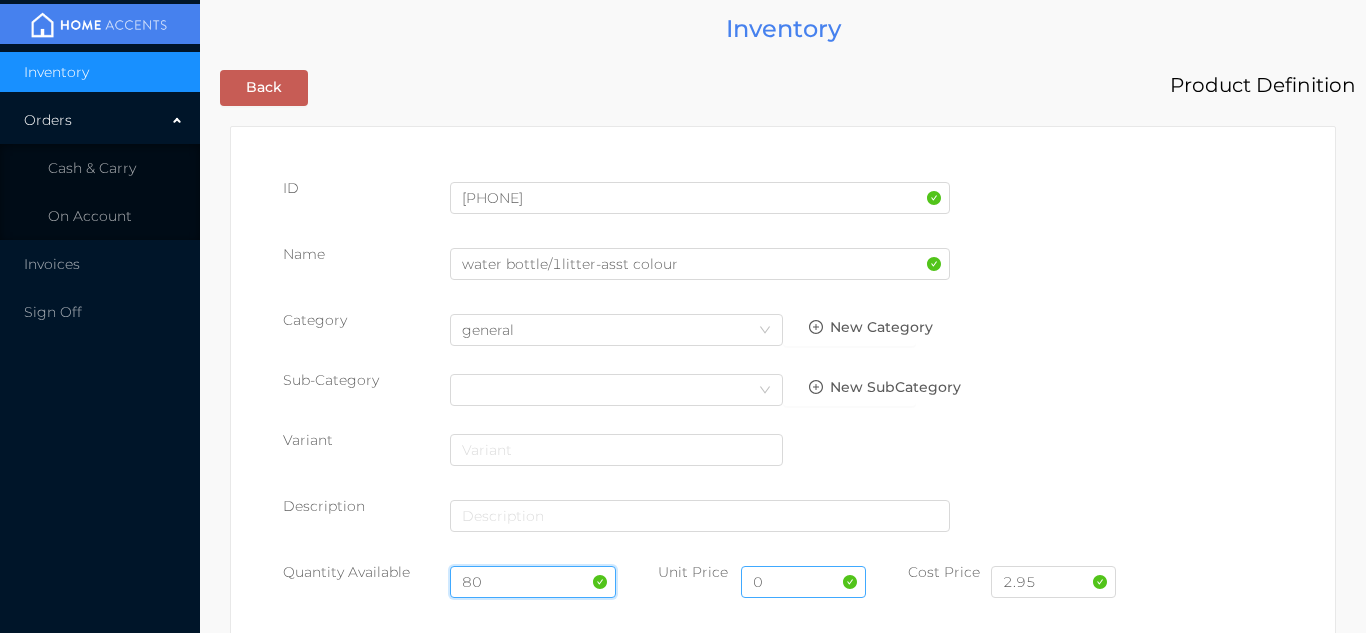 type on "80" 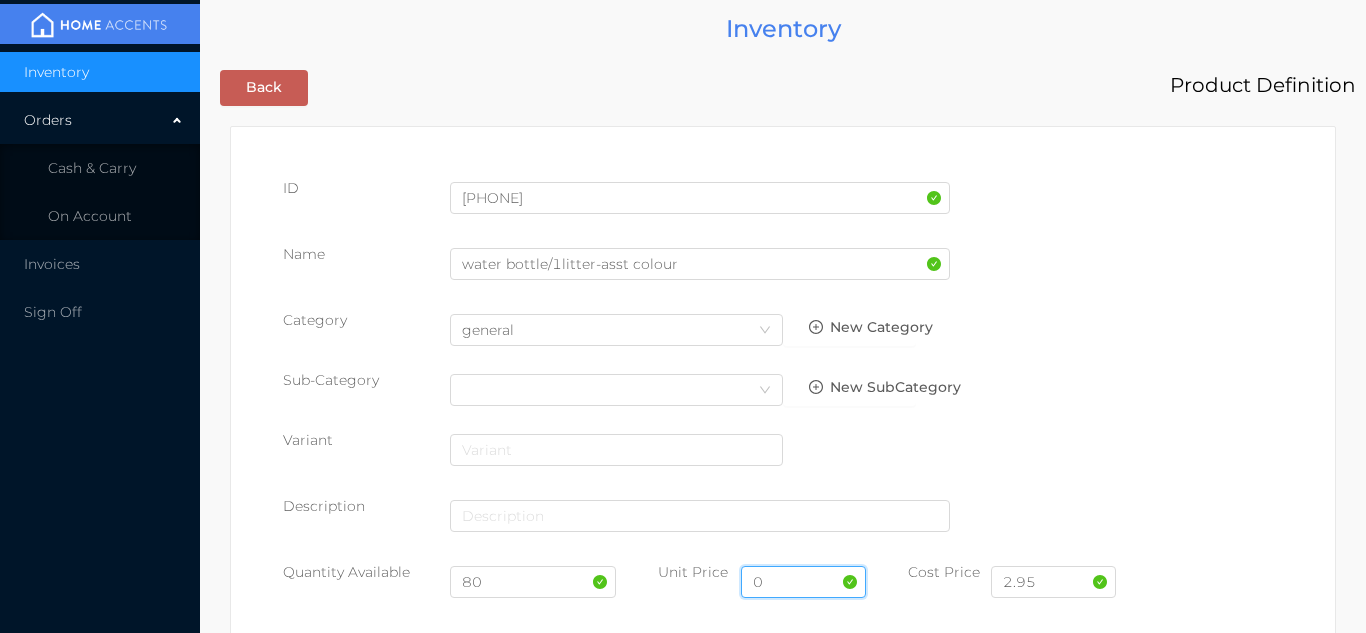 click on "0" at bounding box center (803, 582) 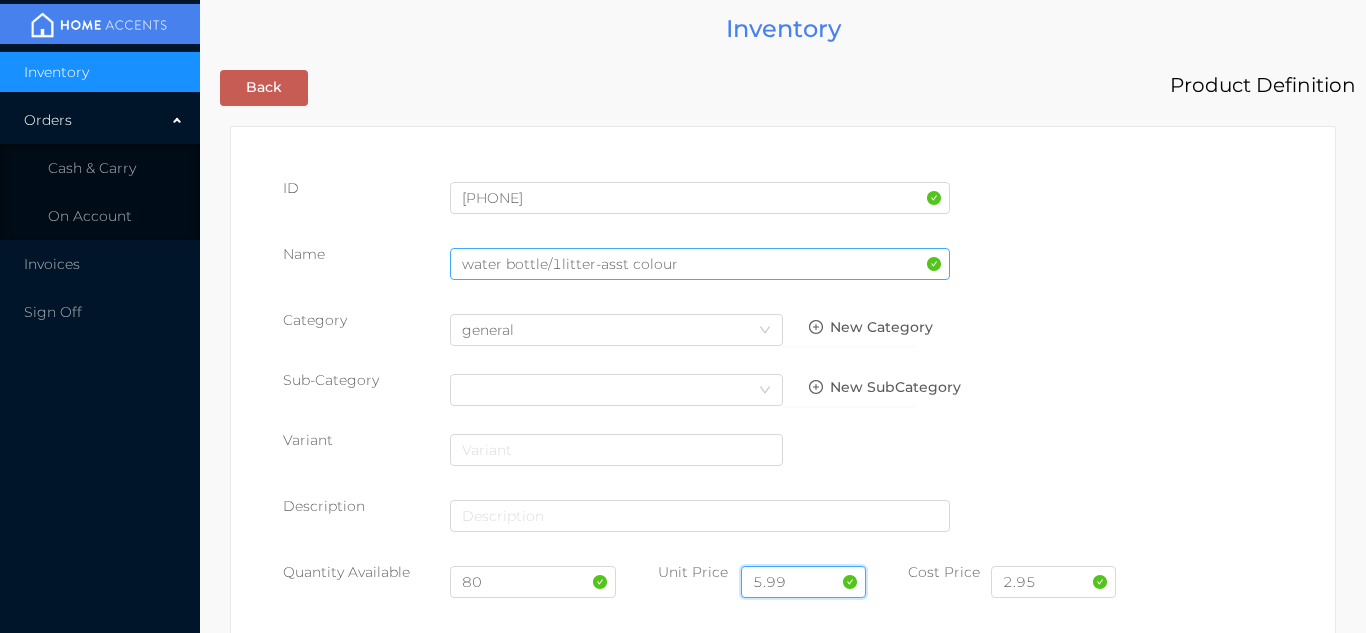 type on "5.99" 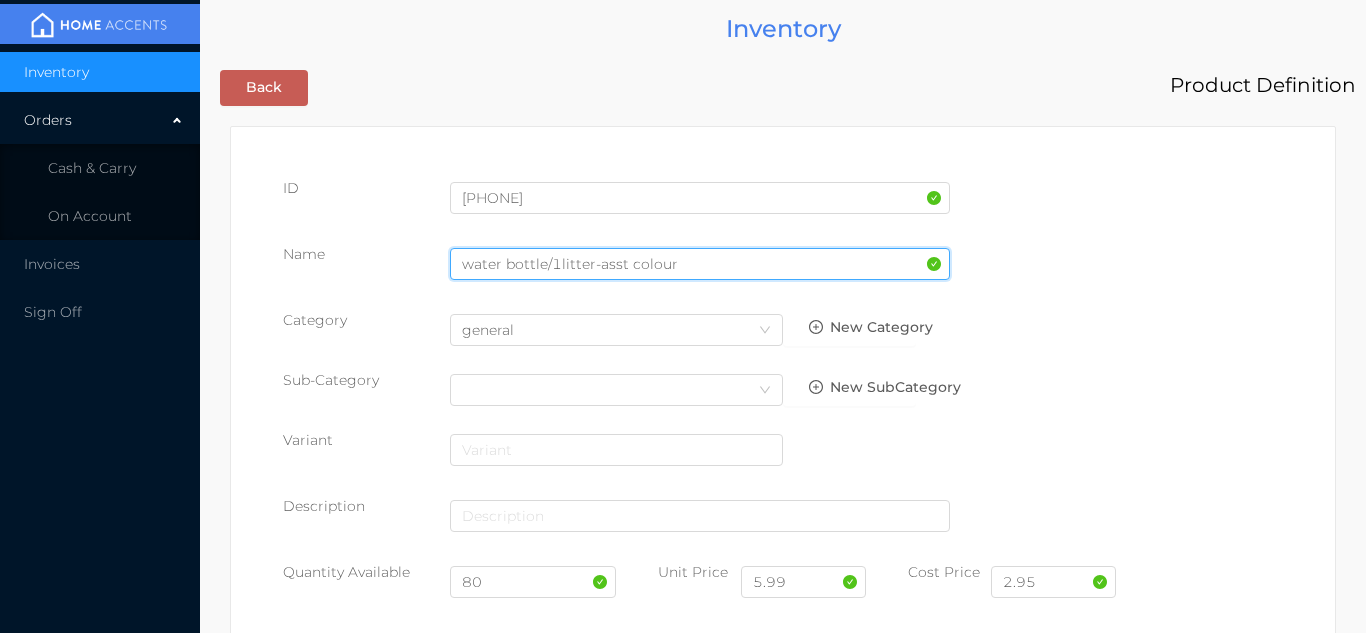 click on "water bottle/1litter-asst colour" at bounding box center [700, 264] 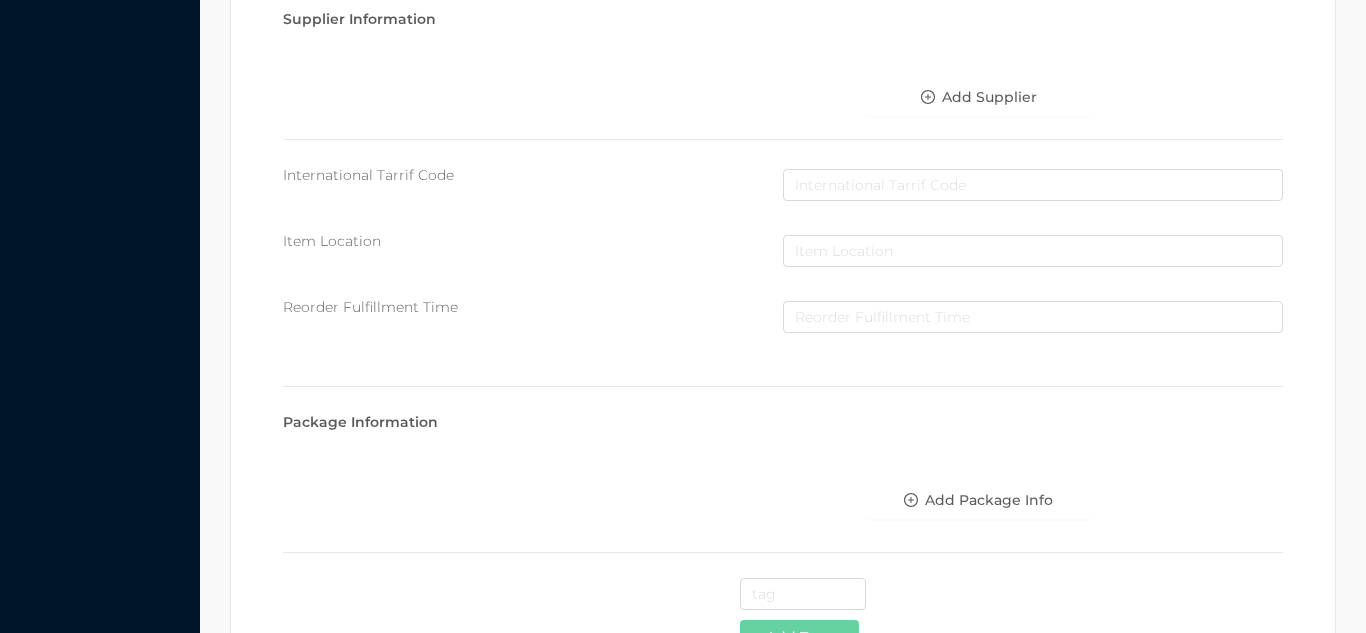 scroll, scrollTop: 1028, scrollLeft: 0, axis: vertical 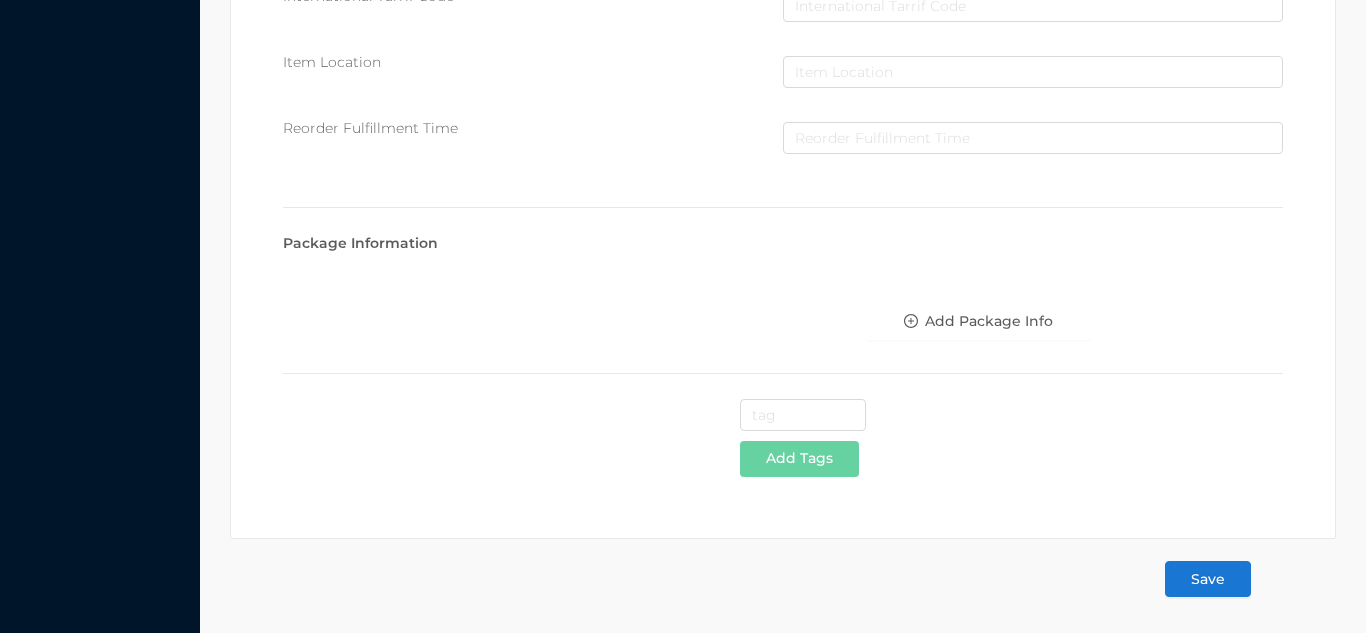 type on "Water bottle/1litter-asst colour" 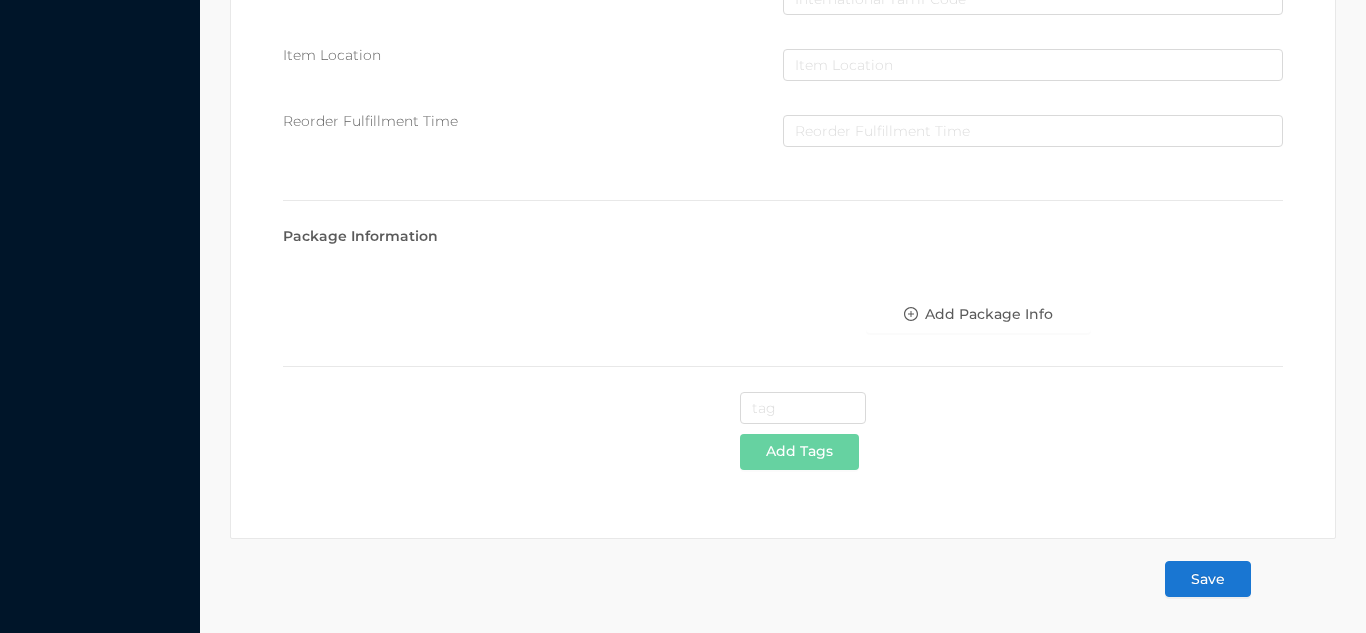 click on "Save" at bounding box center (1208, 579) 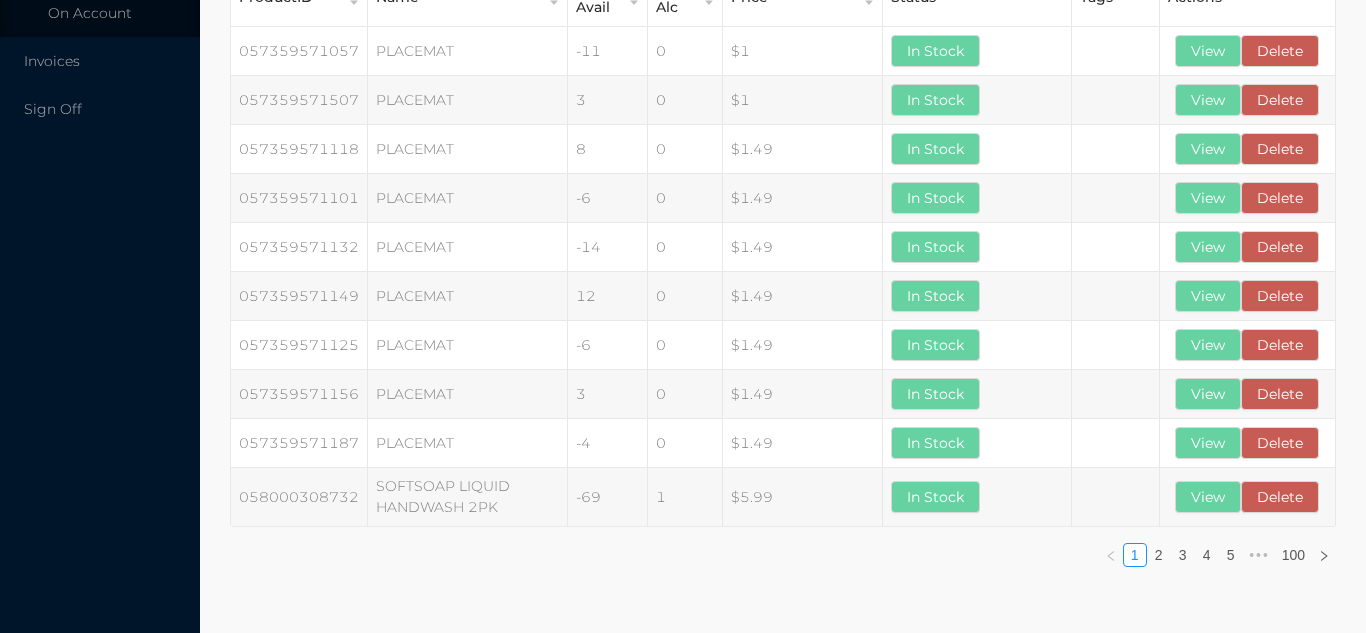 scroll, scrollTop: 0, scrollLeft: 0, axis: both 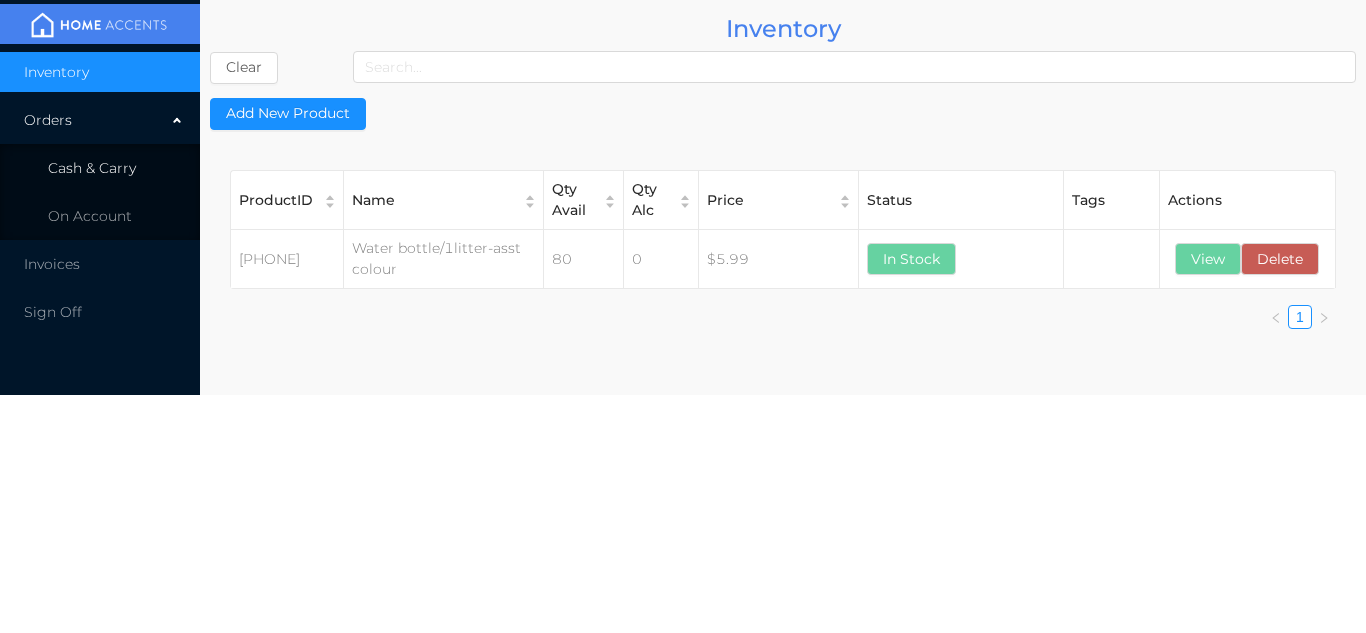 click on "Cash & Carry" at bounding box center [92, 168] 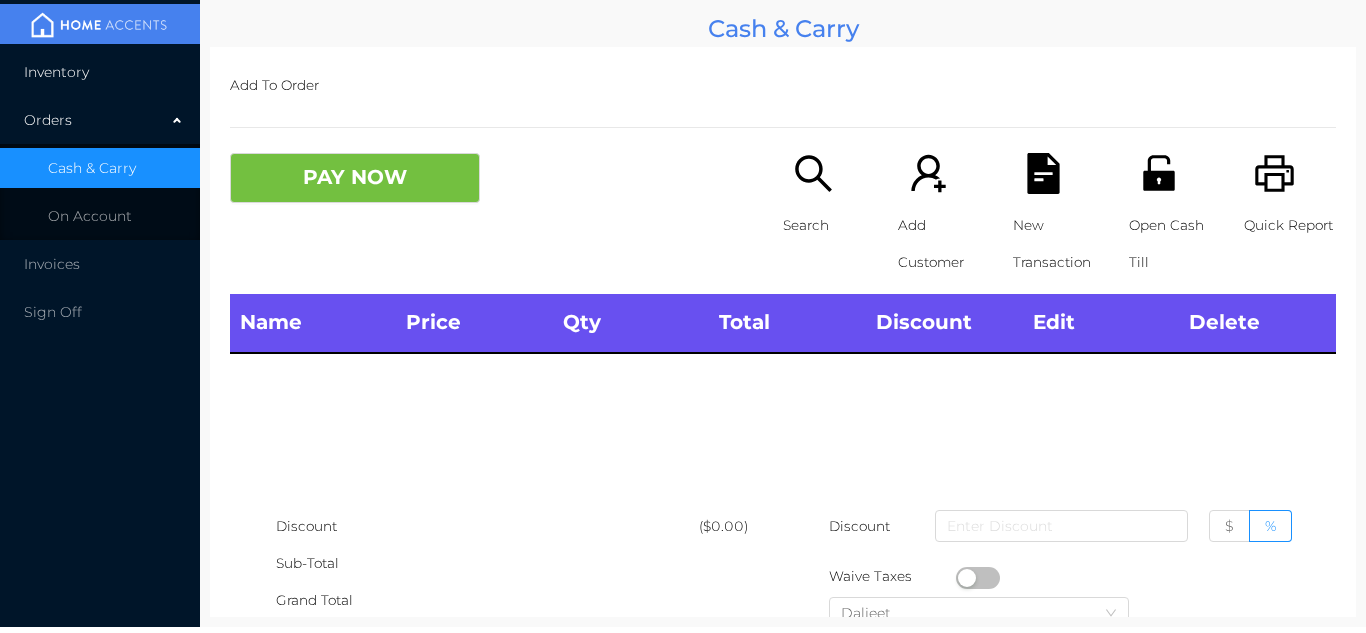click on "Inventory" at bounding box center (100, 72) 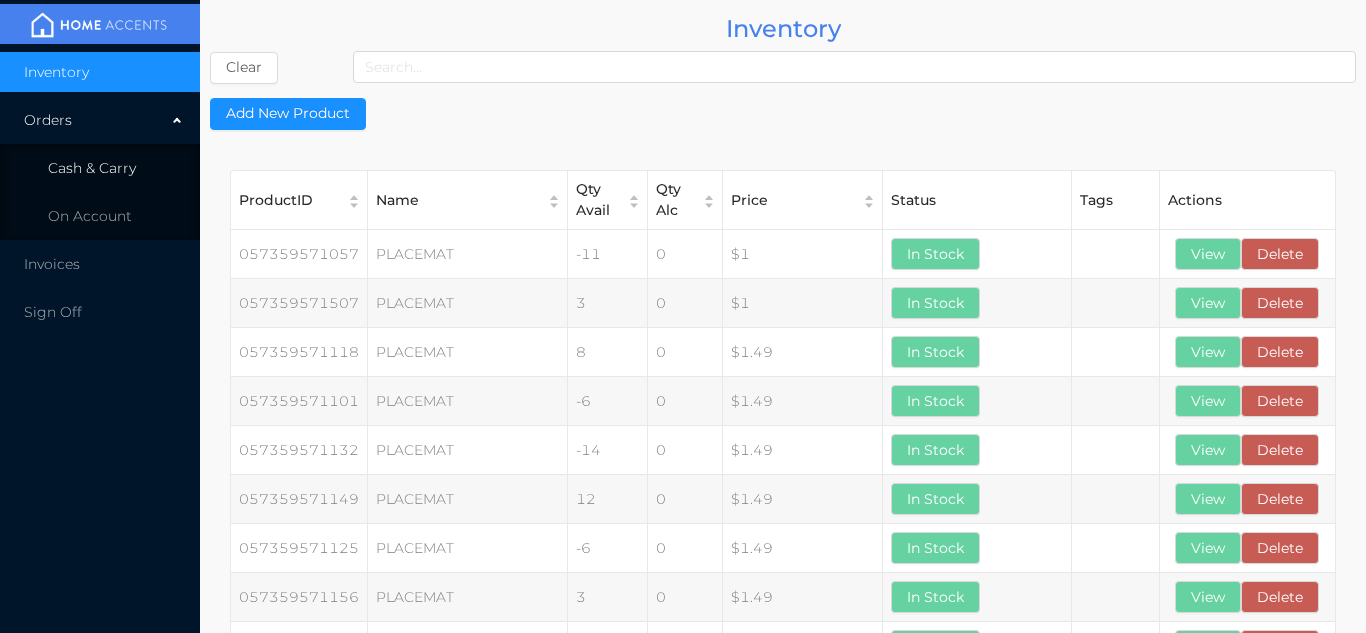click on "Cash & Carry" at bounding box center [92, 168] 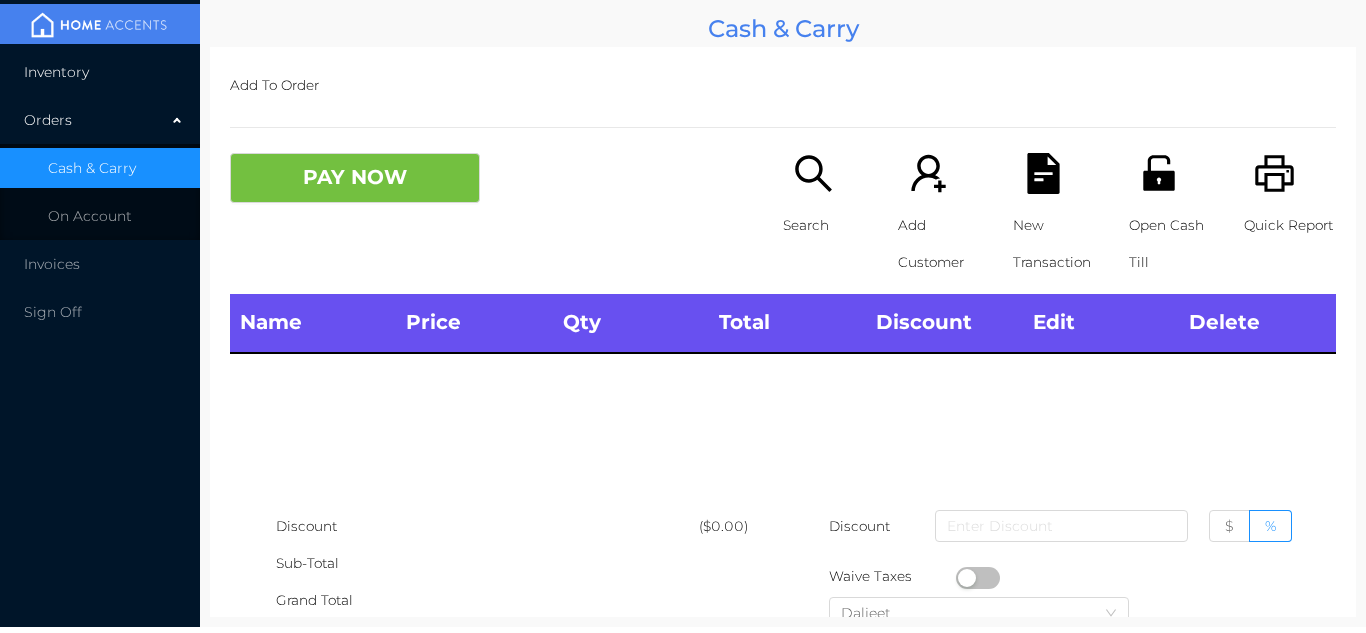 click on "Inventory" at bounding box center [100, 72] 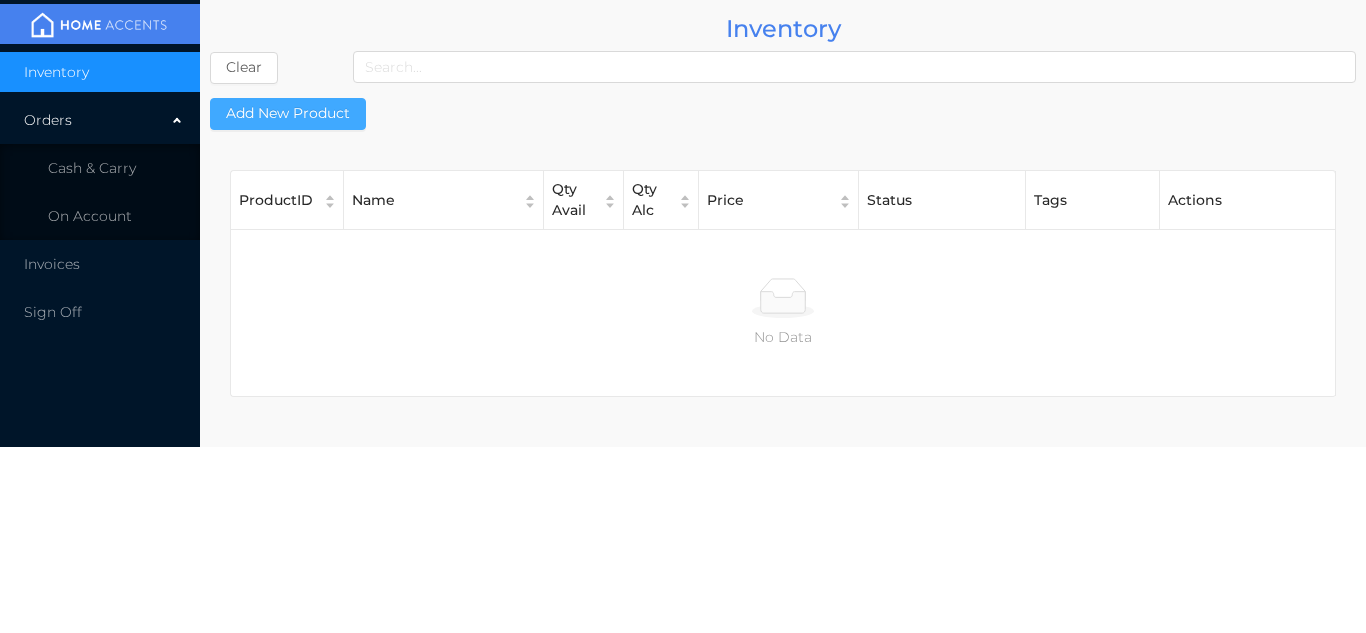 click on "Add New Product" at bounding box center (288, 114) 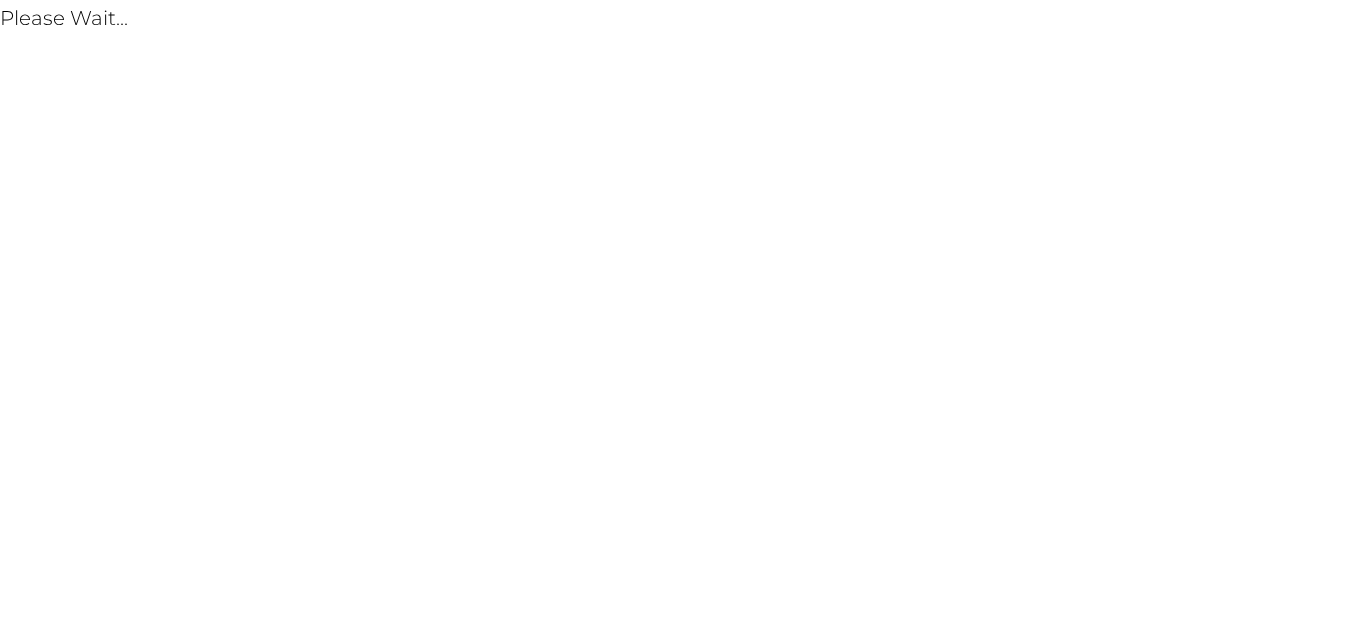 scroll, scrollTop: 0, scrollLeft: 0, axis: both 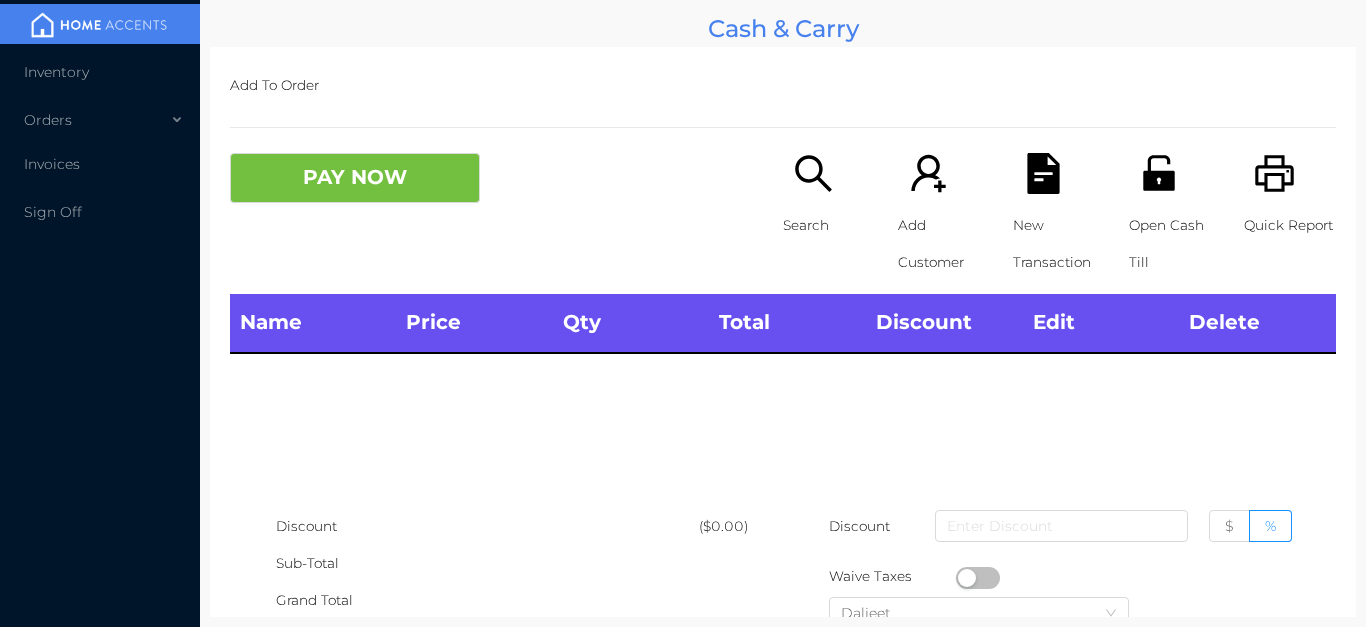 type 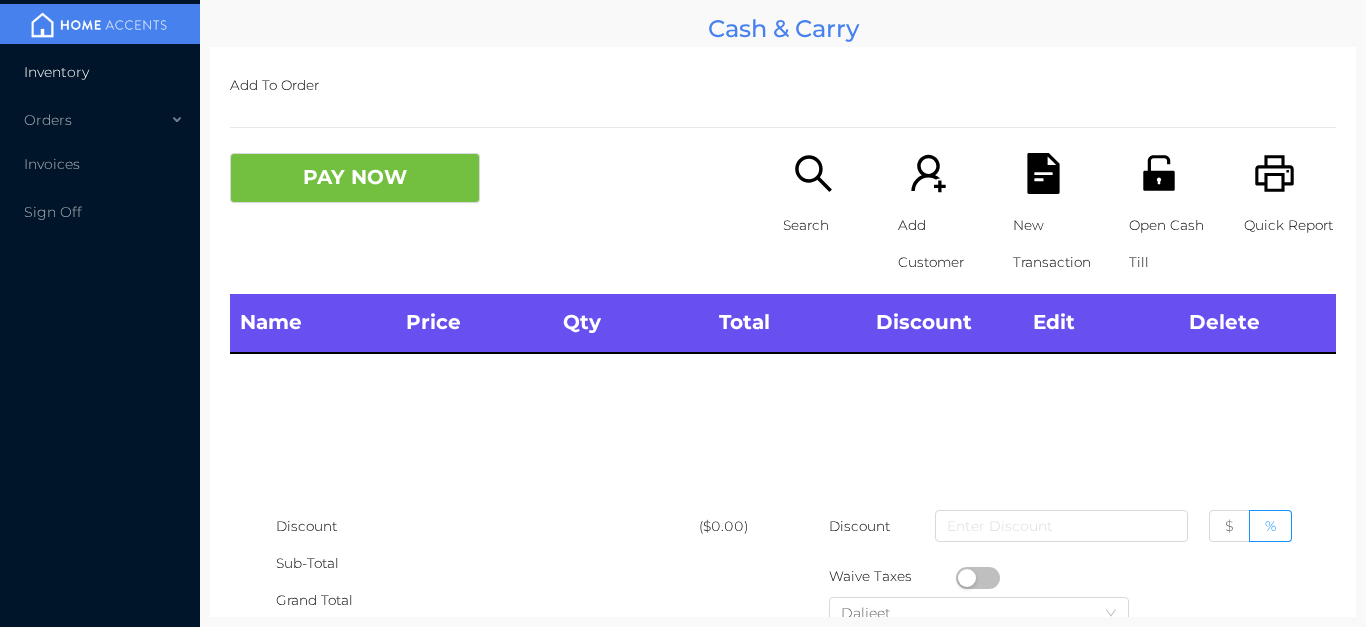 click on "Inventory" at bounding box center (100, 72) 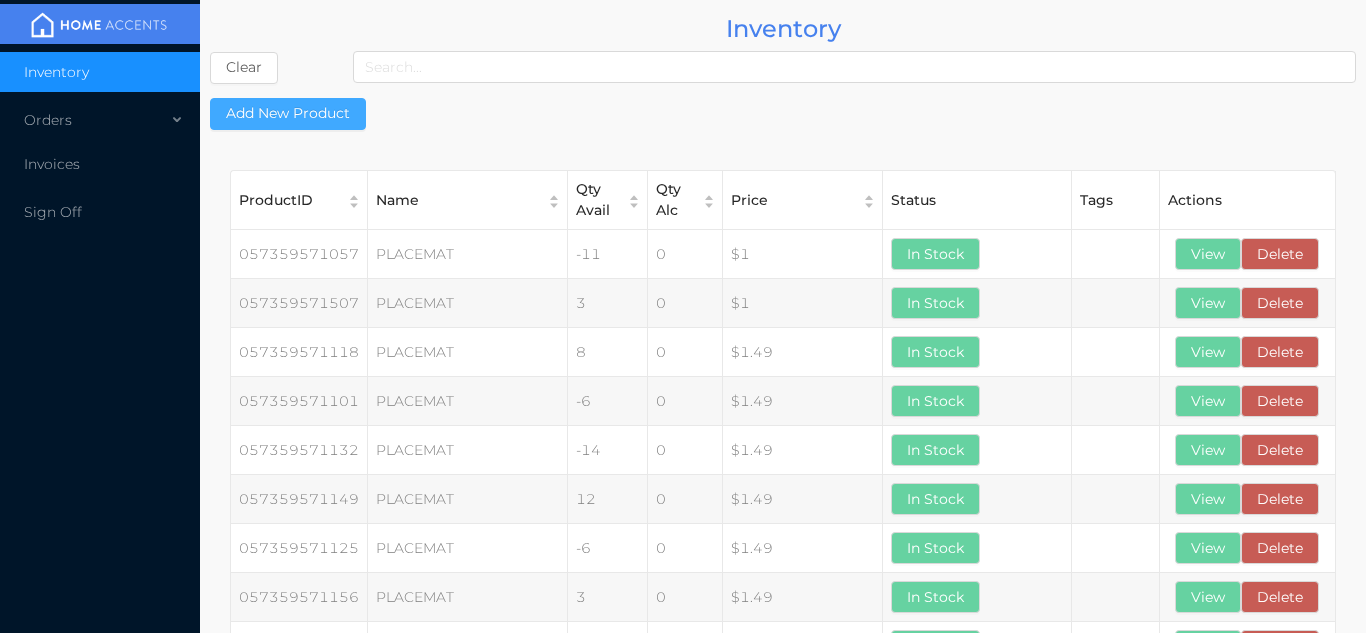 click on "Add New Product" at bounding box center [288, 114] 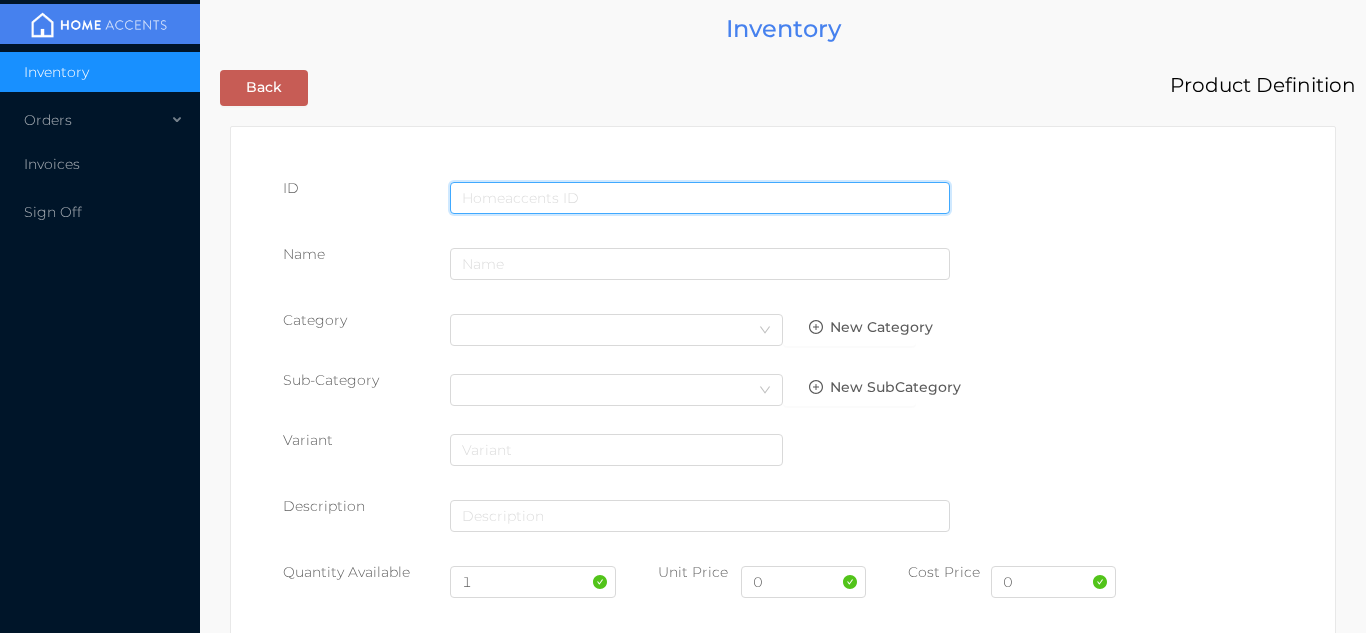 click at bounding box center (700, 198) 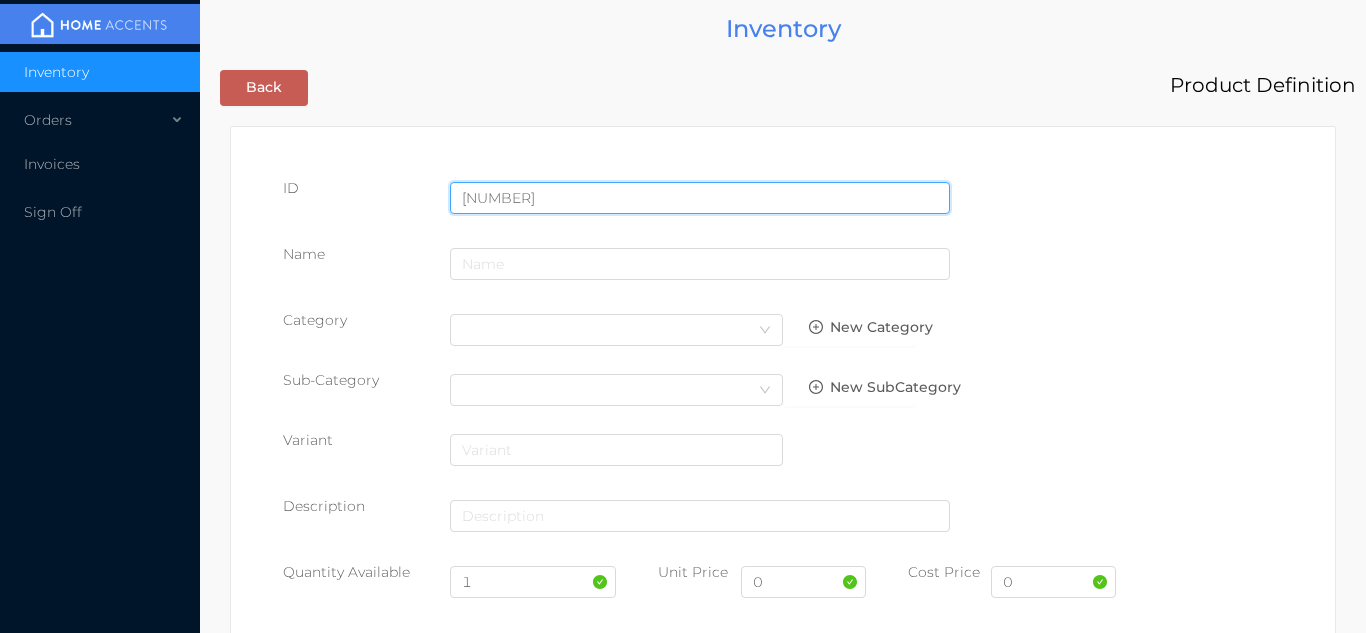 type on "[NUMBER]" 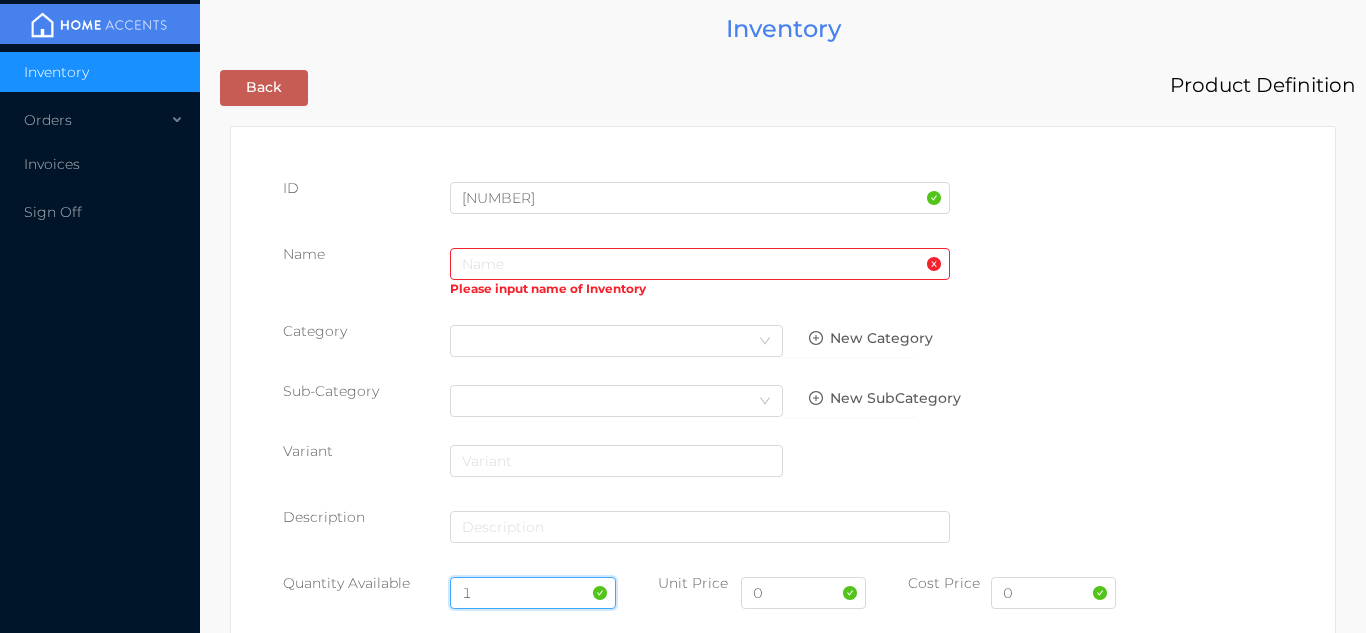 click on "1" at bounding box center [533, 593] 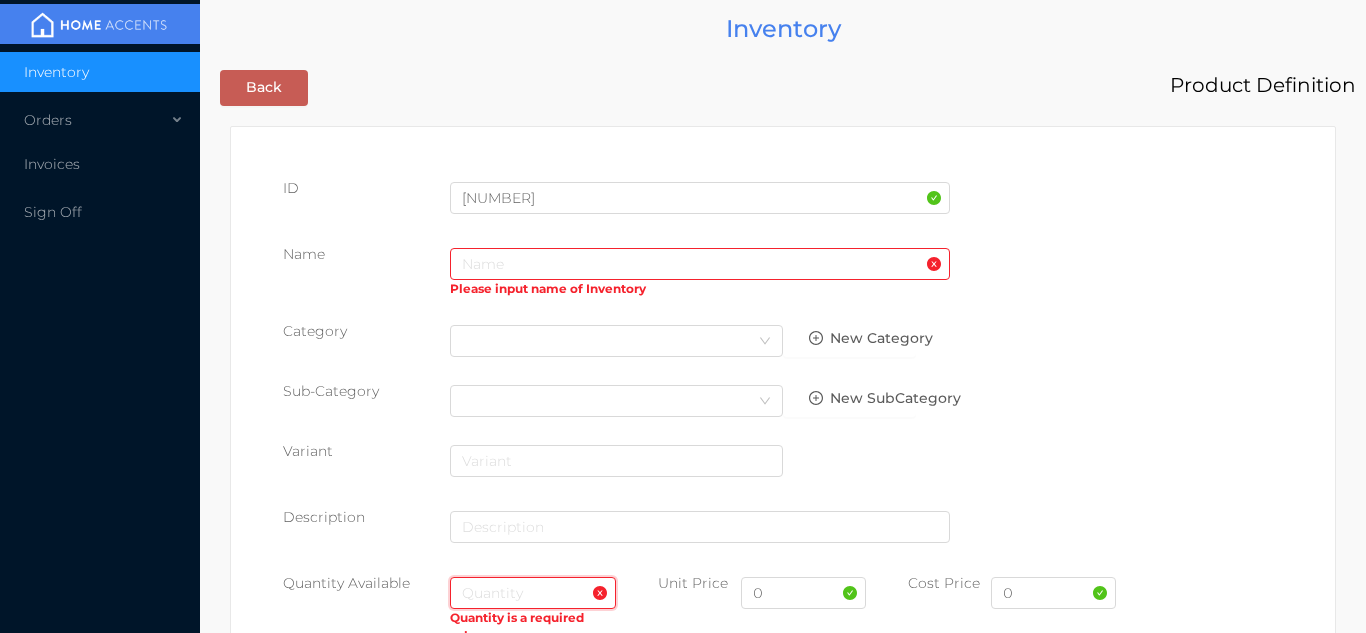 type 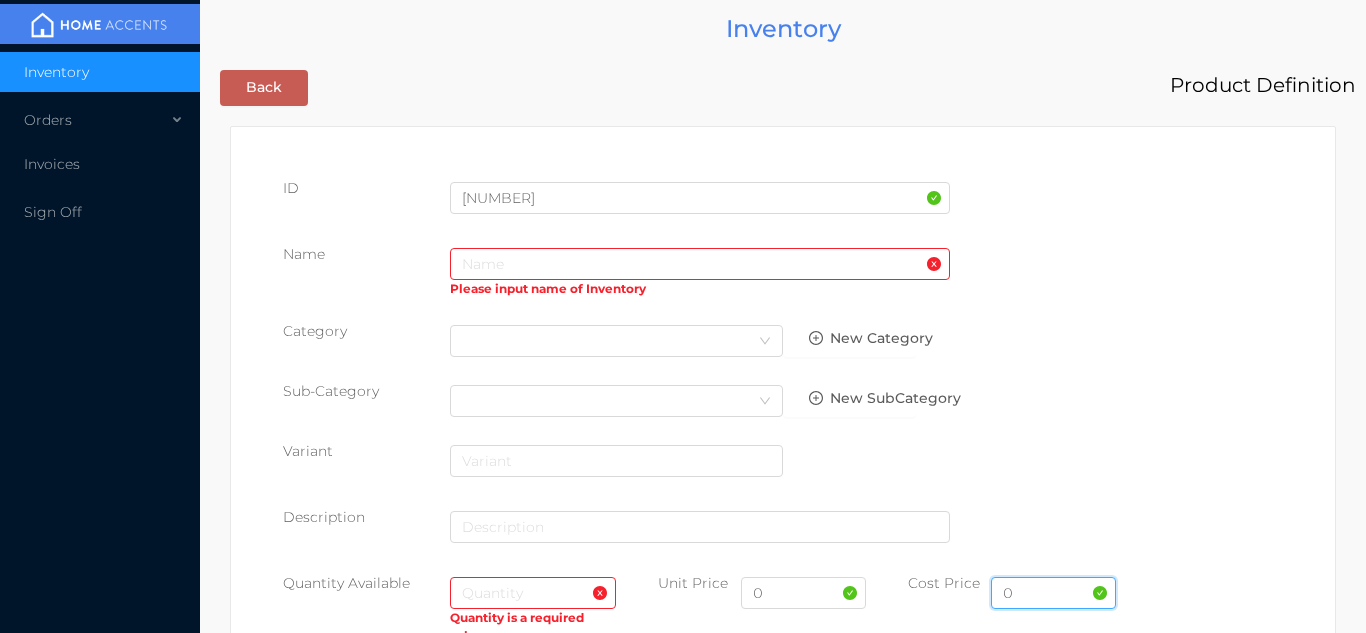 click on "0" at bounding box center [1053, 593] 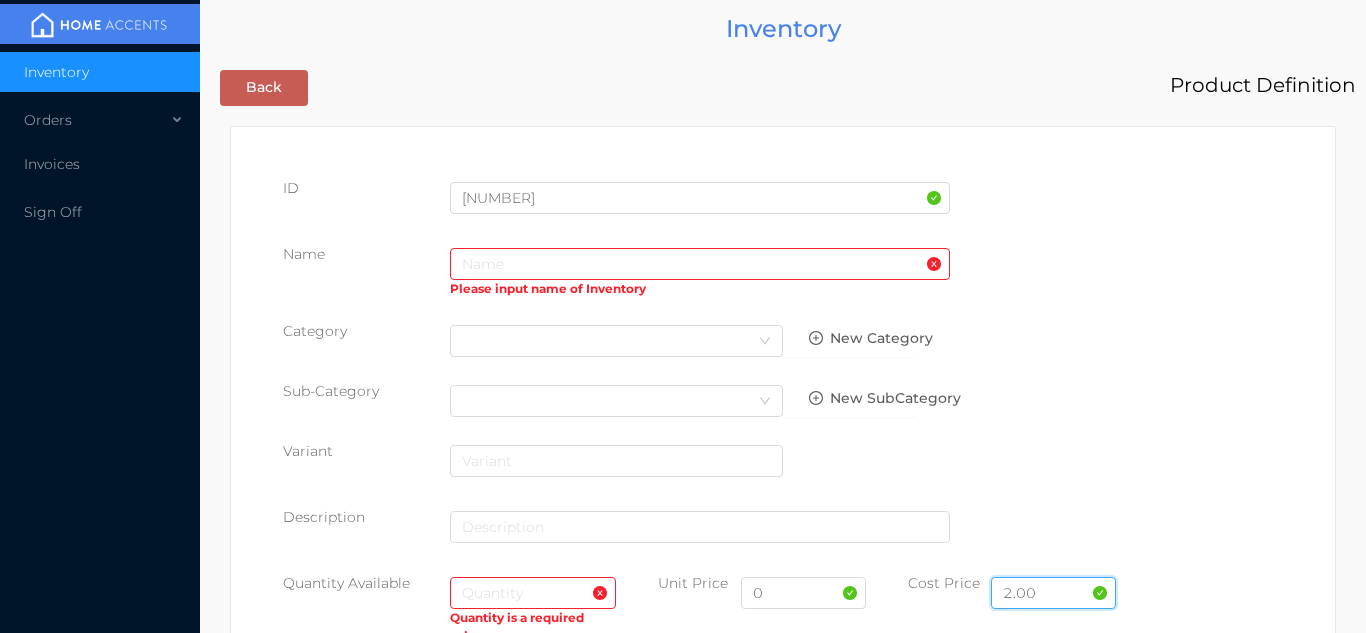 type on "2.00" 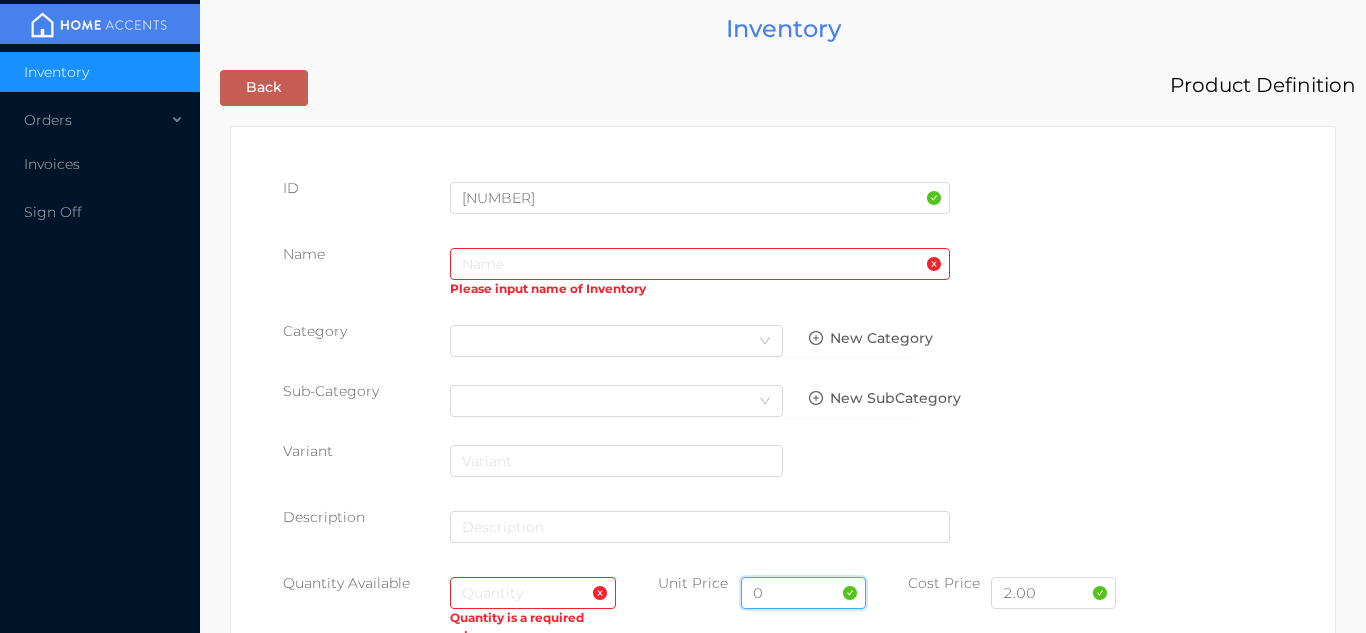 click on "0" at bounding box center [803, 593] 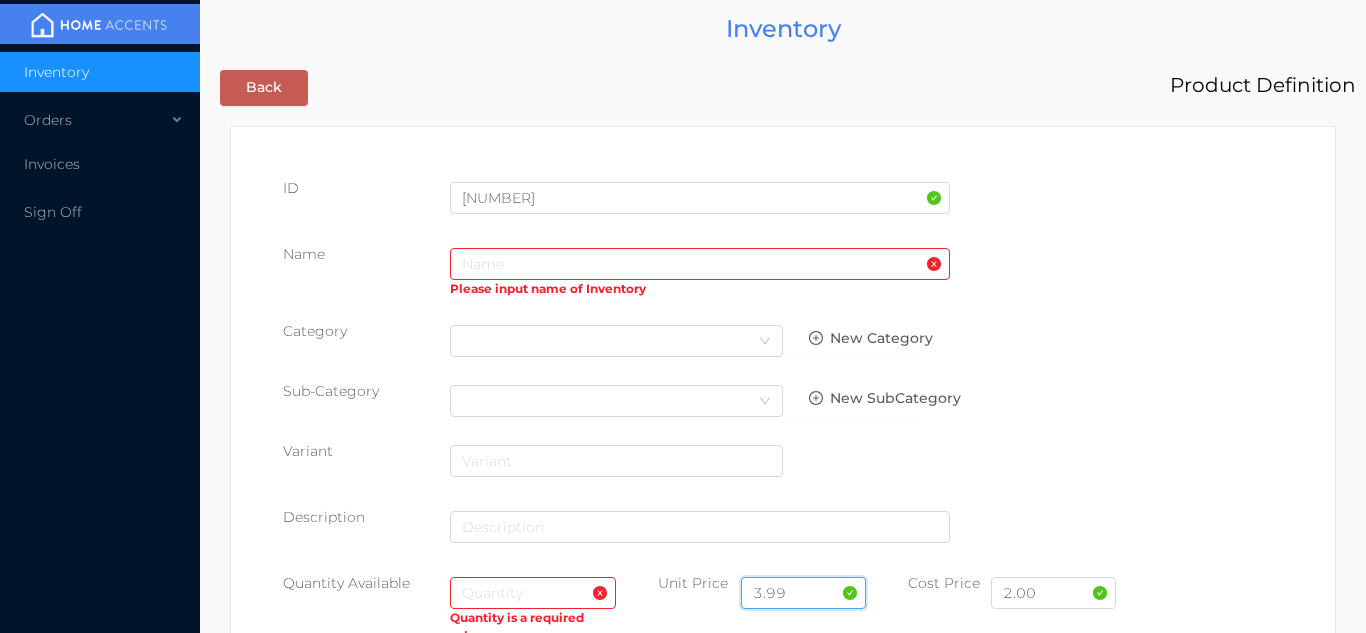 type on "3.99" 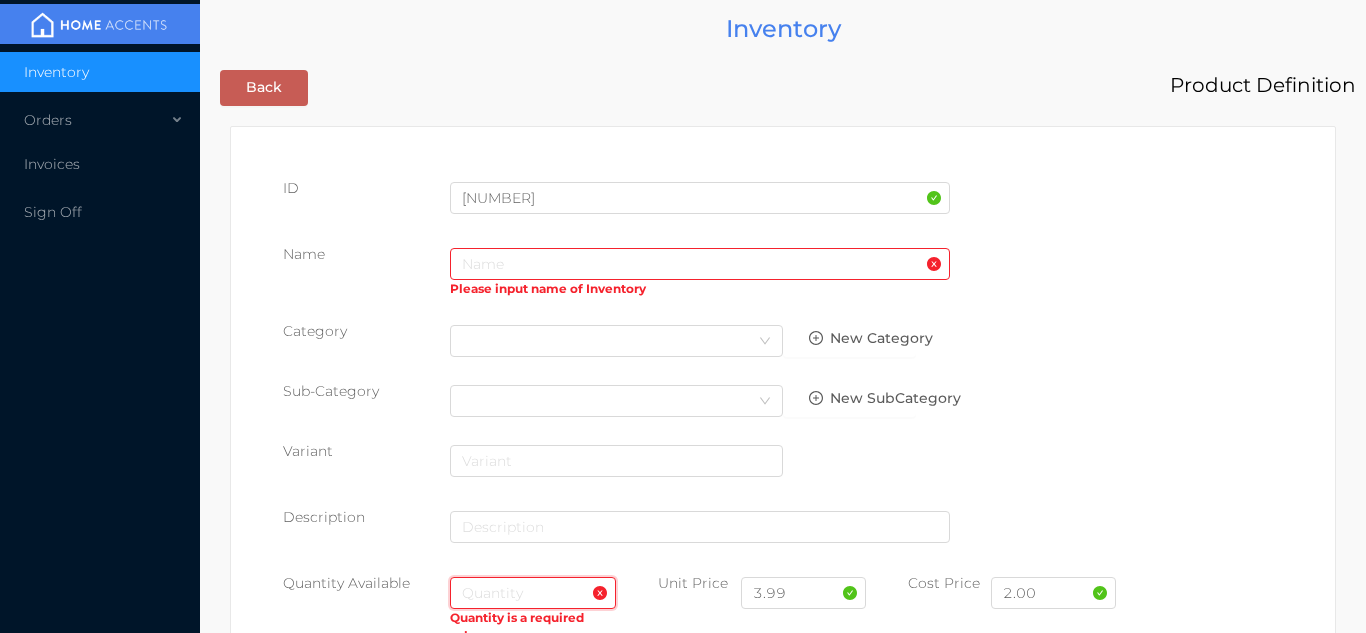 click at bounding box center (533, 593) 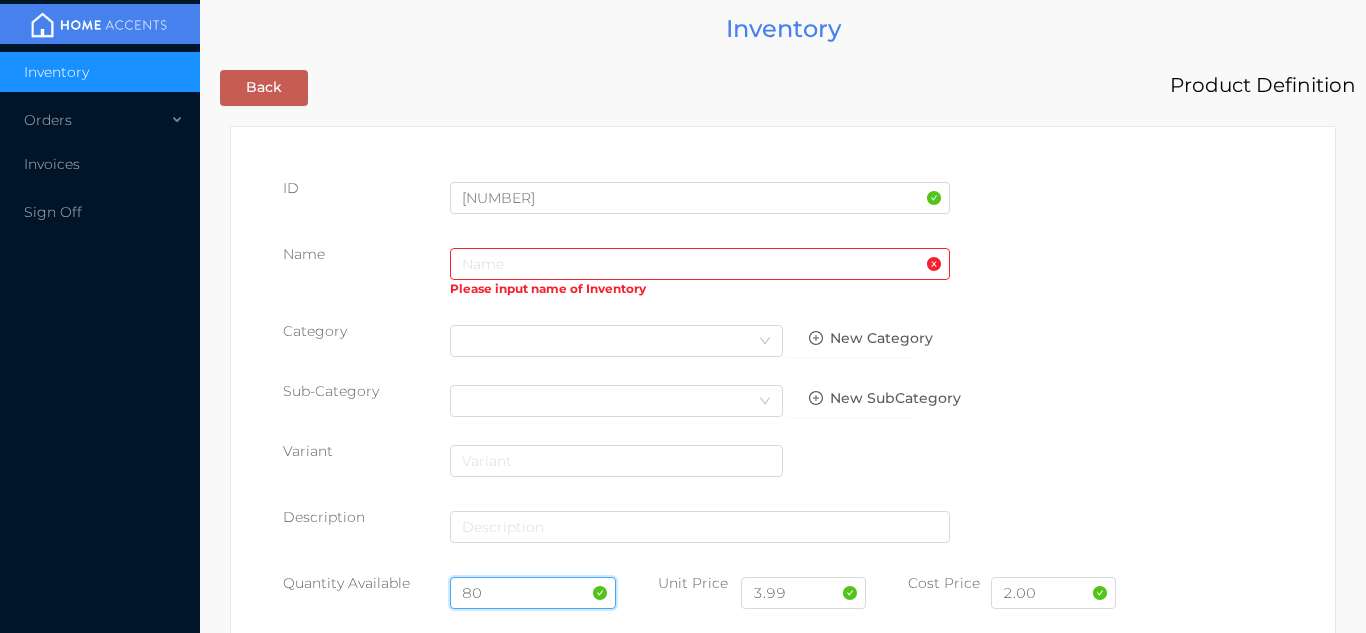 type on "80" 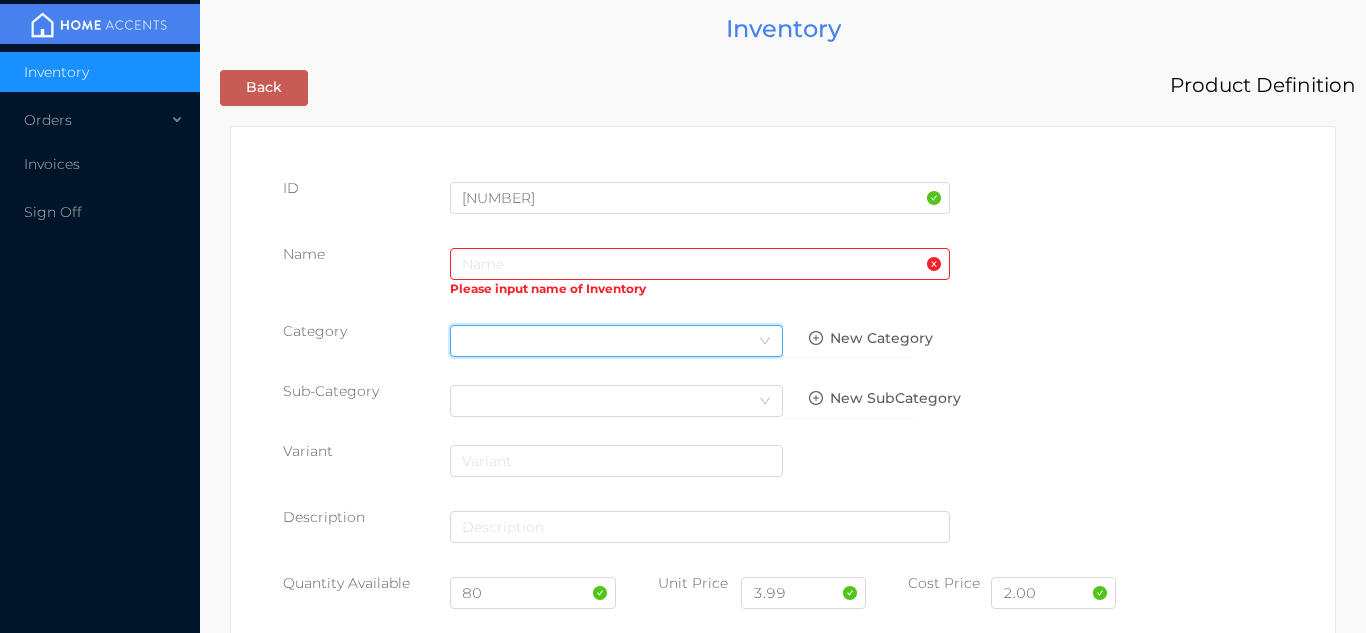 click on "Select Category" at bounding box center [616, 341] 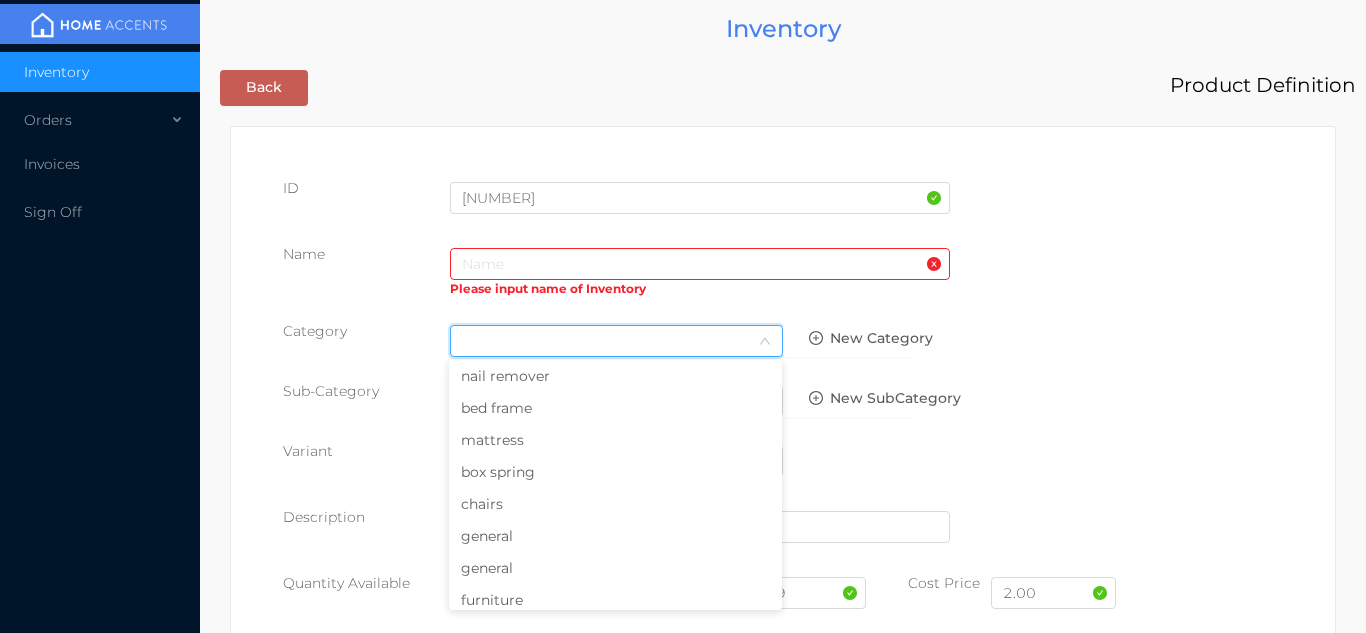 type on "g" 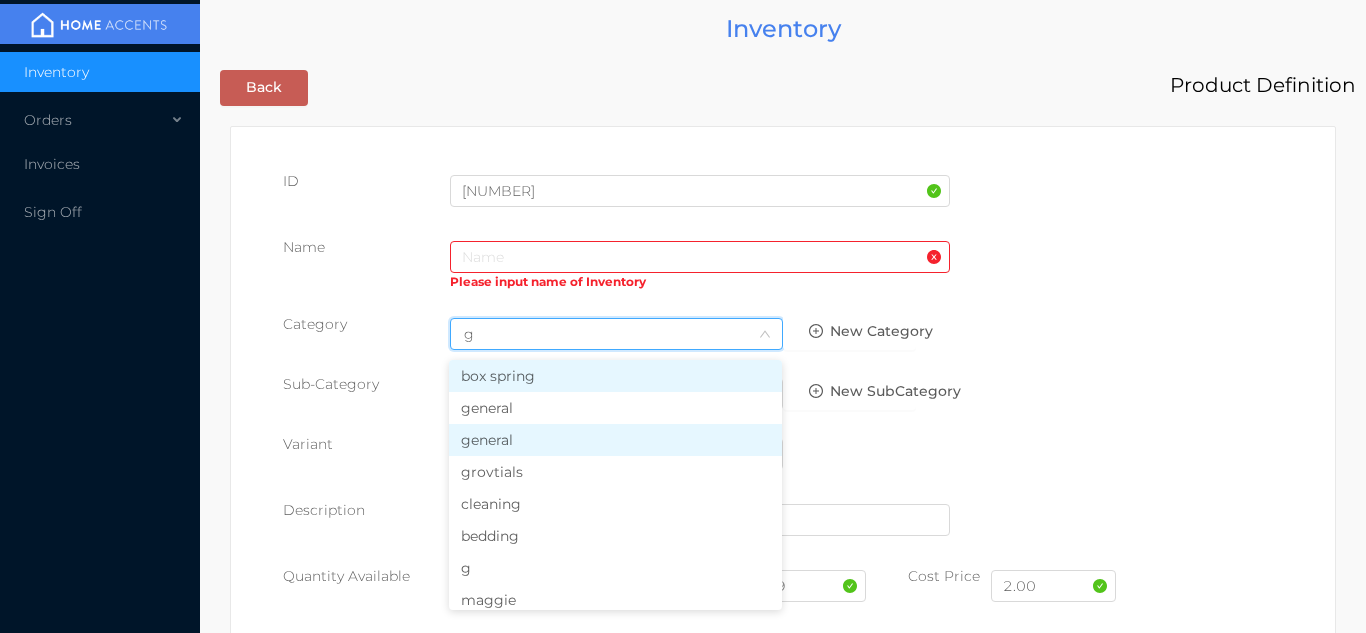 click on "general" at bounding box center (615, 440) 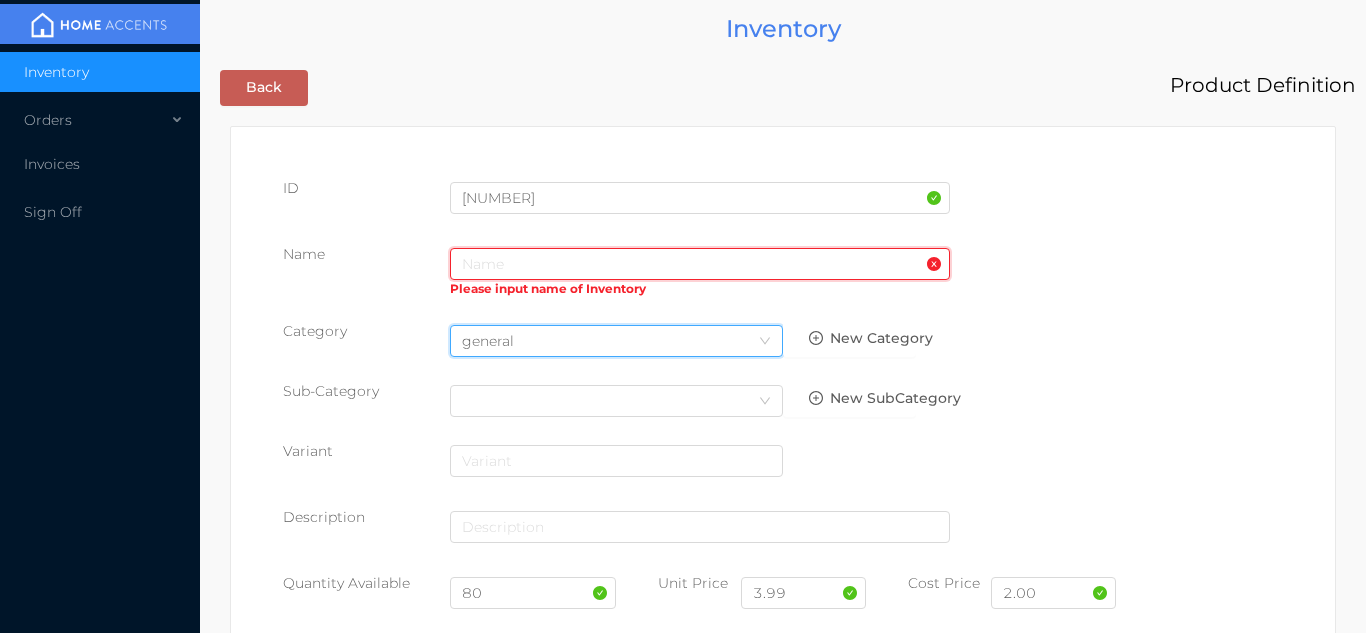 click at bounding box center (700, 264) 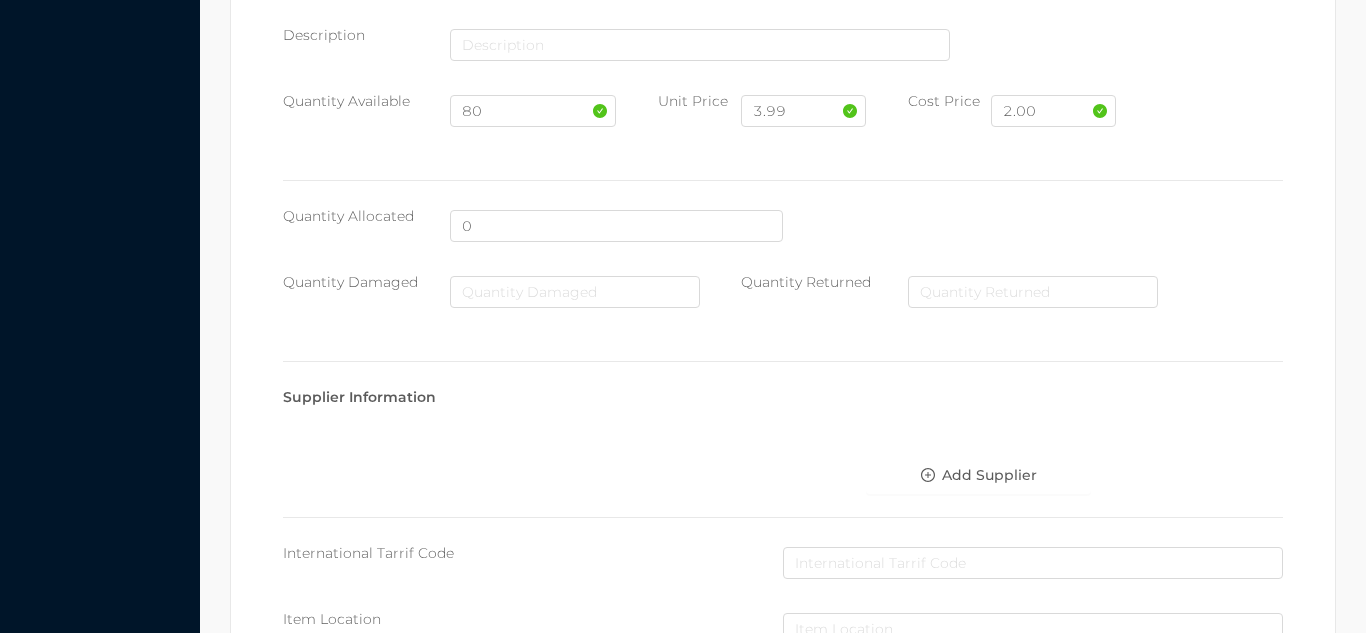 scroll, scrollTop: 1028, scrollLeft: 0, axis: vertical 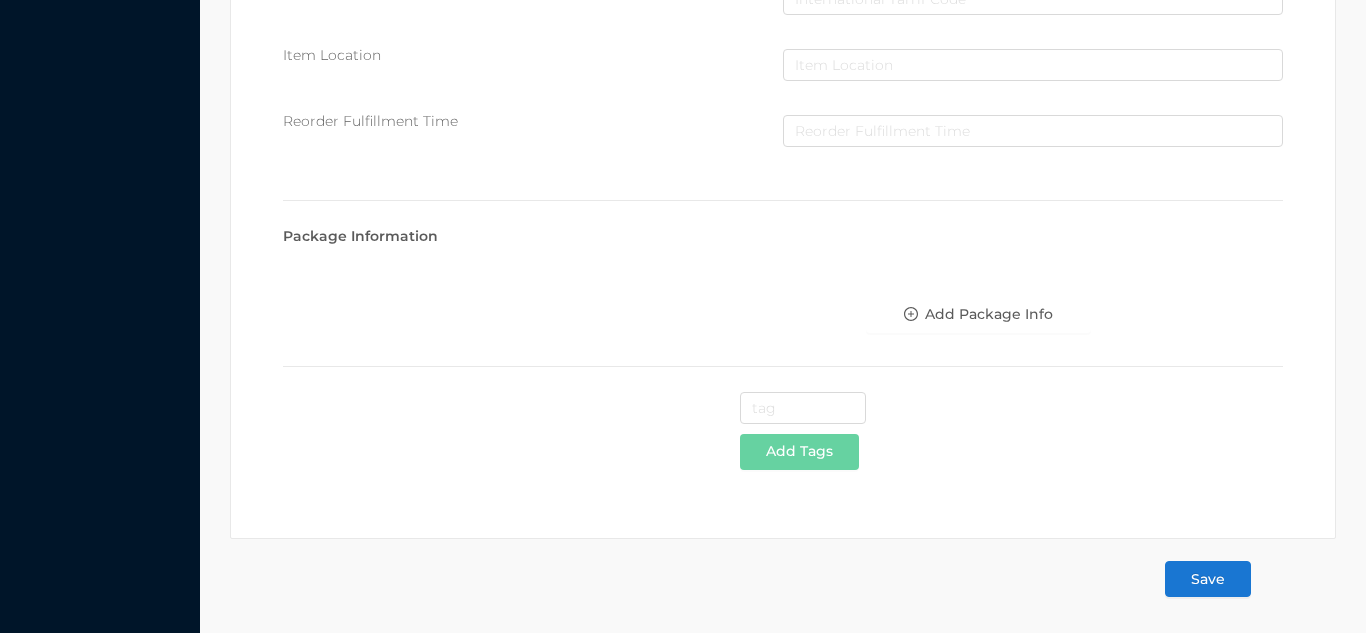 type on "water bottle/800ml" 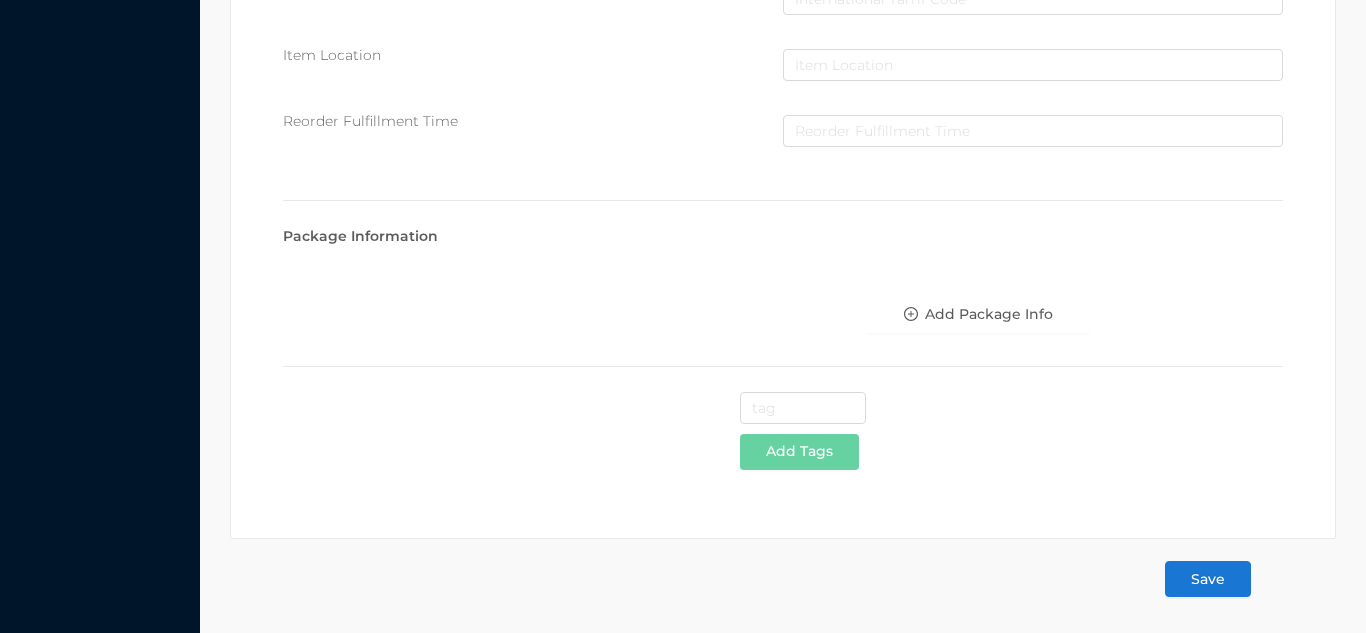 click on "Save" at bounding box center (1208, 579) 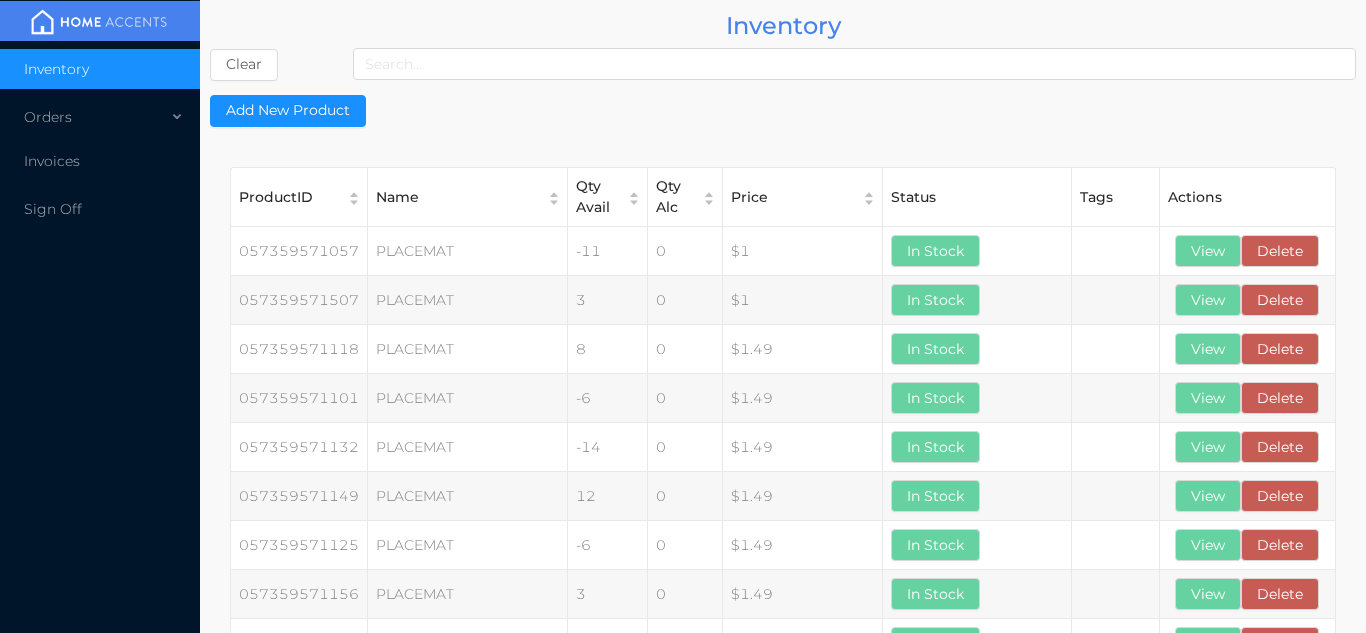 scroll, scrollTop: 0, scrollLeft: 0, axis: both 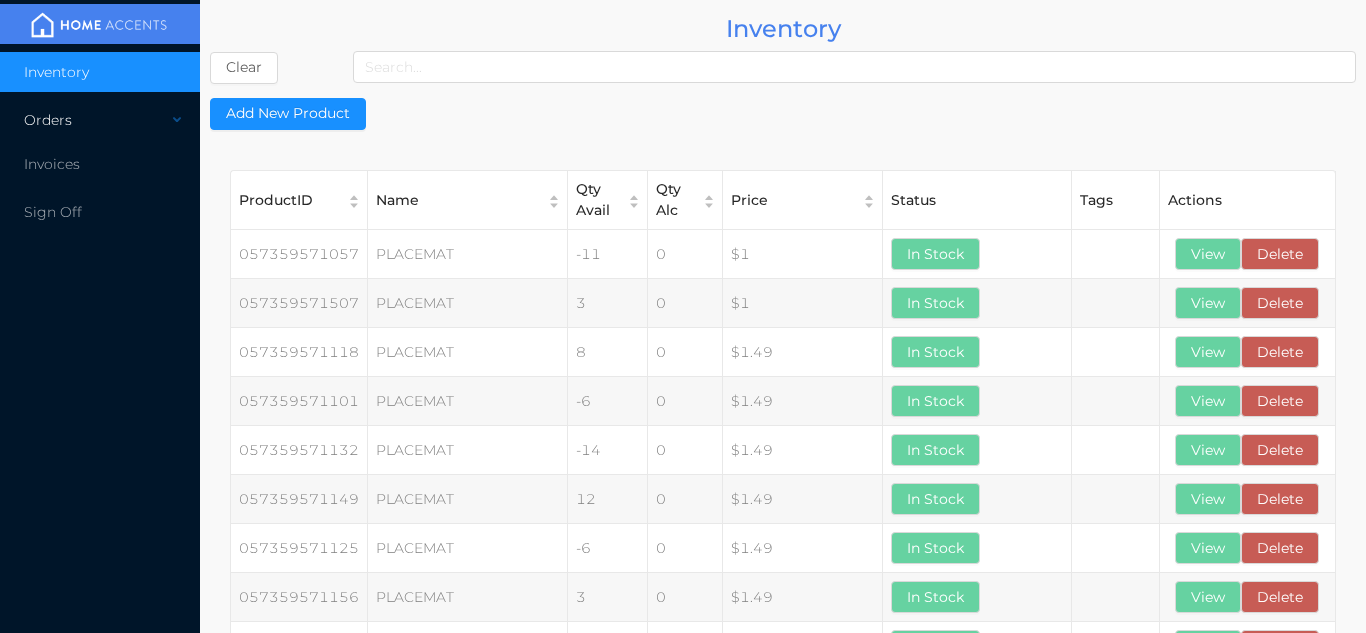 click on "Orders" at bounding box center [100, 120] 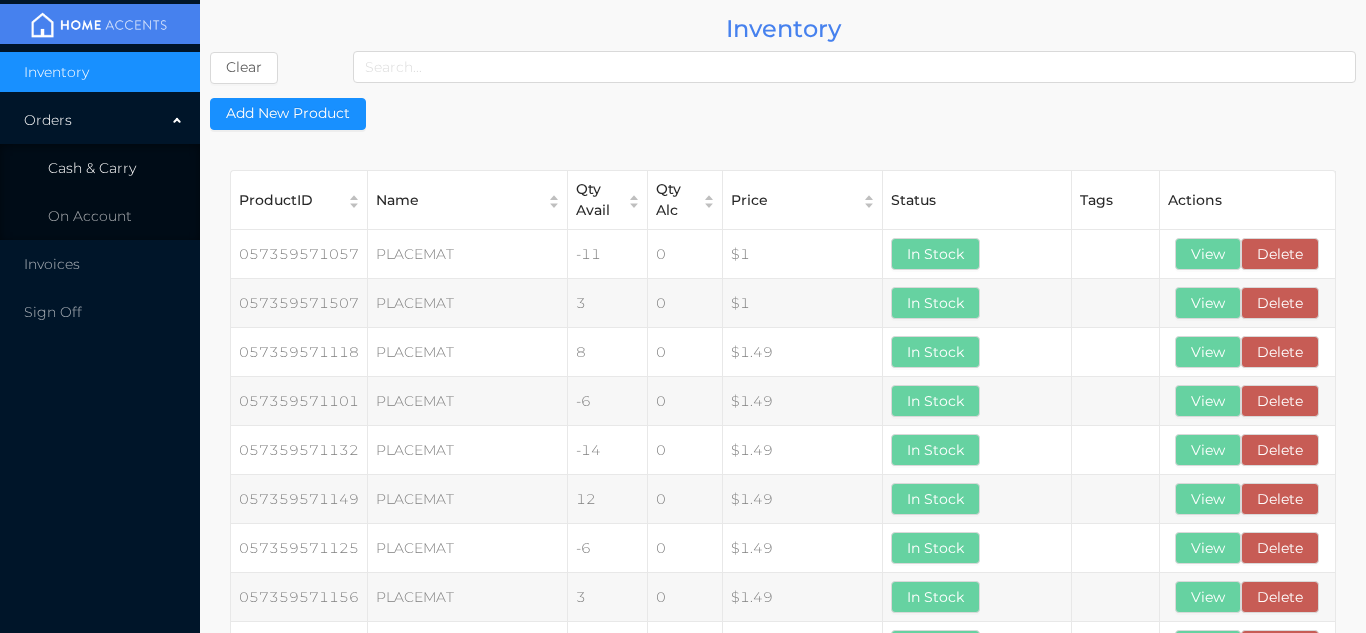 click on "Cash & Carry" at bounding box center (100, 168) 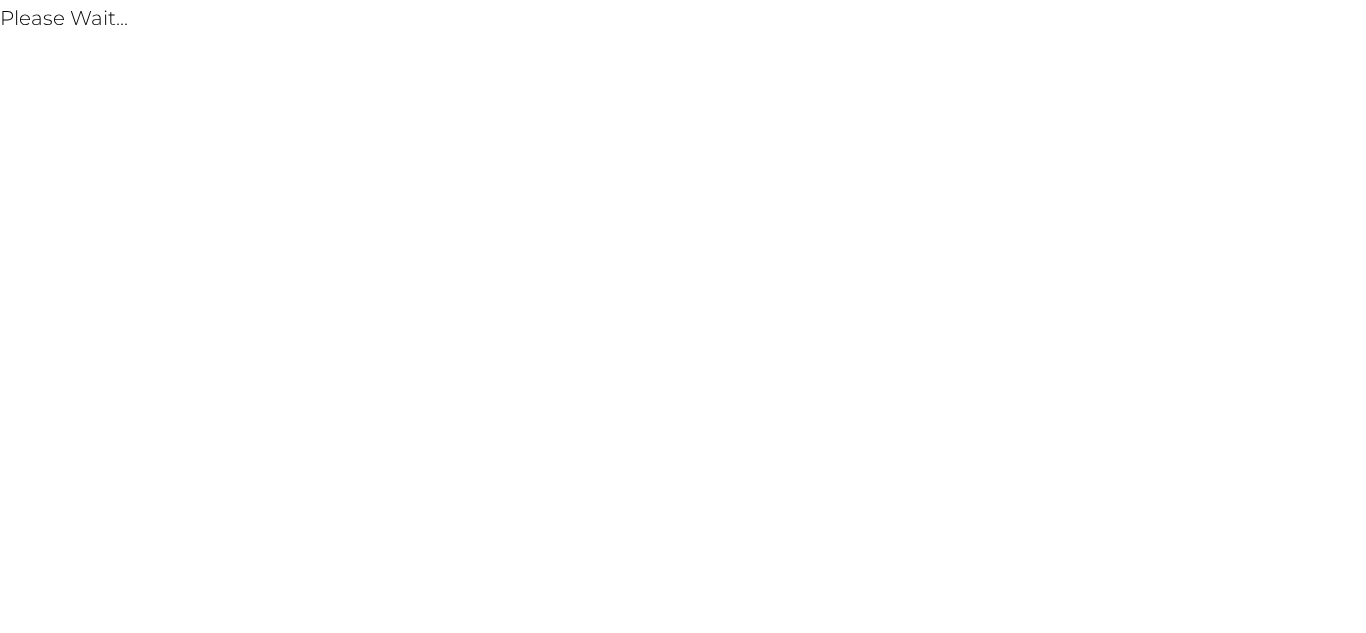 scroll, scrollTop: 0, scrollLeft: 0, axis: both 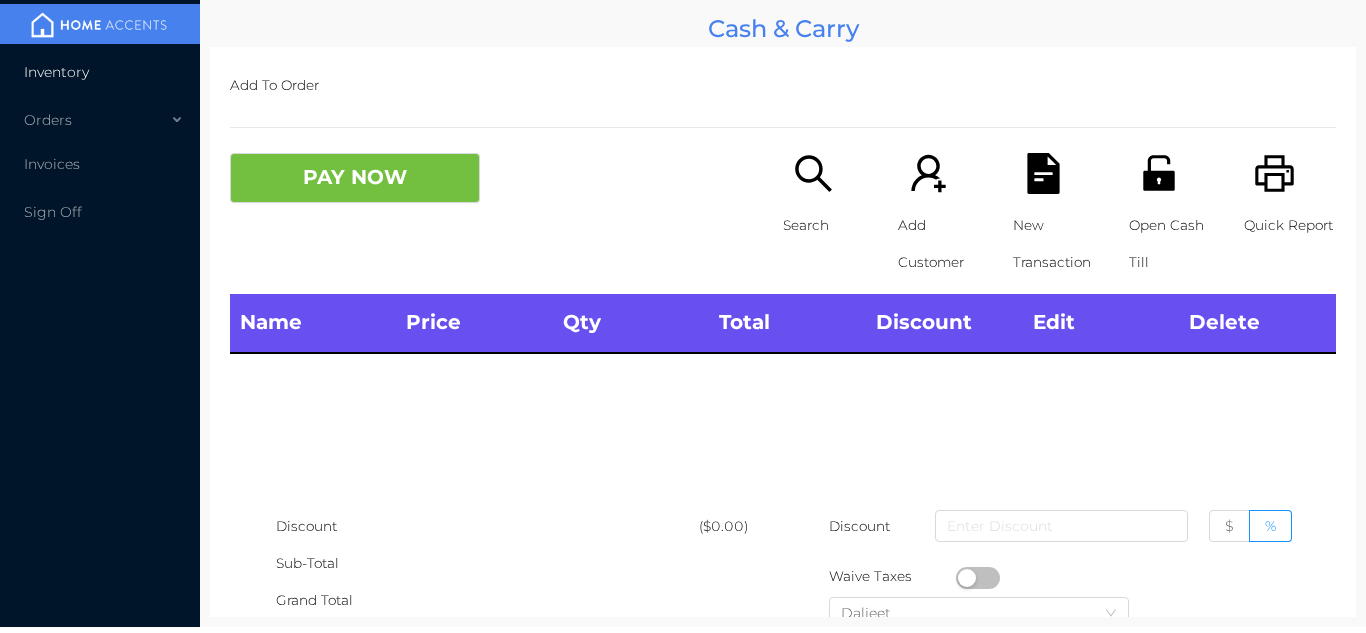 click on "Inventory" at bounding box center (100, 72) 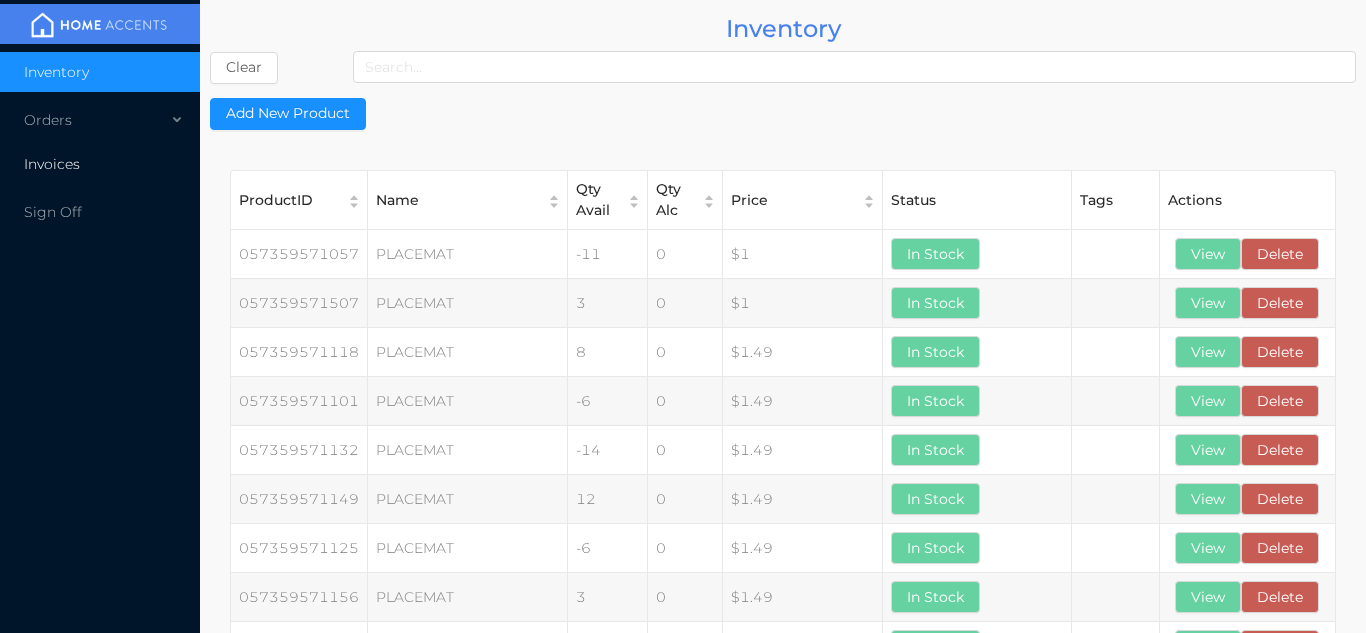 click on "Invoices" at bounding box center [100, 164] 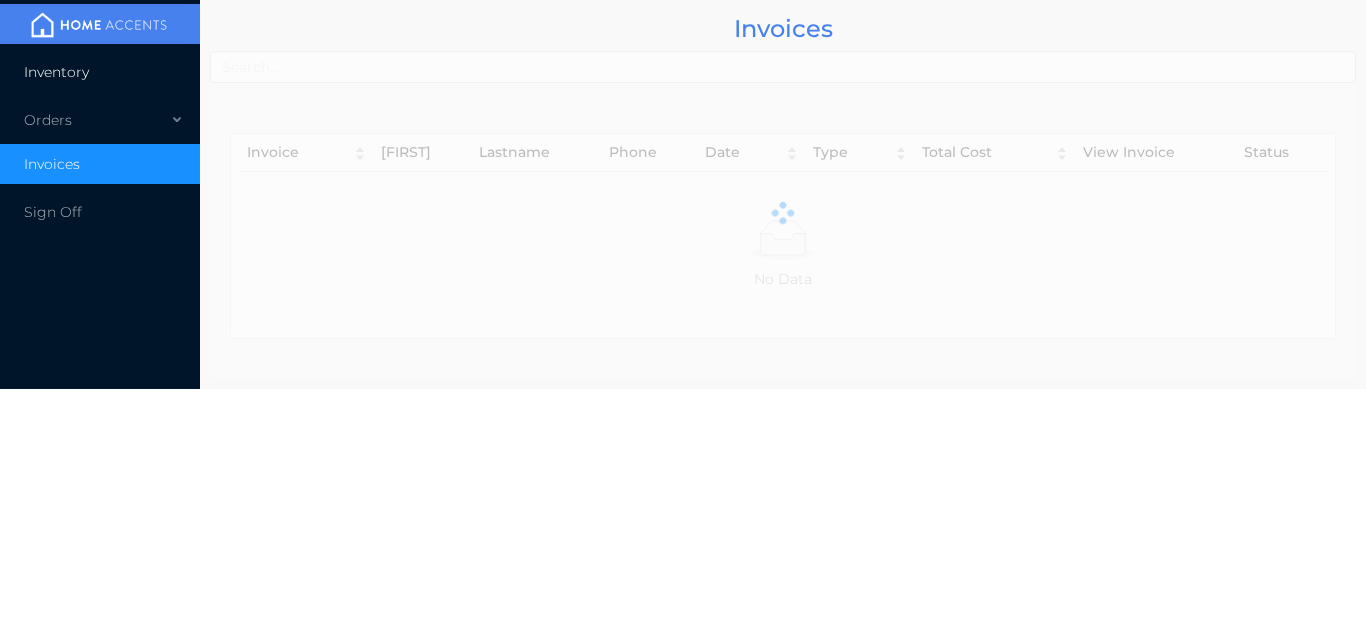 click on "Inventory" at bounding box center (100, 72) 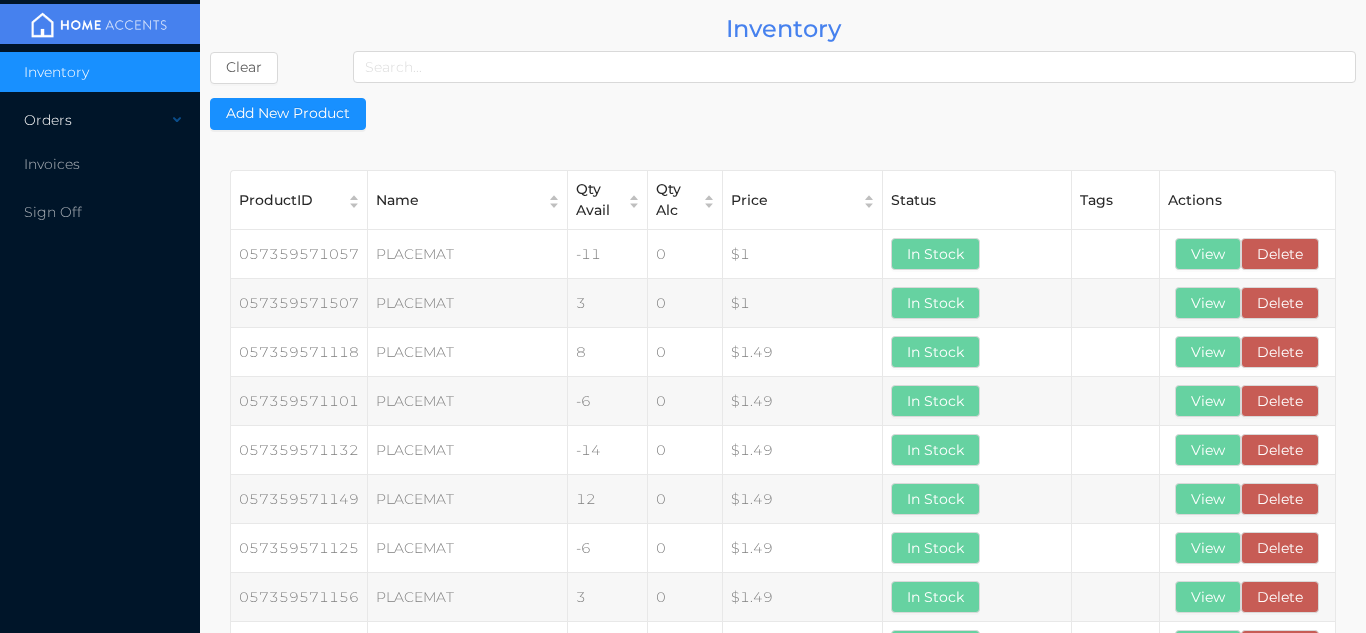 click on "Orders" at bounding box center (100, 120) 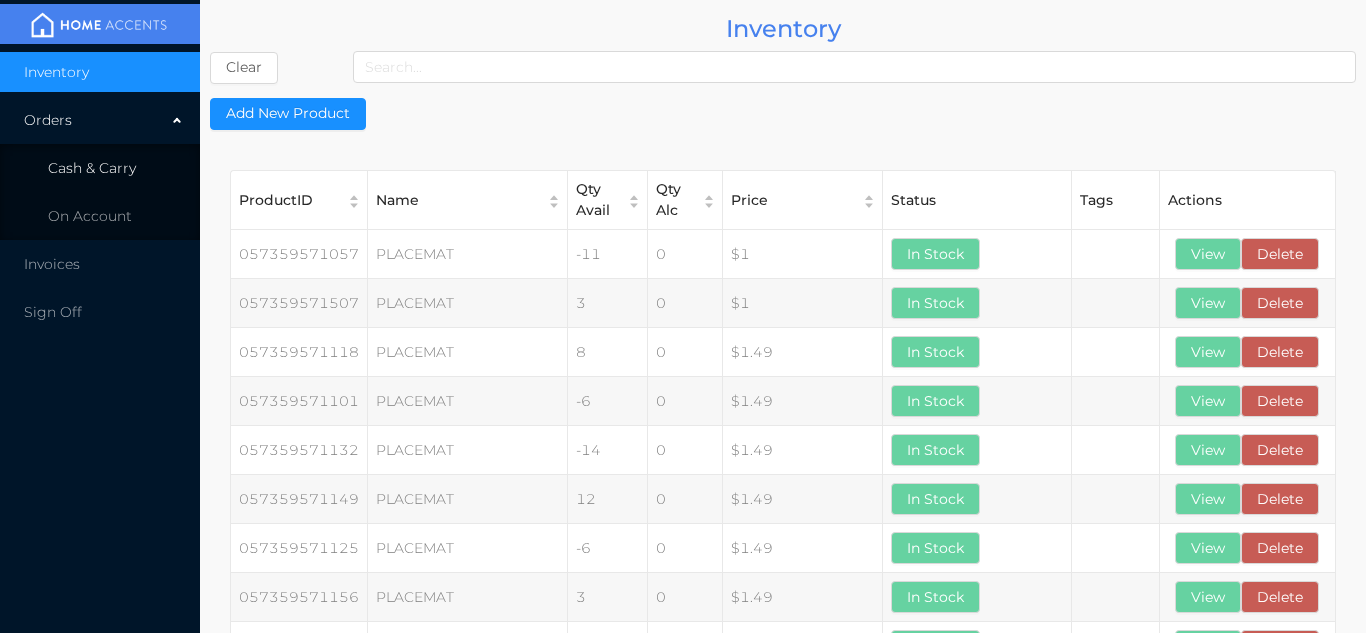 click on "Cash & Carry" at bounding box center [100, 168] 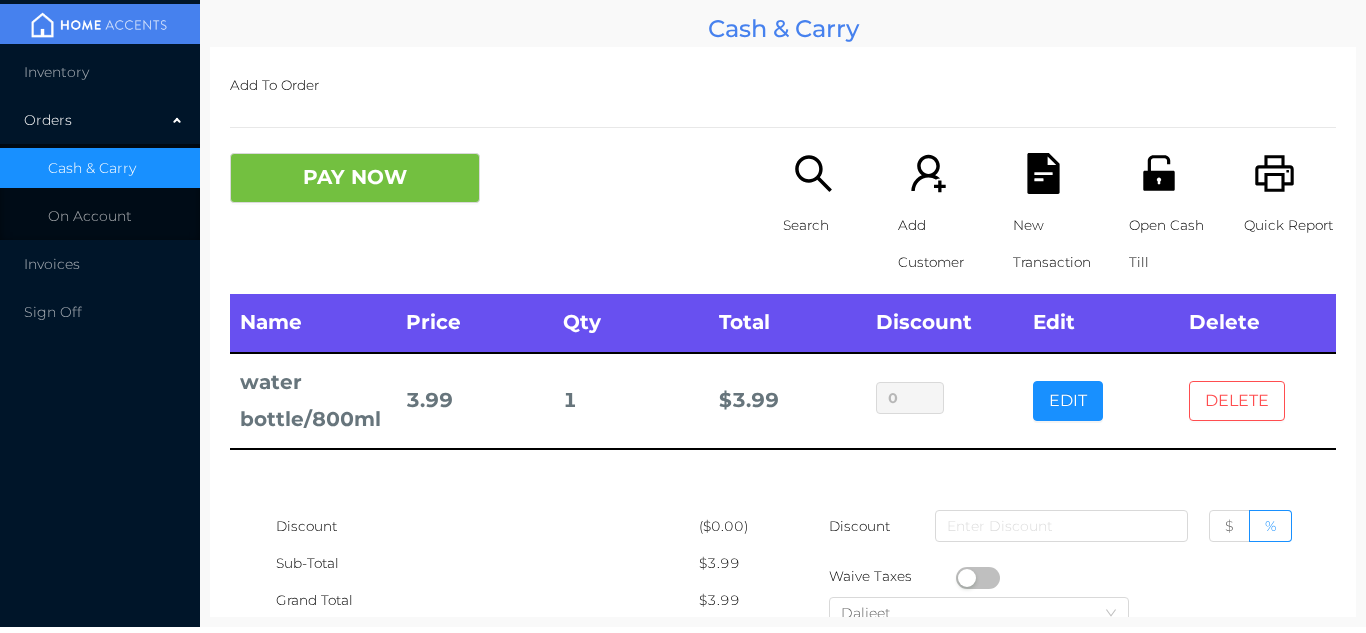 click on "DELETE" at bounding box center [1237, 401] 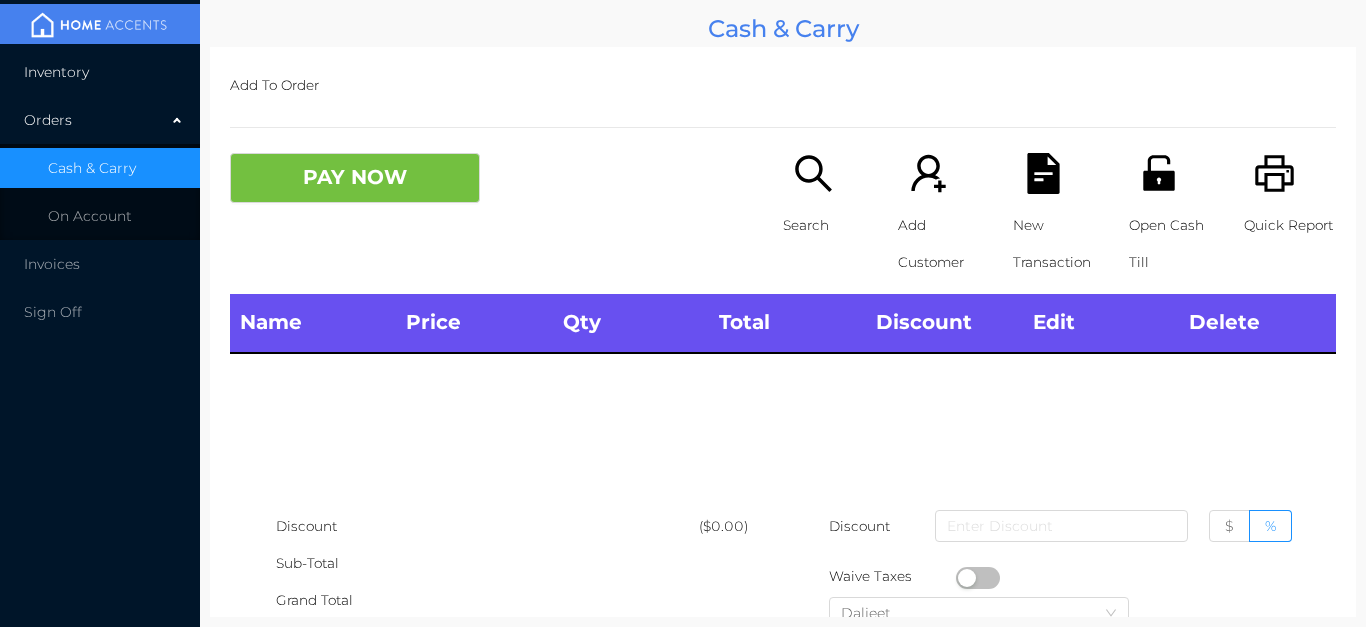 click on "Inventory" at bounding box center (100, 72) 